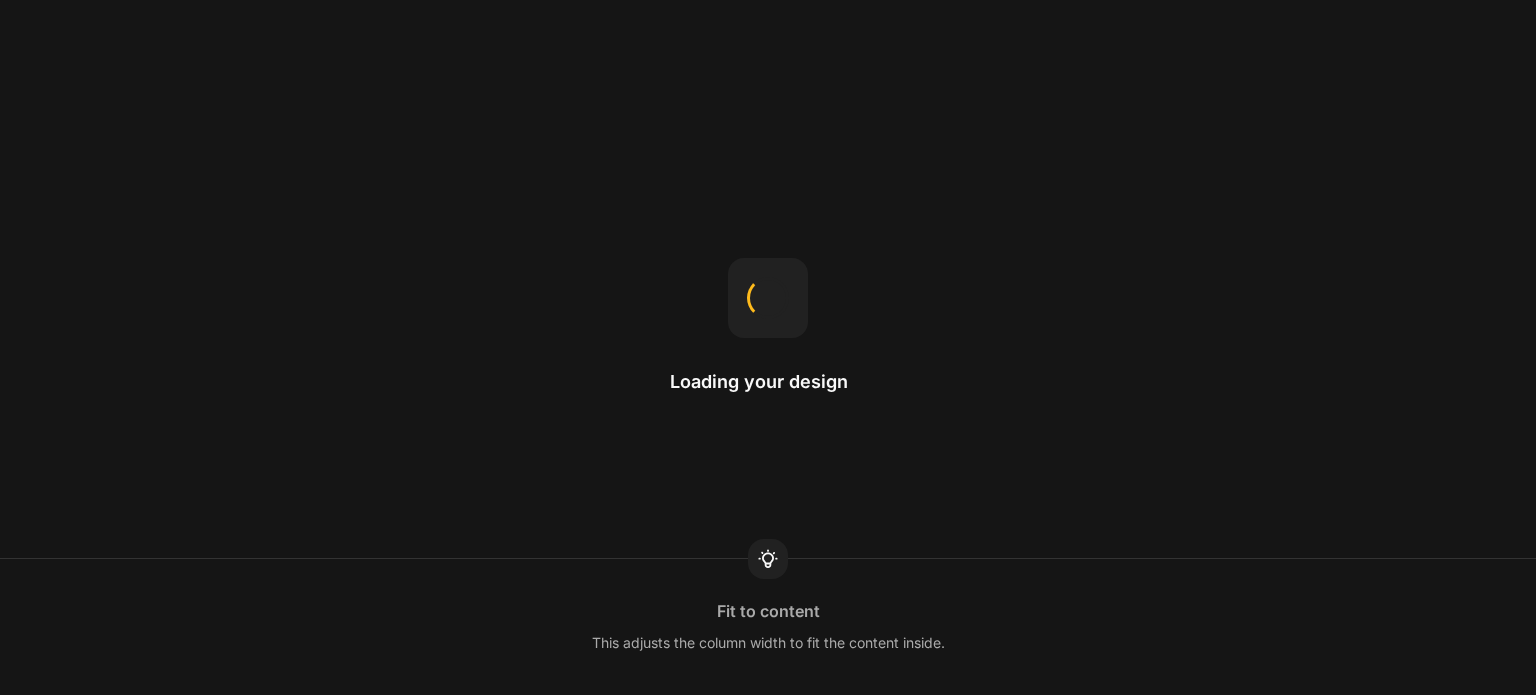 scroll, scrollTop: 0, scrollLeft: 0, axis: both 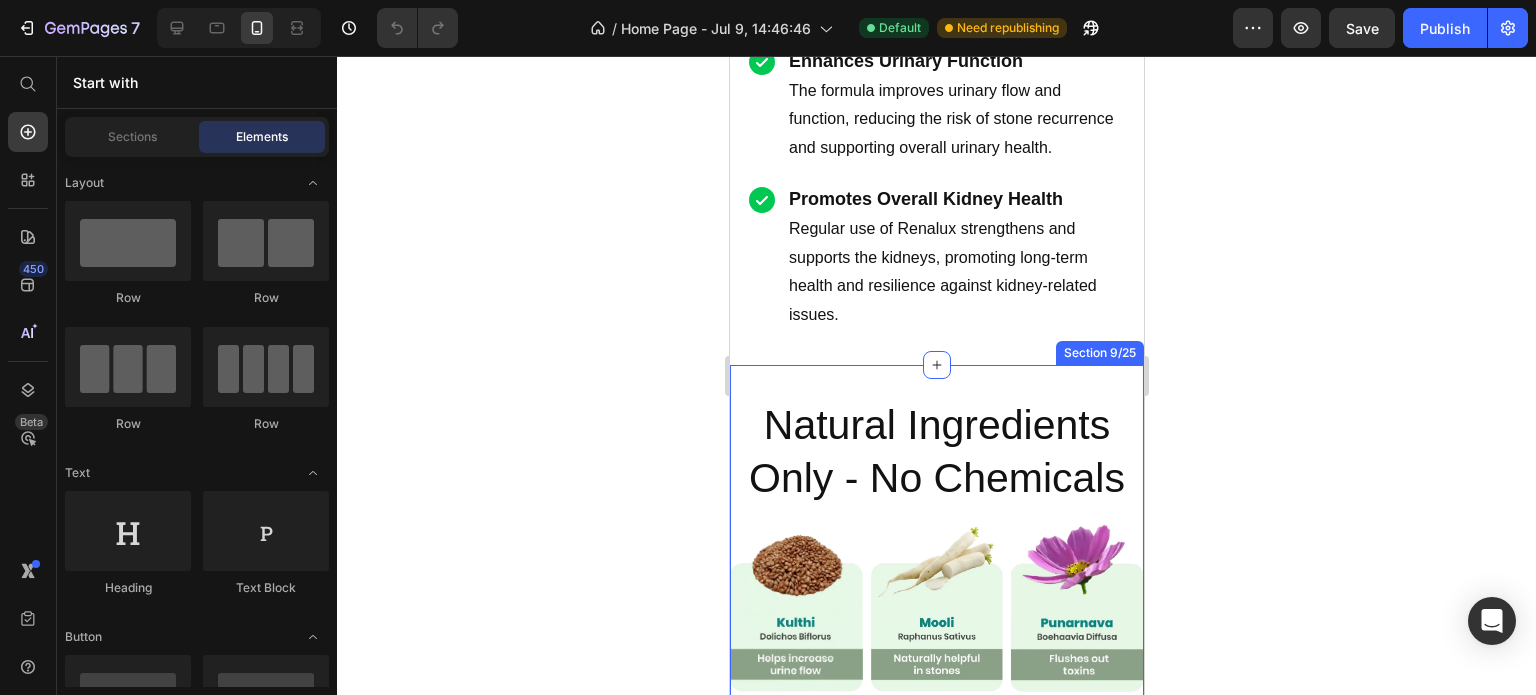 click on "Natural Ingredients Only - No Chemicals Heading Image Image Image Row Image Image Image Row Section 9/25" at bounding box center (936, 637) 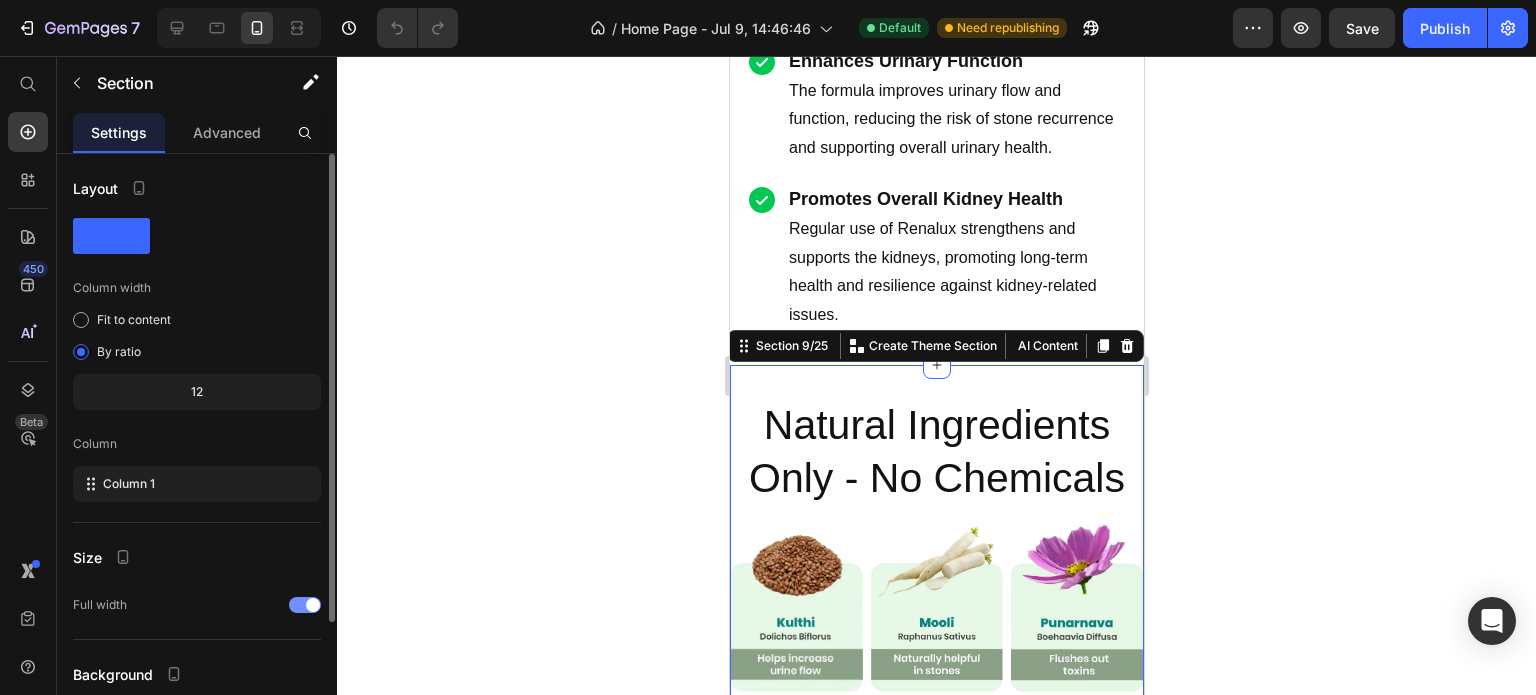 click on "Full width" 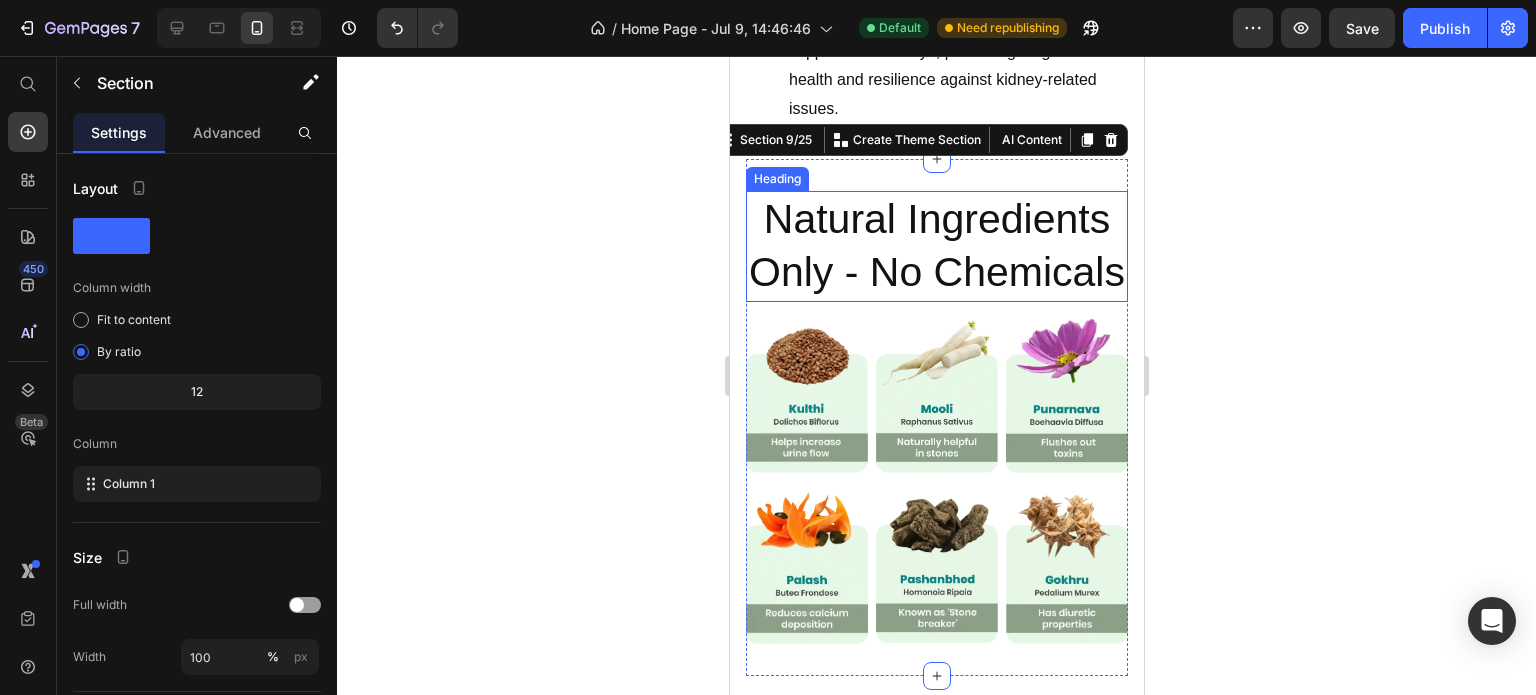scroll, scrollTop: 3700, scrollLeft: 0, axis: vertical 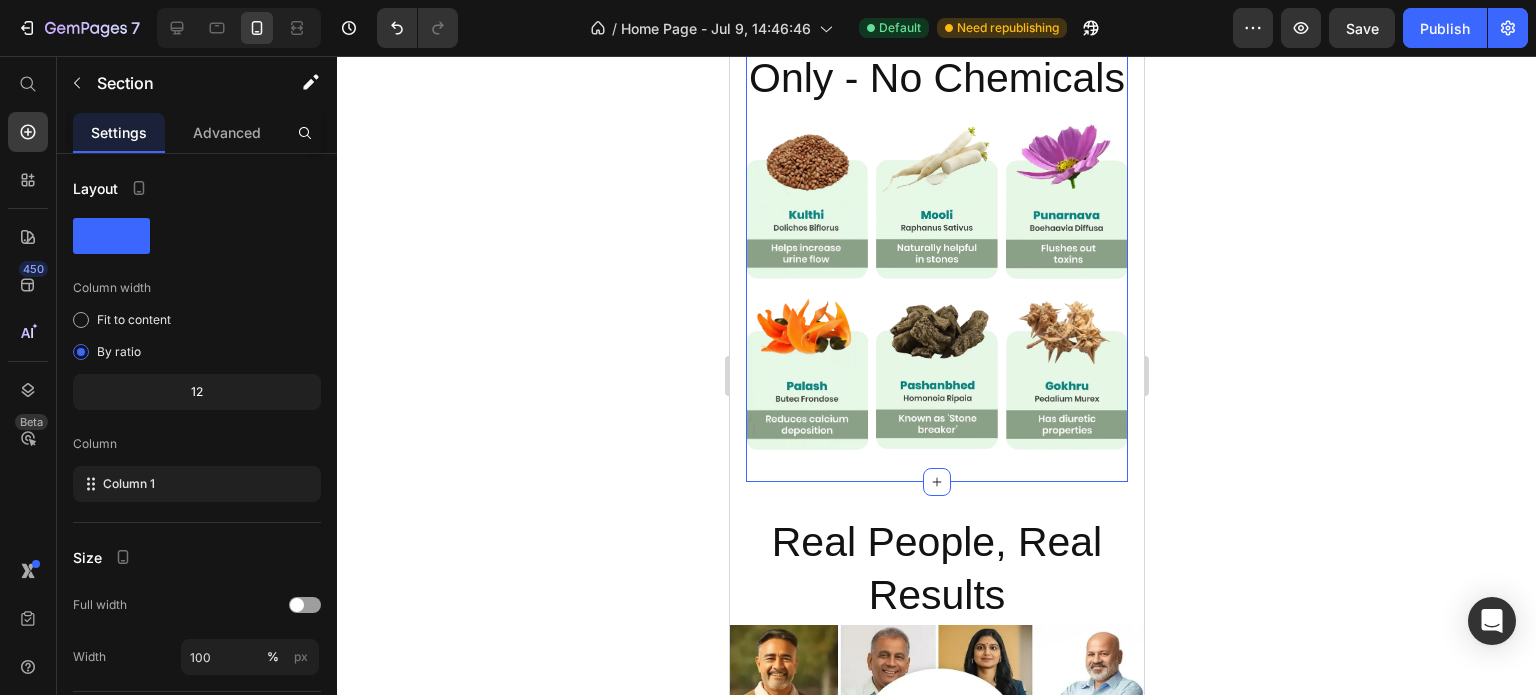 click 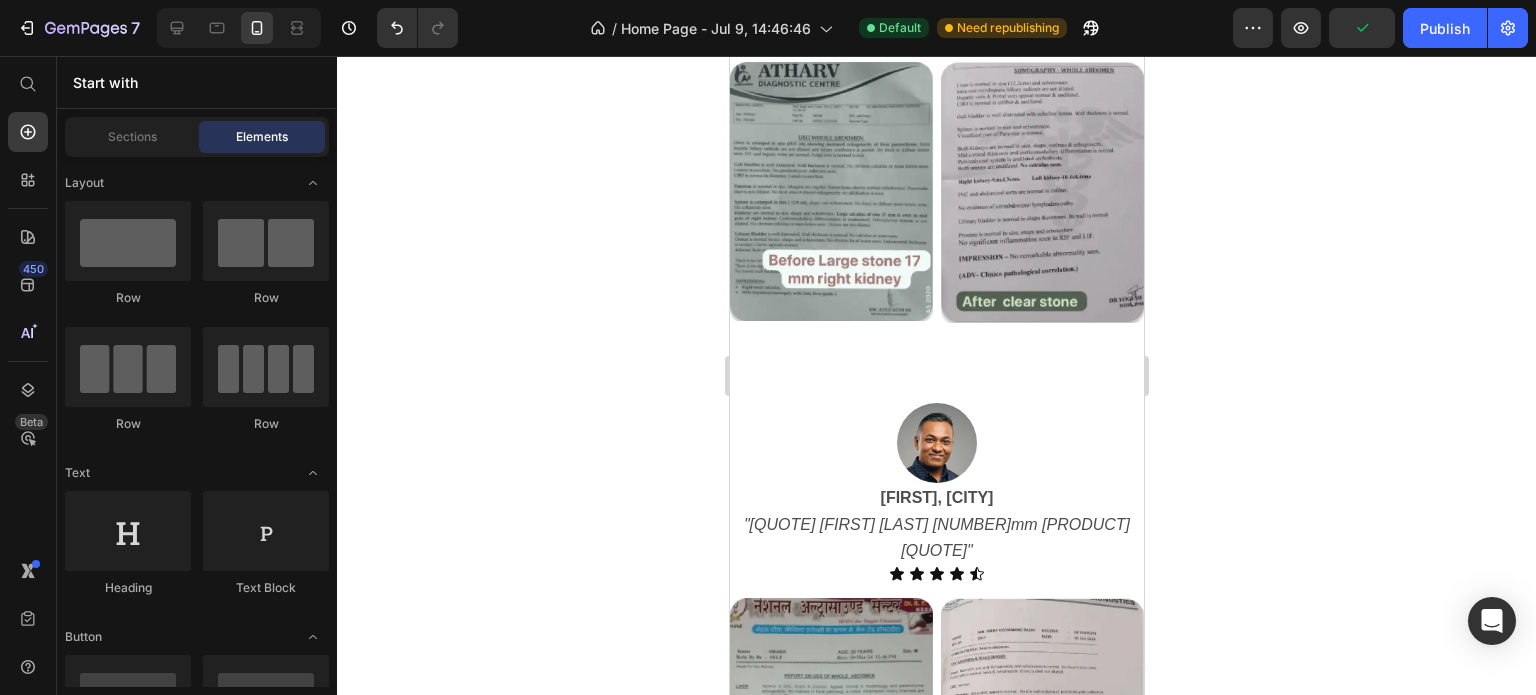 scroll, scrollTop: 5100, scrollLeft: 0, axis: vertical 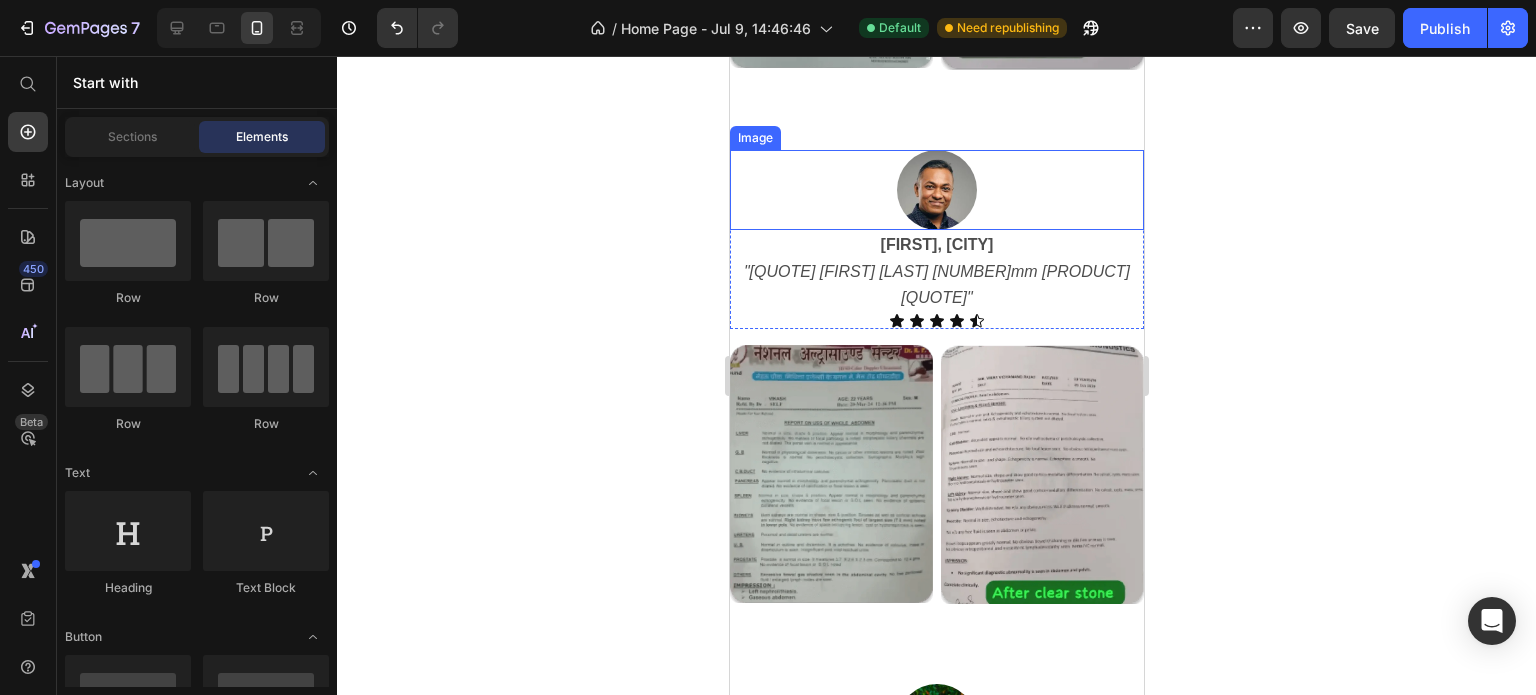 click at bounding box center (936, 190) 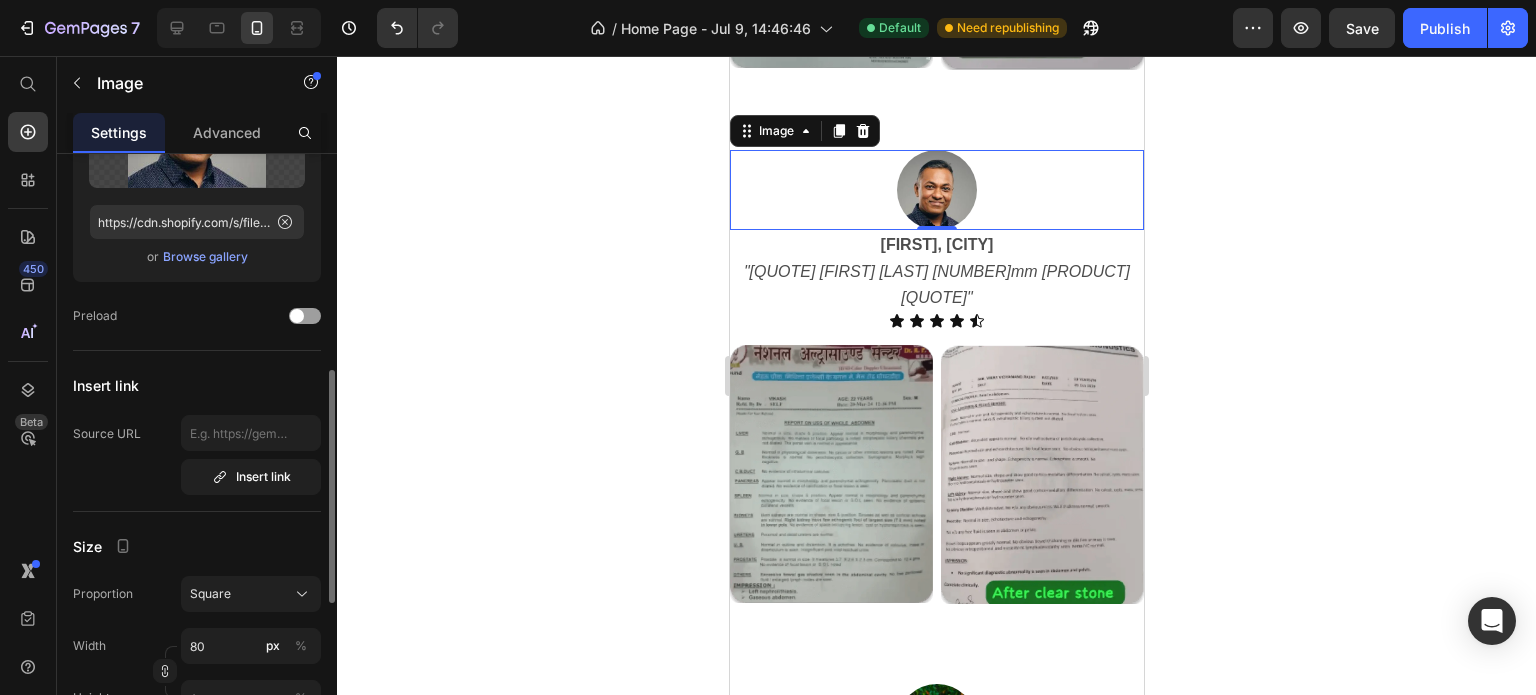 scroll, scrollTop: 300, scrollLeft: 0, axis: vertical 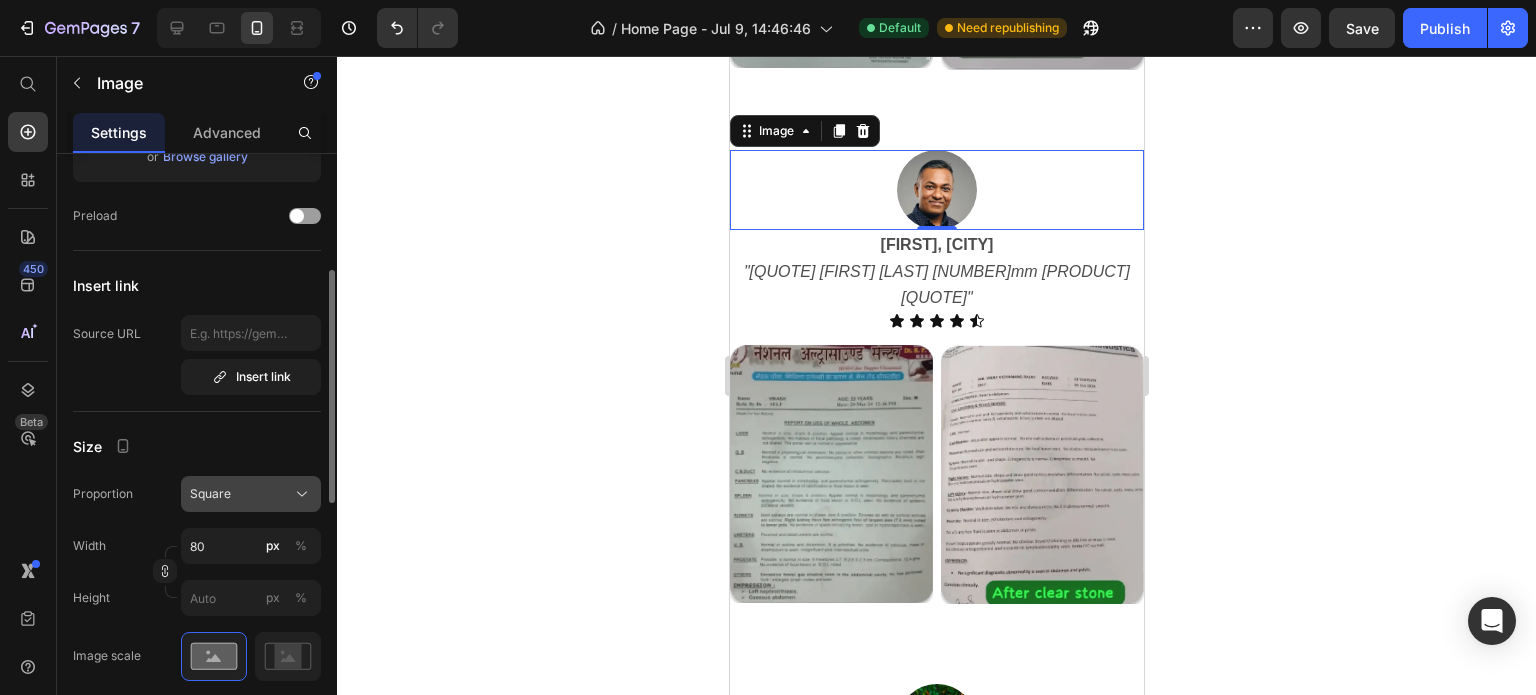 click on "Square" at bounding box center [251, 494] 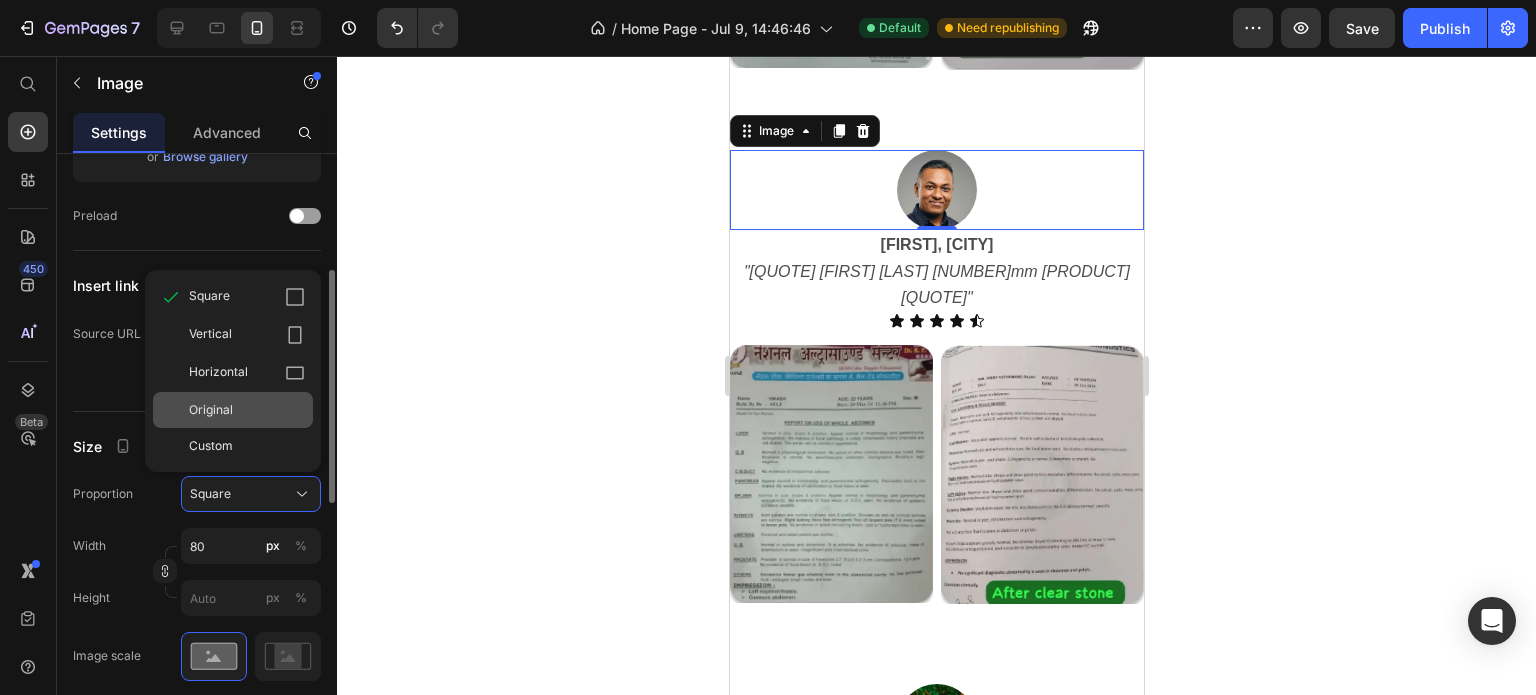 click on "Original" at bounding box center [211, 410] 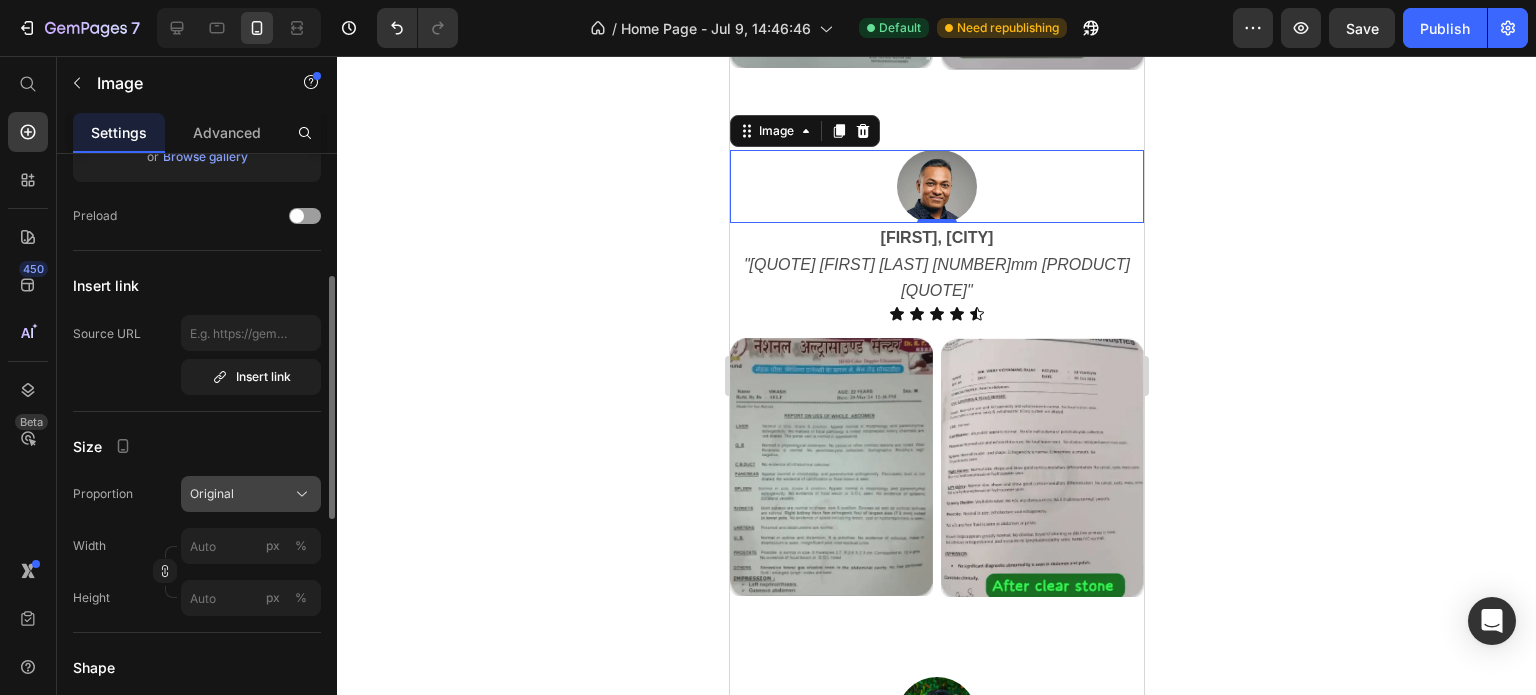 click on "Original" at bounding box center (251, 494) 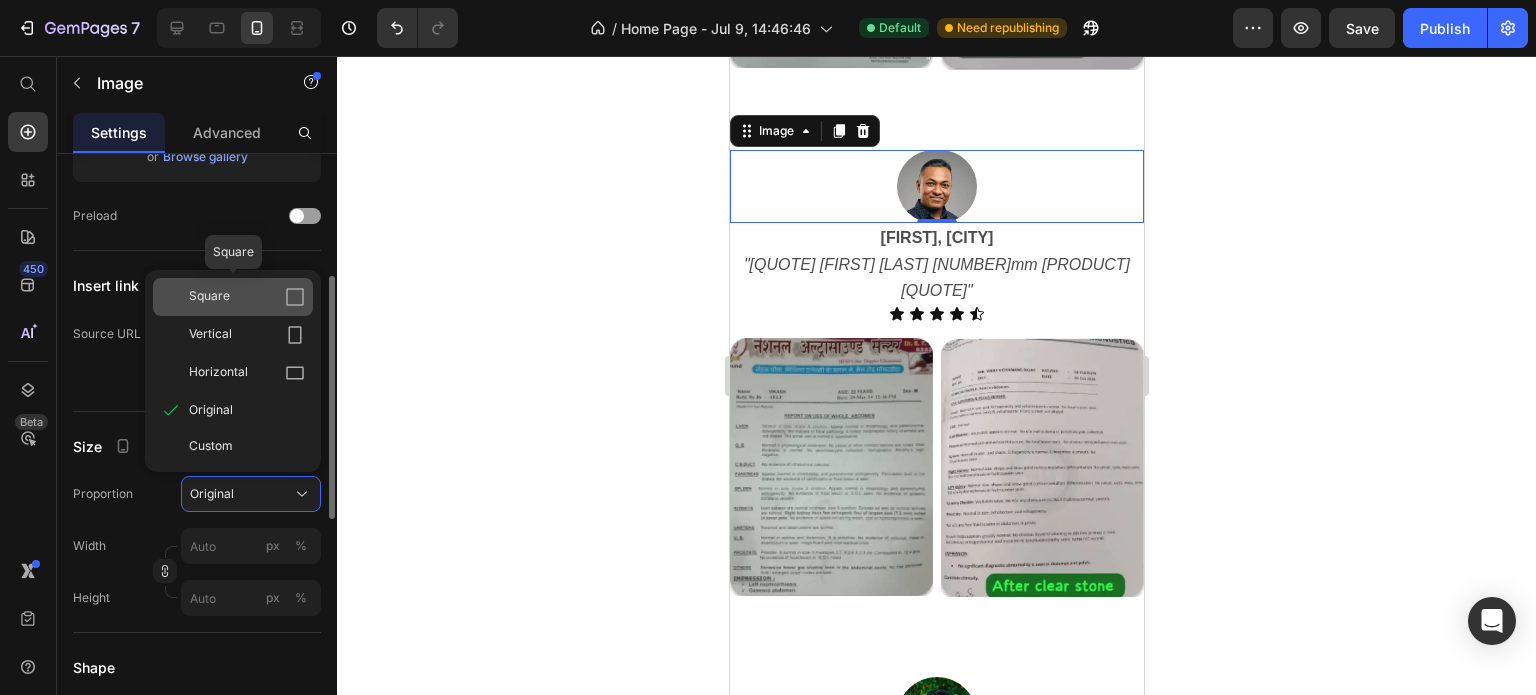 click on "Square" 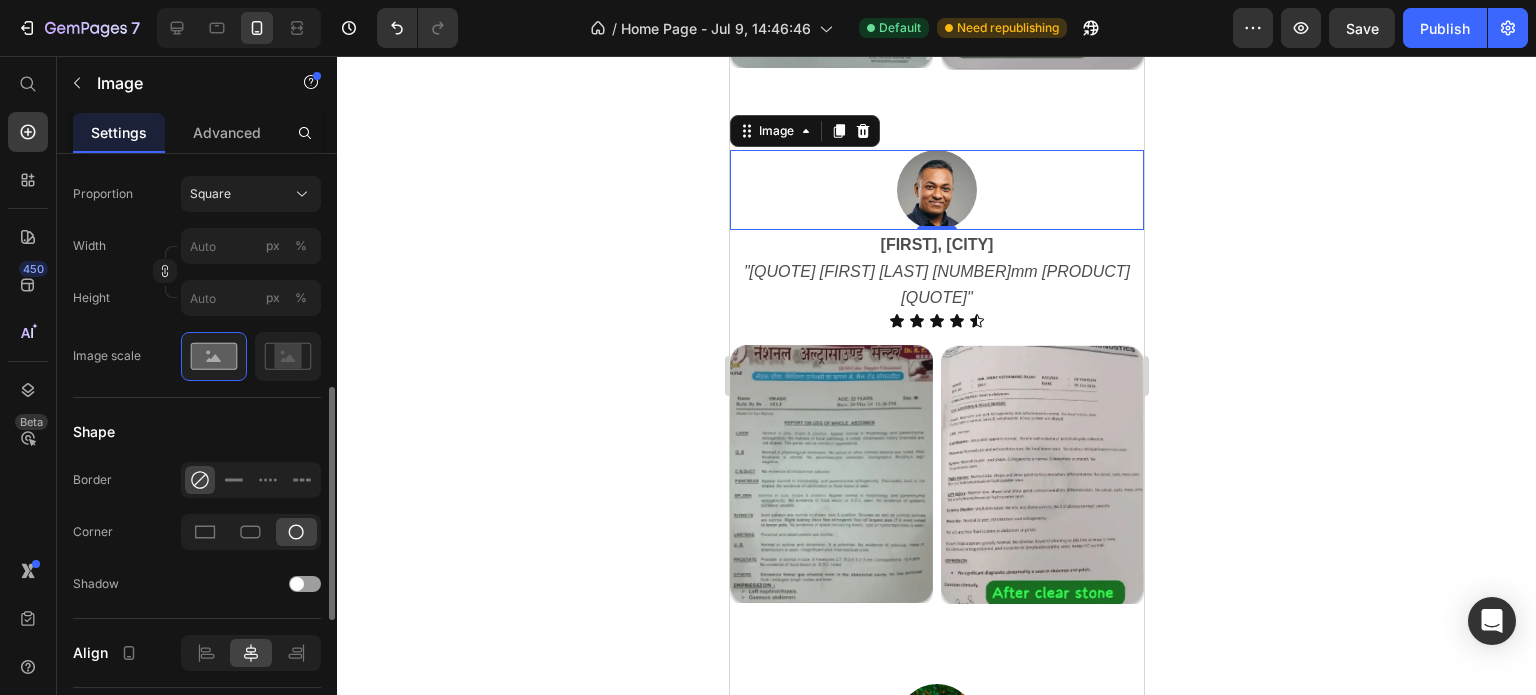 scroll, scrollTop: 500, scrollLeft: 0, axis: vertical 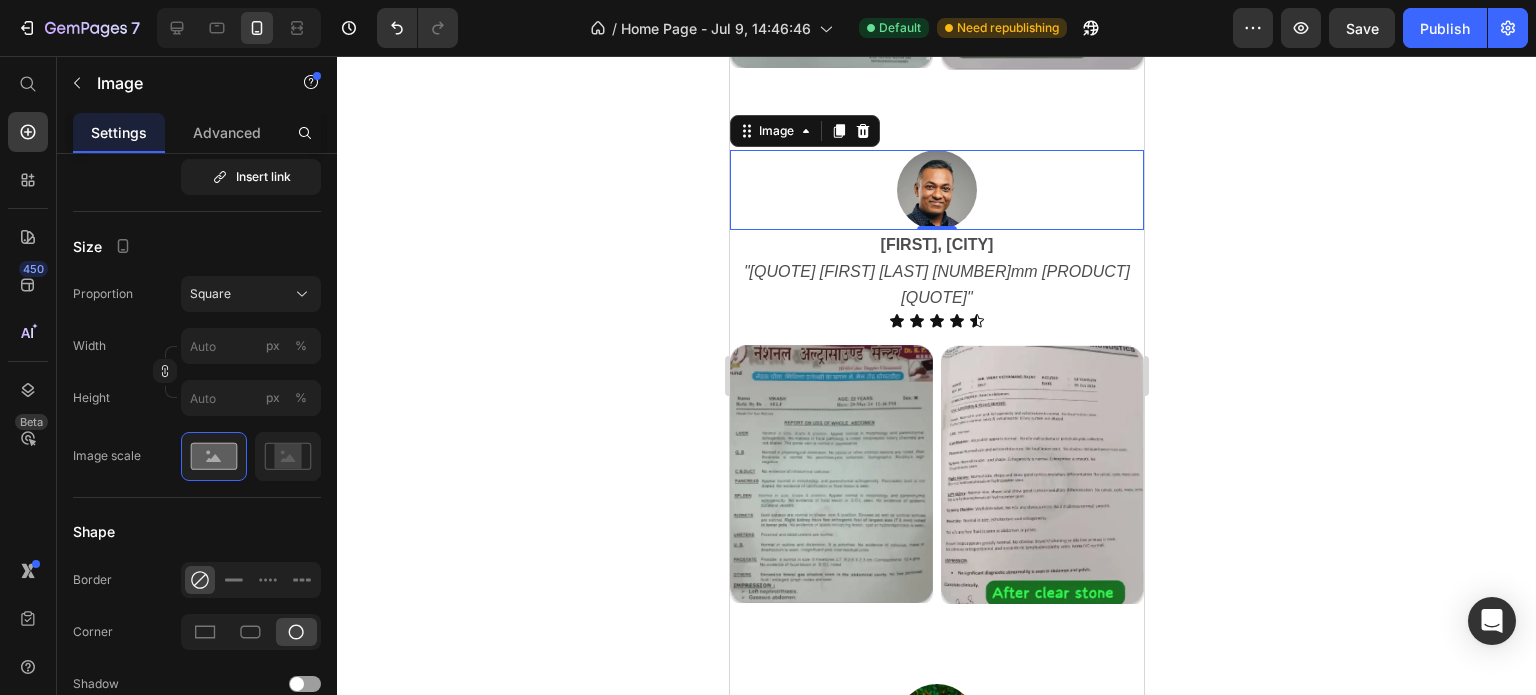 click 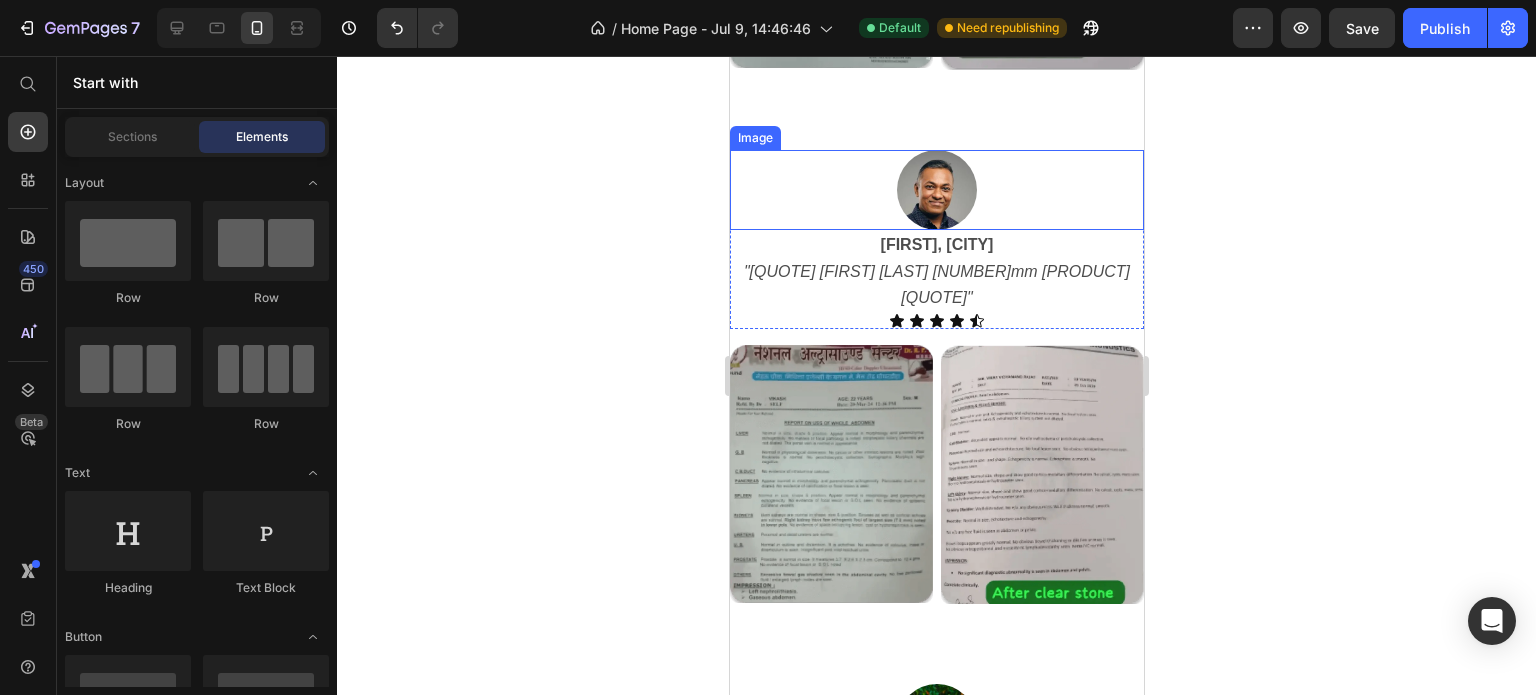 click at bounding box center [936, 190] 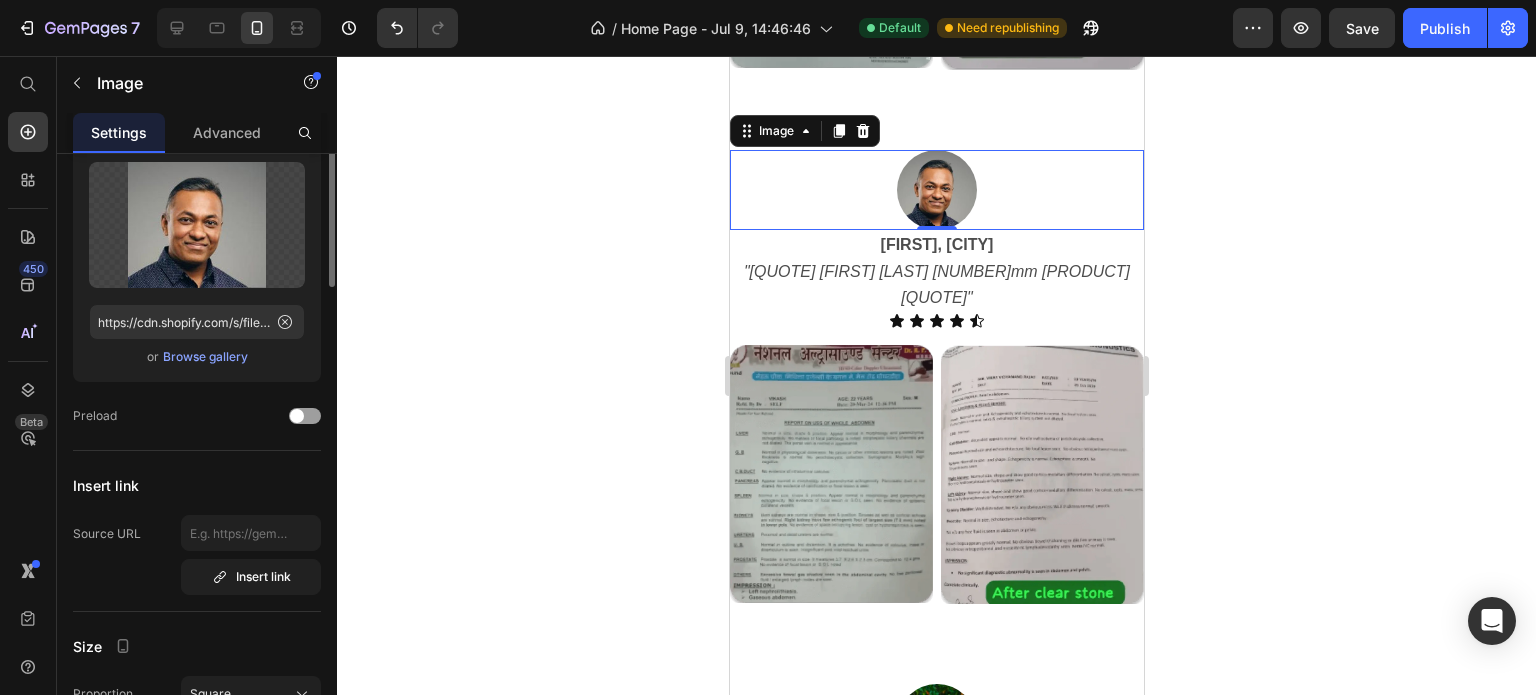 scroll, scrollTop: 0, scrollLeft: 0, axis: both 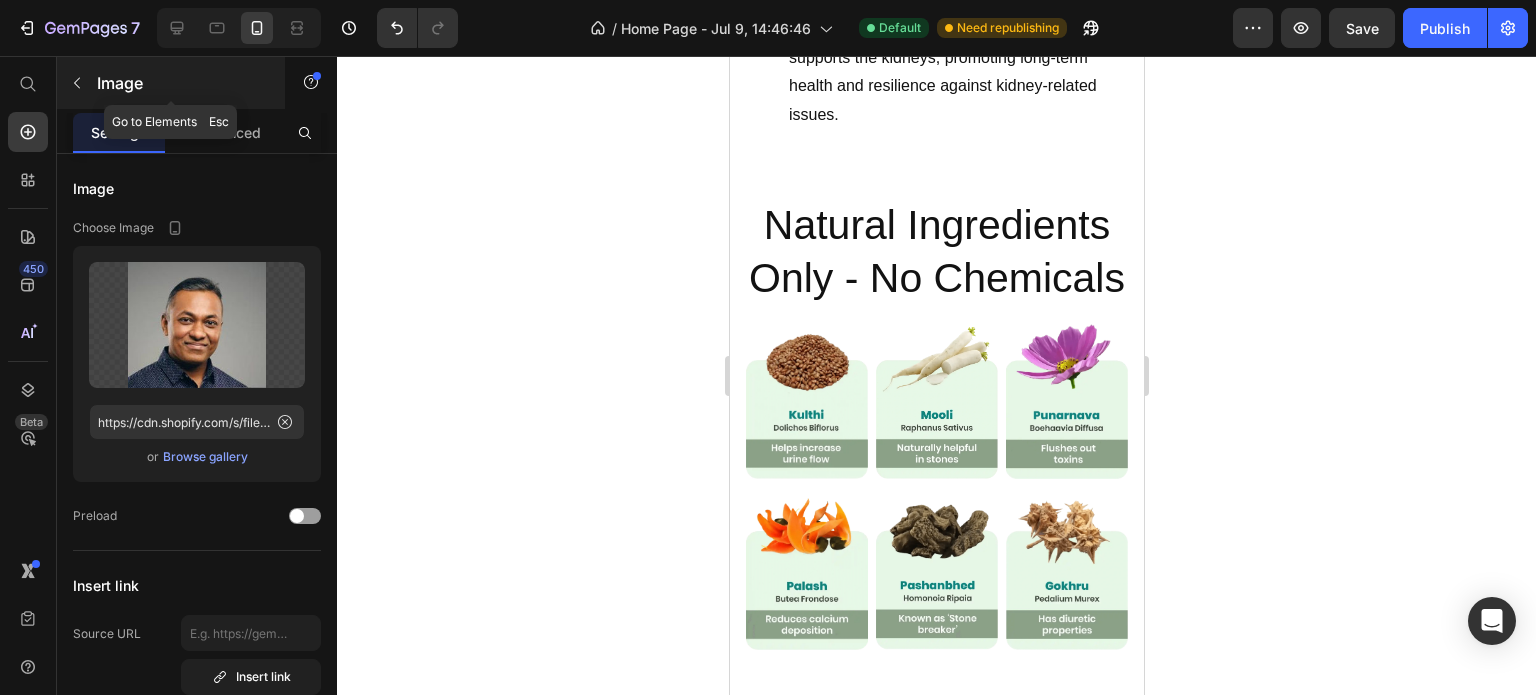 click 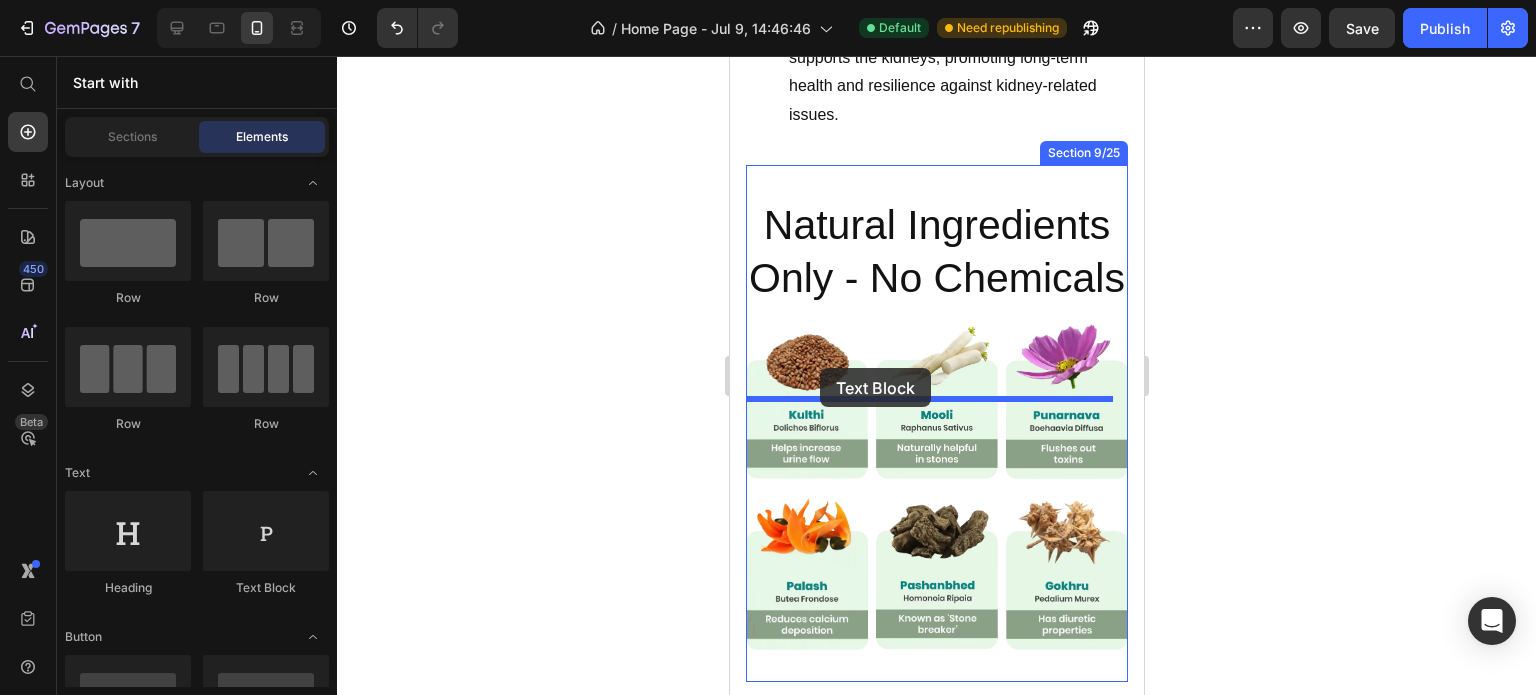 drag, startPoint x: 992, startPoint y: 583, endPoint x: 819, endPoint y: 368, distance: 275.96014 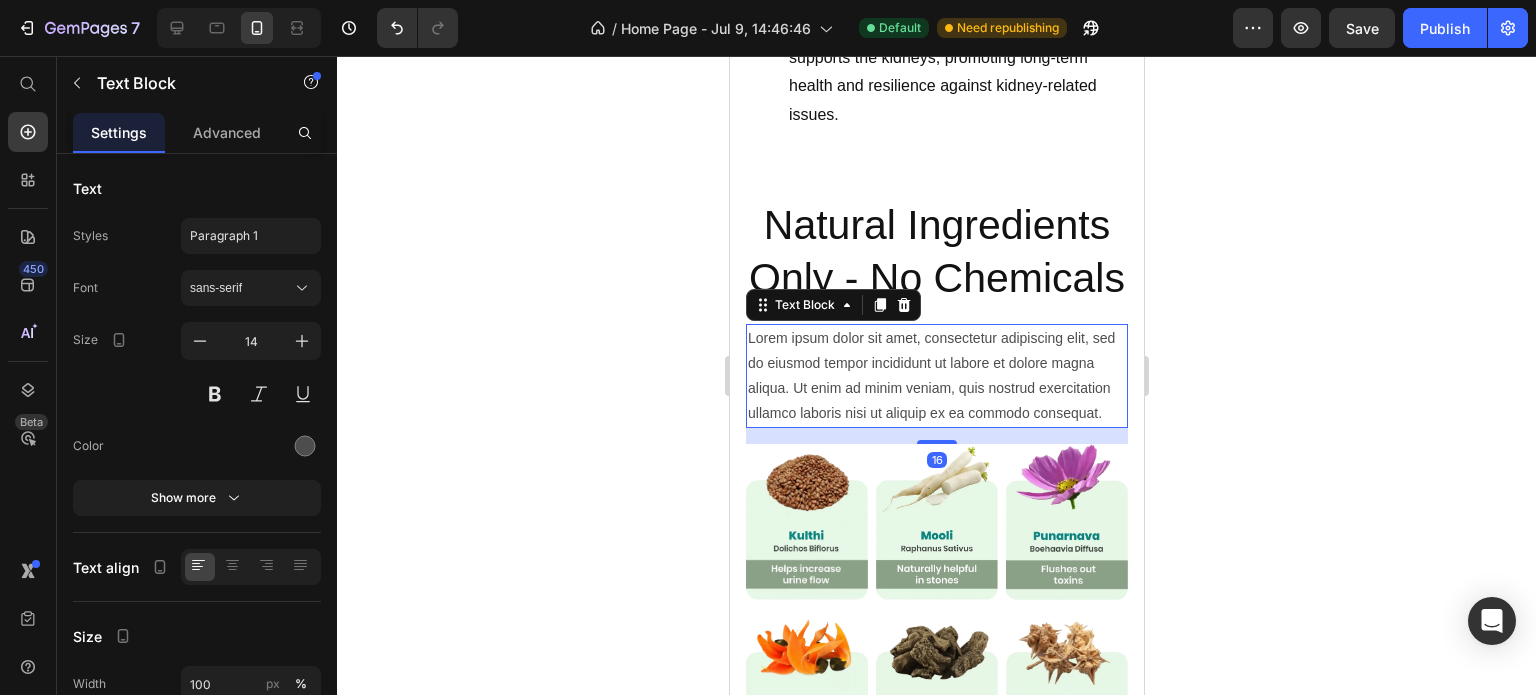 click on "Lorem ipsum dolor sit amet, consectetur adipiscing elit, sed do eiusmod tempor incididunt ut labore et dolore magna aliqua. Ut enim ad minim veniam, quis nostrud exercitation ullamco laboris nisi ut aliquip ex ea commodo consequat." at bounding box center (936, 376) 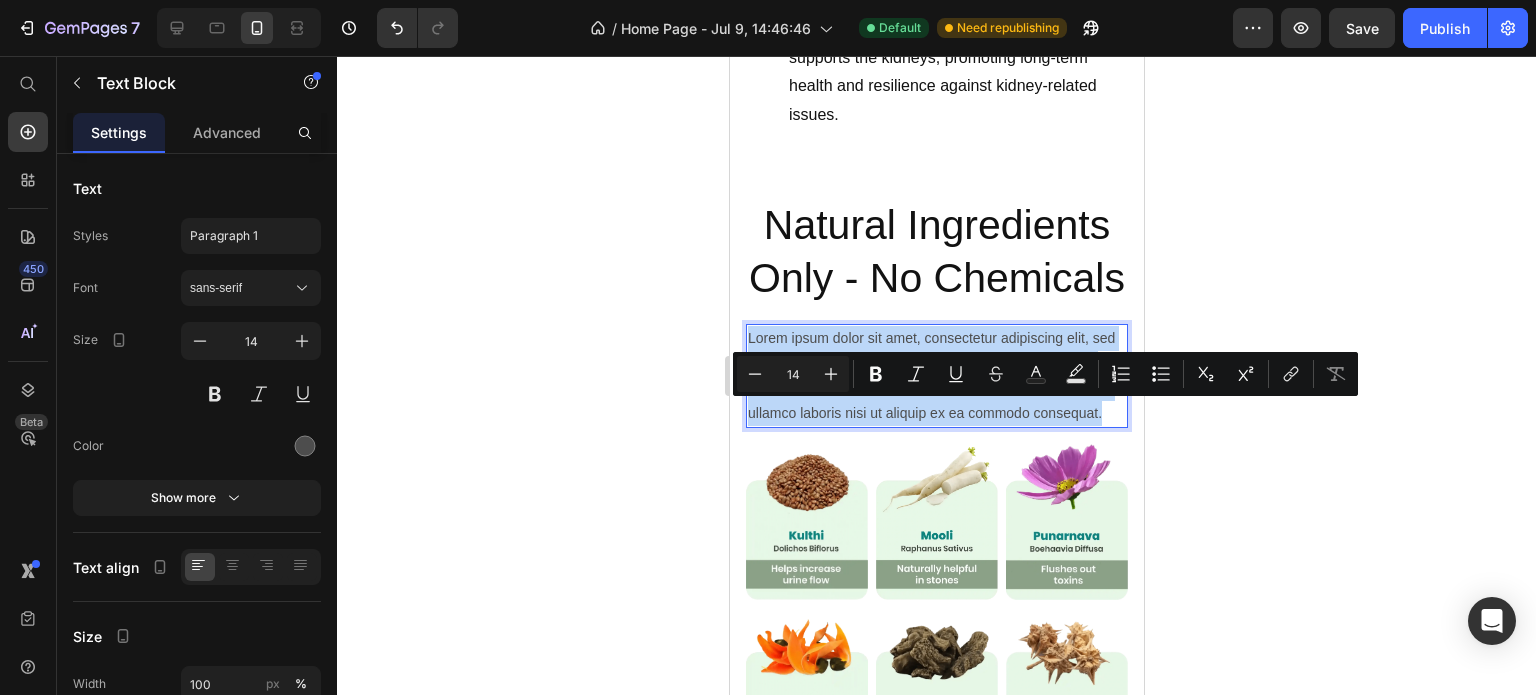 drag, startPoint x: 836, startPoint y: 519, endPoint x: 717, endPoint y: 414, distance: 158.70097 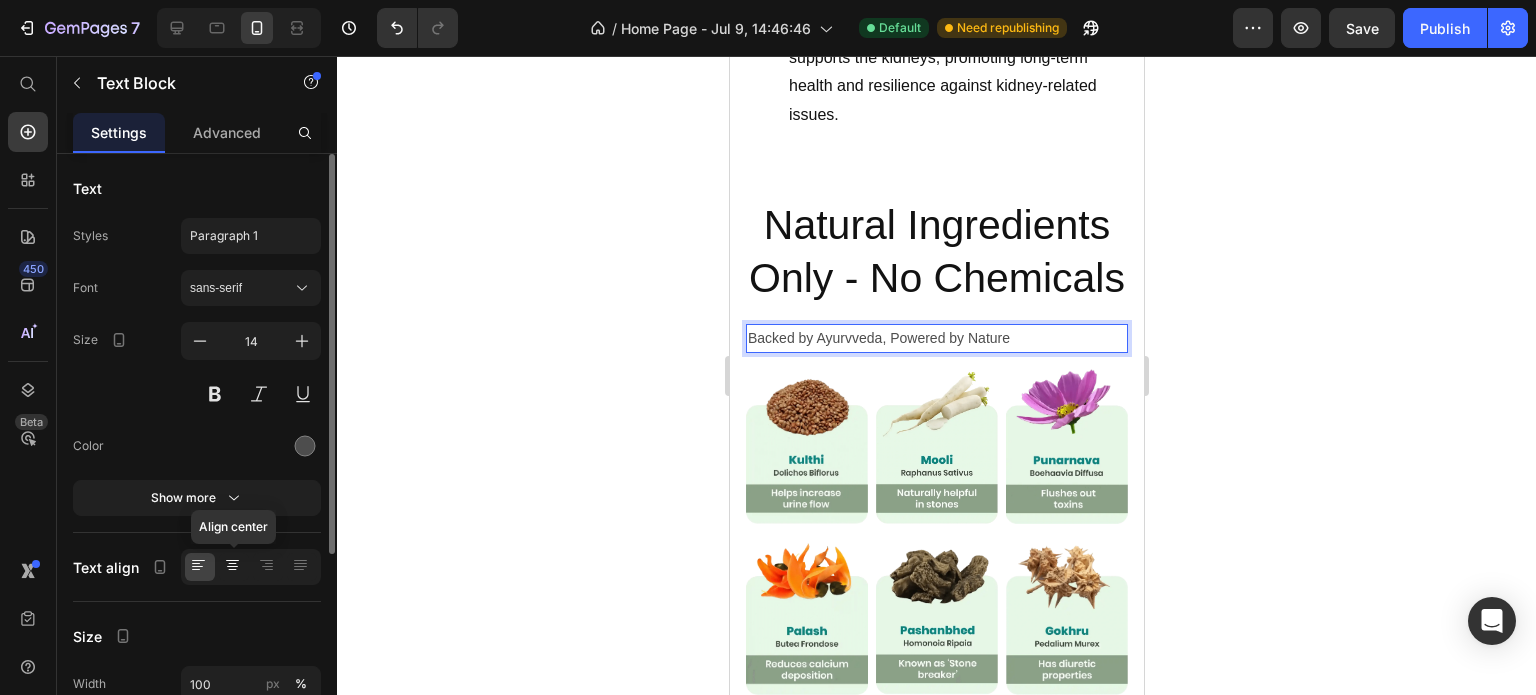 click 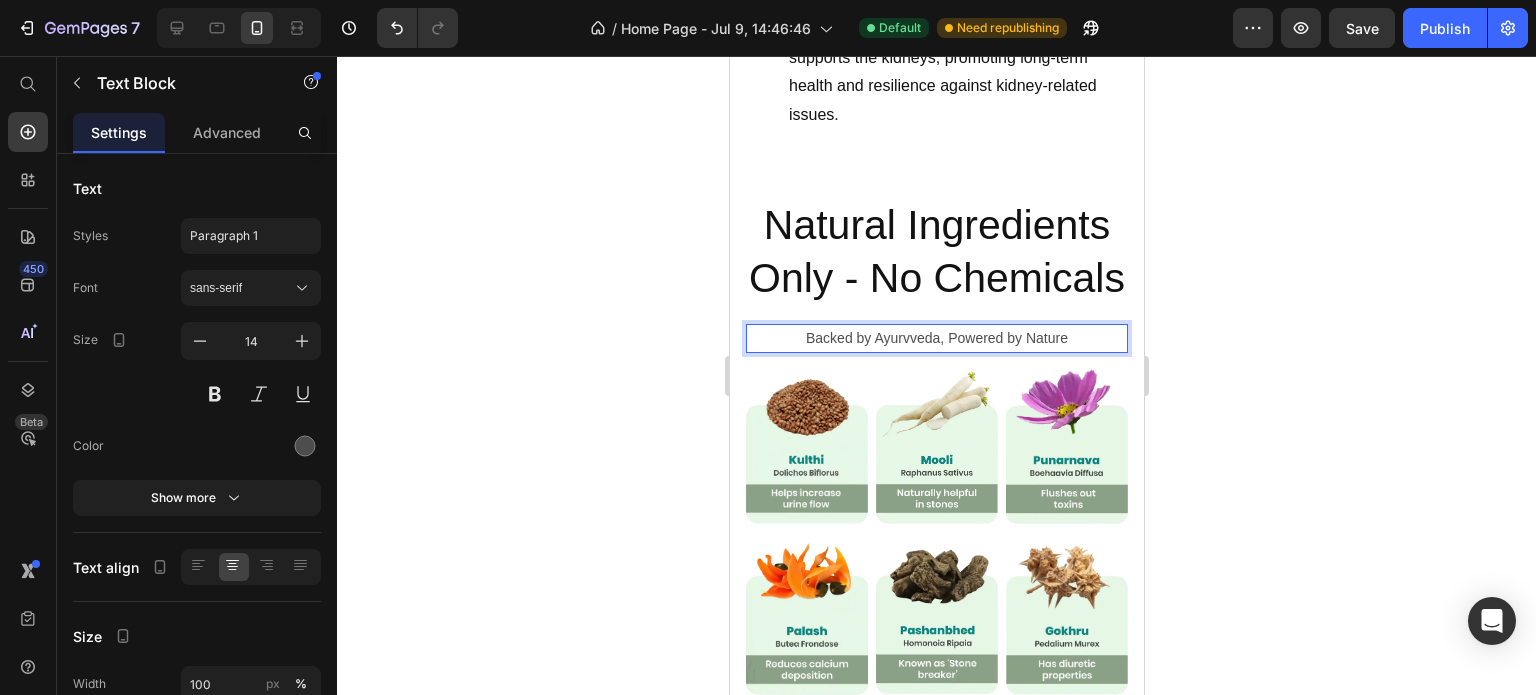 click on "Backed by Ayurvveda, Powered by Nature" at bounding box center [936, 338] 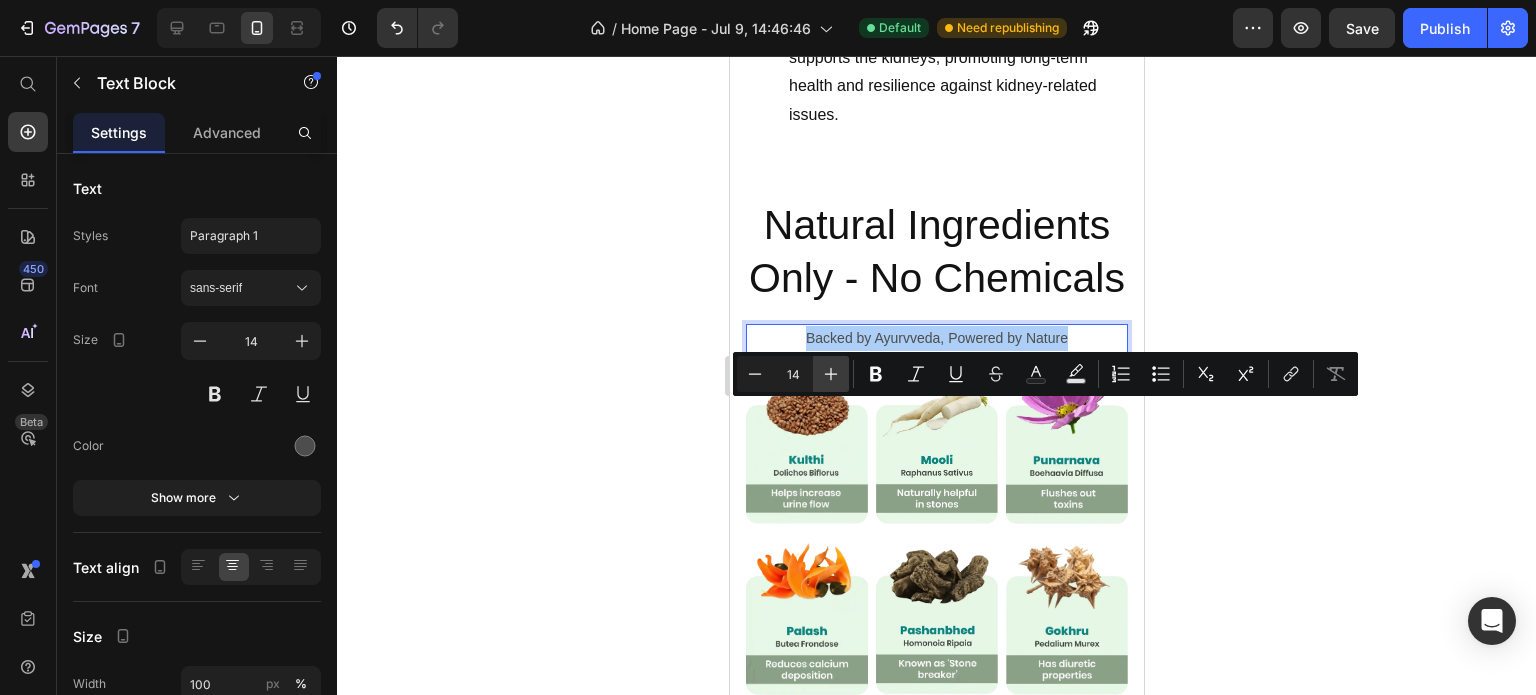 click 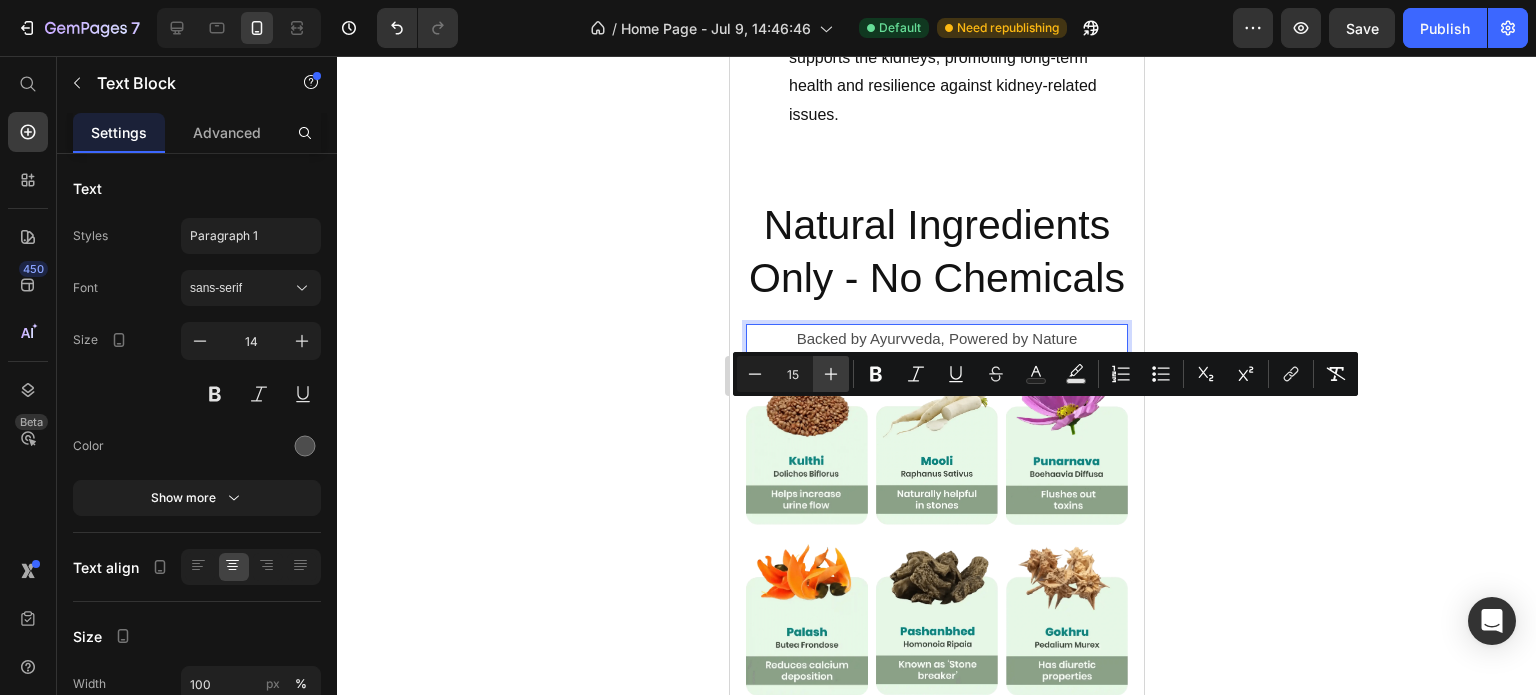click 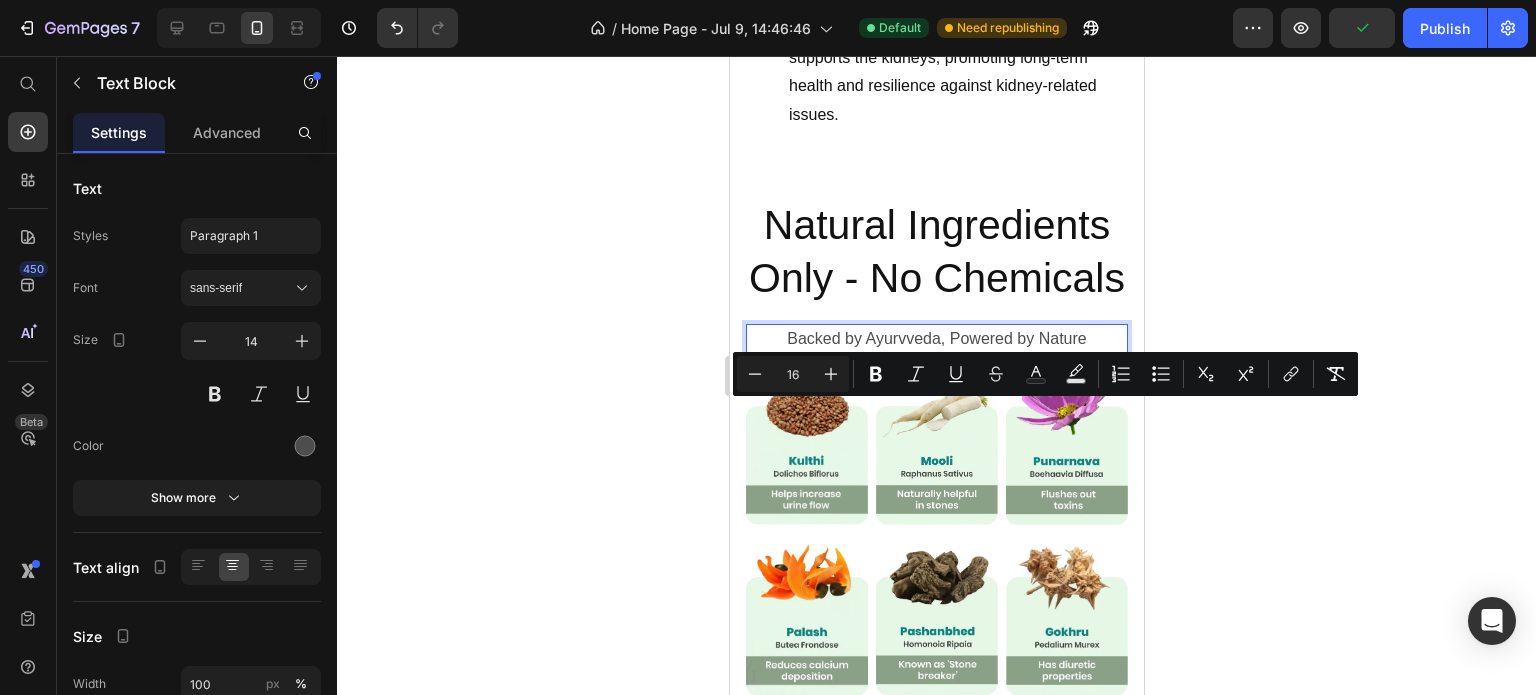 click 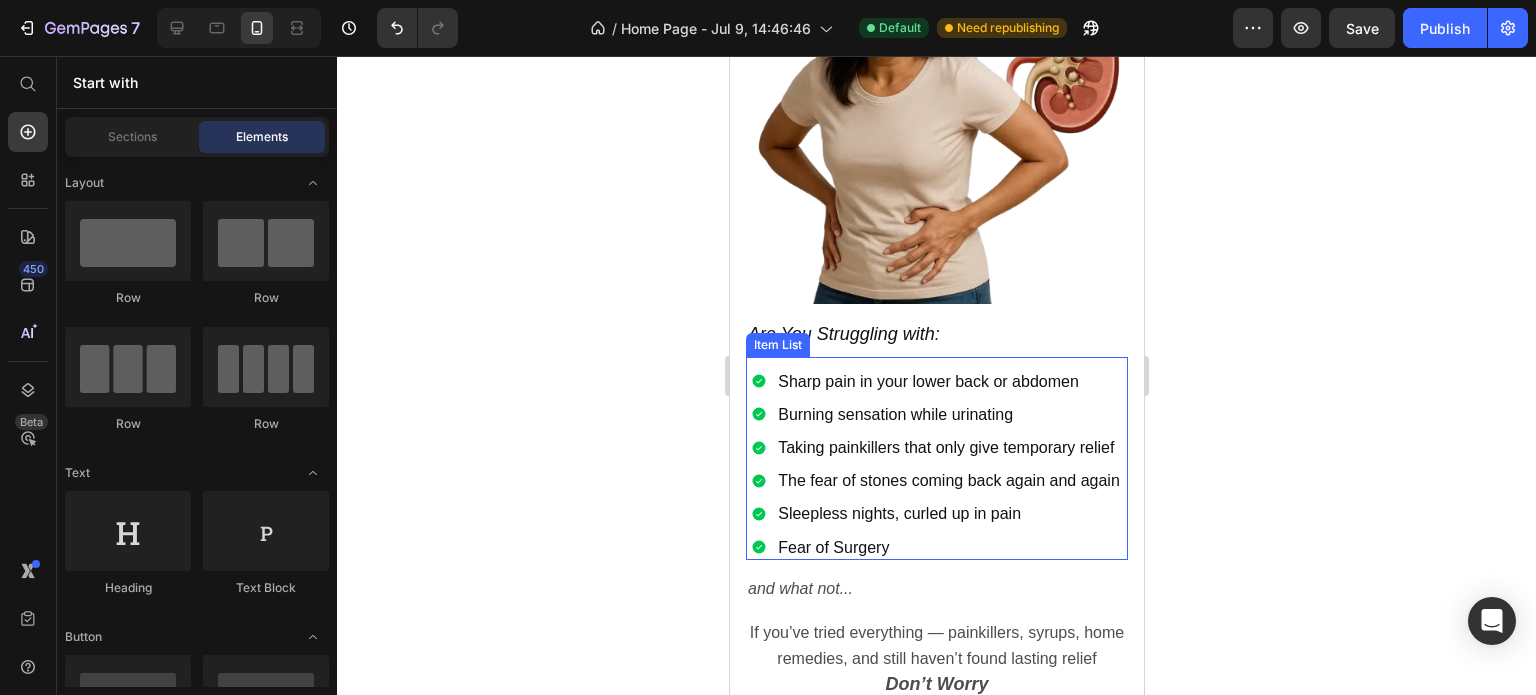 scroll, scrollTop: 1400, scrollLeft: 0, axis: vertical 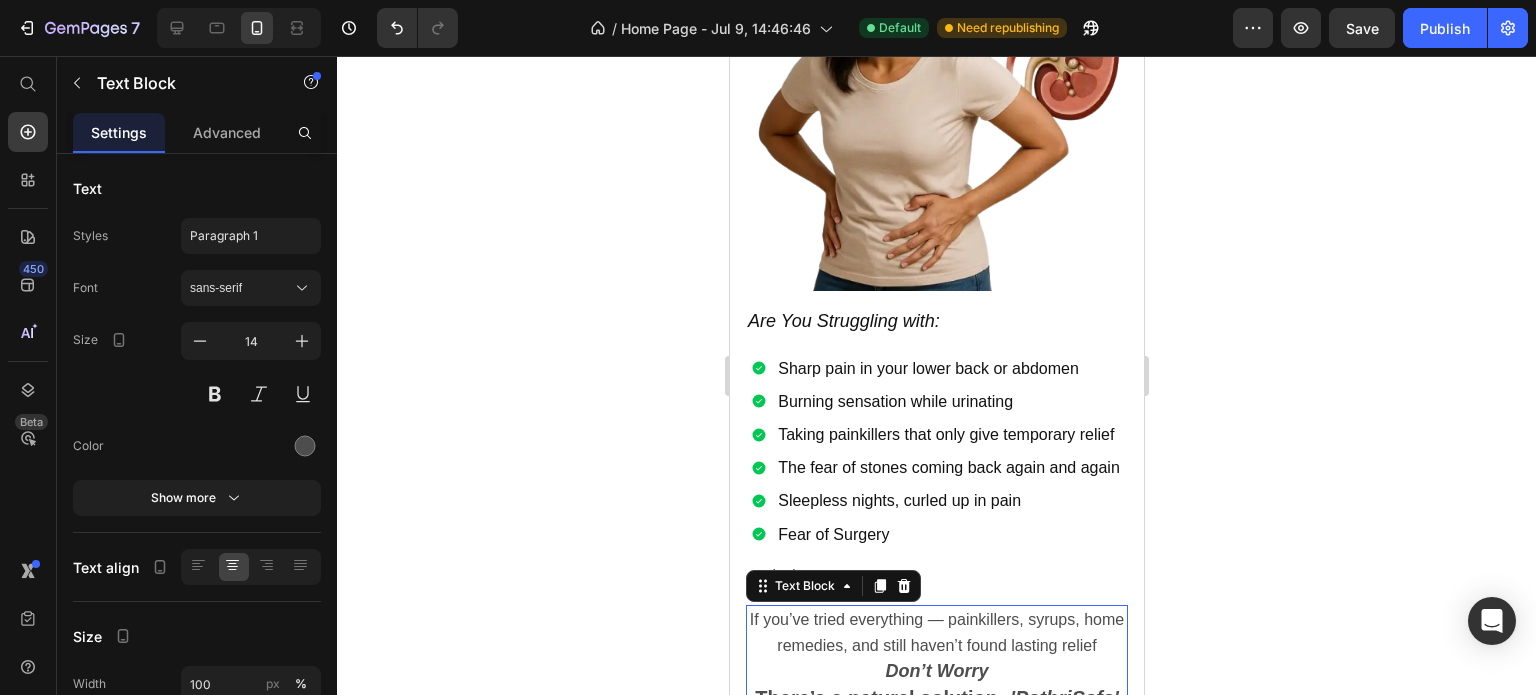 click on "If you’ve tried everything — painkillers, syrups, home remedies, and still haven’t found lasting relief" at bounding box center [936, 632] 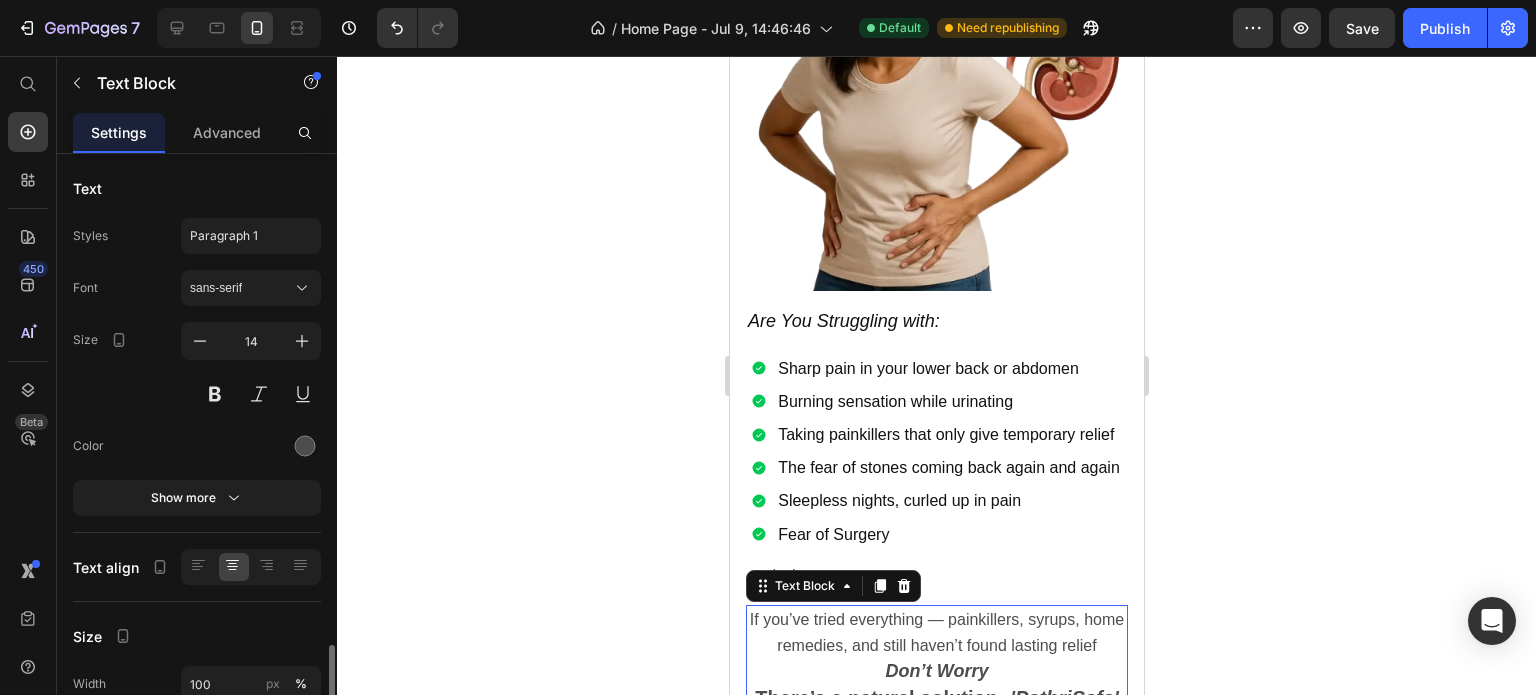 scroll, scrollTop: 294, scrollLeft: 0, axis: vertical 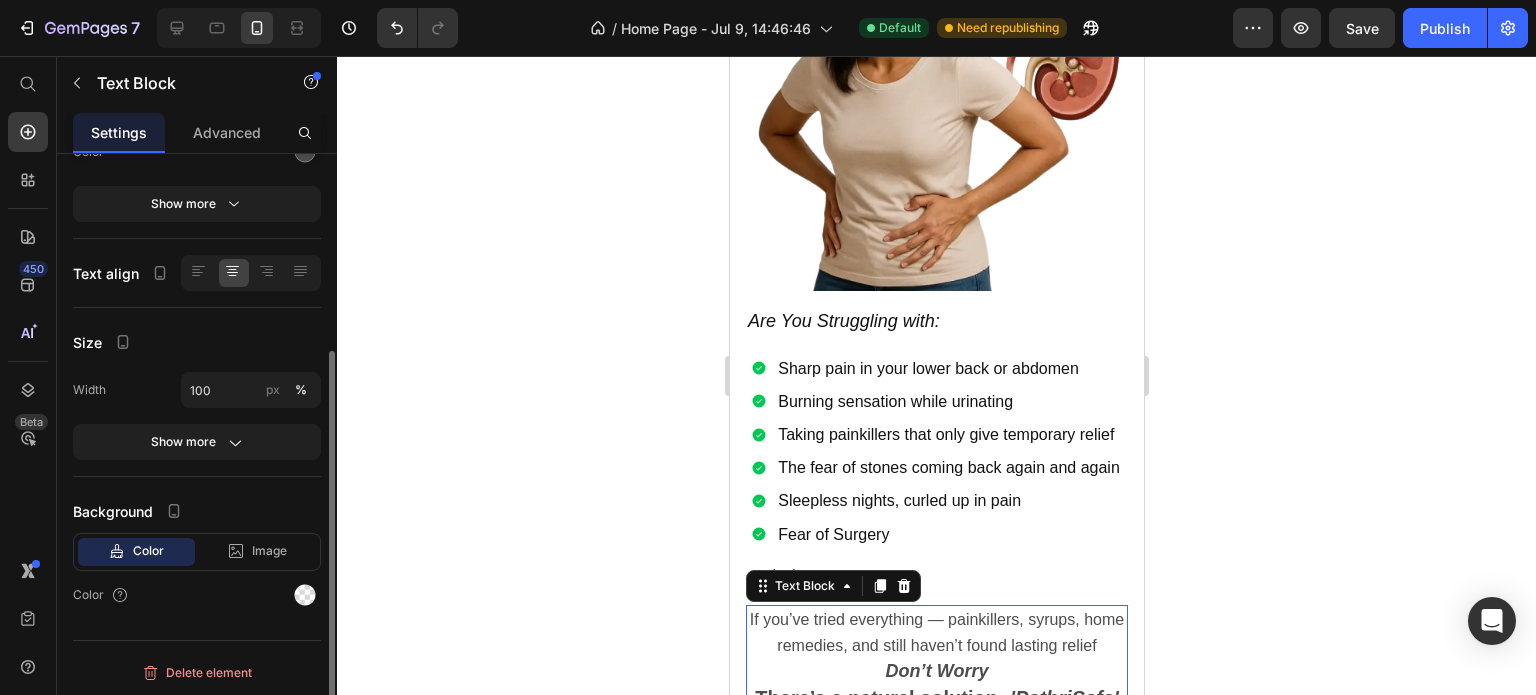 click on "Show more" at bounding box center [197, 442] 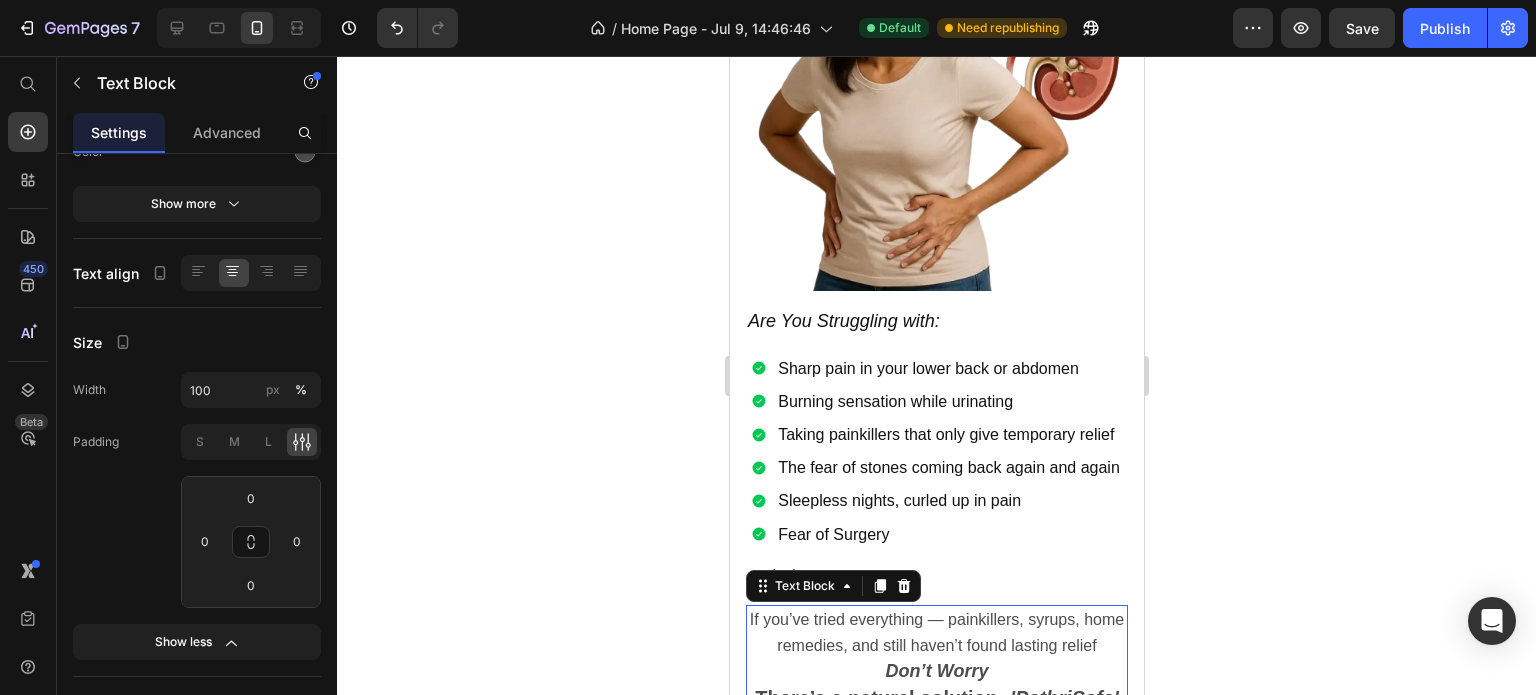 click 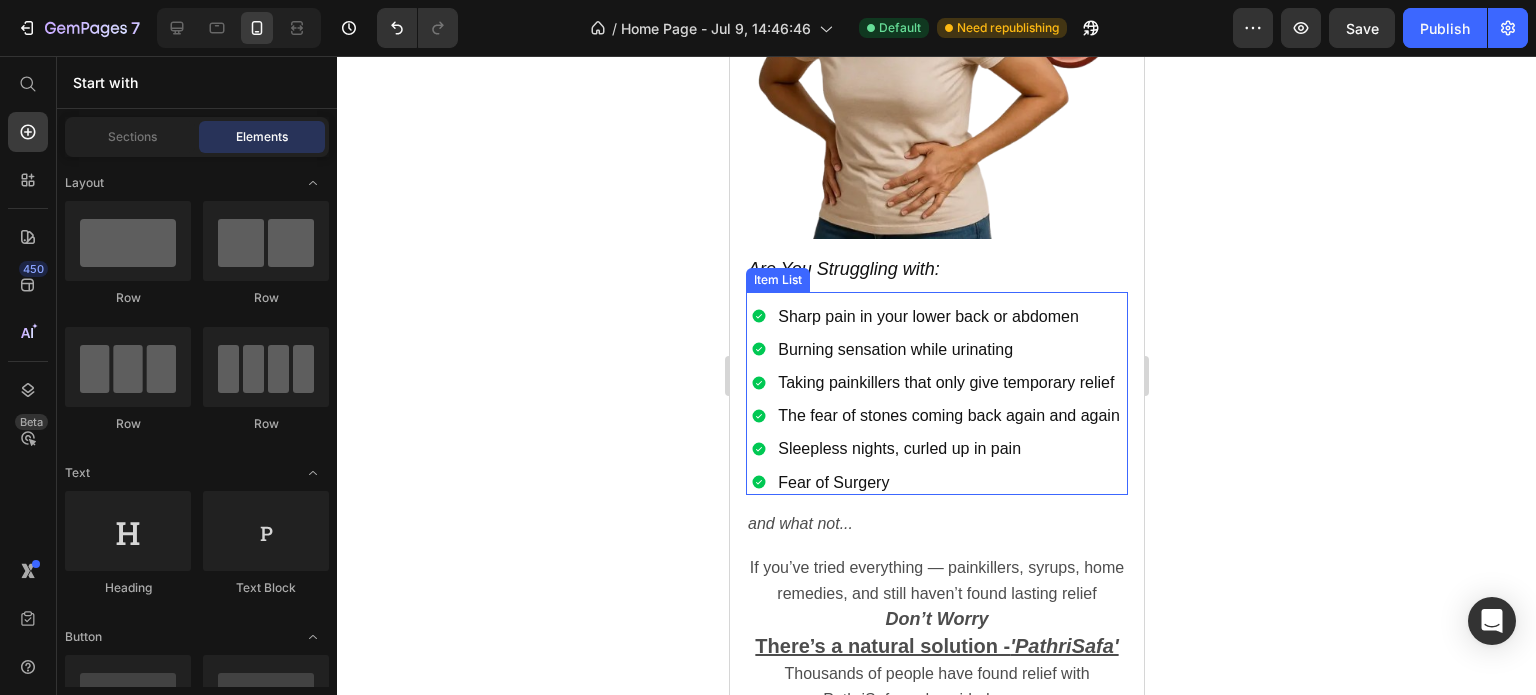 scroll, scrollTop: 1600, scrollLeft: 0, axis: vertical 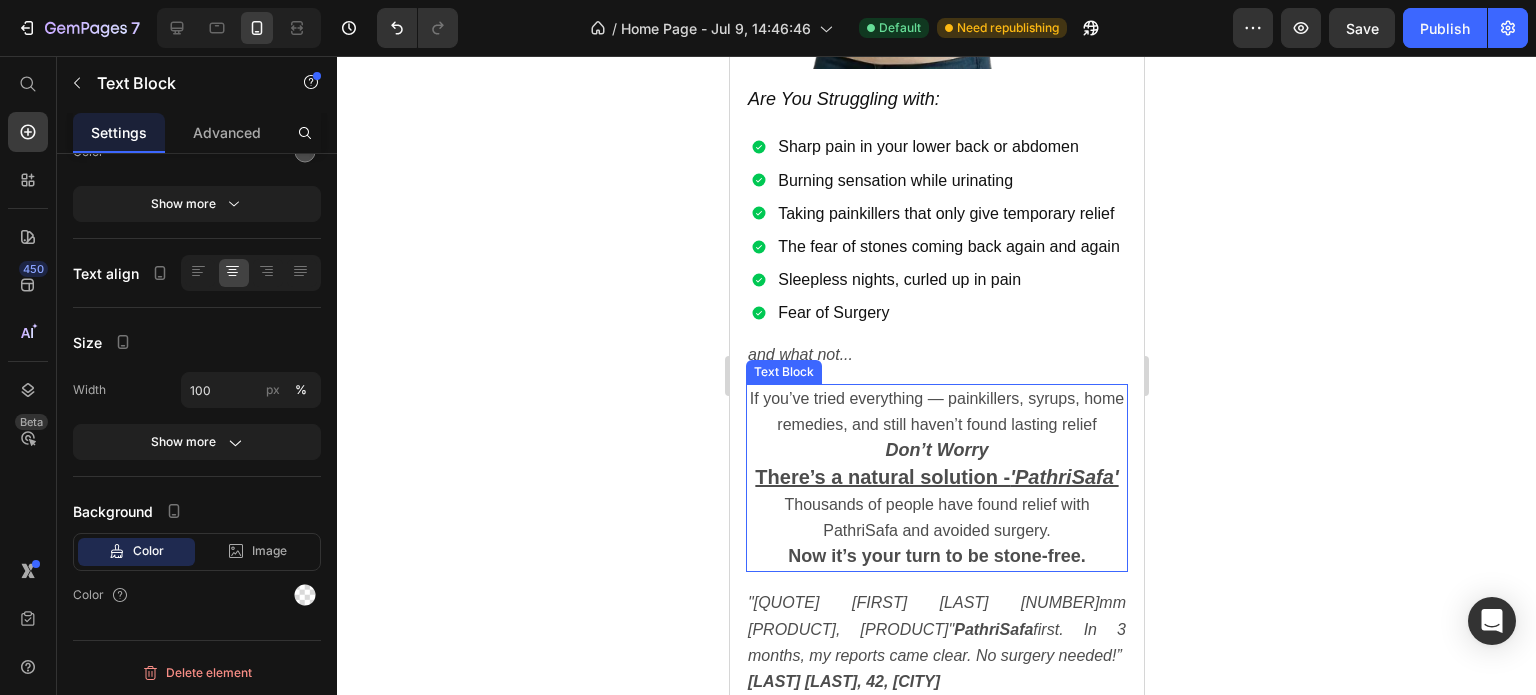 click on "If you’ve tried everything — painkillers, syrups, home remedies, and still haven’t found lasting relief" at bounding box center (936, 411) 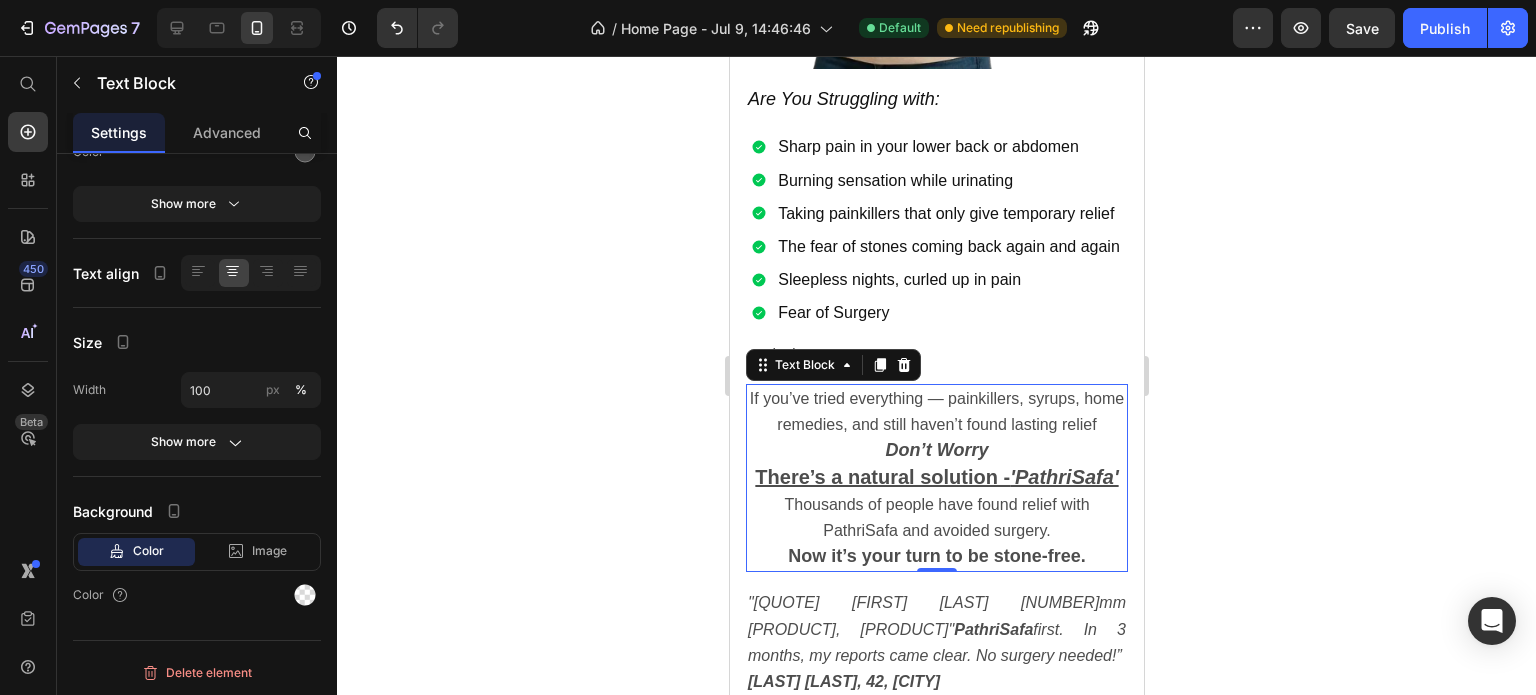 scroll, scrollTop: 1800, scrollLeft: 0, axis: vertical 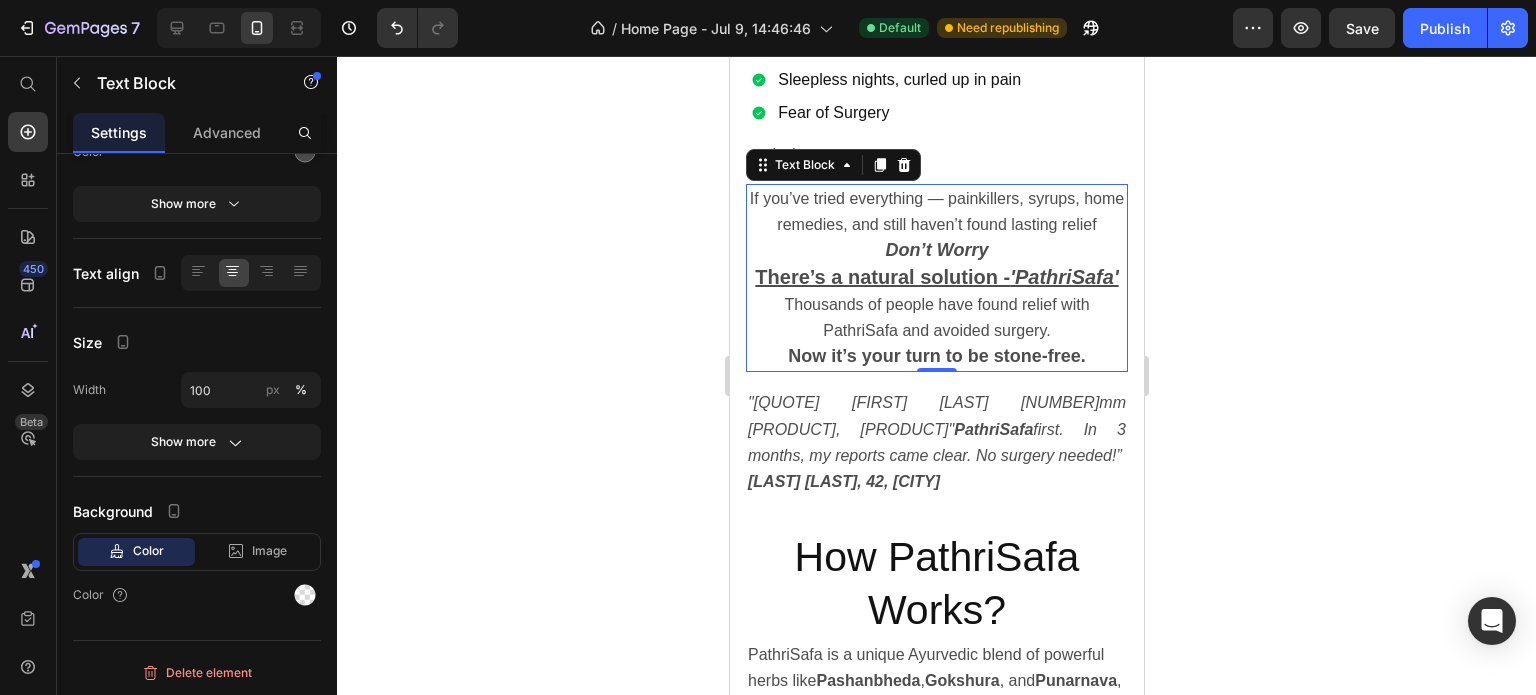 click 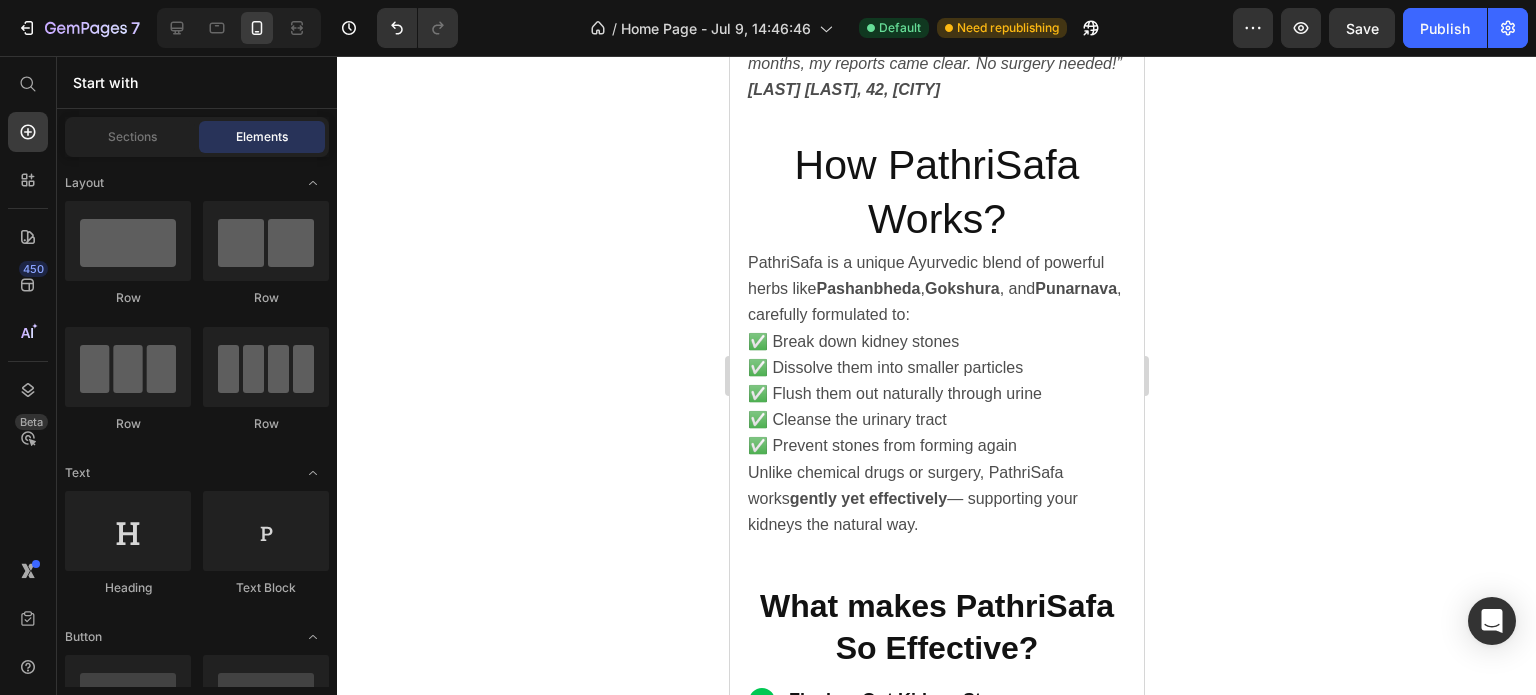 scroll, scrollTop: 2200, scrollLeft: 0, axis: vertical 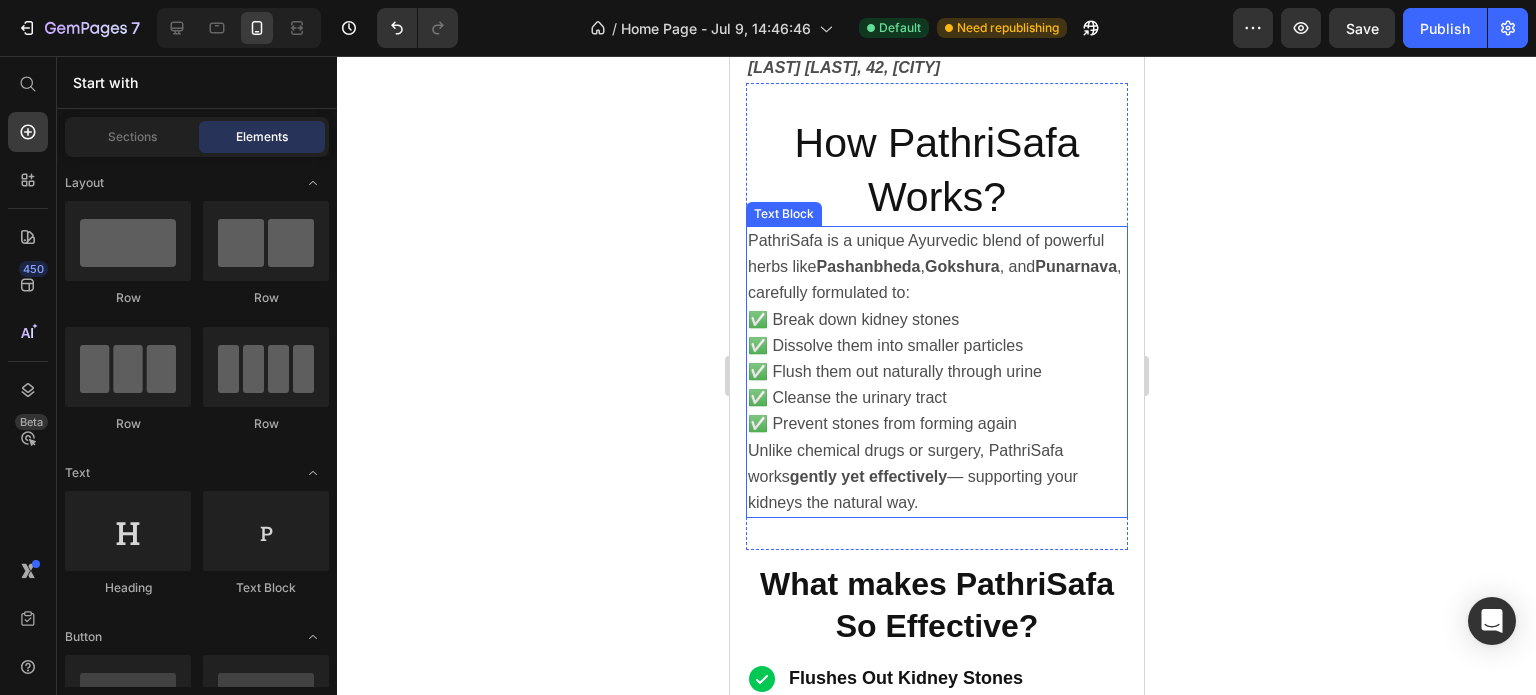 click on "How PathriSafa Works?" at bounding box center (936, 170) 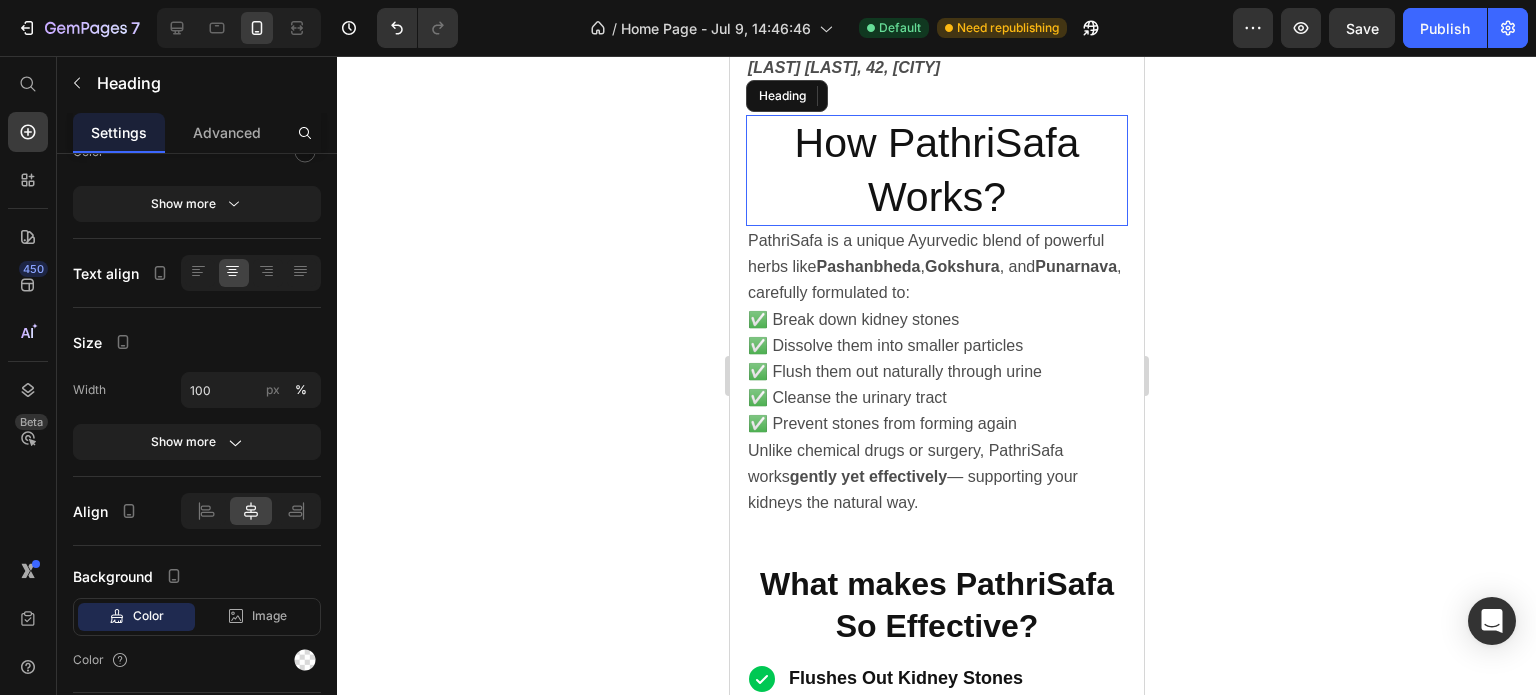 scroll, scrollTop: 600, scrollLeft: 0, axis: vertical 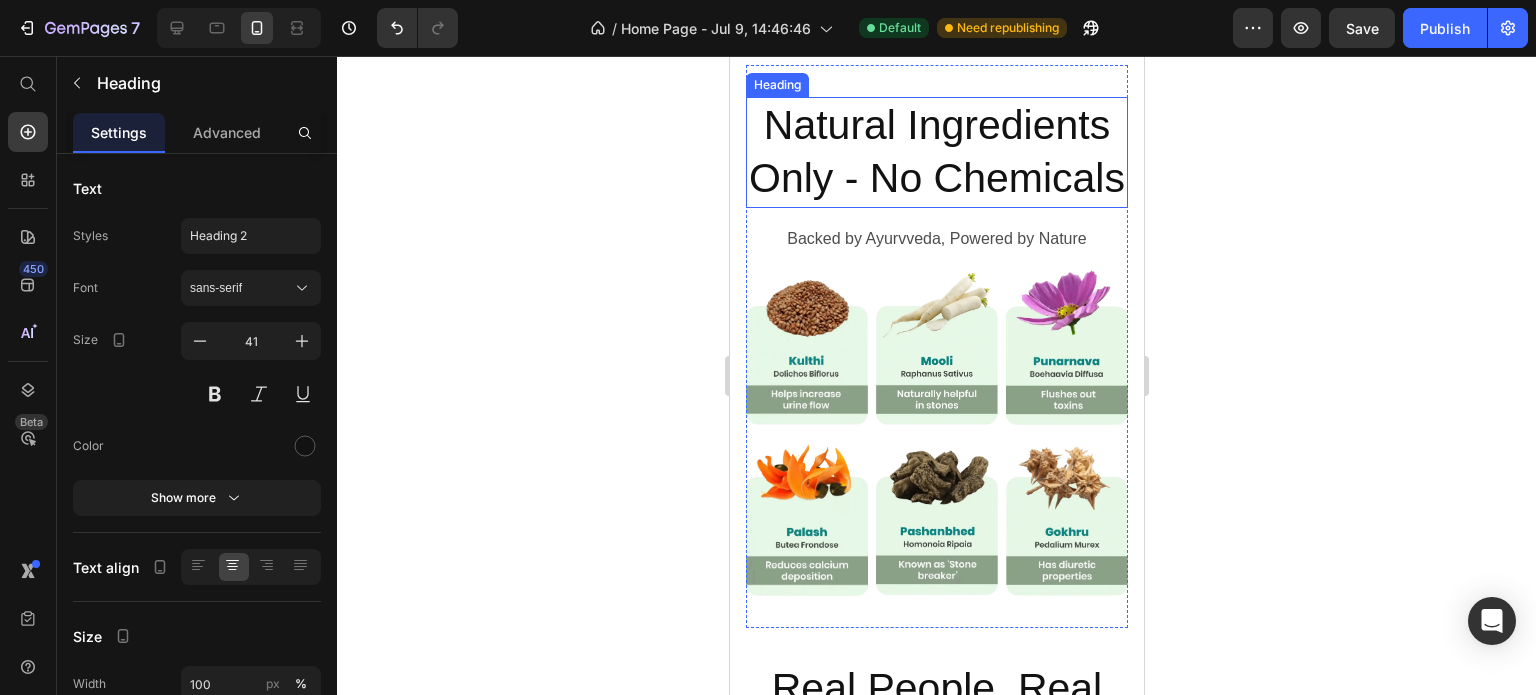 click on "Natural Ingredients Only - No Chemicals" at bounding box center [936, 152] 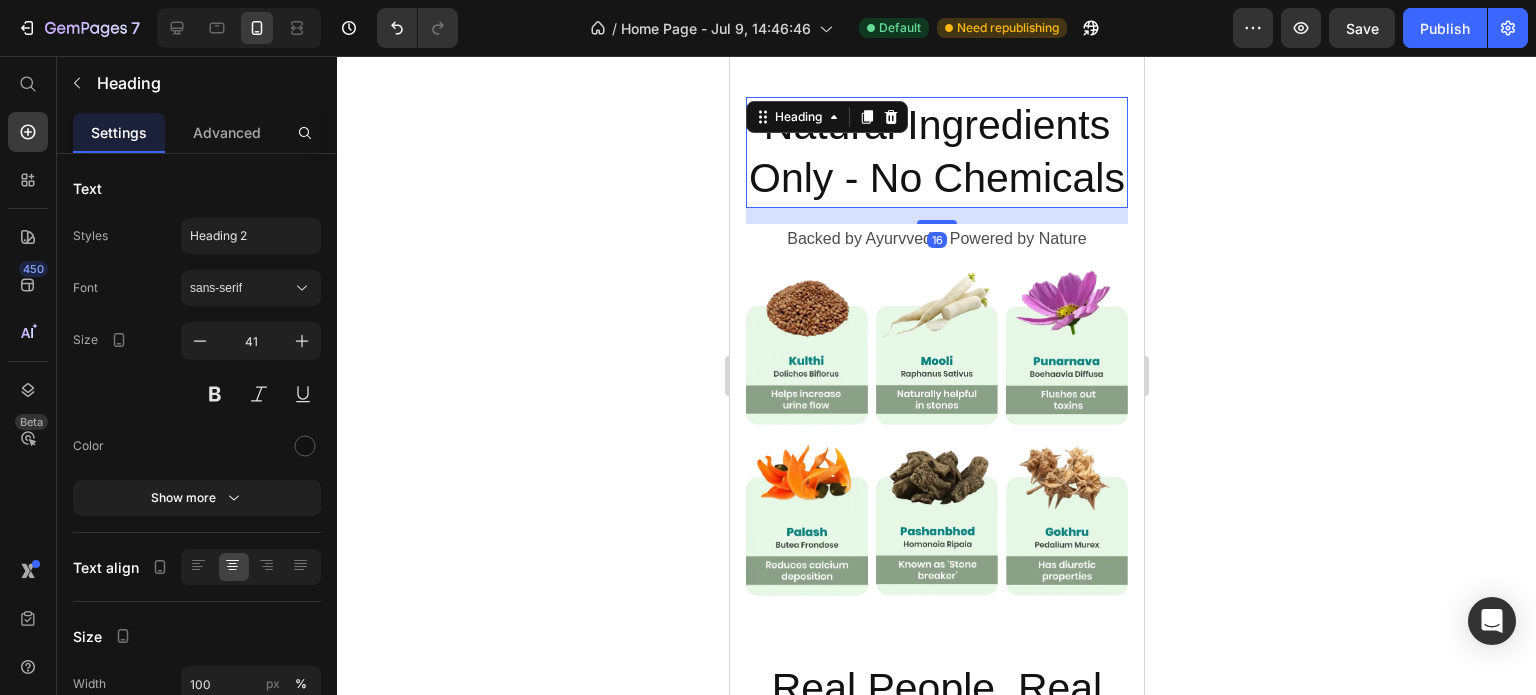 click on "Natural Ingredients Only - No Chemicals" at bounding box center [936, 152] 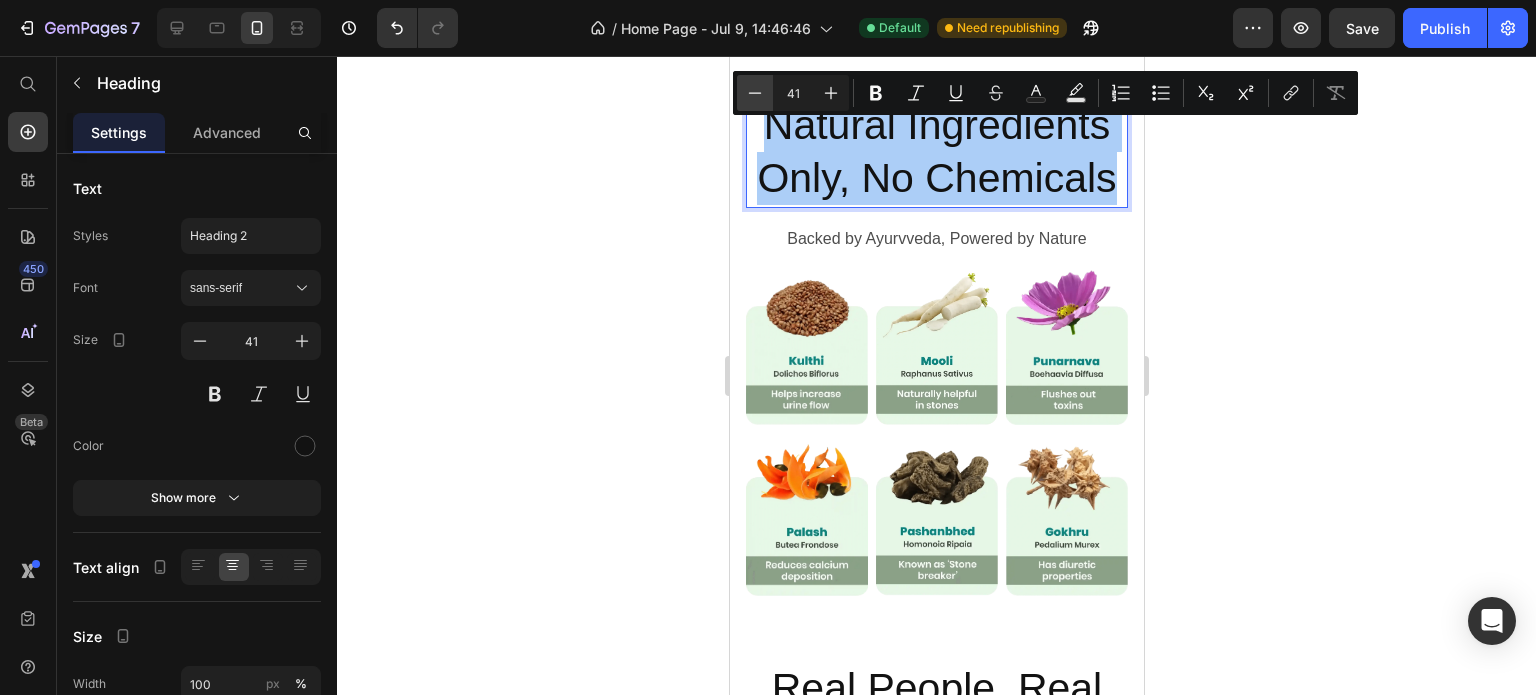 click 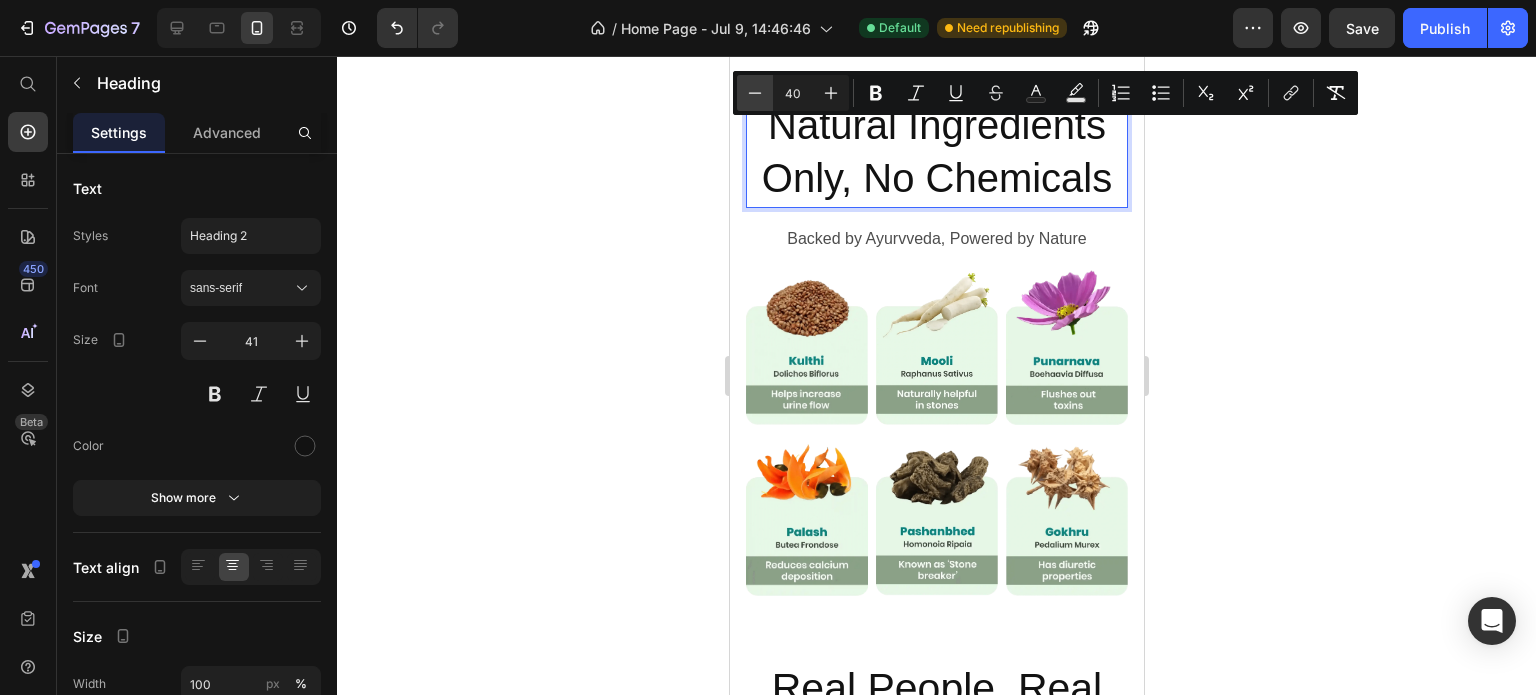 click 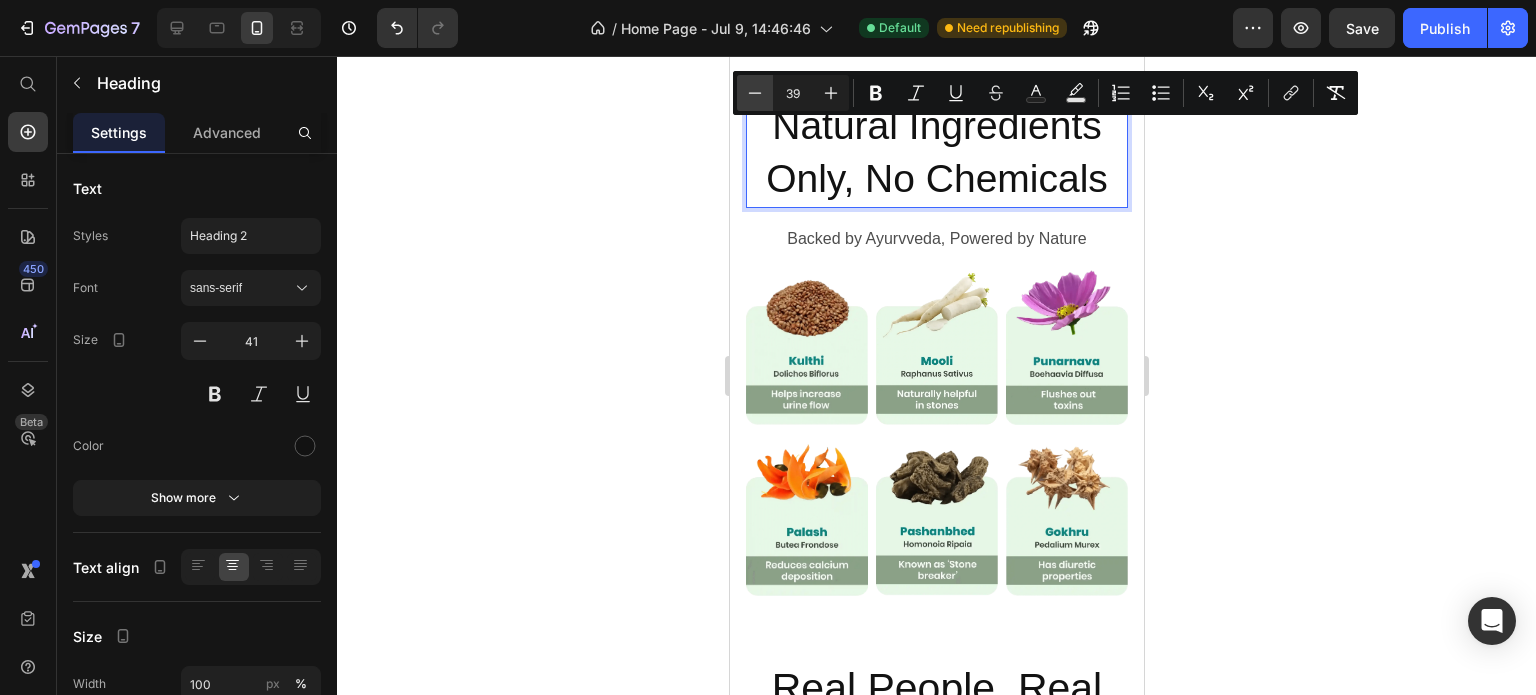 click 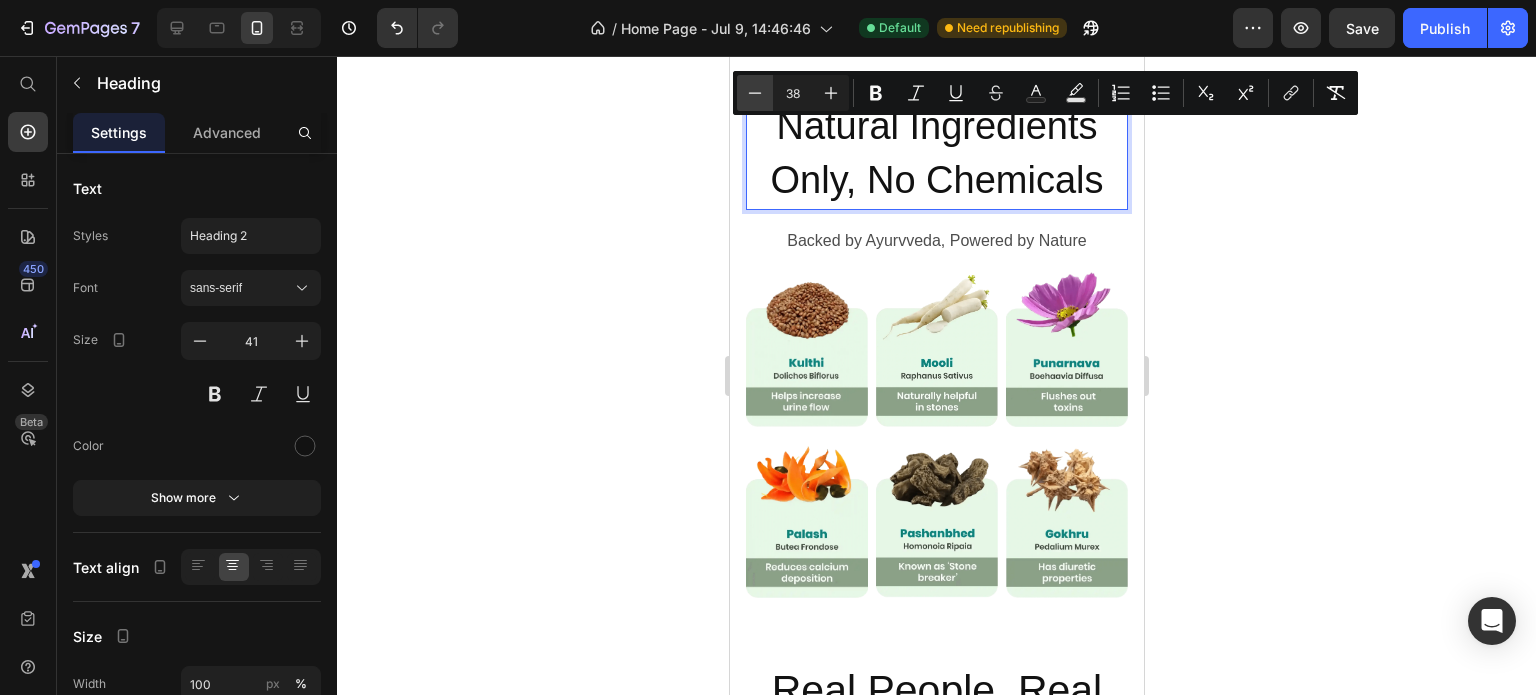 click 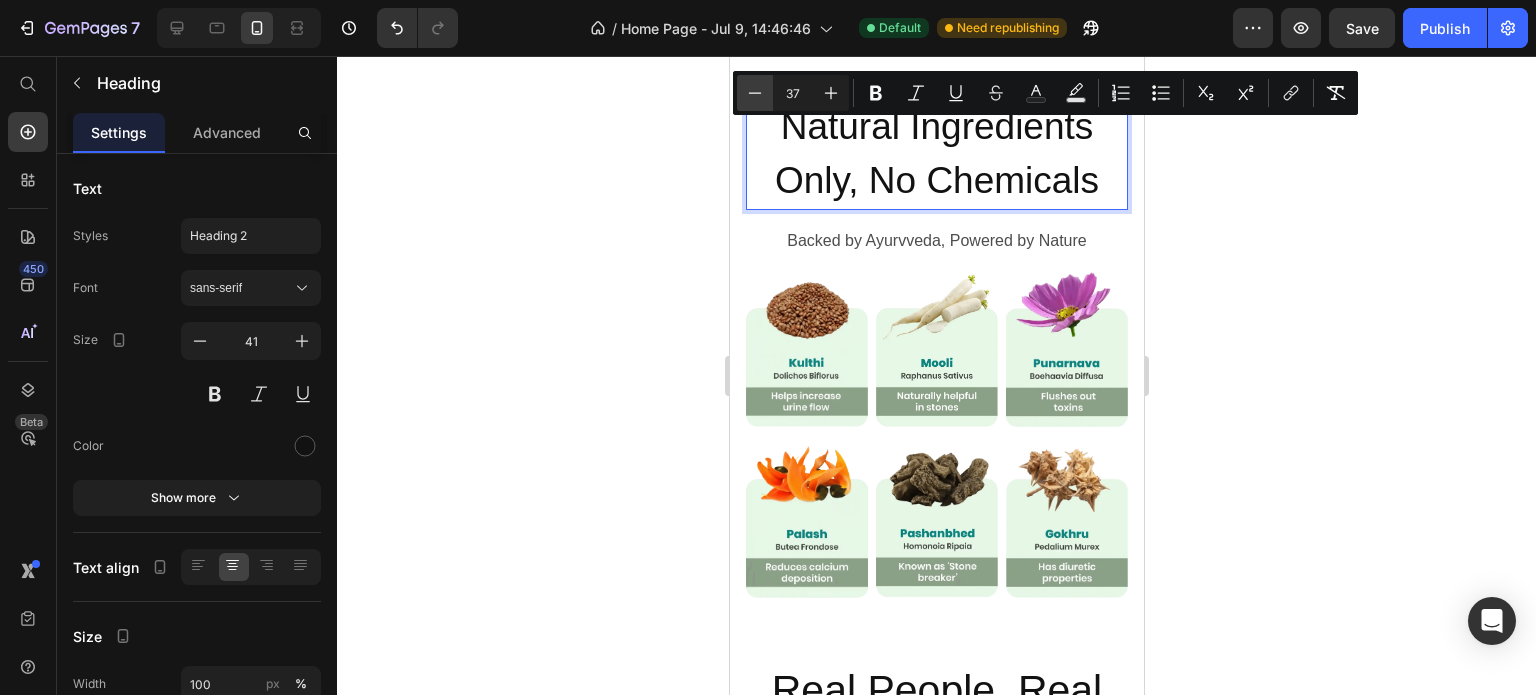 click 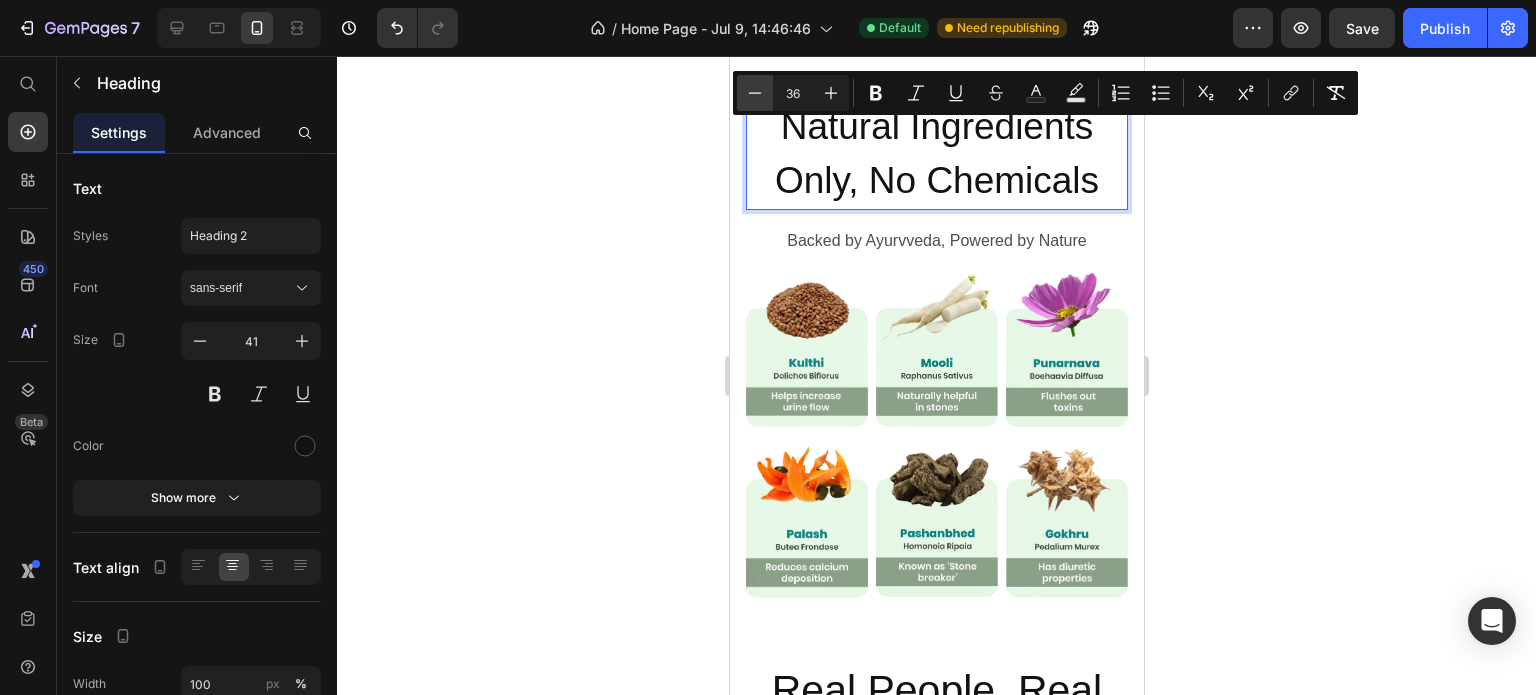 click 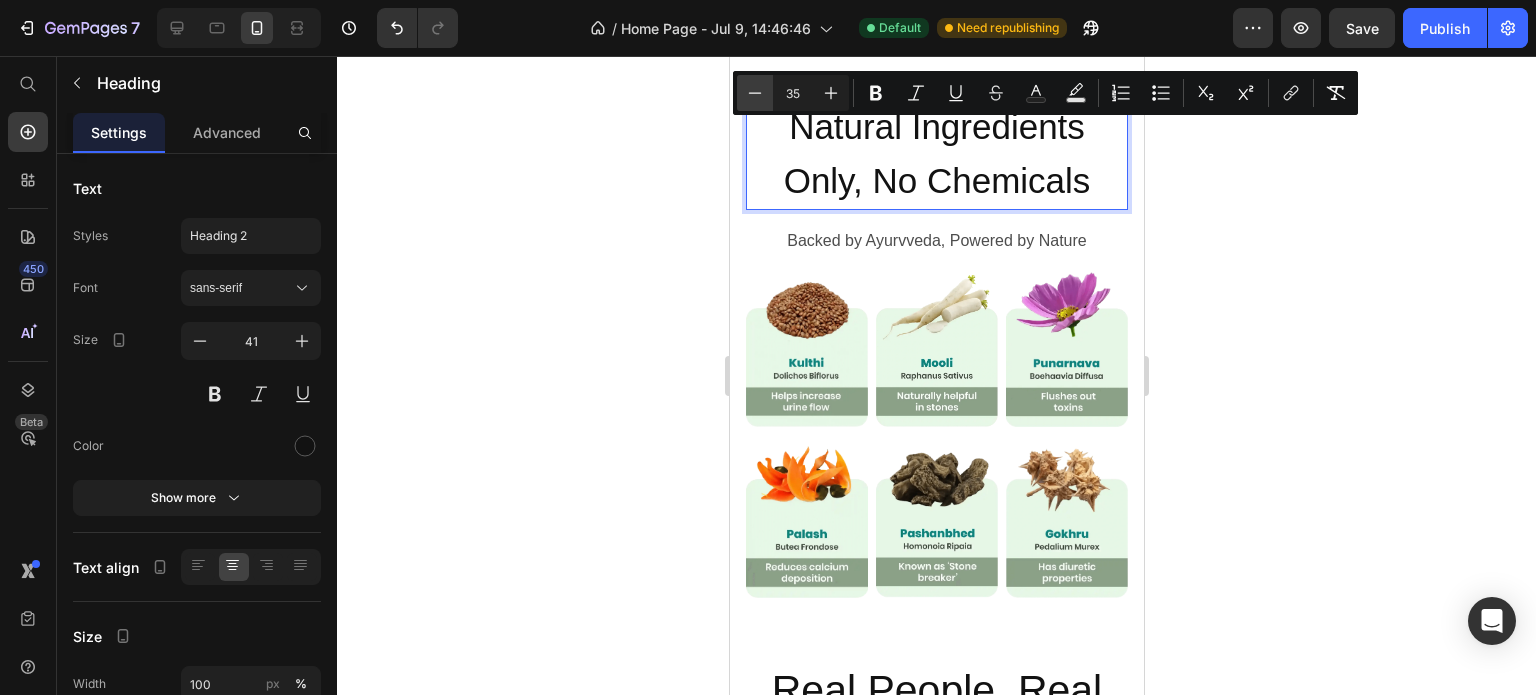 click 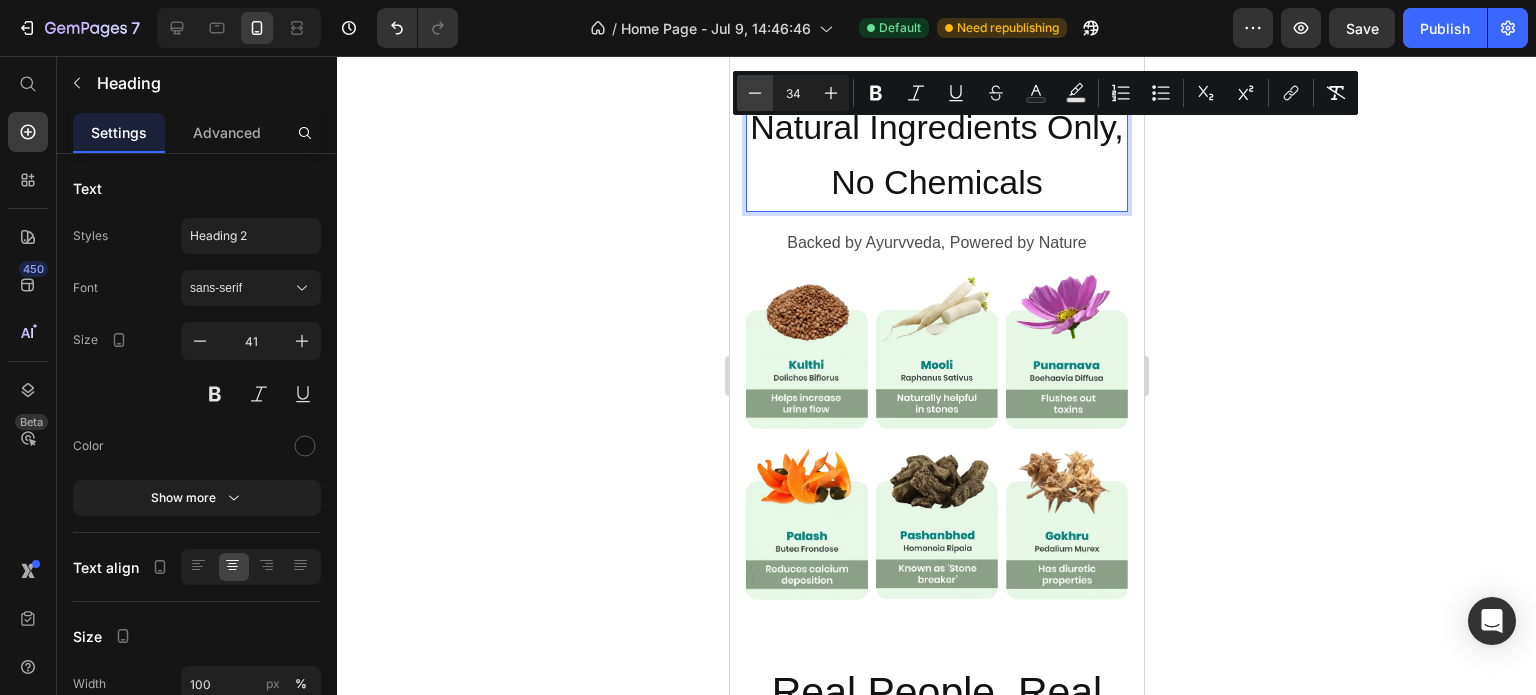 click 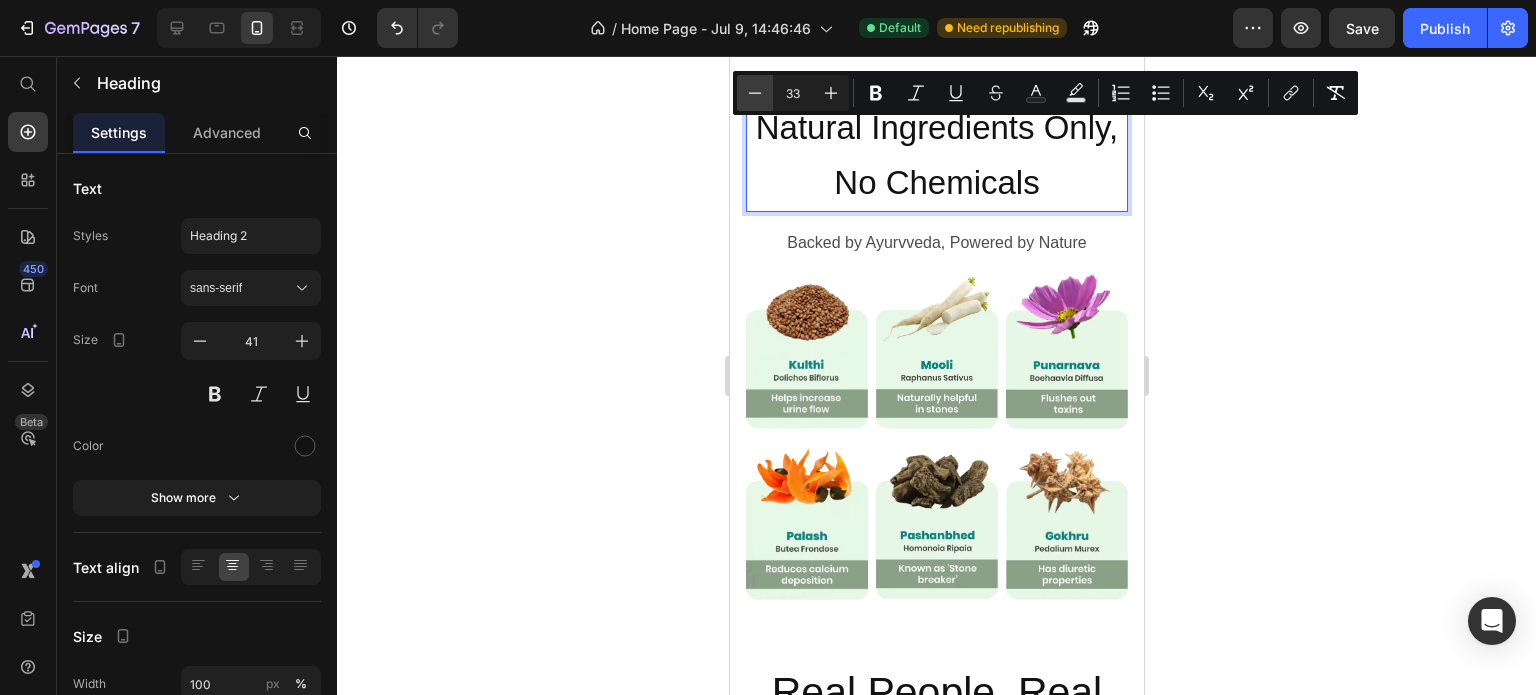 click 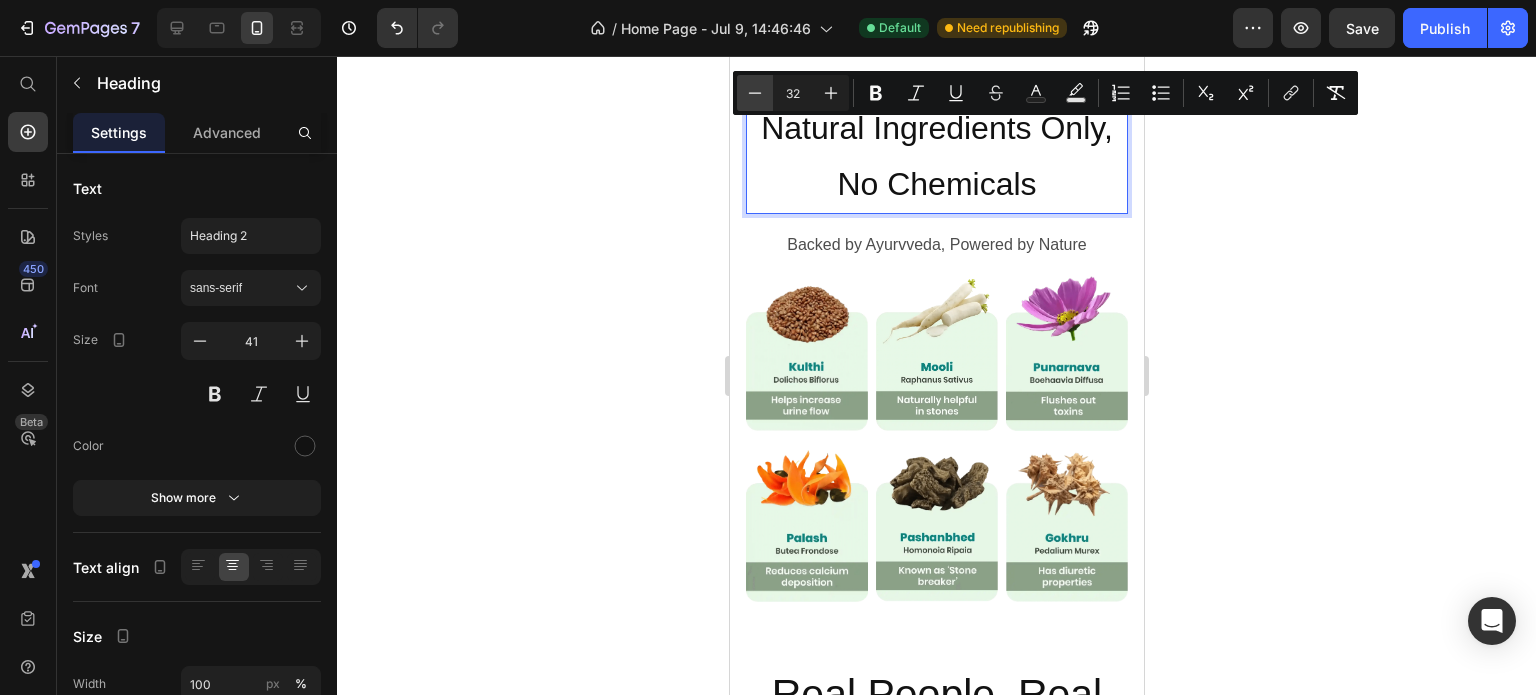 click 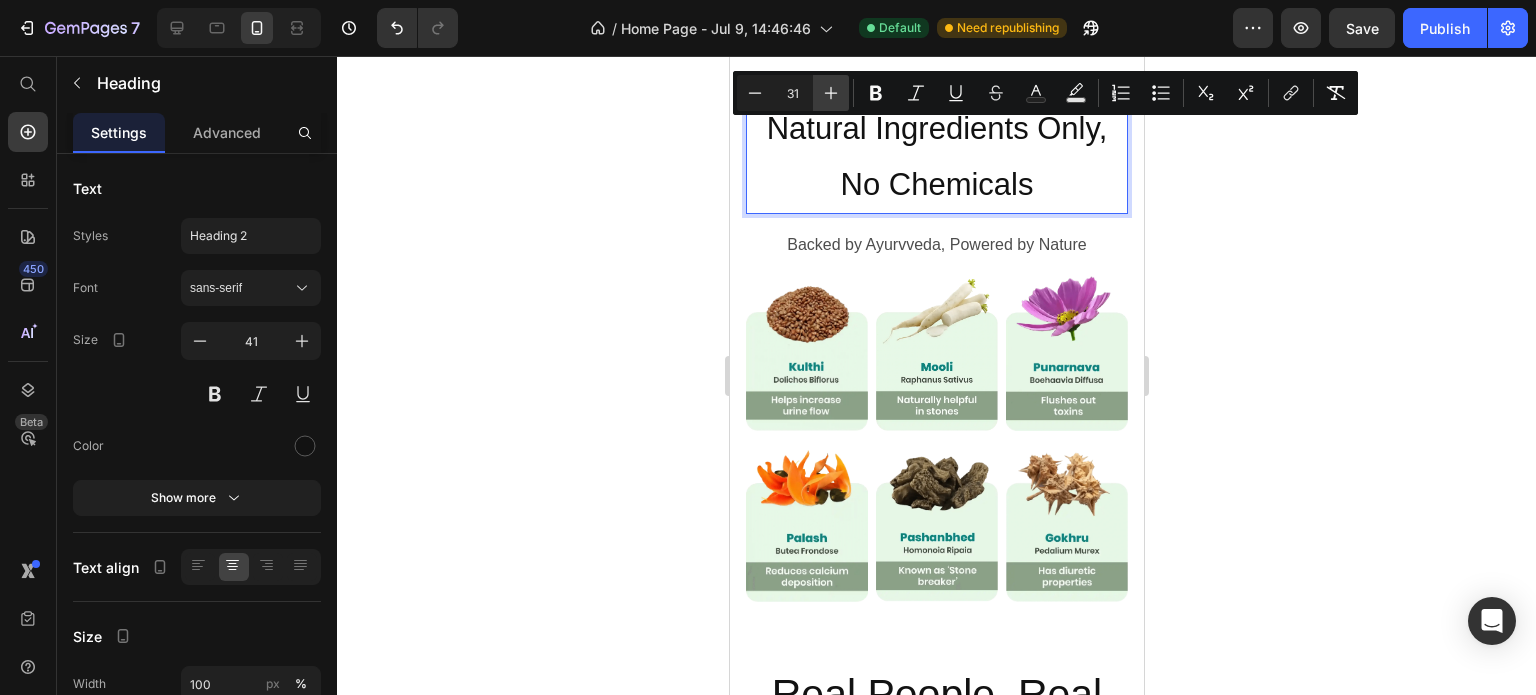 click 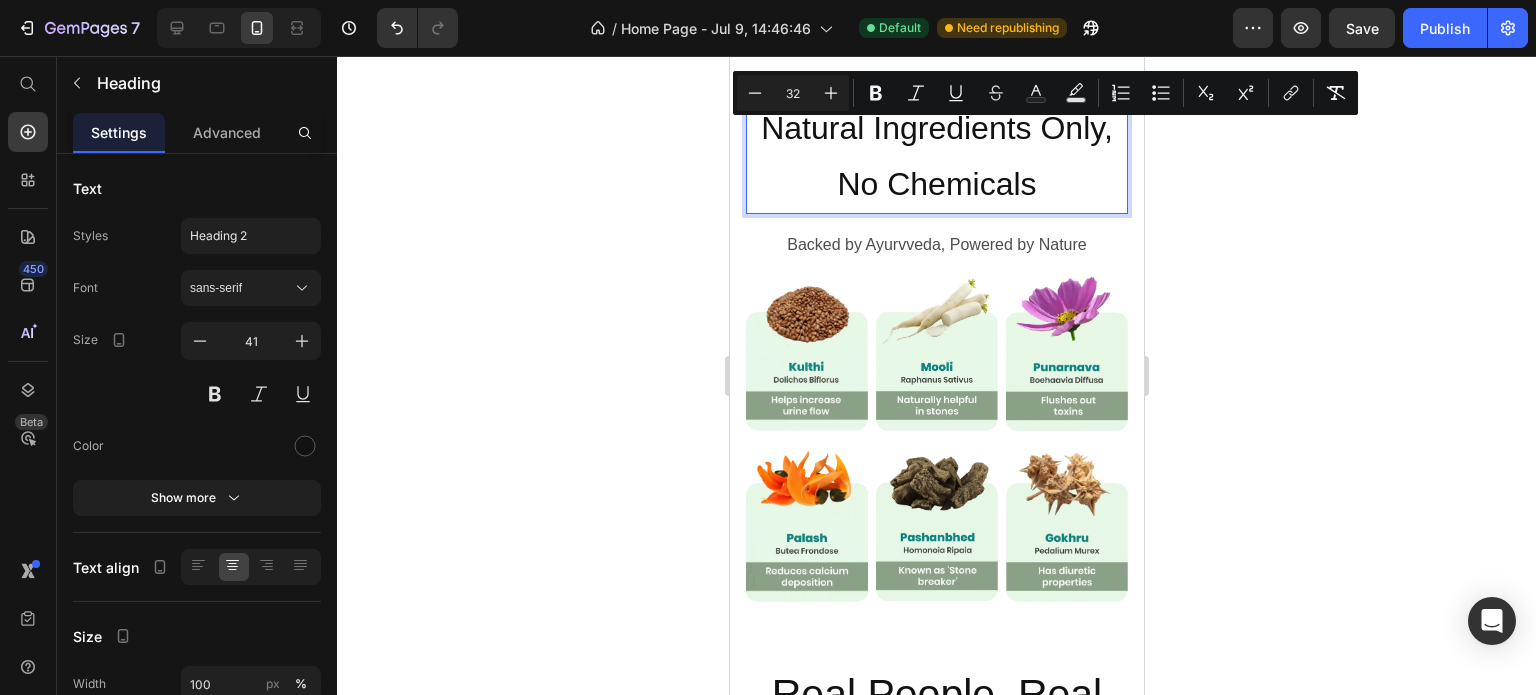 click 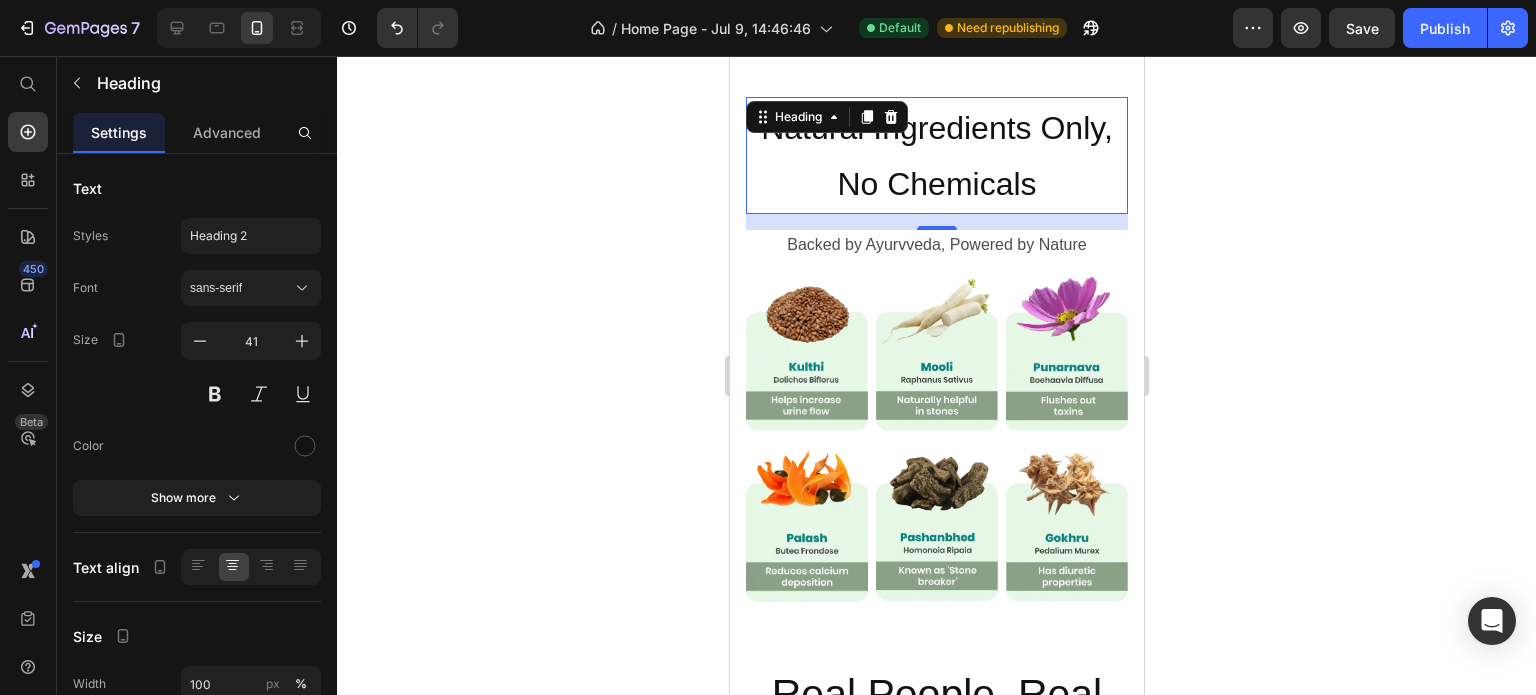 click on "⁠⁠⁠⁠⁠⁠⁠ Natural Ingredients Only, No Chemicals" at bounding box center (936, 155) 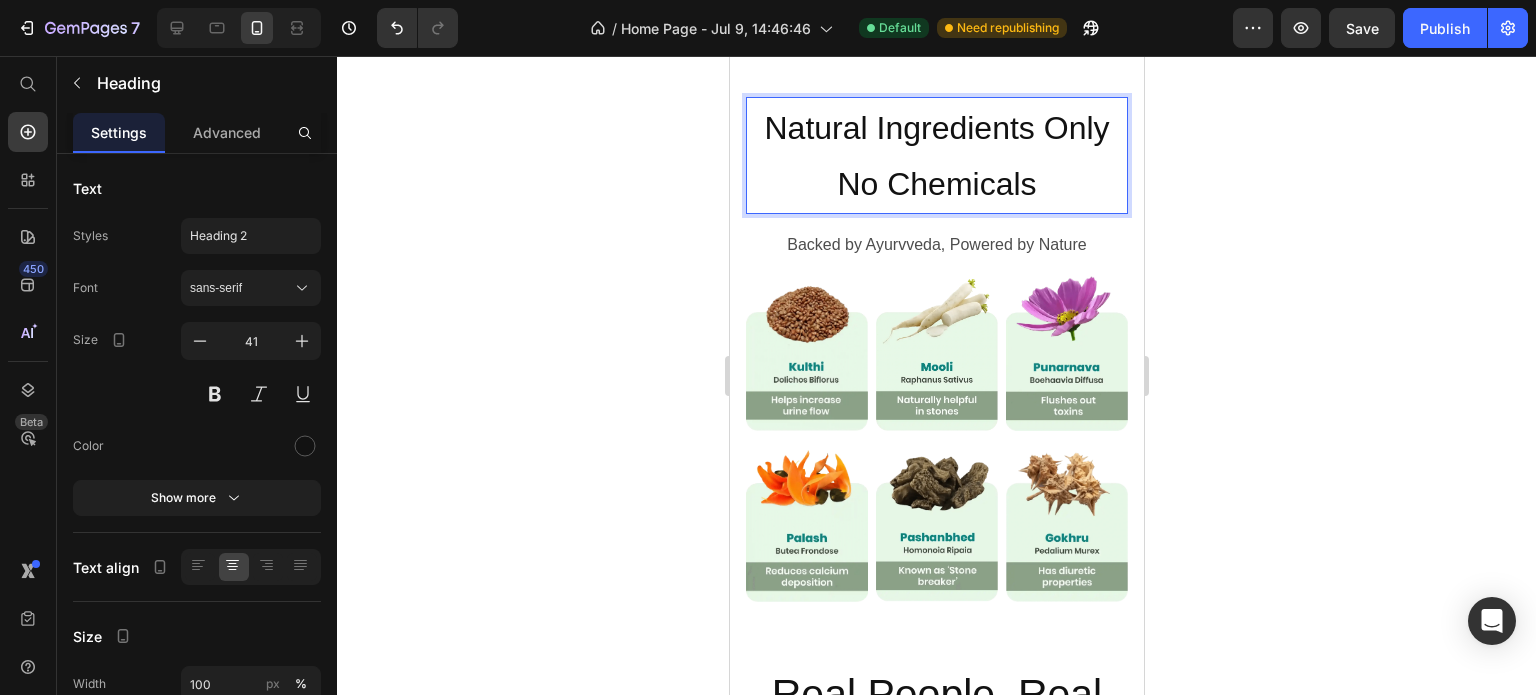click 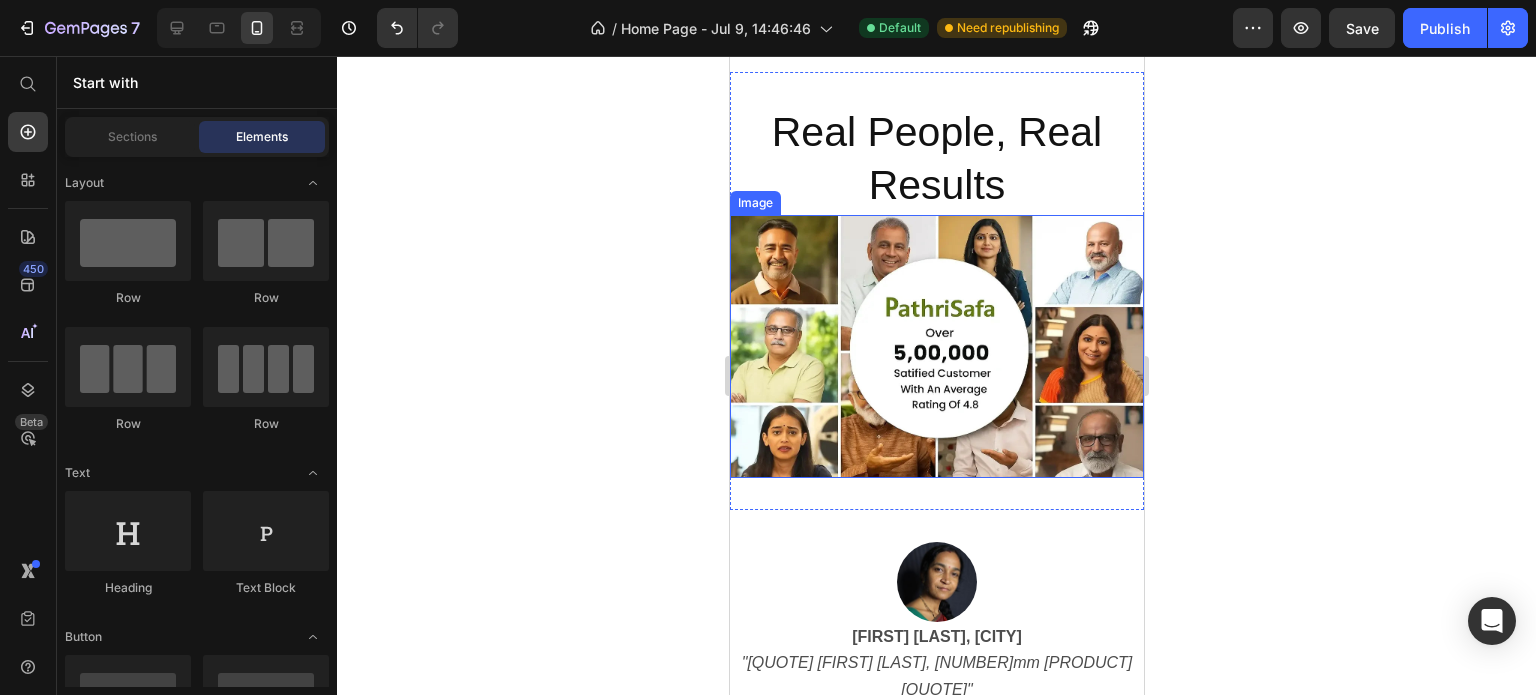 scroll, scrollTop: 4200, scrollLeft: 0, axis: vertical 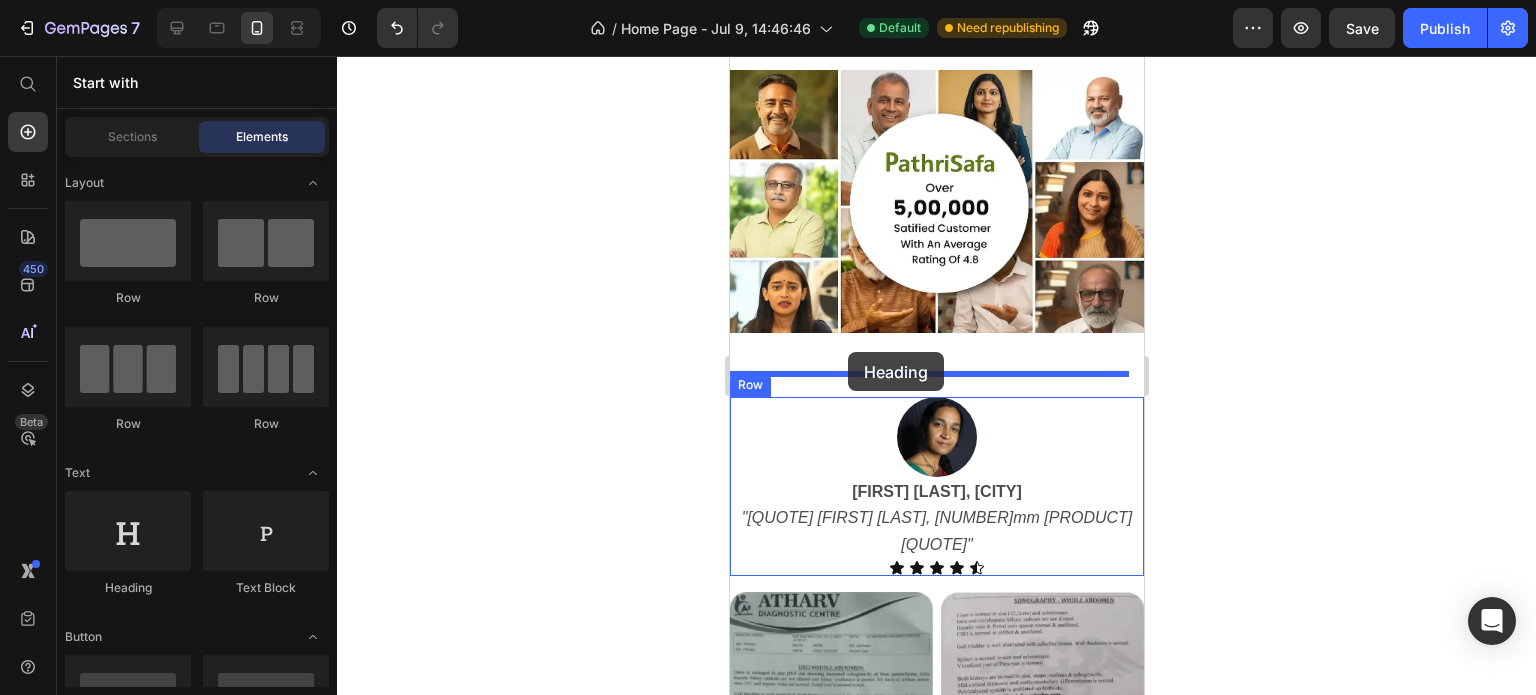 drag, startPoint x: 849, startPoint y: 613, endPoint x: 847, endPoint y: 352, distance: 261.00766 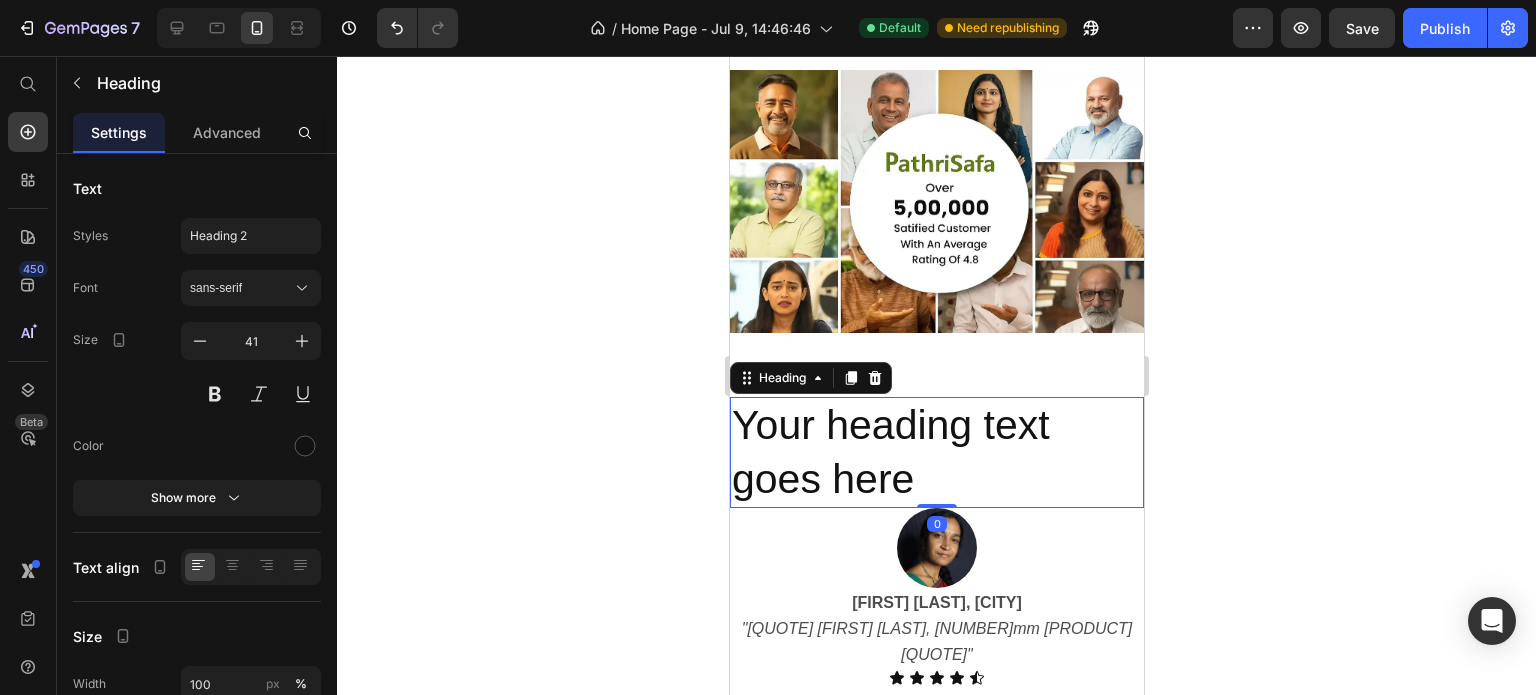 click on "Your heading text goes here" at bounding box center [936, 452] 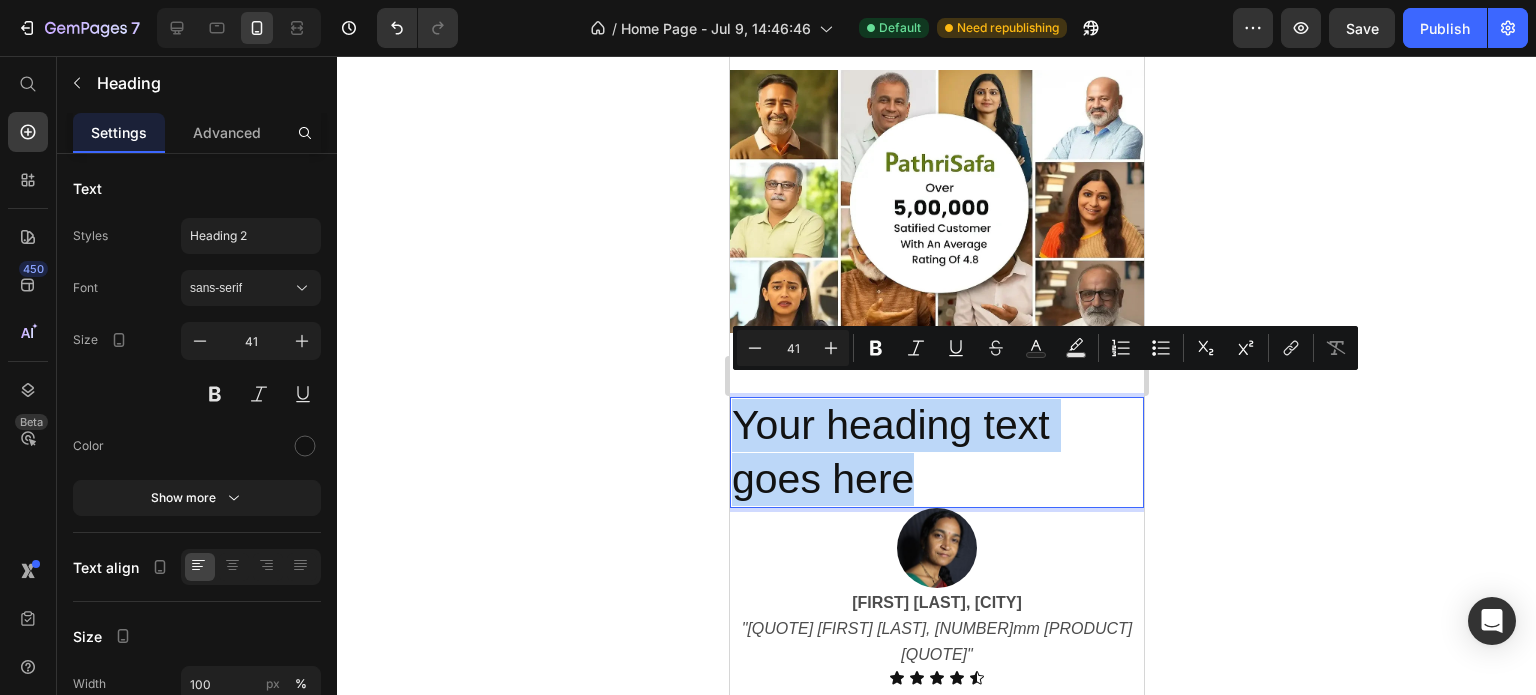 drag, startPoint x: 955, startPoint y: 467, endPoint x: 708, endPoint y: 388, distance: 259.32605 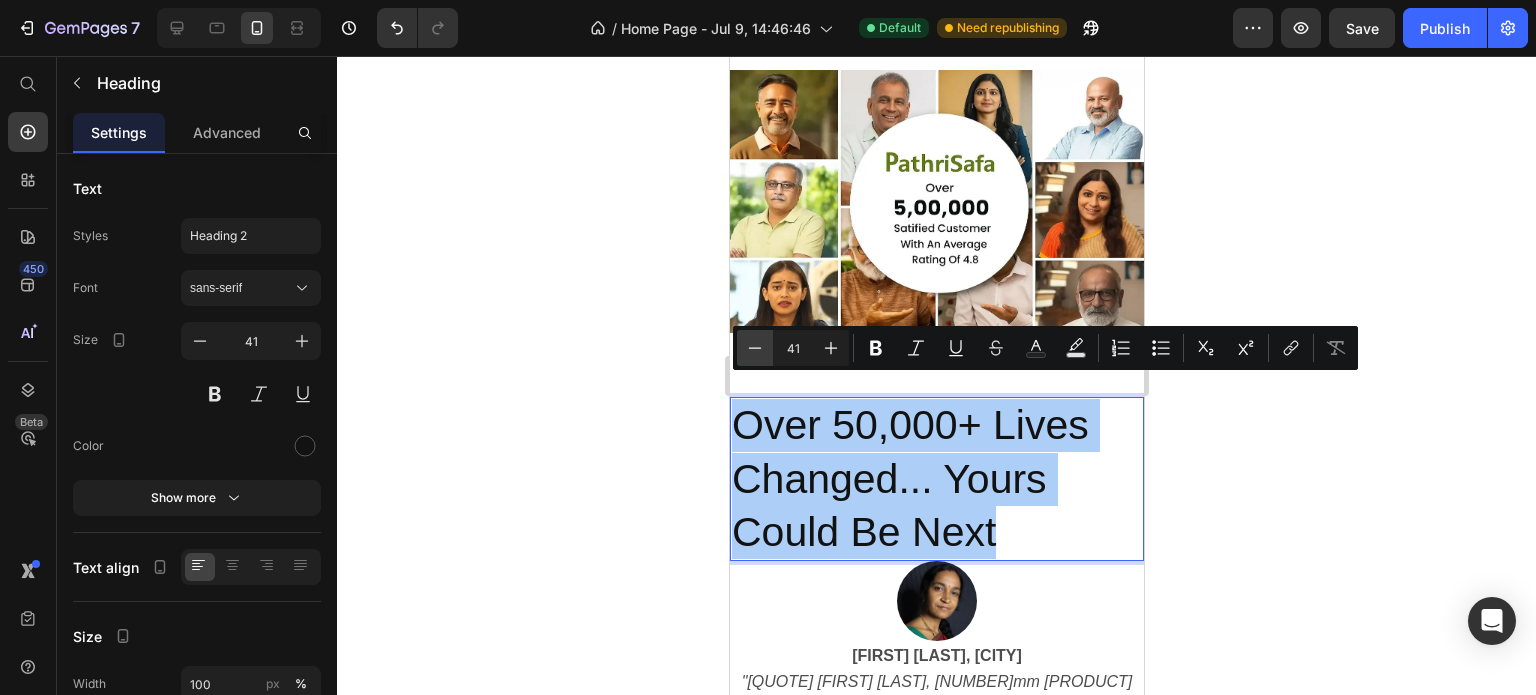 click 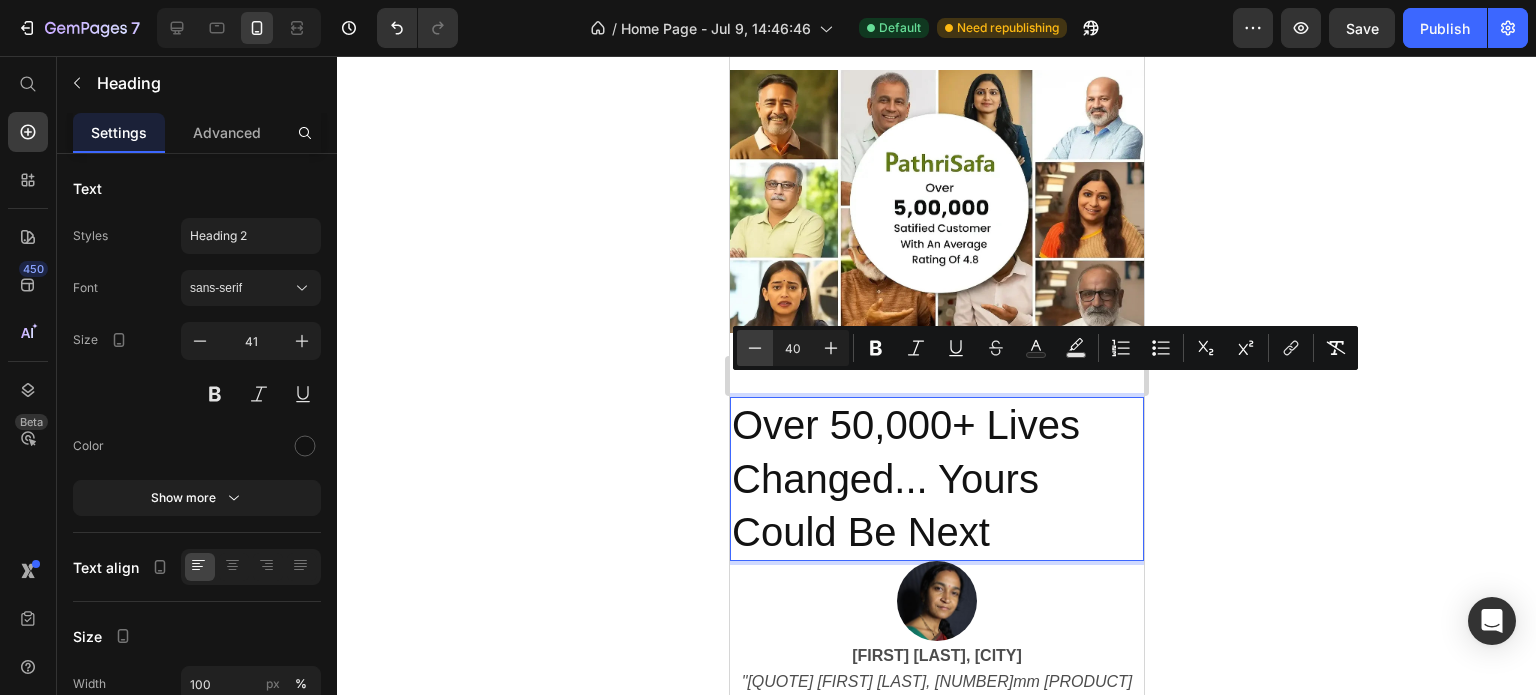 click 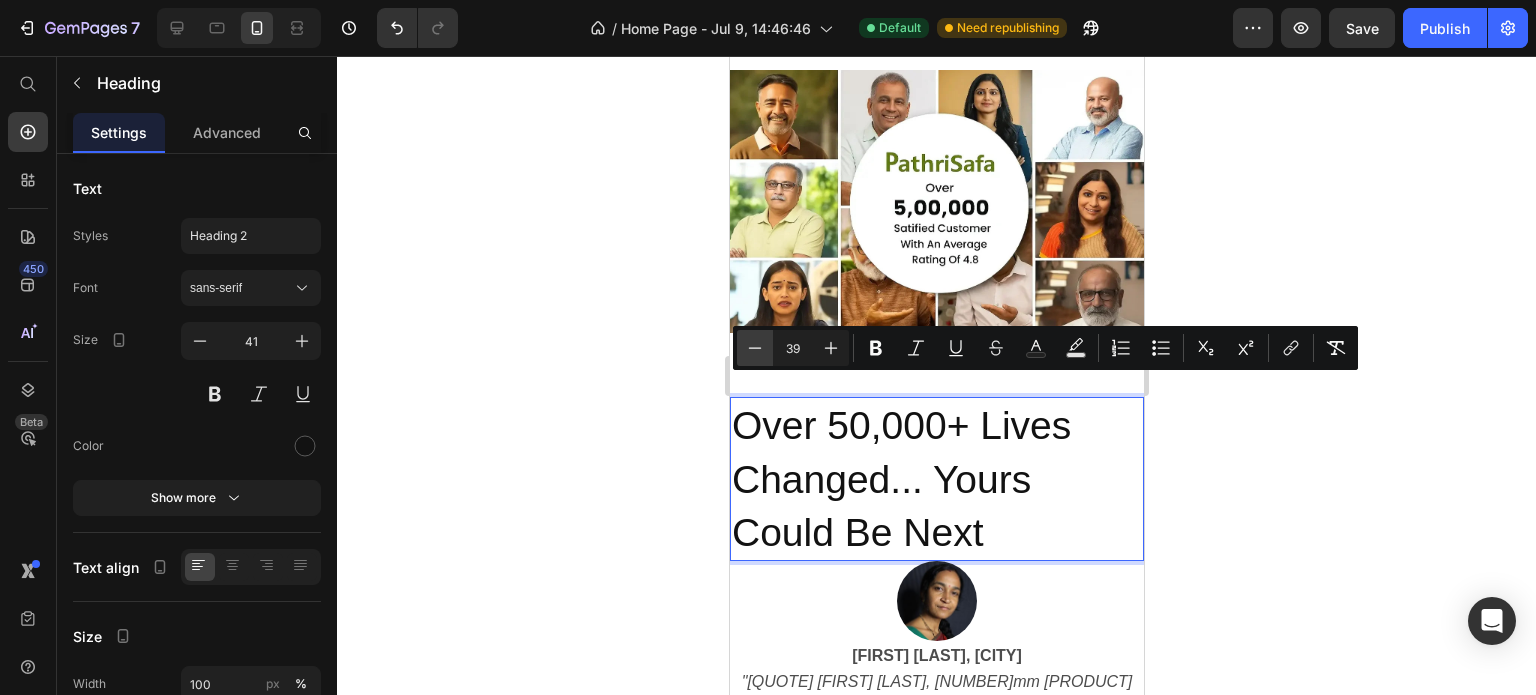 click 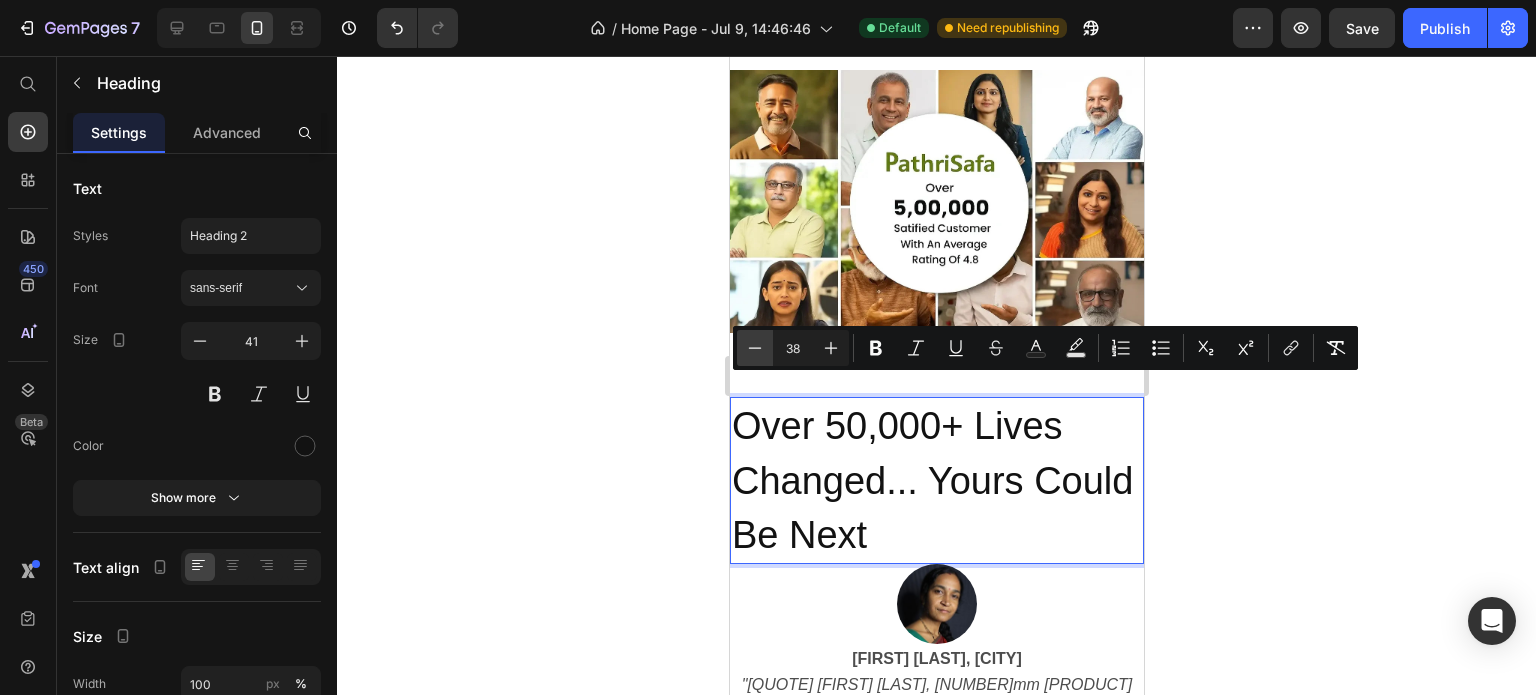 click 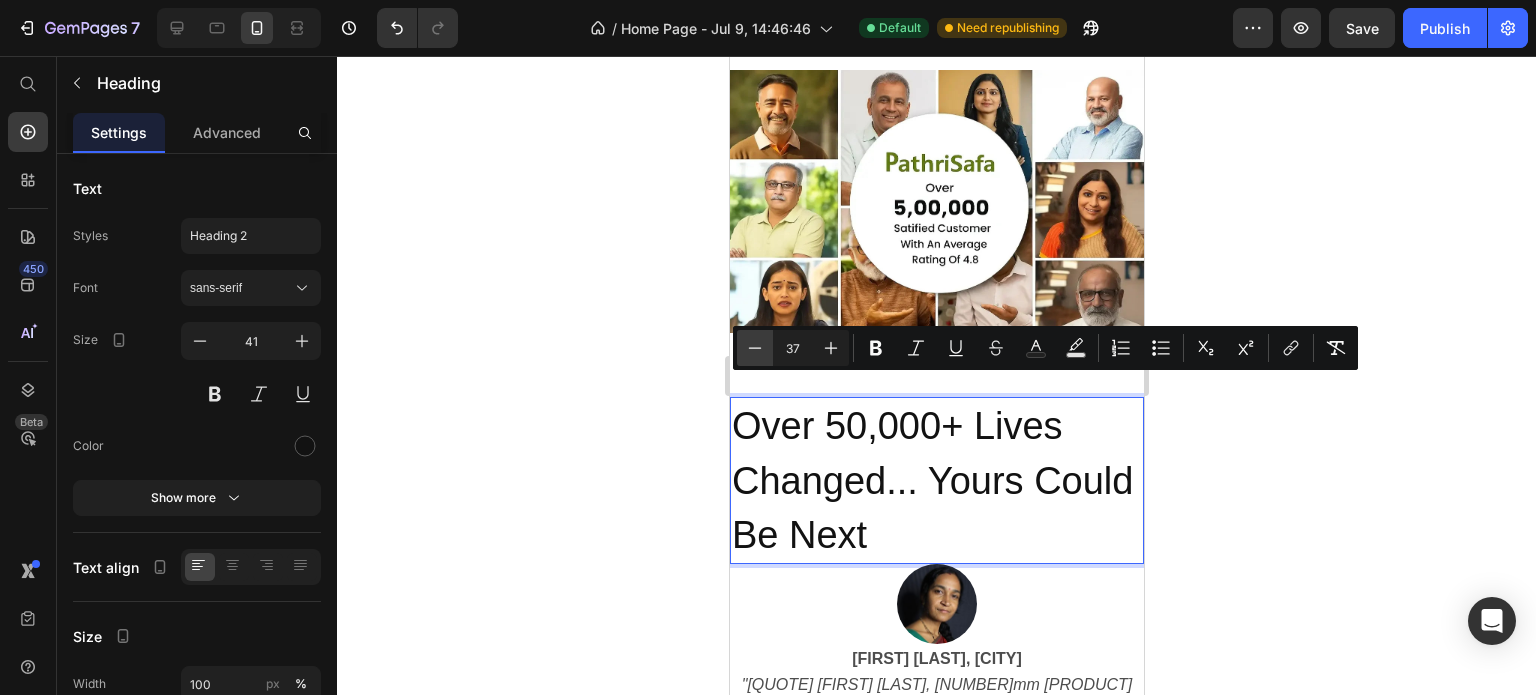 click 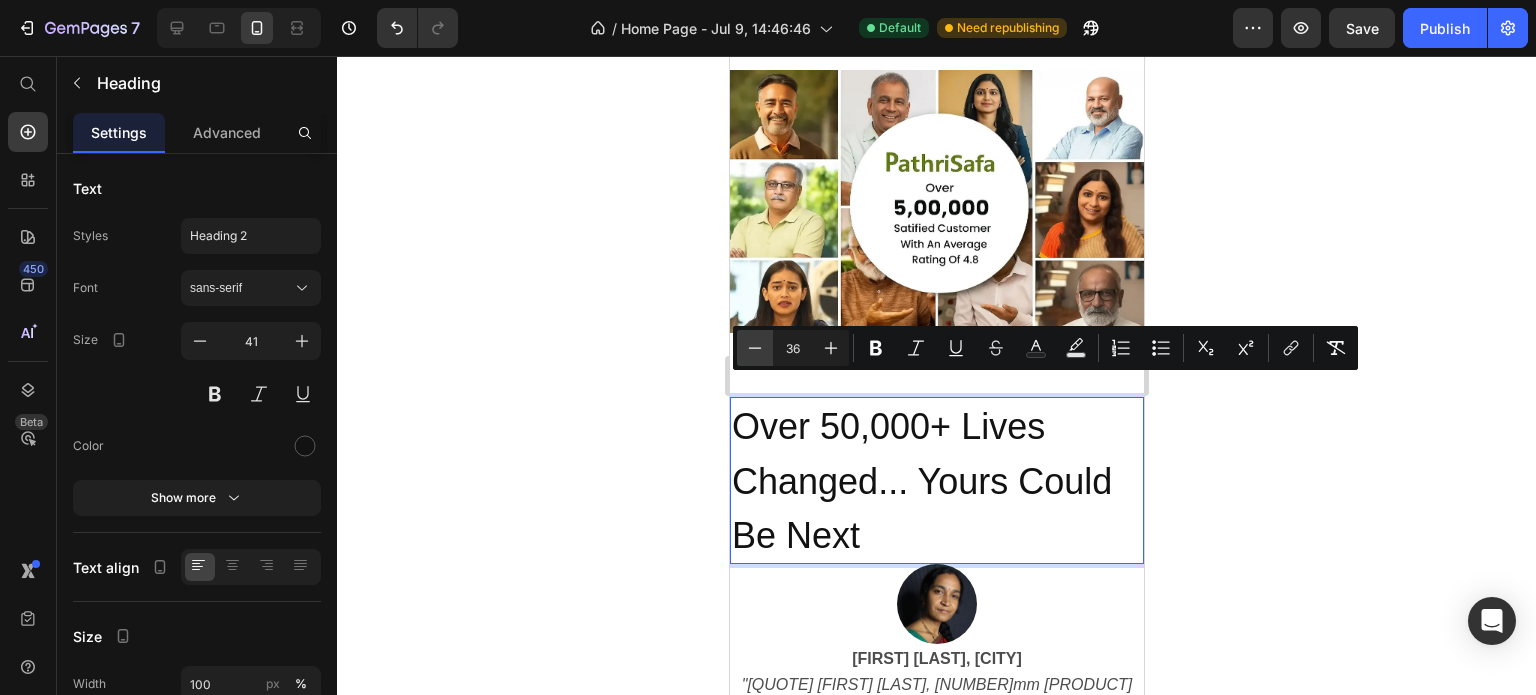 click 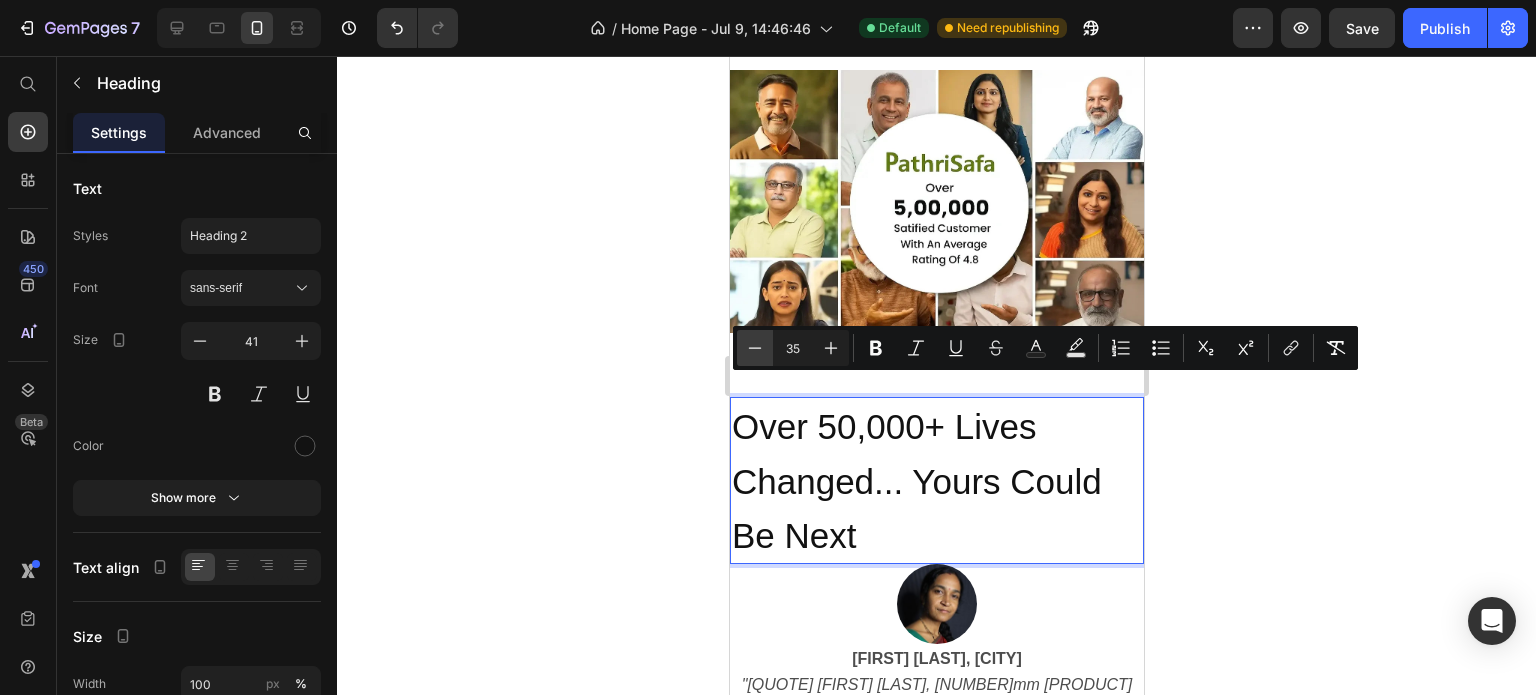 click 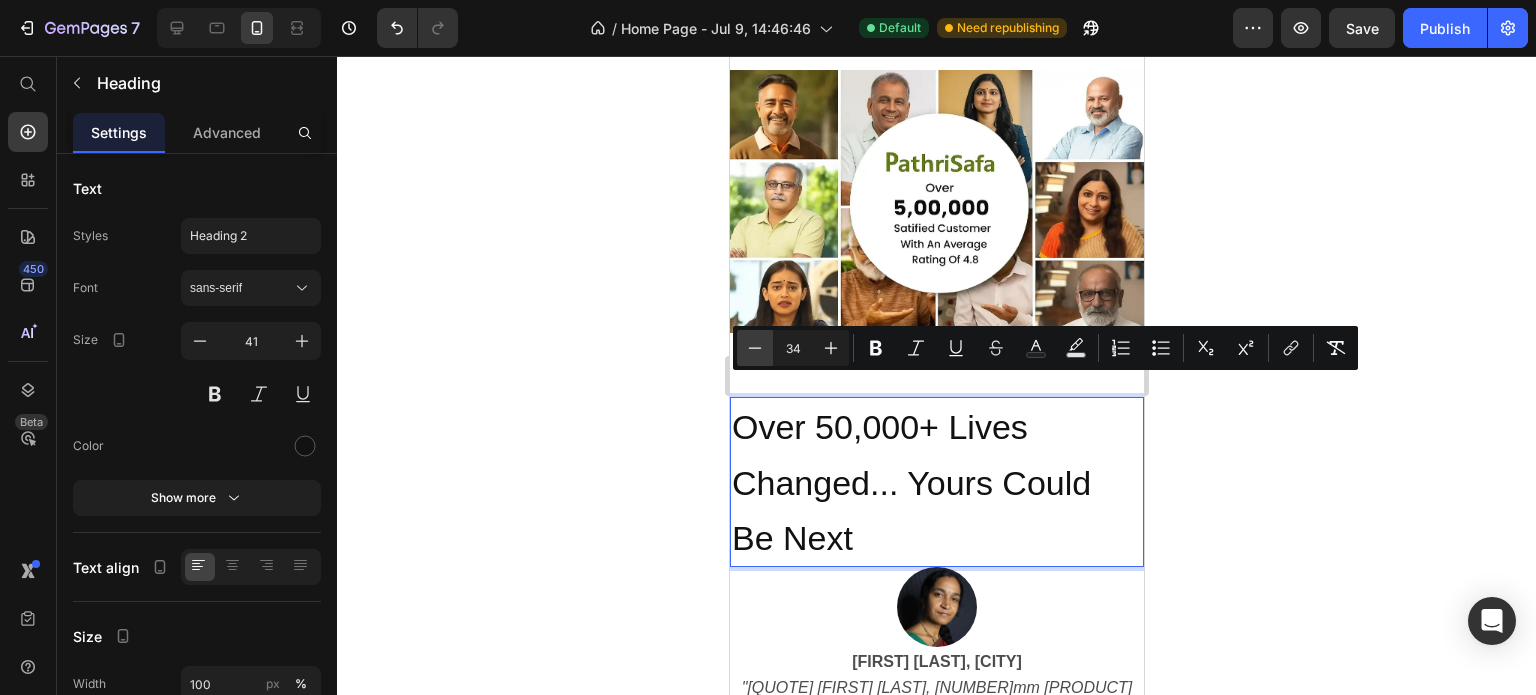 click 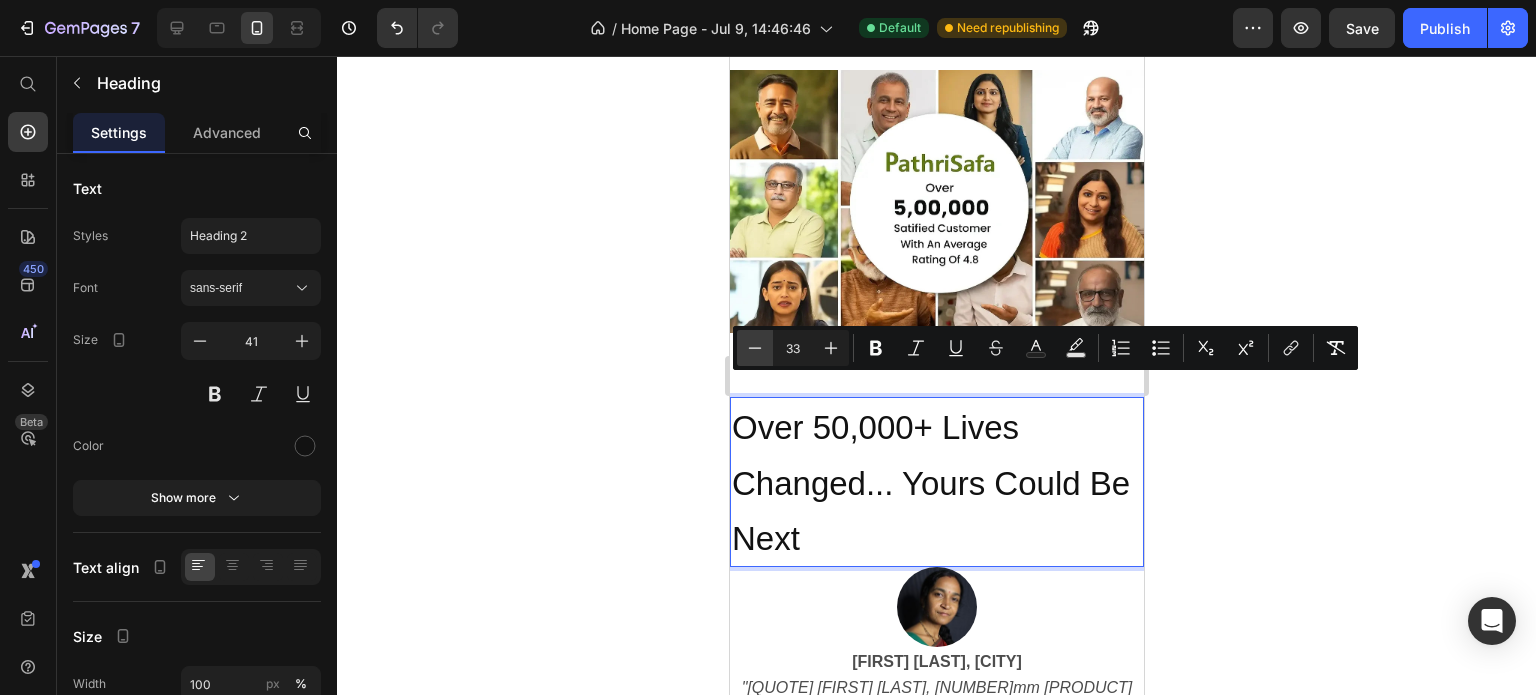 click 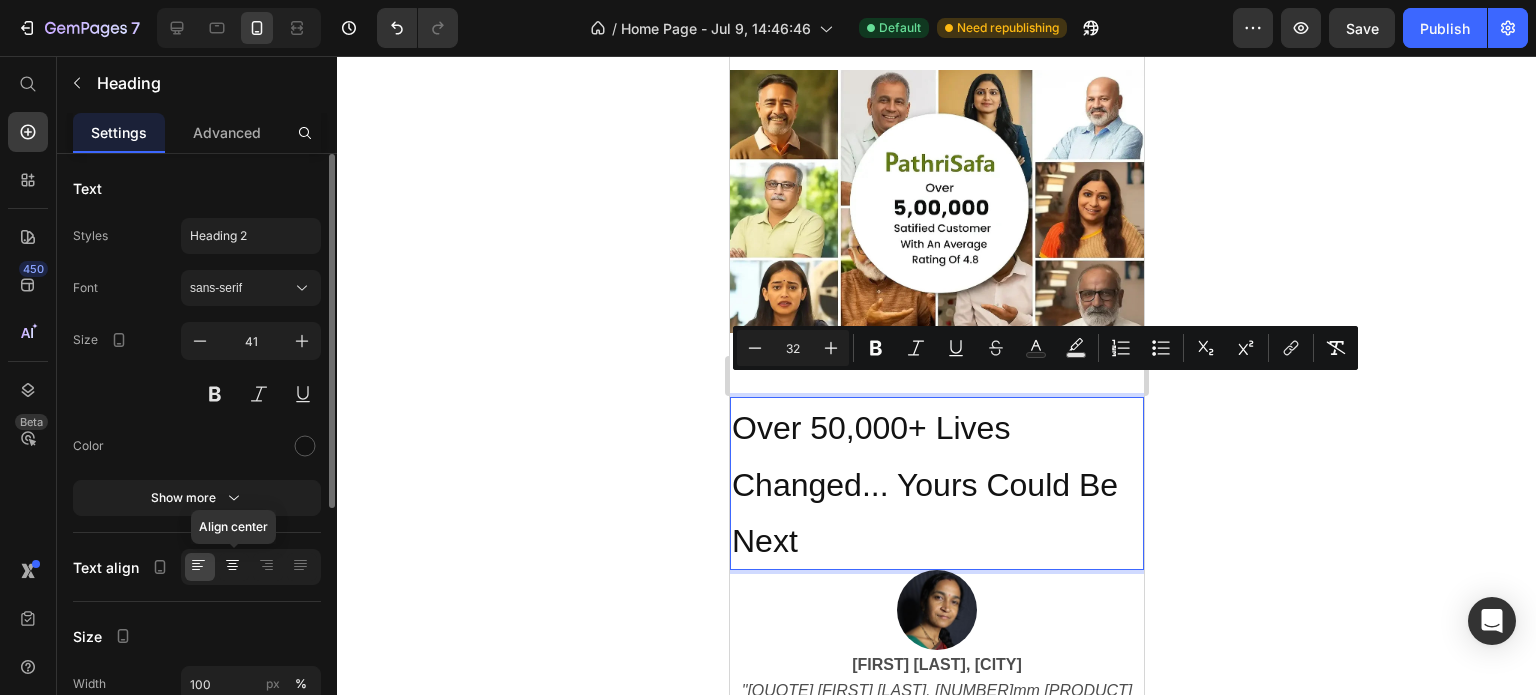 click 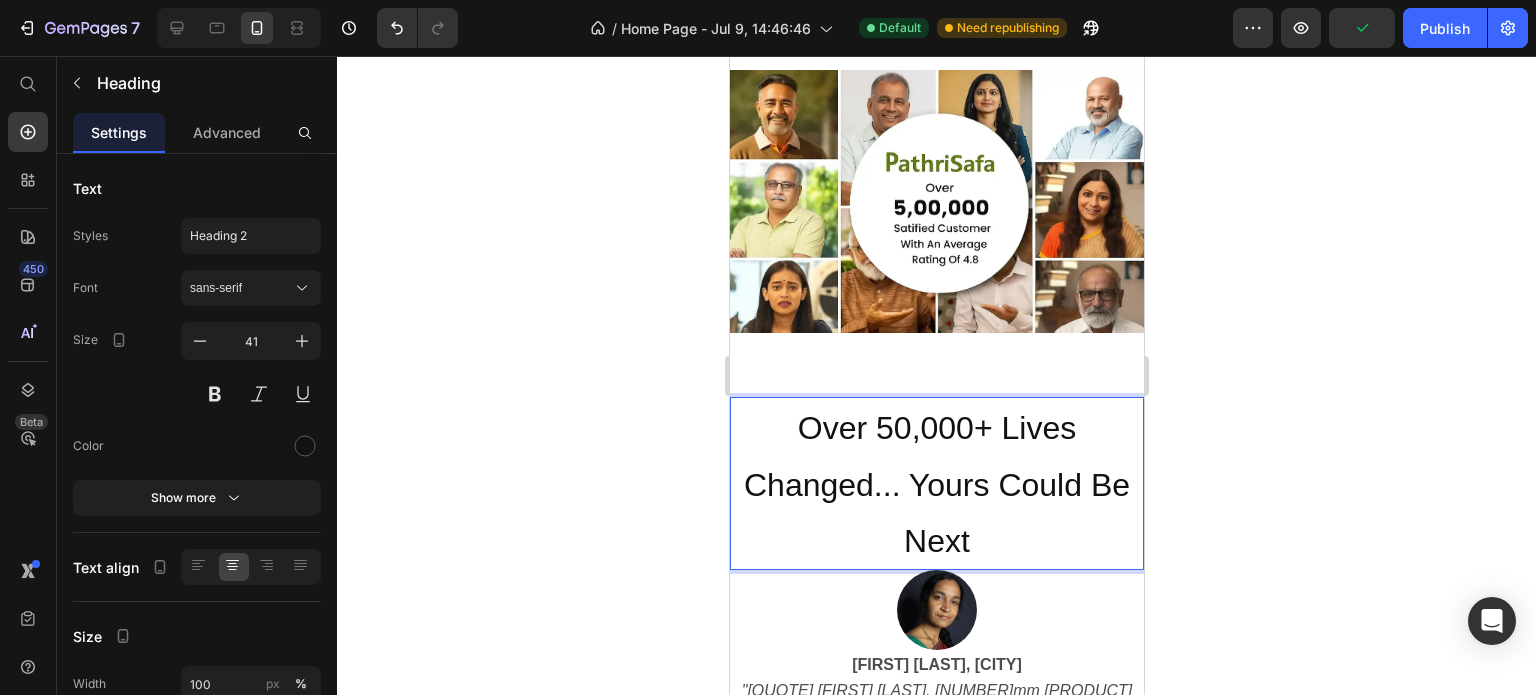 click on "Over 50,000+ Lives Changed... Yours Could Be Next" at bounding box center (936, 484) 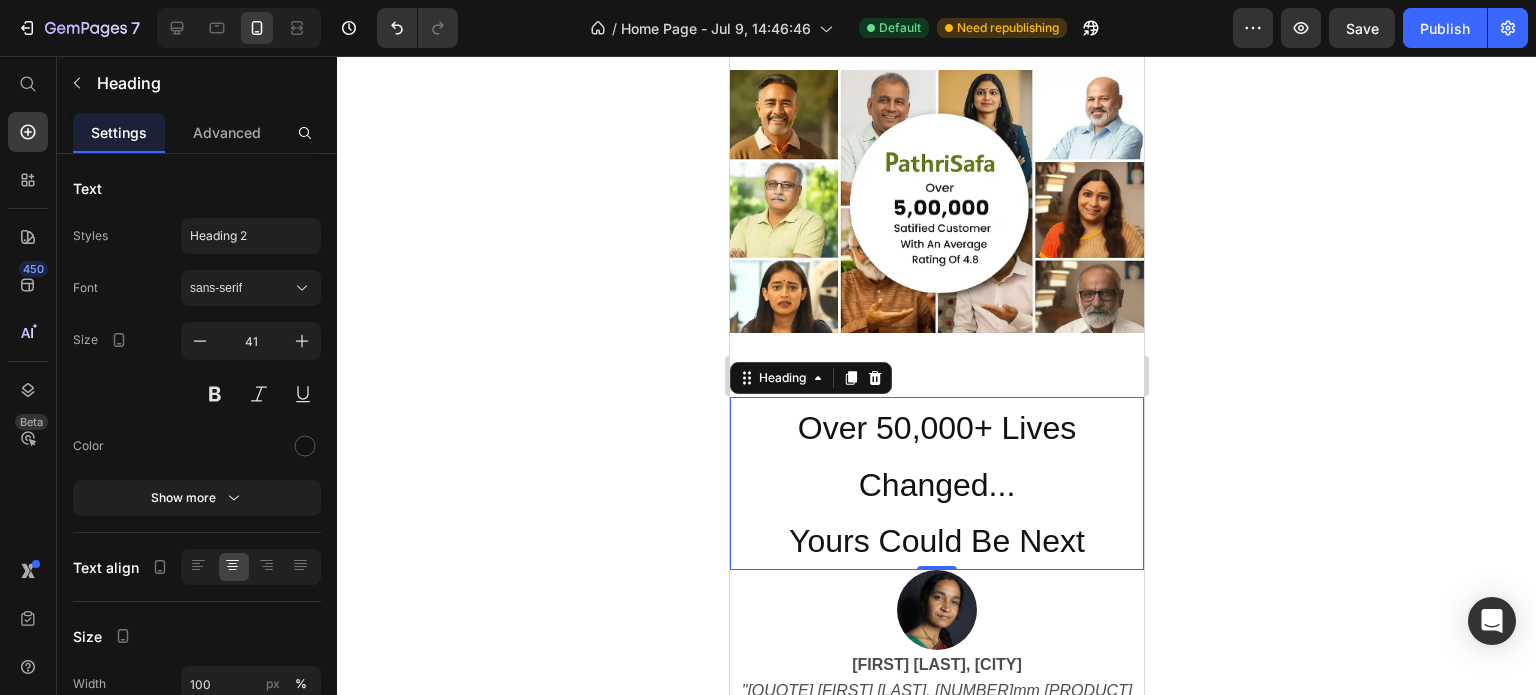 click 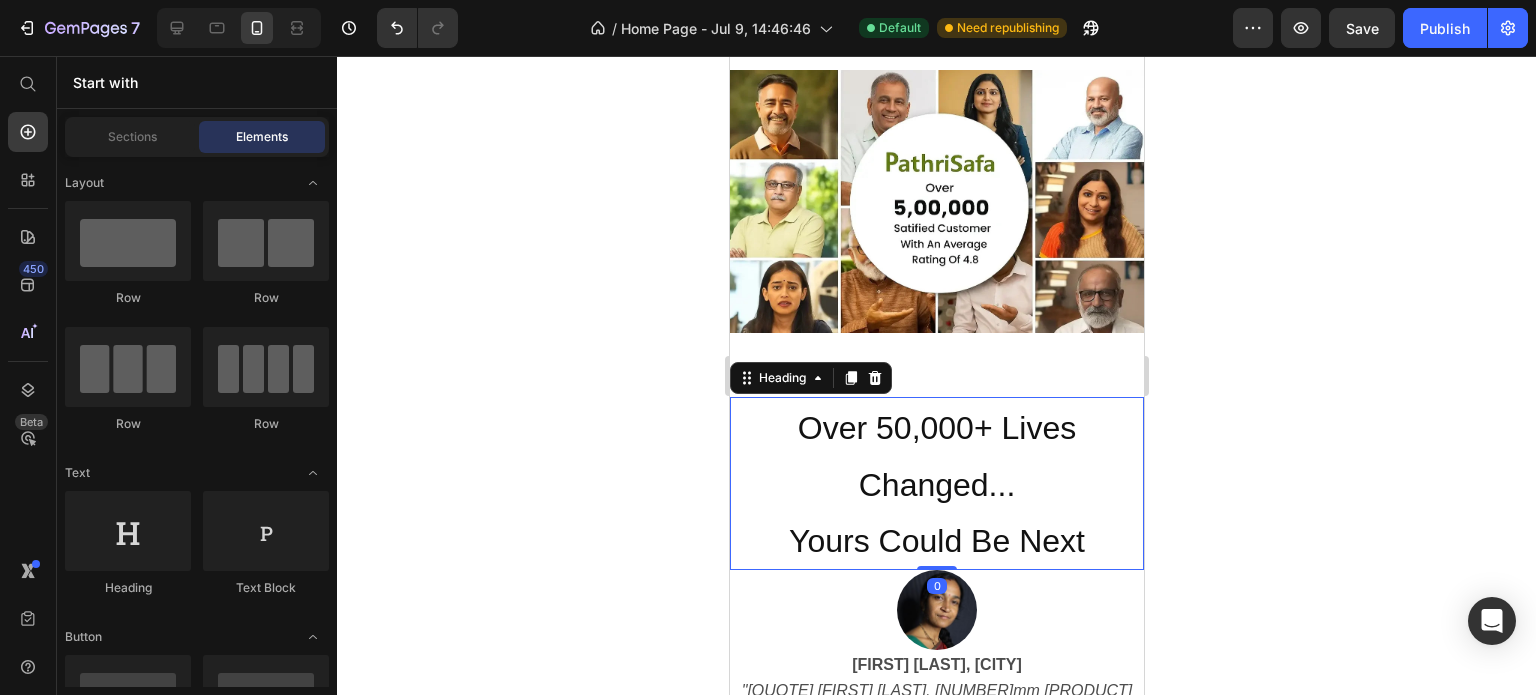 click on "⁠⁠⁠⁠⁠⁠⁠ Over 50,000+ Lives Changed... Yours Could Be Next" at bounding box center (936, 483) 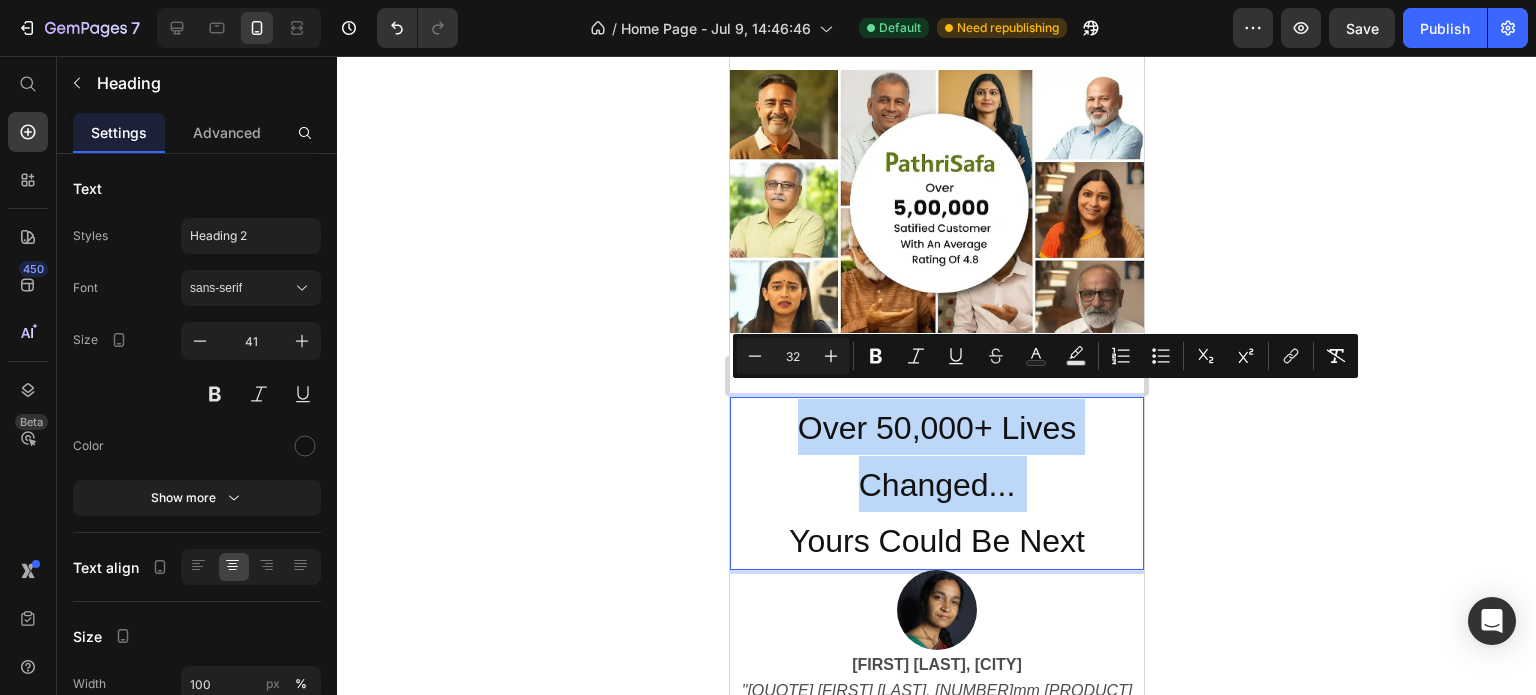 drag, startPoint x: 1013, startPoint y: 463, endPoint x: 820, endPoint y: 412, distance: 199.62465 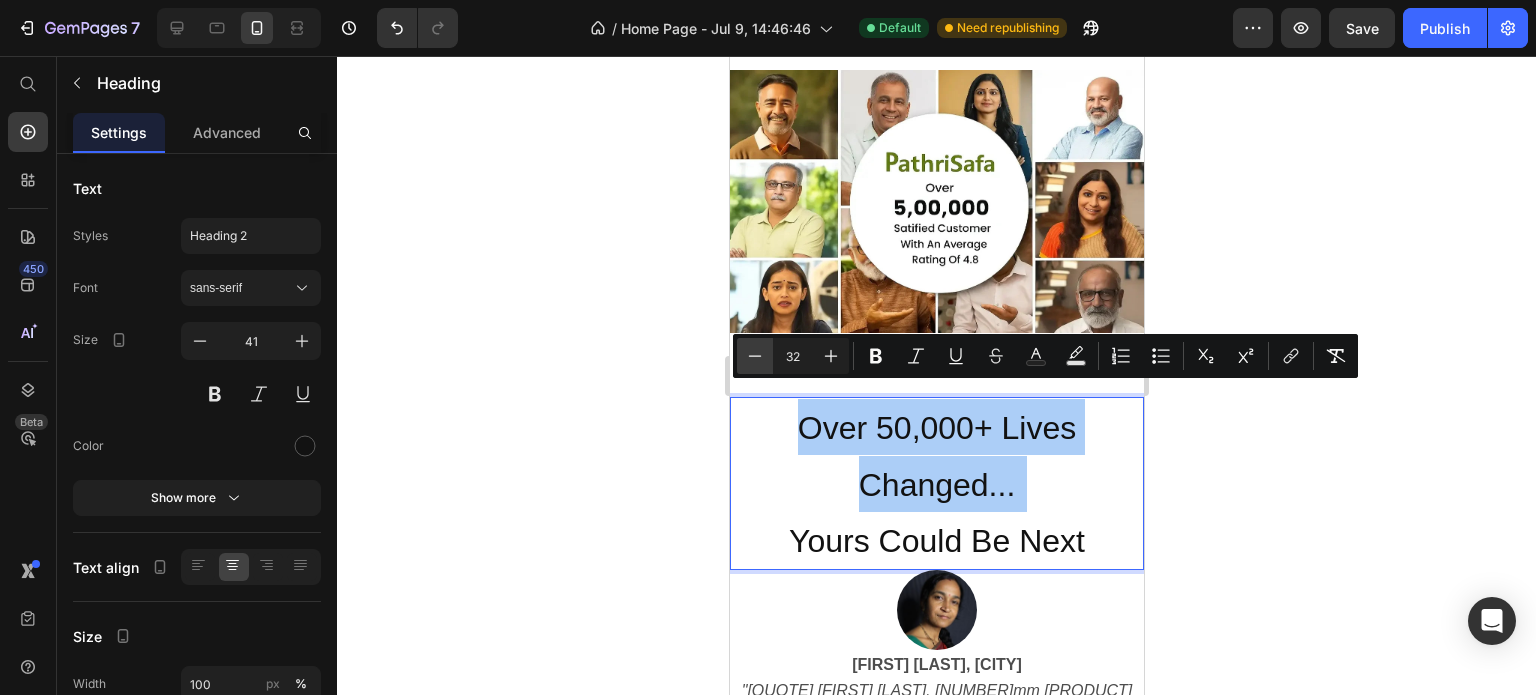 click 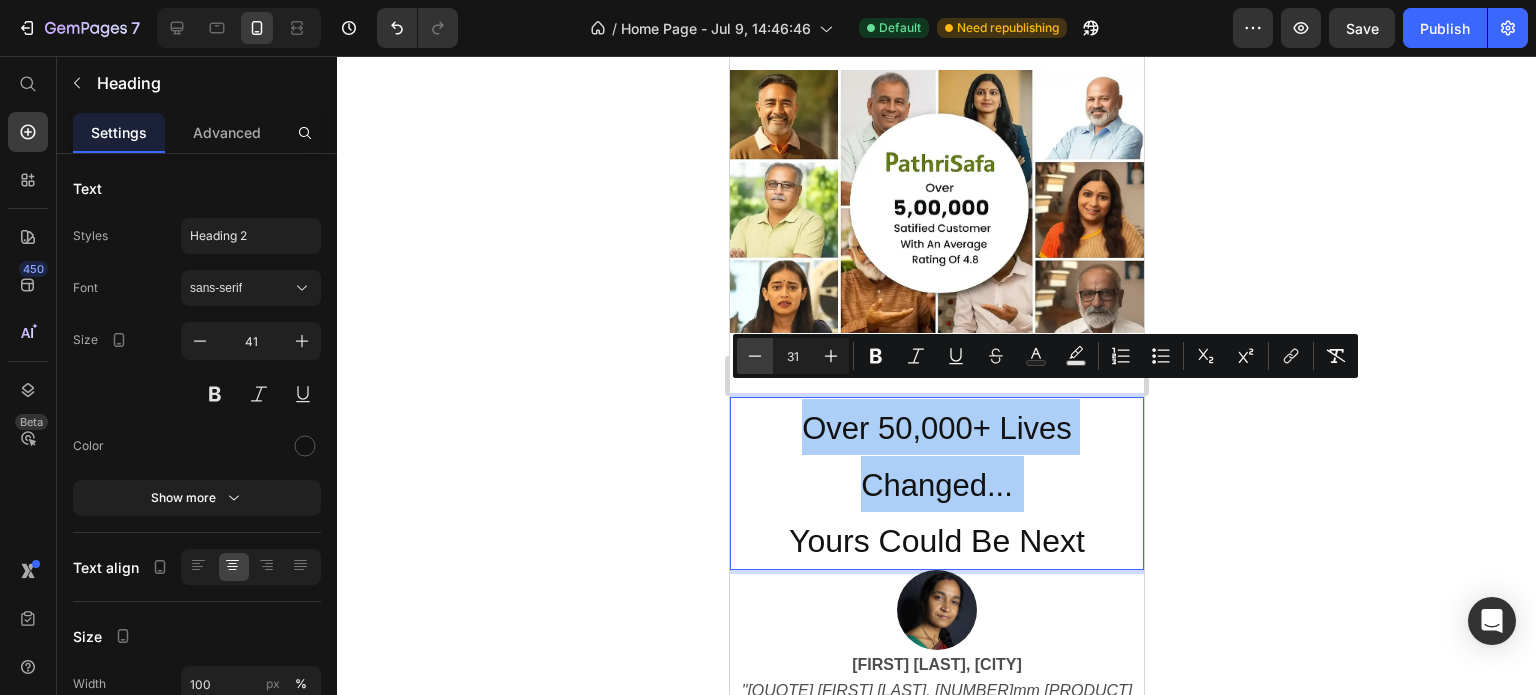 click 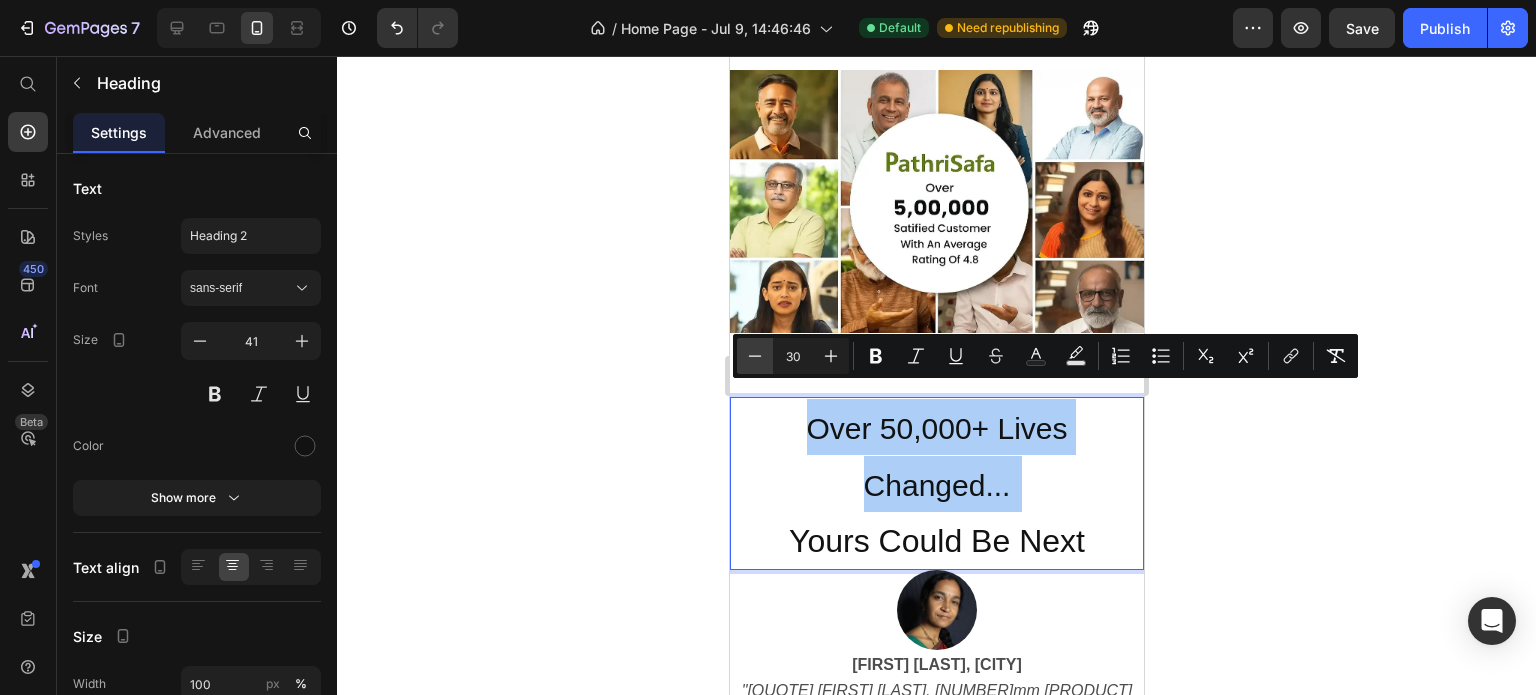click 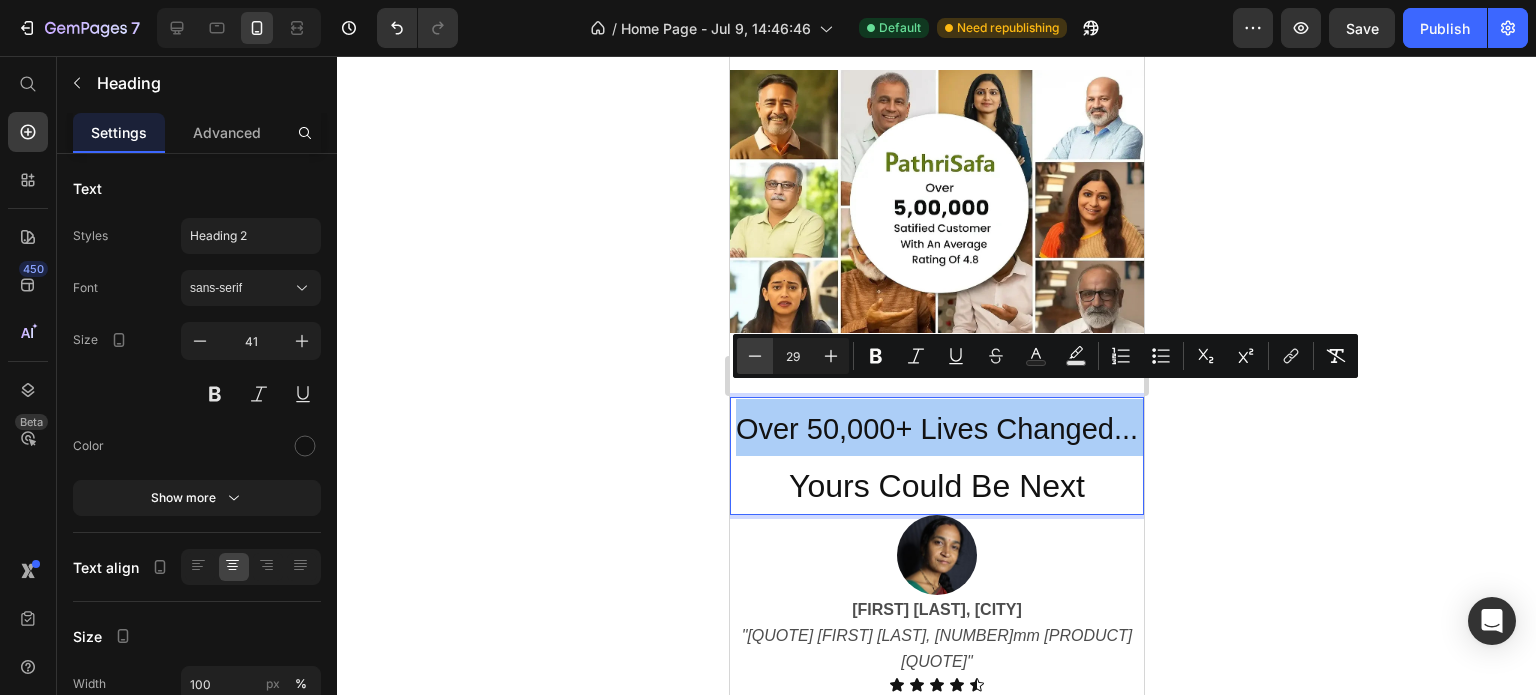 click 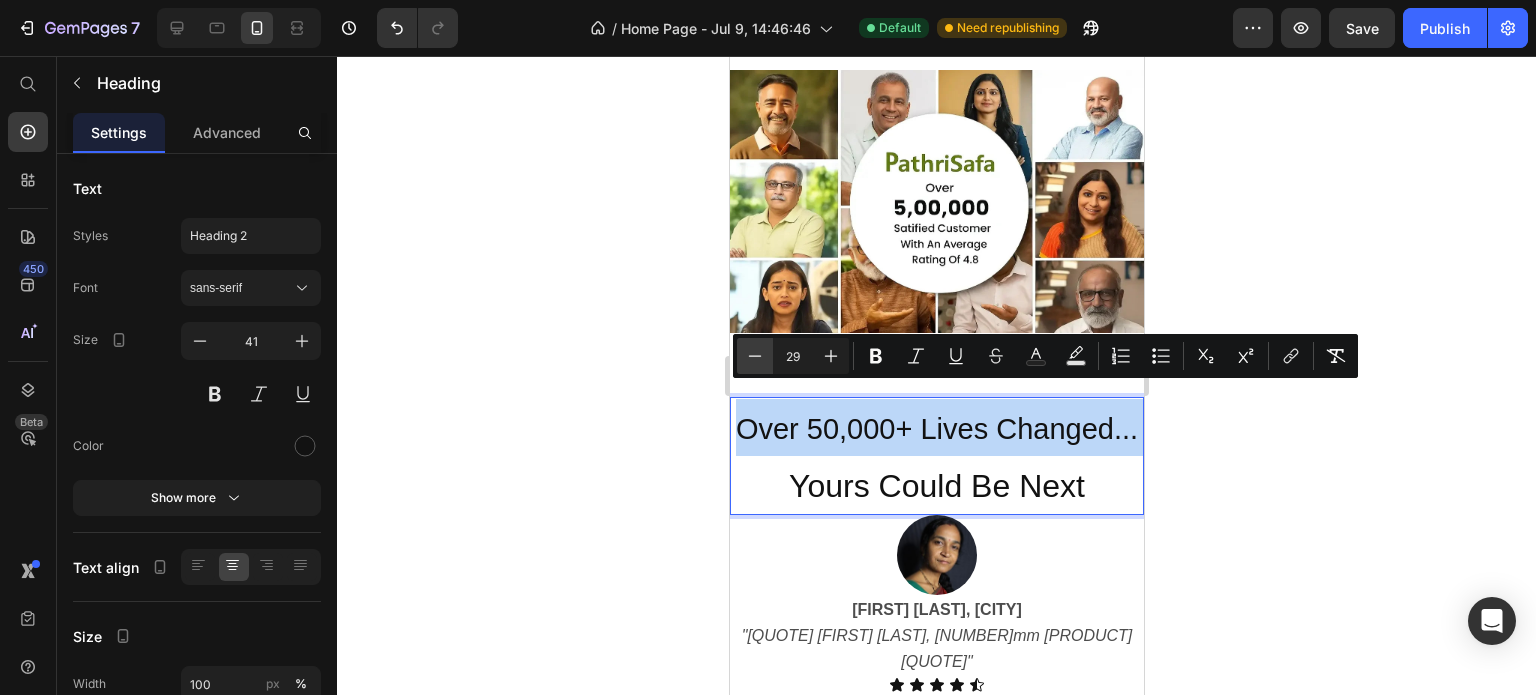type on "28" 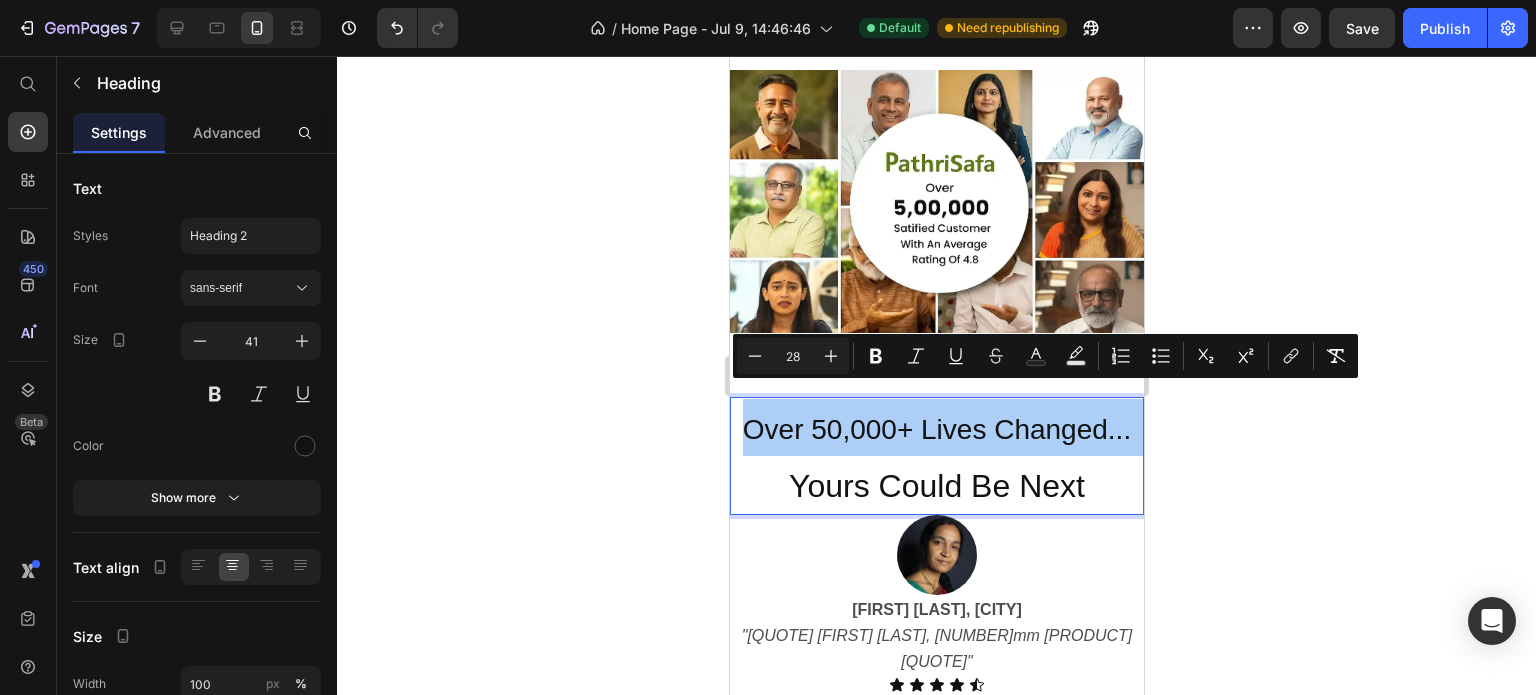 click 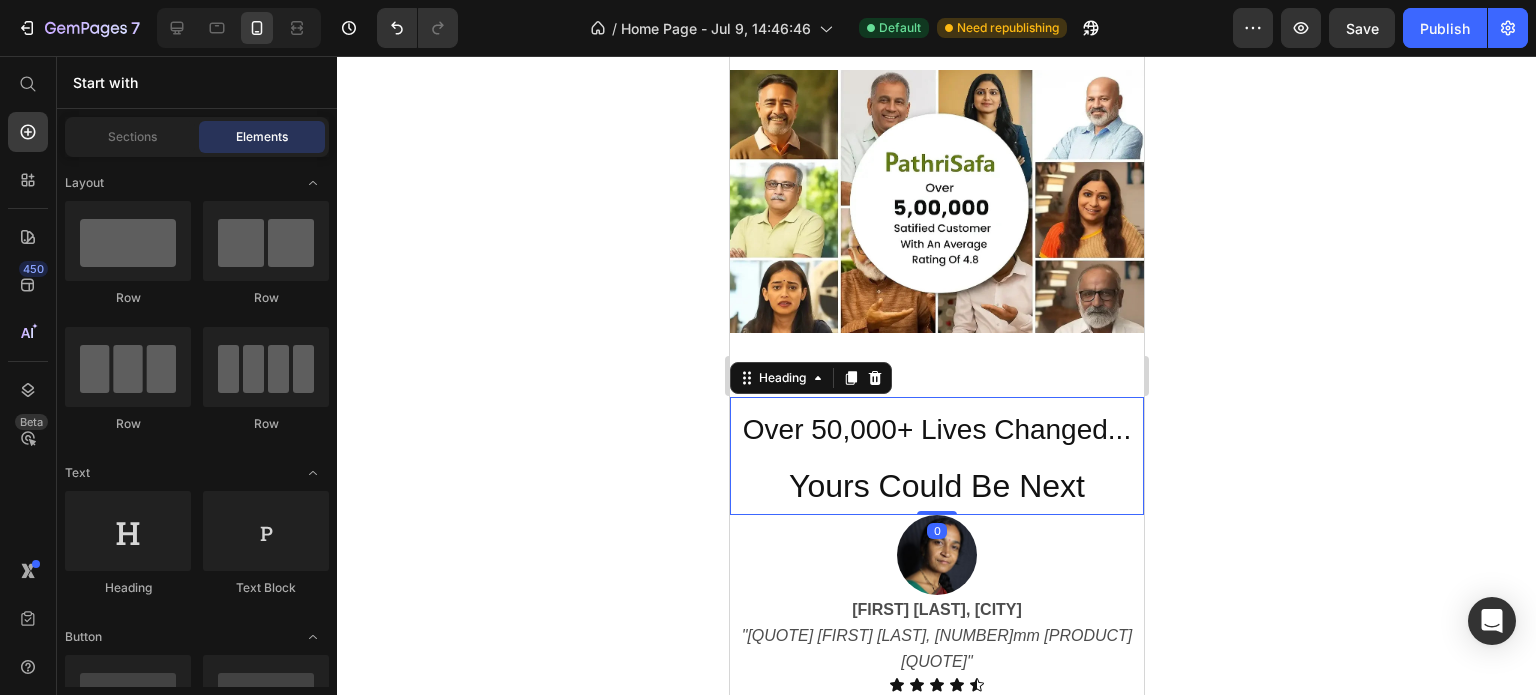 click on "Over 50,000+ Lives Changed..." at bounding box center [936, 429] 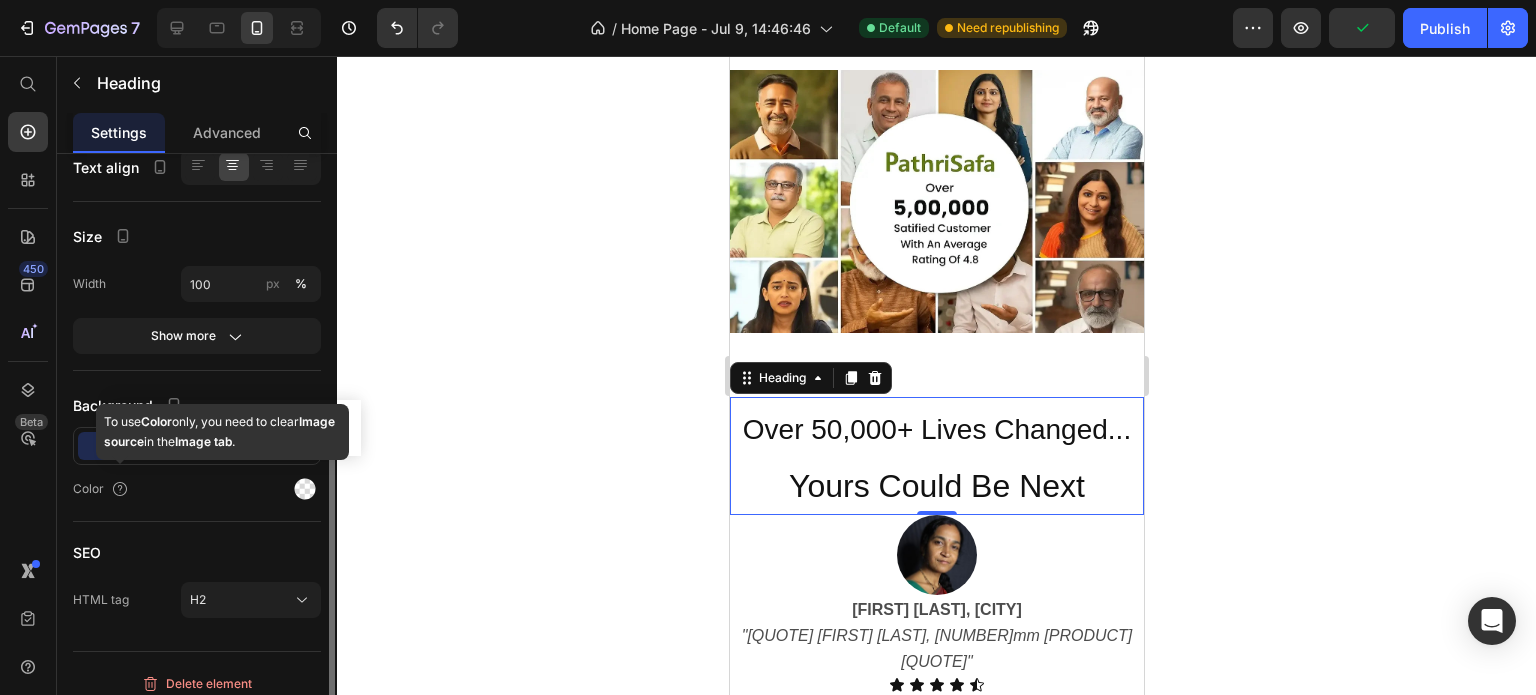 scroll, scrollTop: 411, scrollLeft: 0, axis: vertical 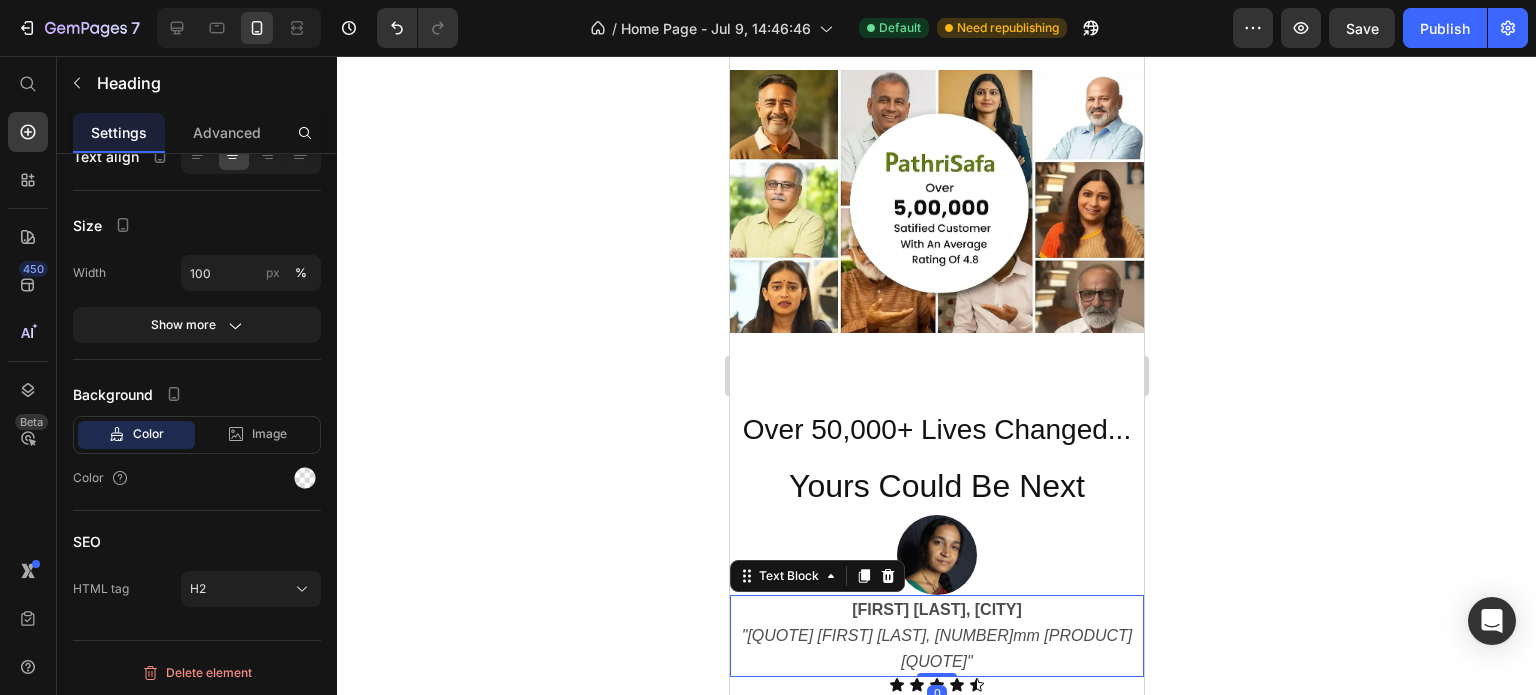 click on ""[QUOTE] [FIRST] [LAST], [NUMBER]mm [PRODUCT] [QUOTE]"" at bounding box center (936, 649) 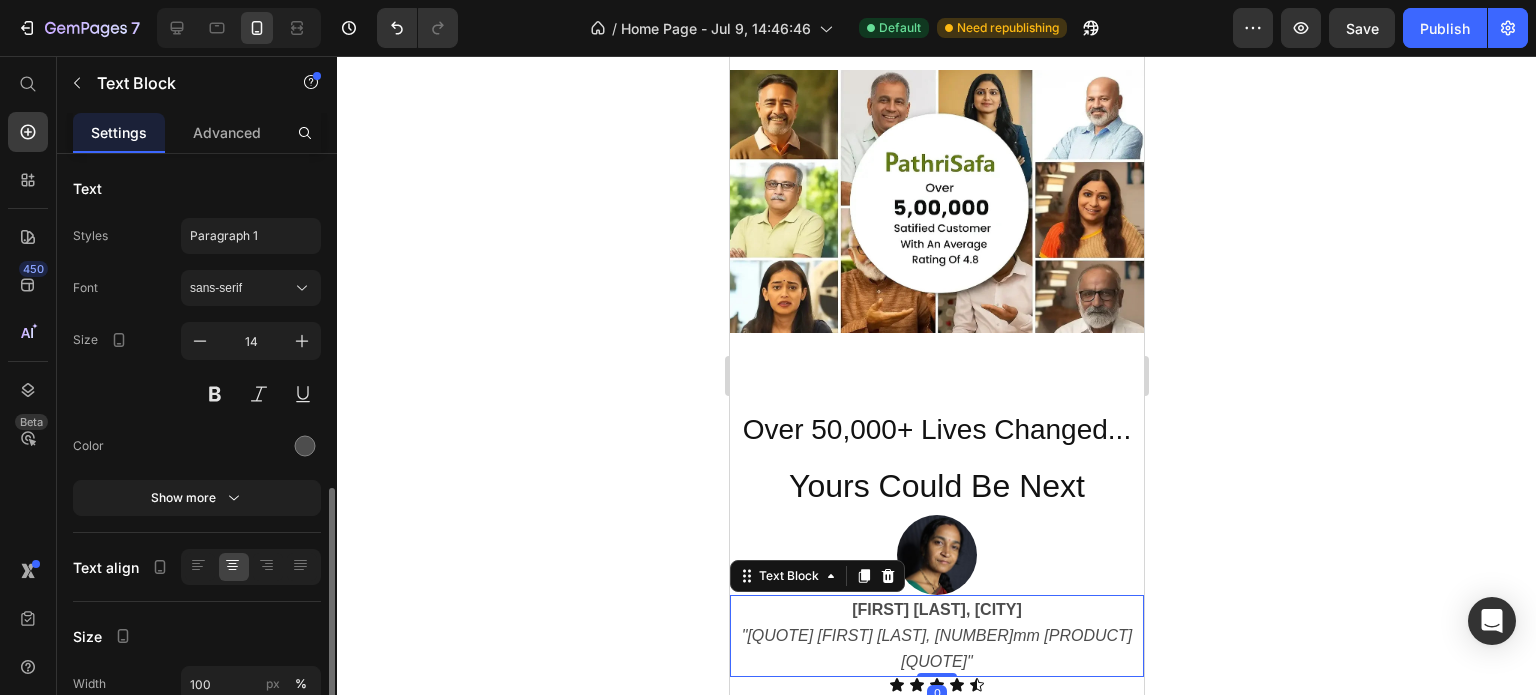 scroll, scrollTop: 294, scrollLeft: 0, axis: vertical 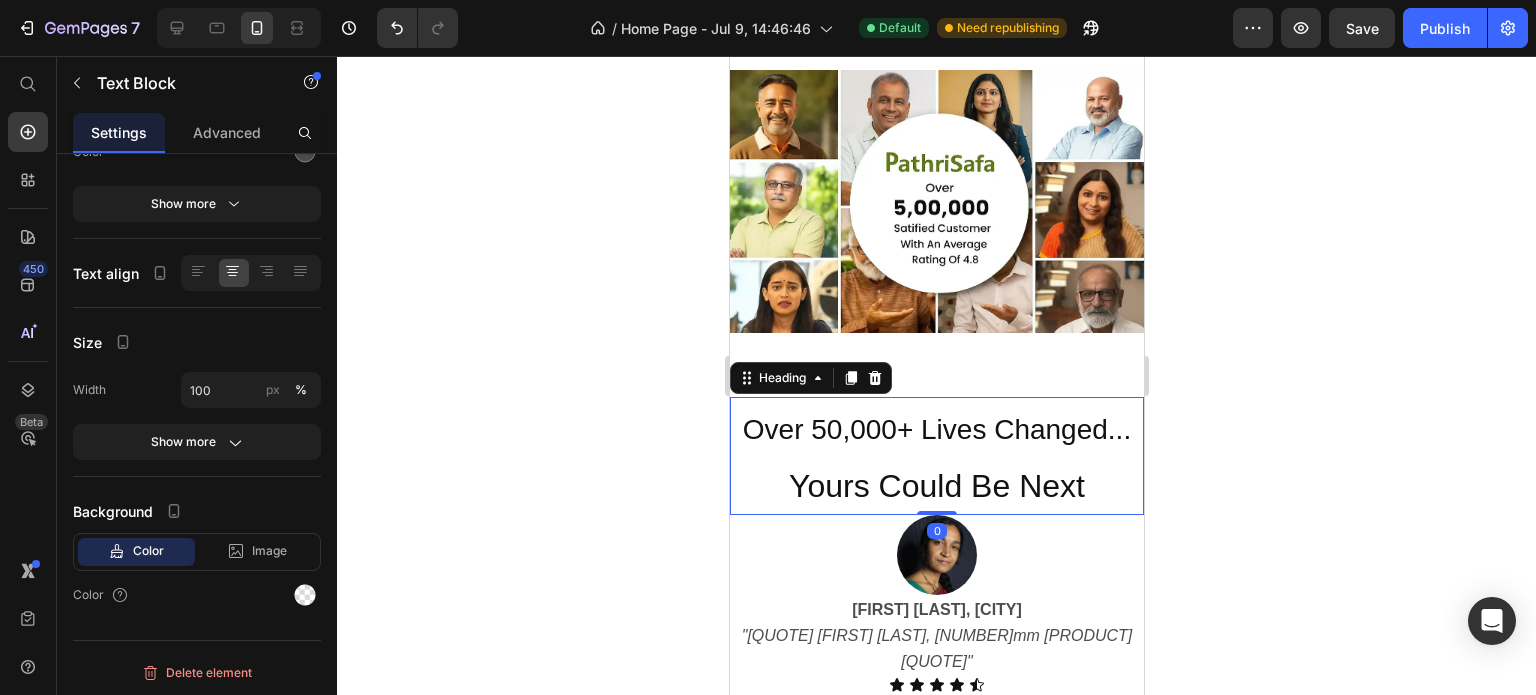 click on "Yours Could Be Next" at bounding box center (936, 486) 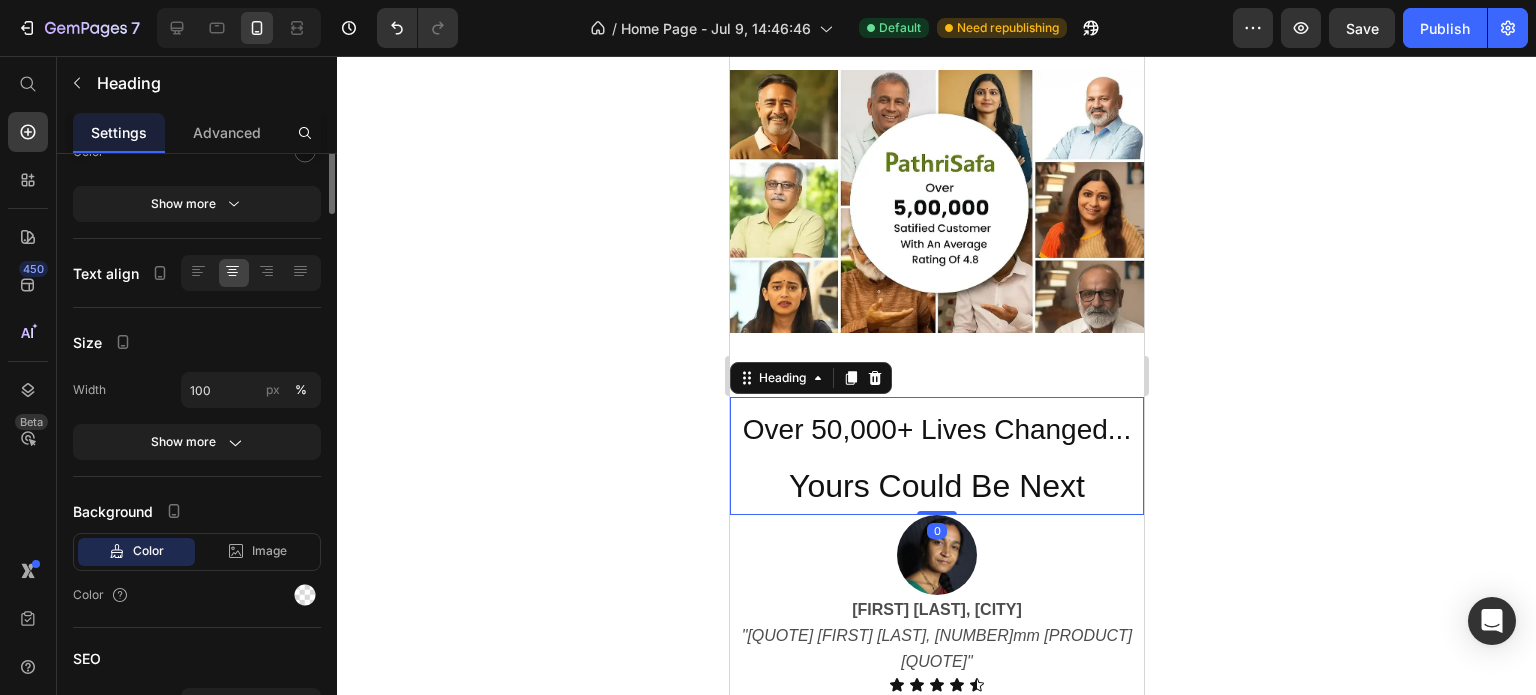 scroll, scrollTop: 0, scrollLeft: 0, axis: both 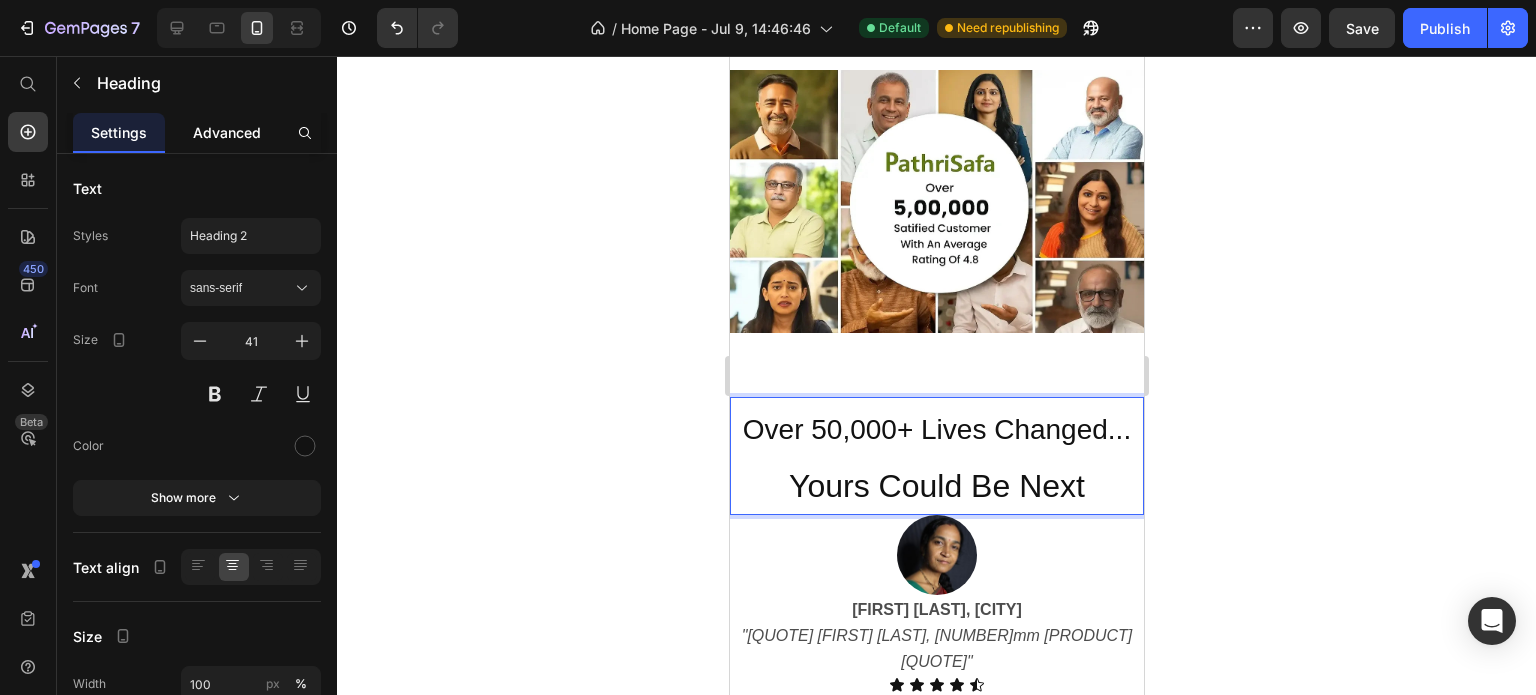 click on "Advanced" at bounding box center [227, 132] 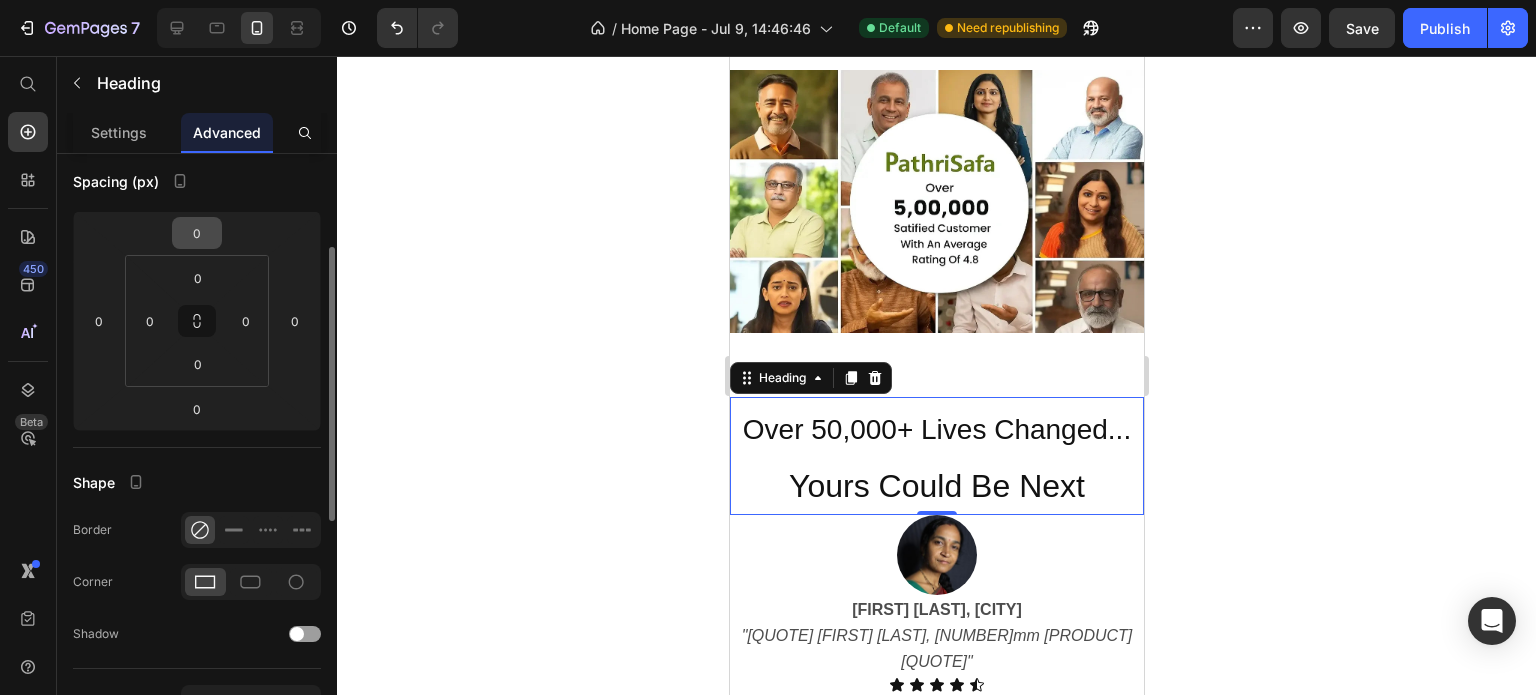 scroll, scrollTop: 0, scrollLeft: 0, axis: both 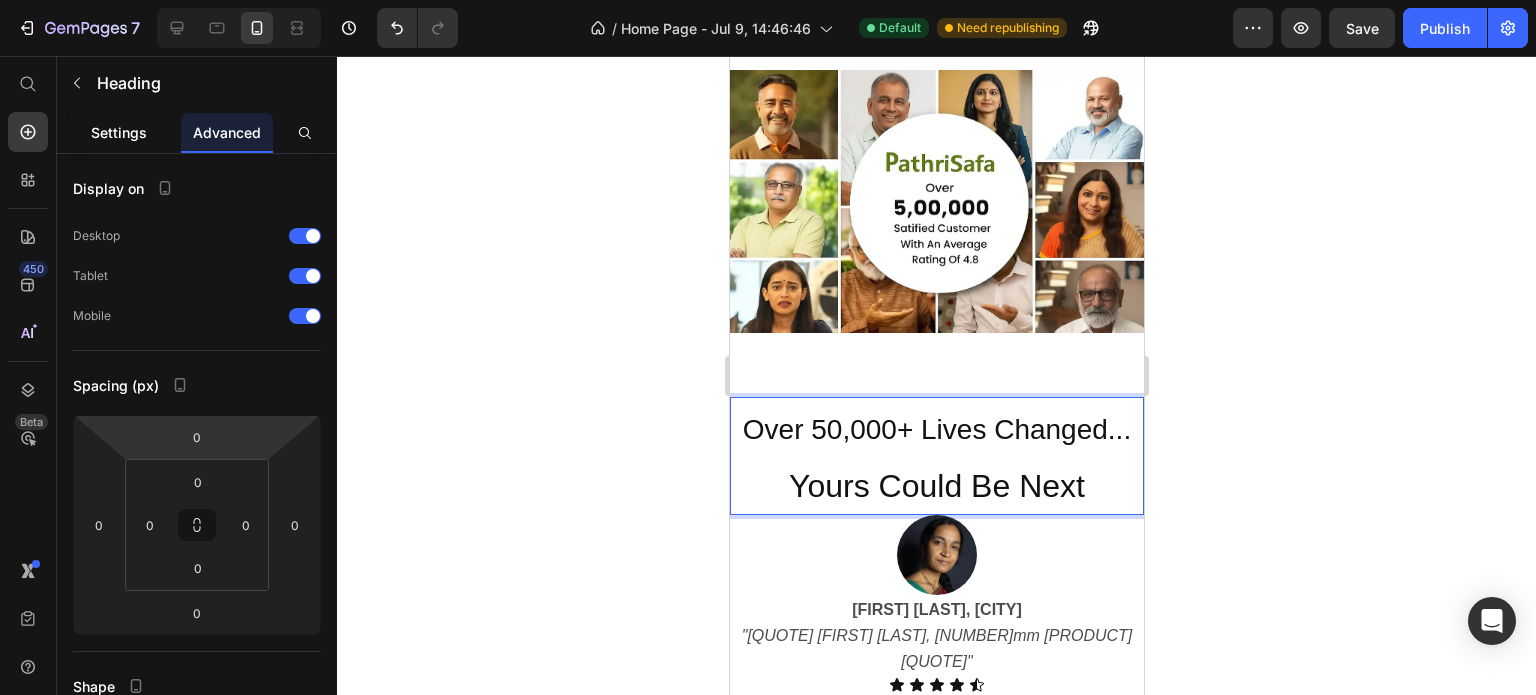 click on "Settings" at bounding box center [119, 132] 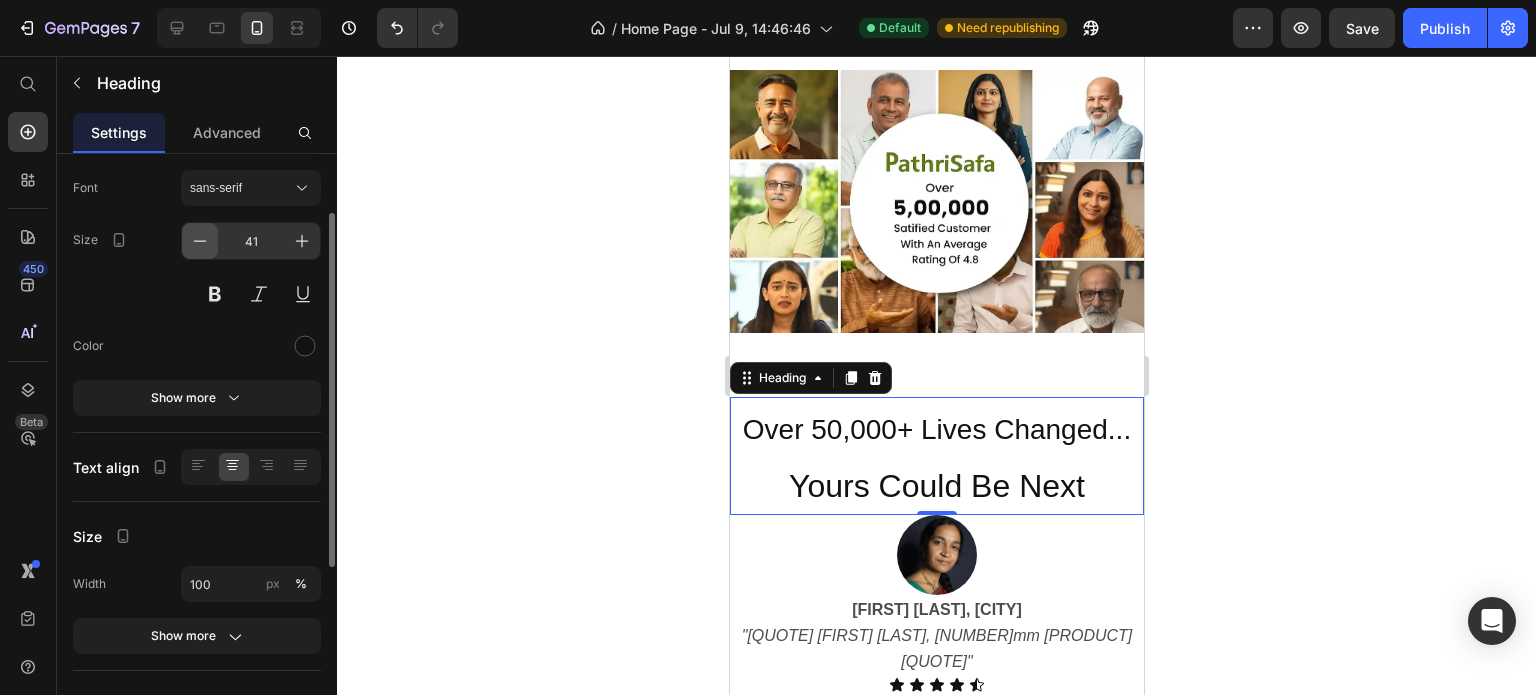 scroll, scrollTop: 200, scrollLeft: 0, axis: vertical 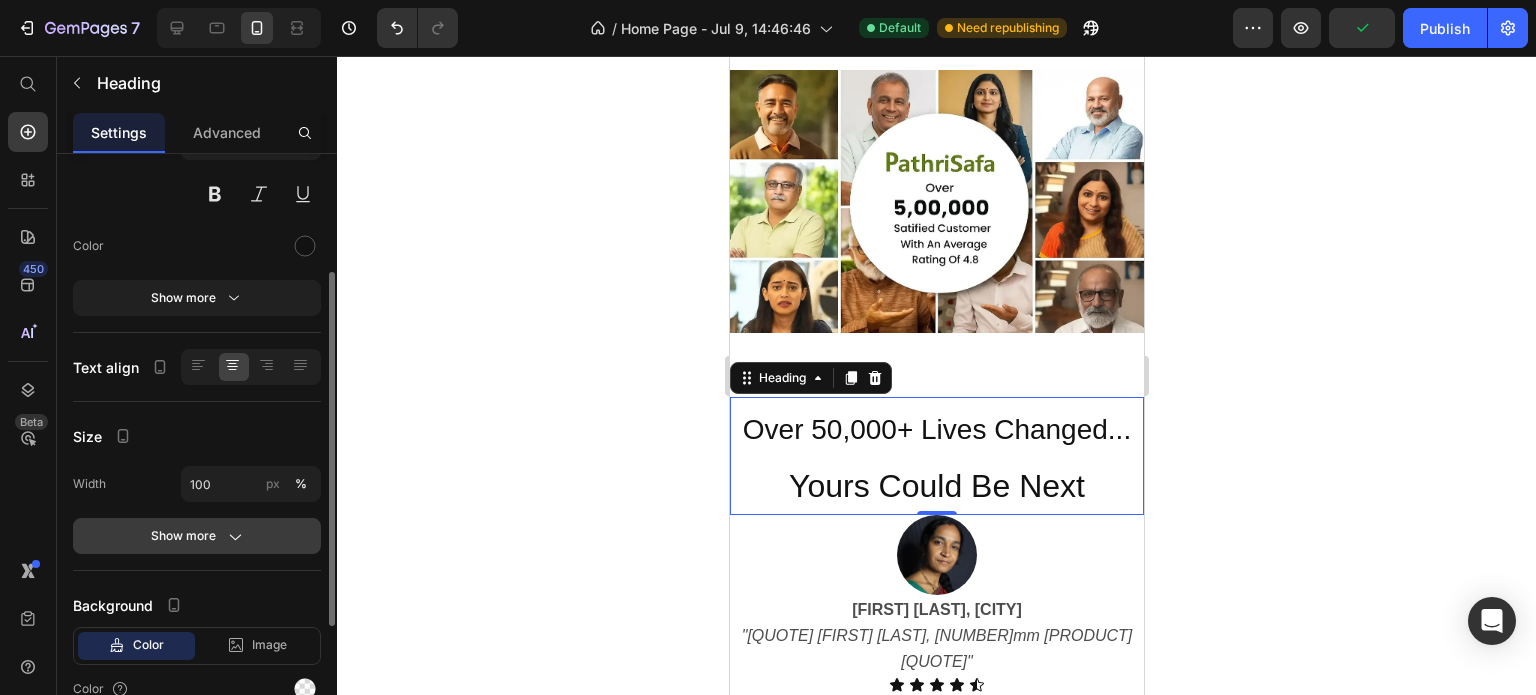 click 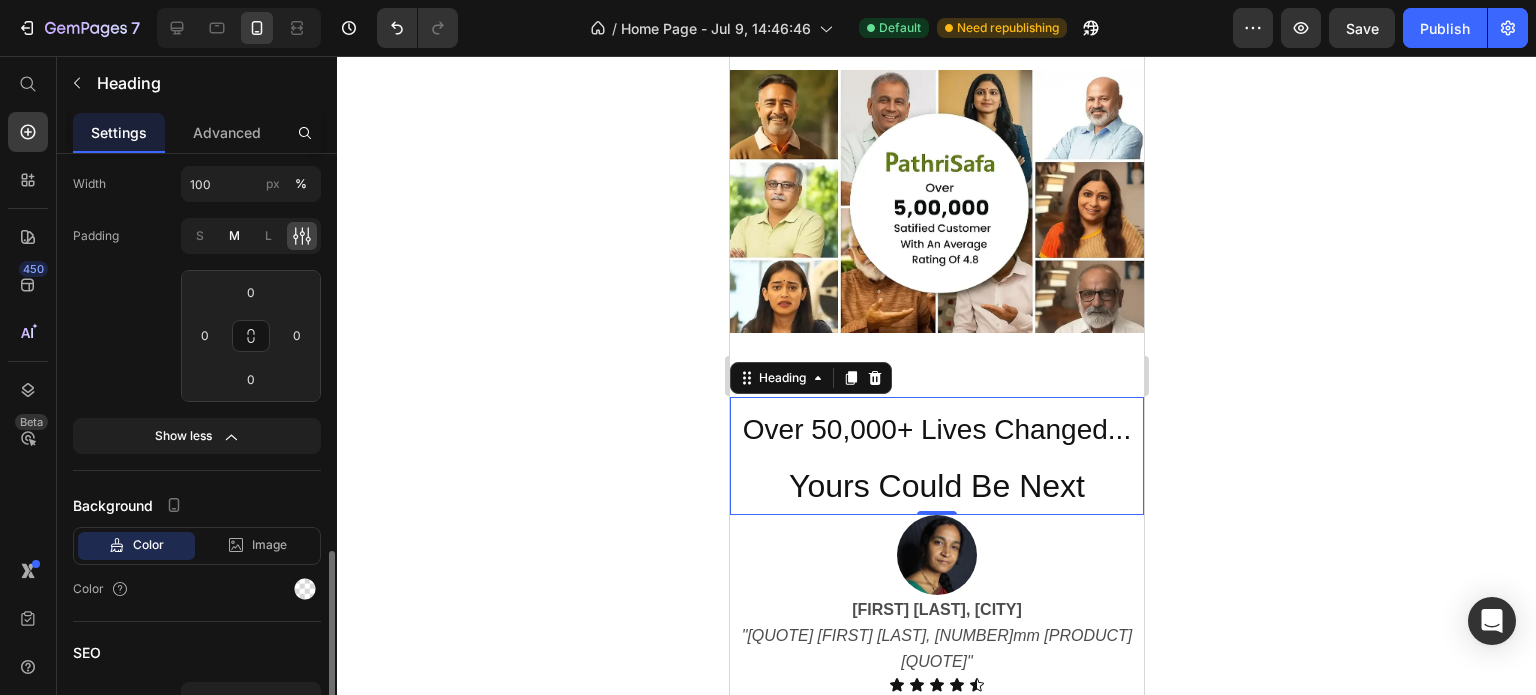 scroll, scrollTop: 611, scrollLeft: 0, axis: vertical 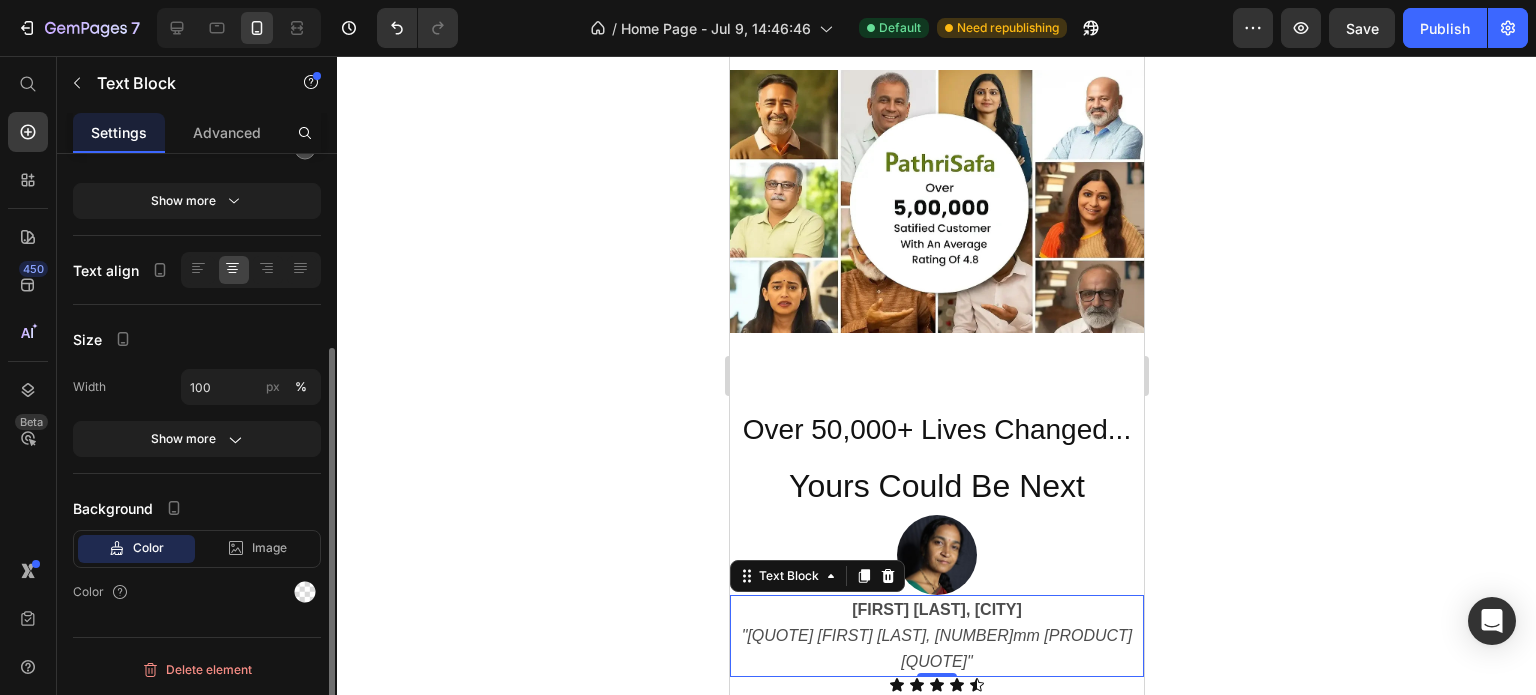 click on ""[QUOTE] [FIRST] [LAST], [NUMBER]mm [PRODUCT] [QUOTE]"" at bounding box center [936, 648] 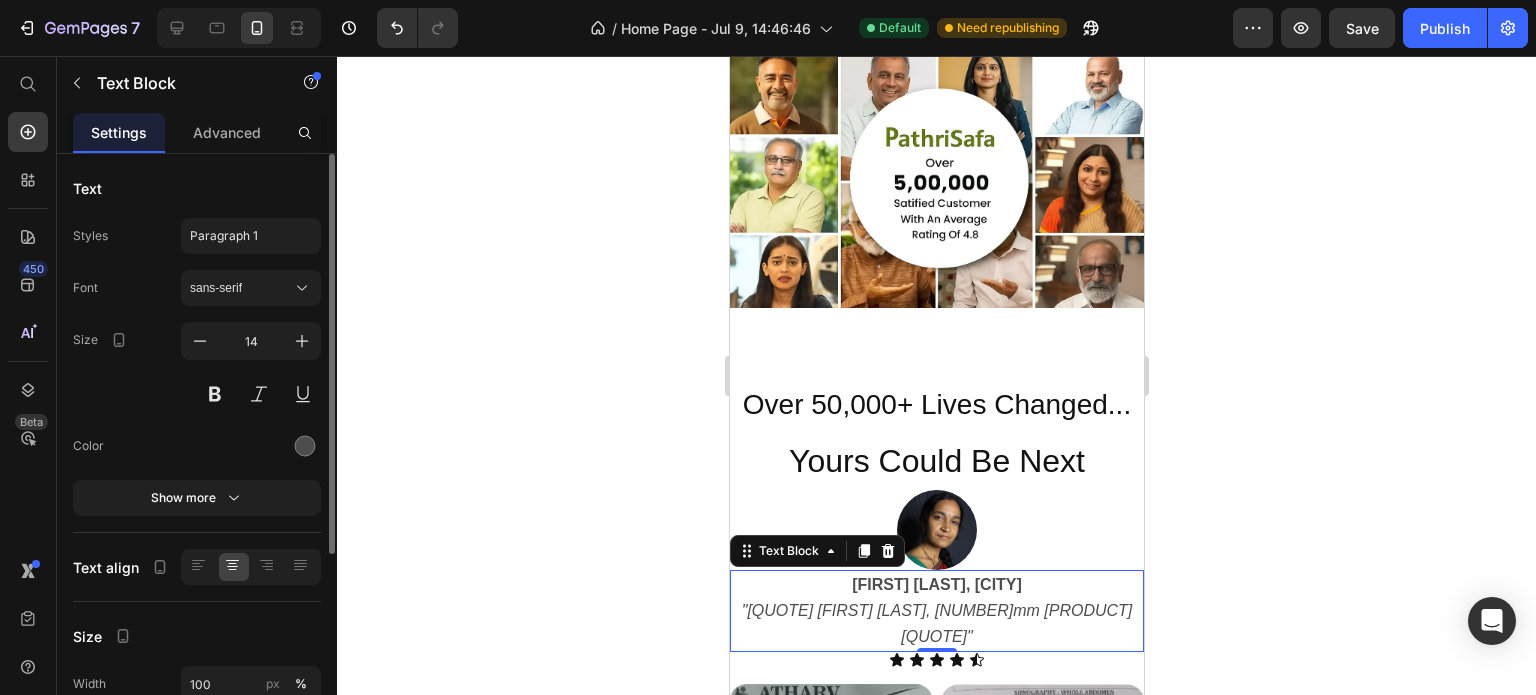 scroll, scrollTop: 4329, scrollLeft: 0, axis: vertical 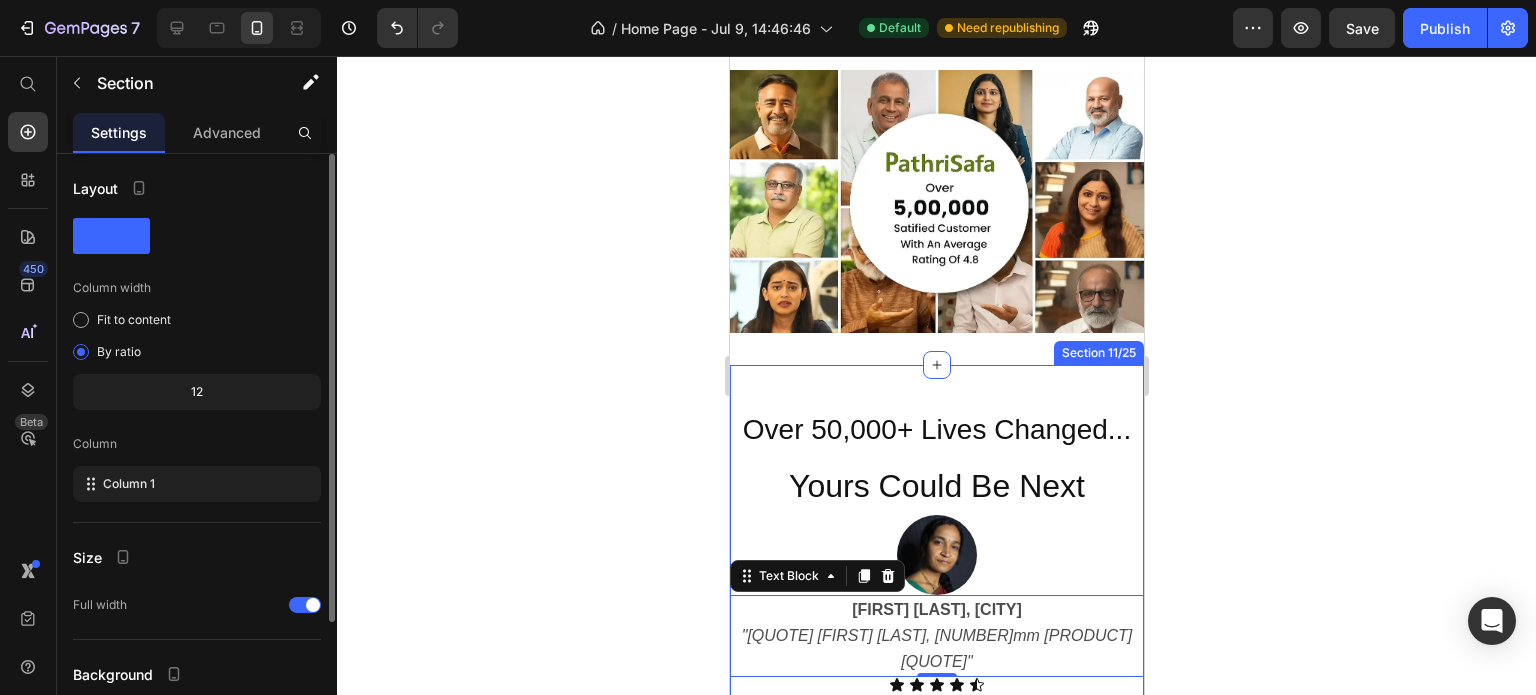 click on "⁠⁠⁠⁠⁠⁠⁠ Over 50,000+ Lives Changed... Yours Could Be Next Heading Image [FIRST] [LAST], [CITY] "[QUOTE] [FIRST] [LAST], [NUMBER]mm [PRODUCT]" Text Block   0 Icon Icon Icon Icon Icon Icon List Row Image Image Row Row Section 11/25" at bounding box center [936, 691] 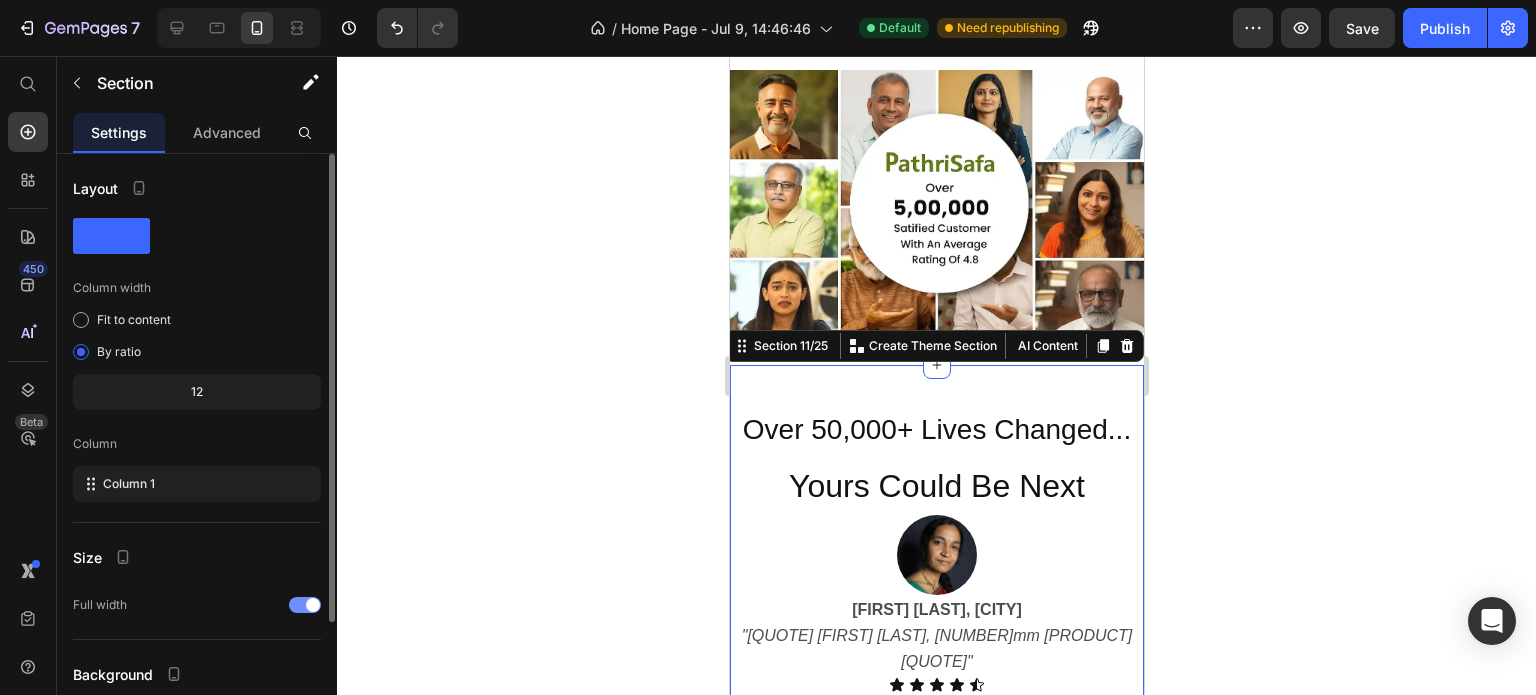 click at bounding box center [313, 605] 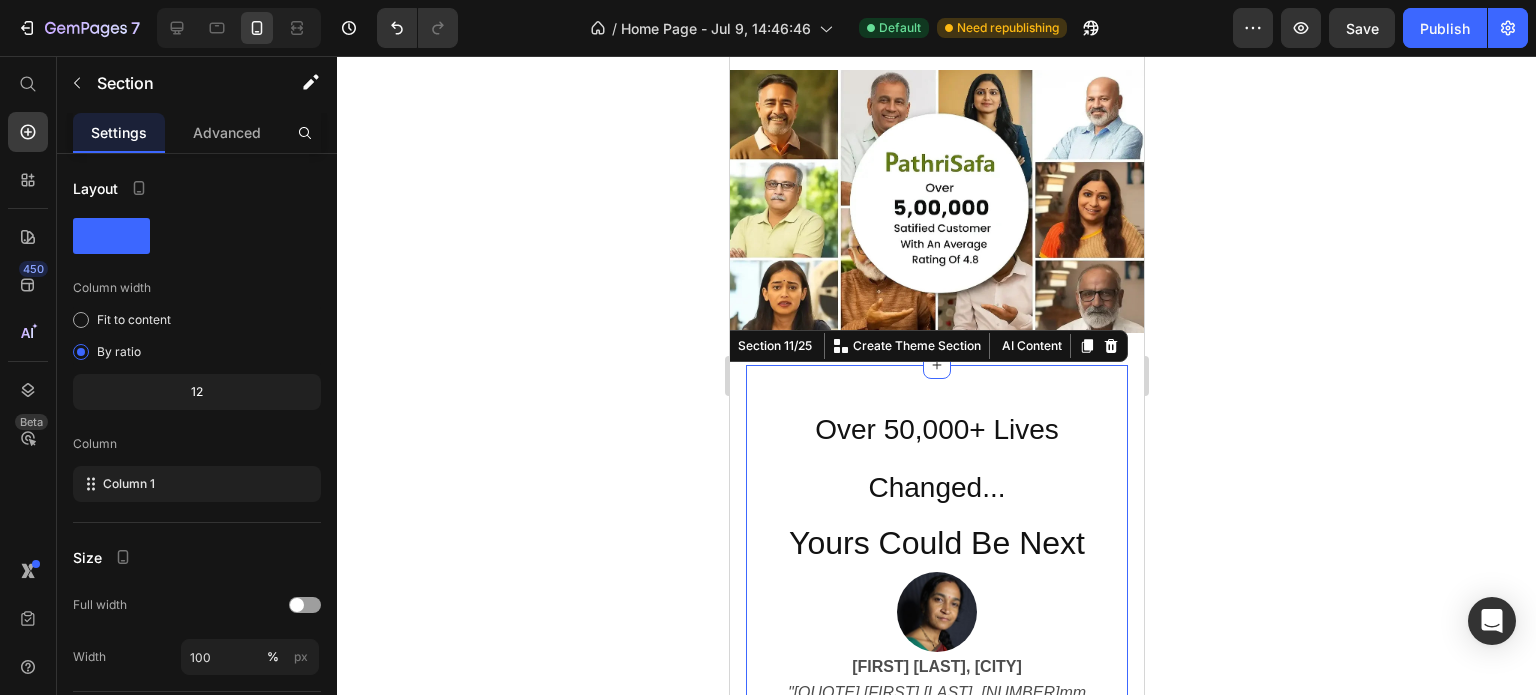 click 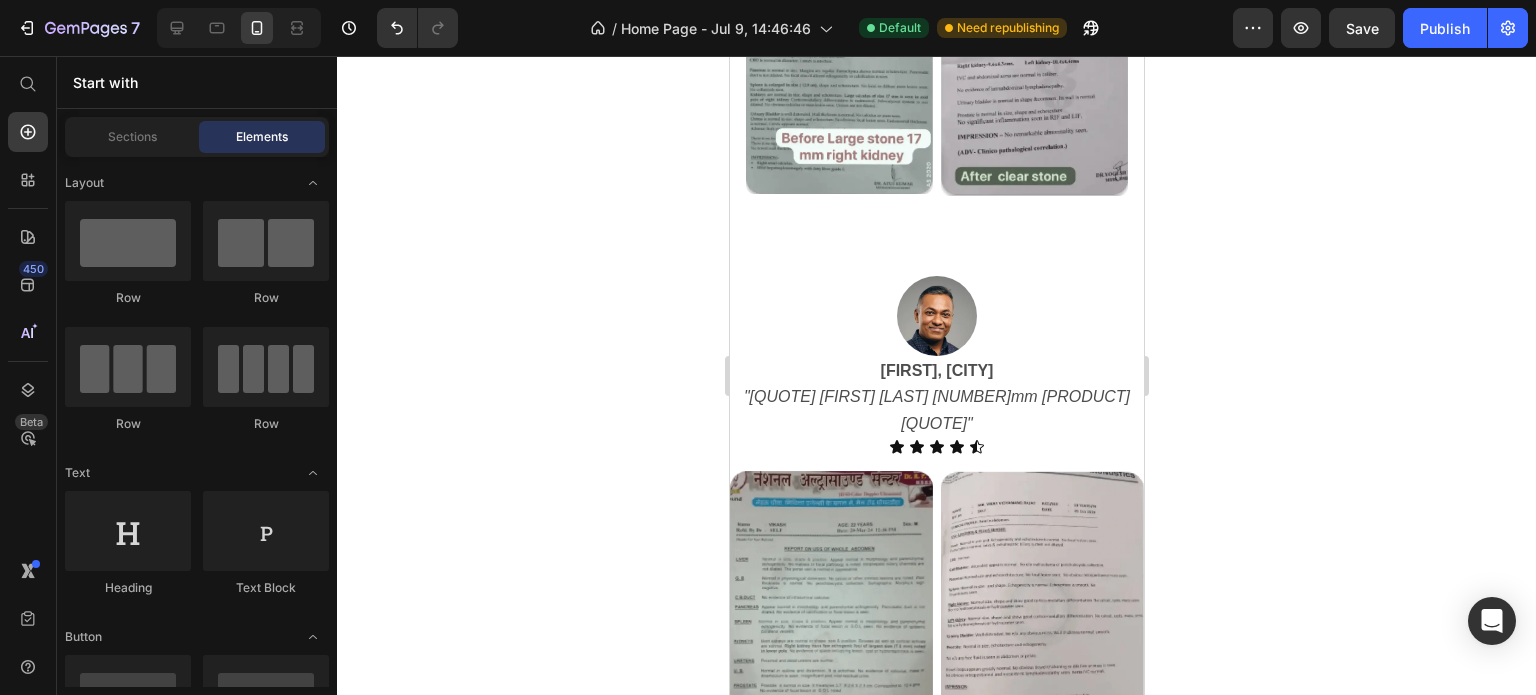 scroll, scrollTop: 5129, scrollLeft: 0, axis: vertical 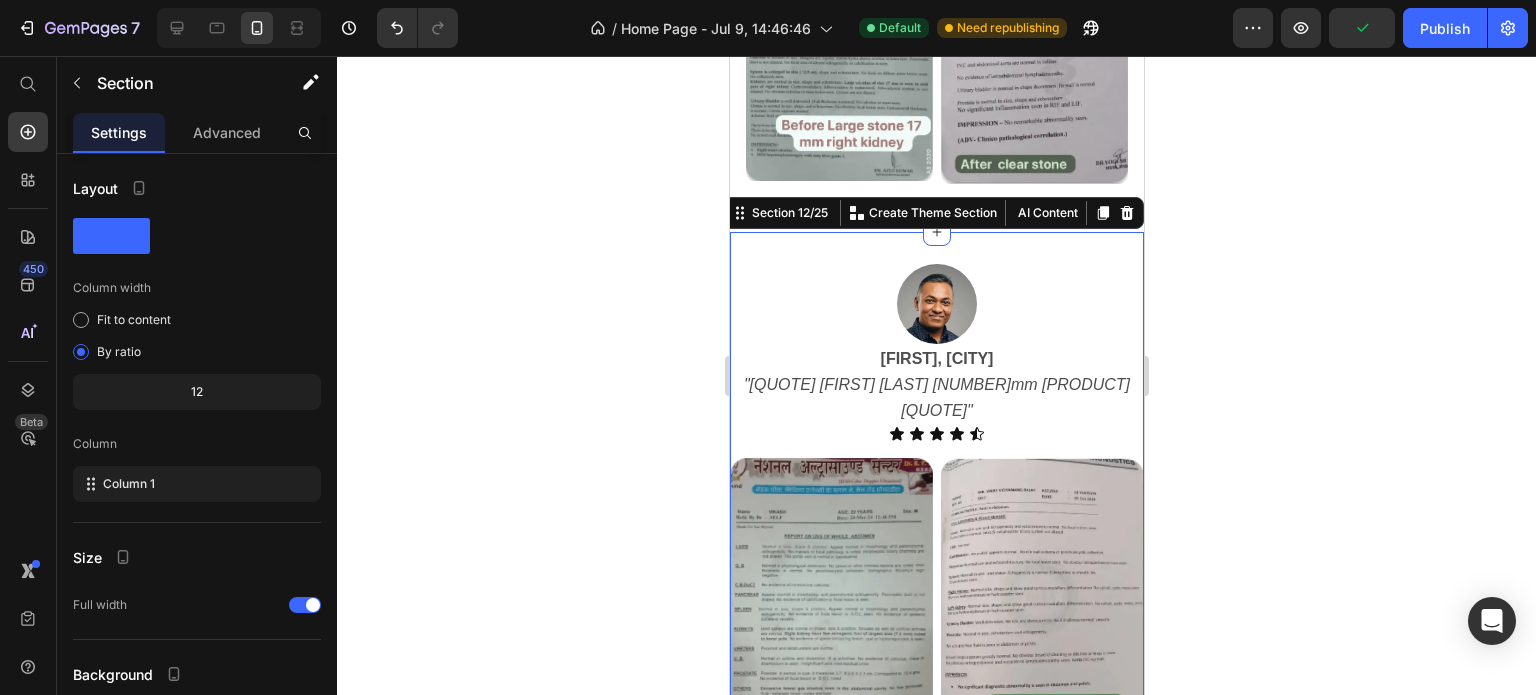 click on "Image [LAST], [CITY] “I was advised surgery for a 14mm kidney stone, but PathriSafa dissolved it completely in just three months.” Text Block Icon Icon Icon Icon Icon Icon List Row Image Image Row Row Section 12/25   You can create reusable sections Create Theme Section AI Content Write with GemAI What would you like to describe here? Tone and Voice Persuasive Product Show more Generate" at bounding box center (936, 499) 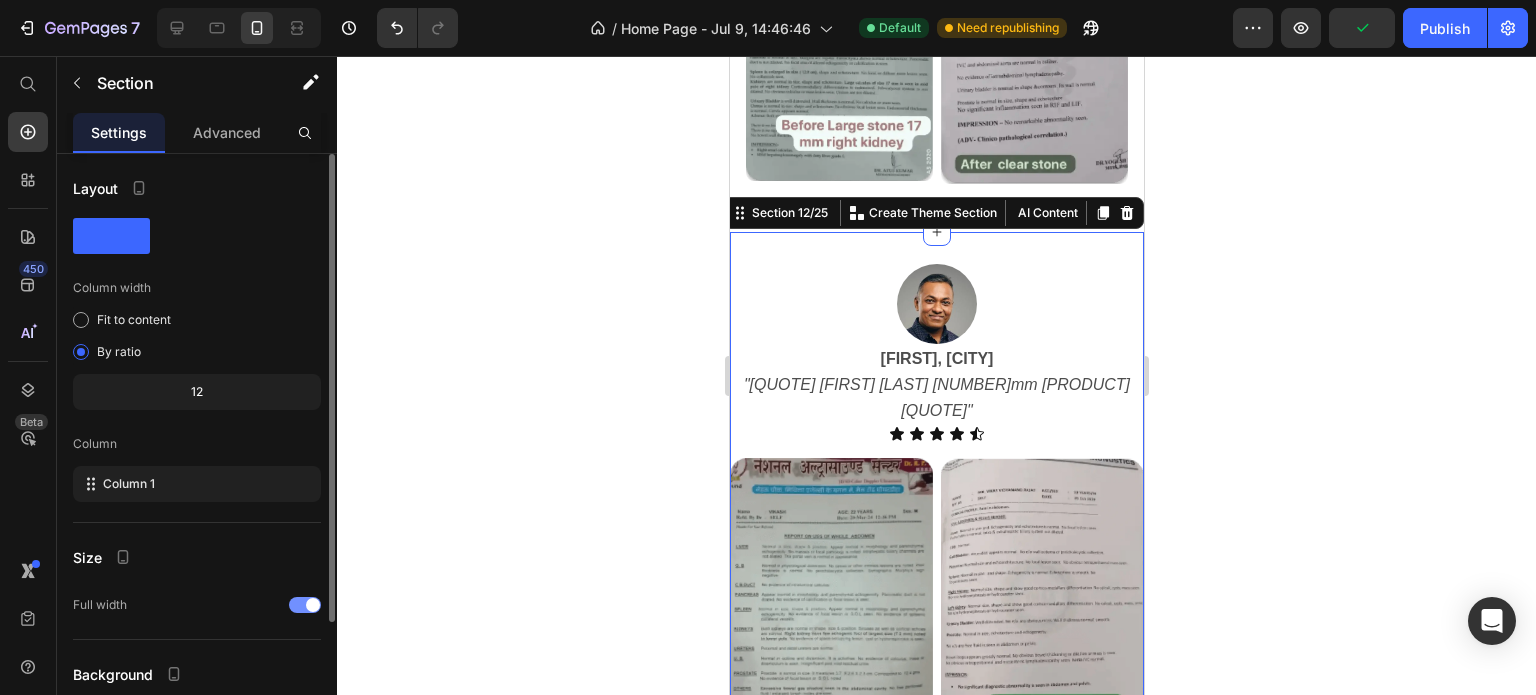 click at bounding box center [305, 605] 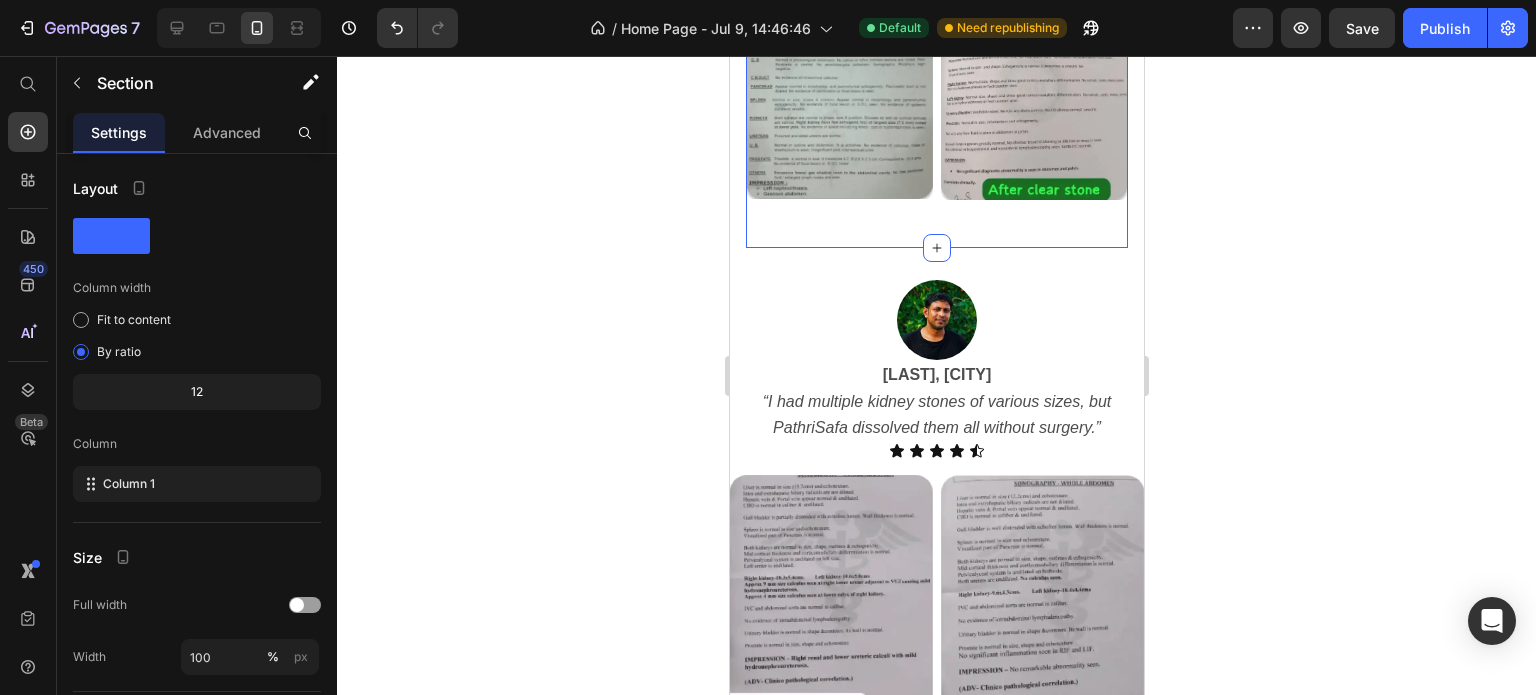 scroll, scrollTop: 5629, scrollLeft: 0, axis: vertical 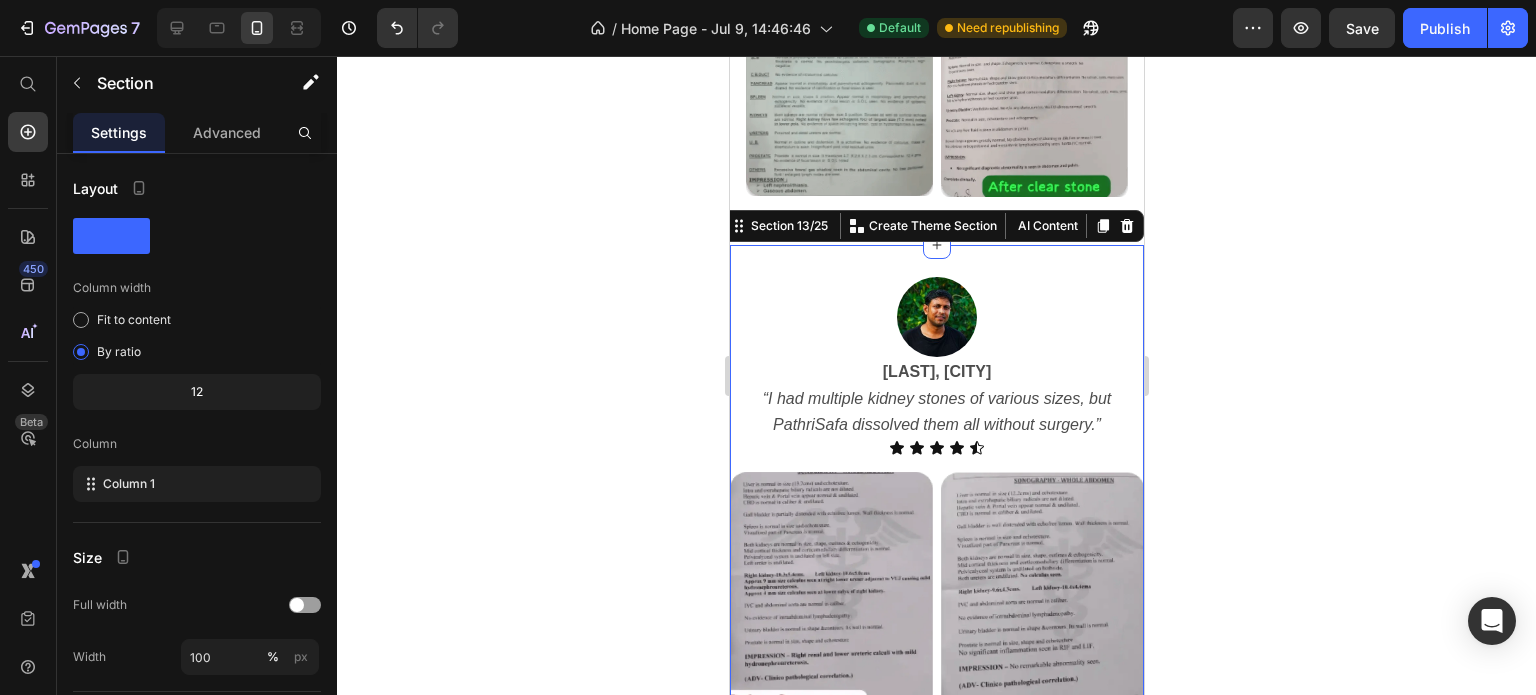 click on "Image [LAST], [CITY] “I had multiple kidney stones of various sizes, but PathriSafa dissolved them all without surgery.” Text Block Icon Icon Icon Icon Icon Icon List Row Image Image Row Row Section 13/25   You can create reusable sections Create Theme Section AI Content Write with GemAI What would you like to describe here? Tone and Voice Persuasive Product Show more Generate" at bounding box center [936, 513] 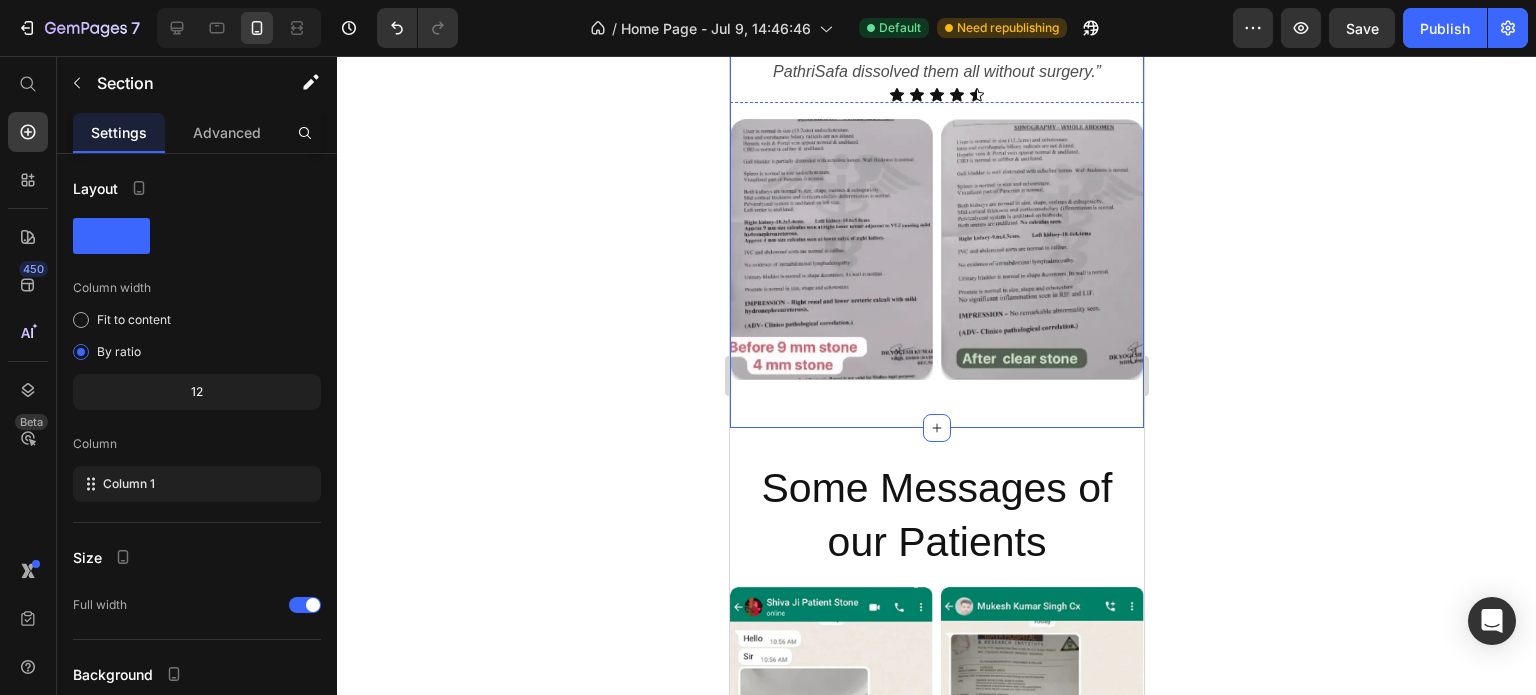 scroll, scrollTop: 6029, scrollLeft: 0, axis: vertical 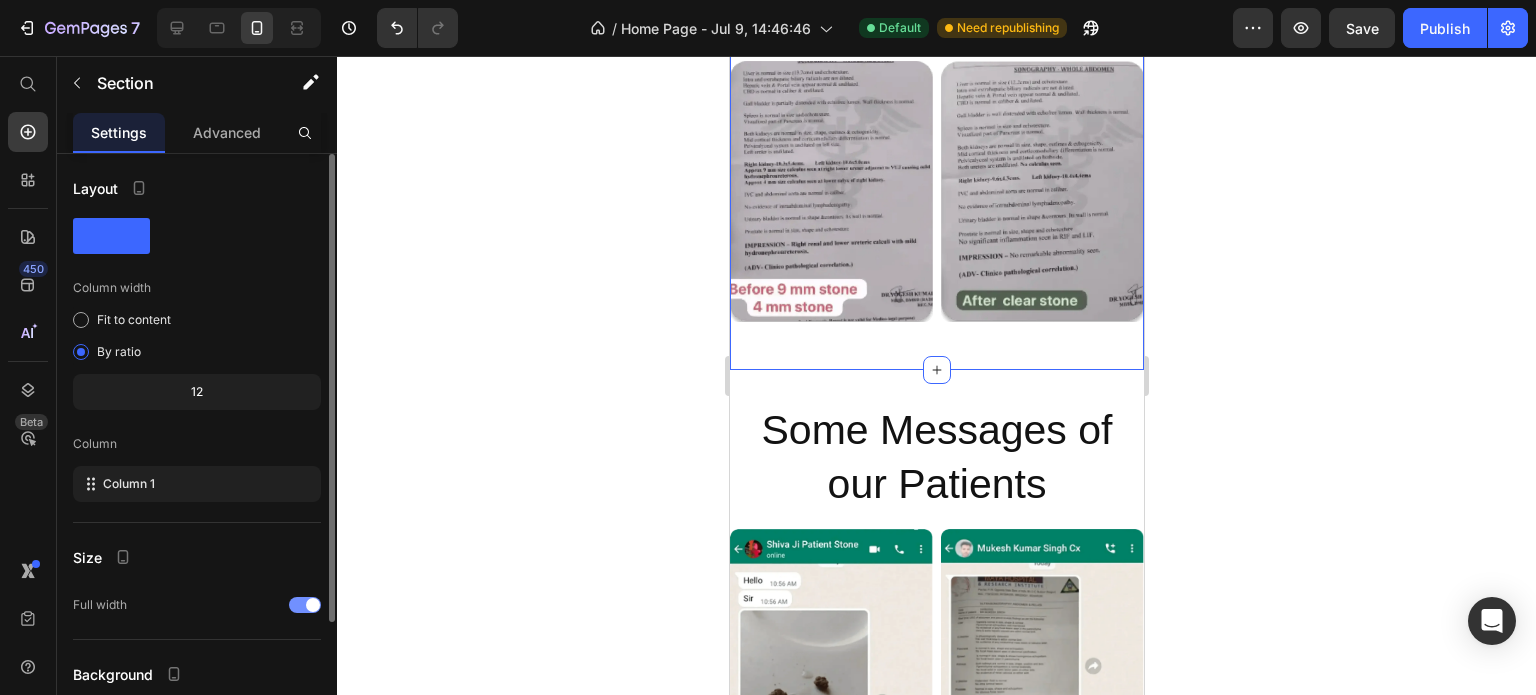 click at bounding box center (313, 605) 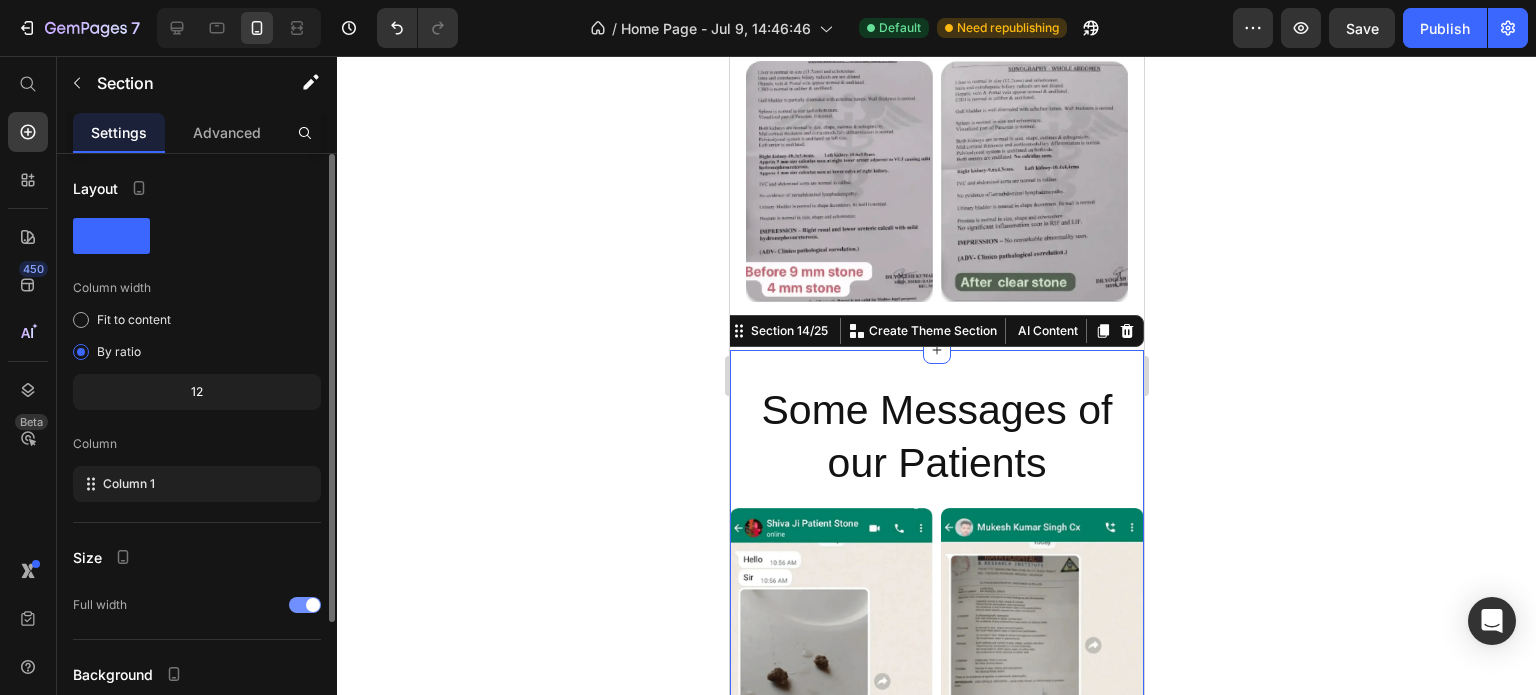 click on "Some Messages of our Patients Heading Image Image Row Image Image Row Section 14/25   You can create reusable sections Create Theme Section AI Content Write with GemAI What would you like to describe here? Tone and Voice Persuasive Product Show more Generate" at bounding box center [936, 862] 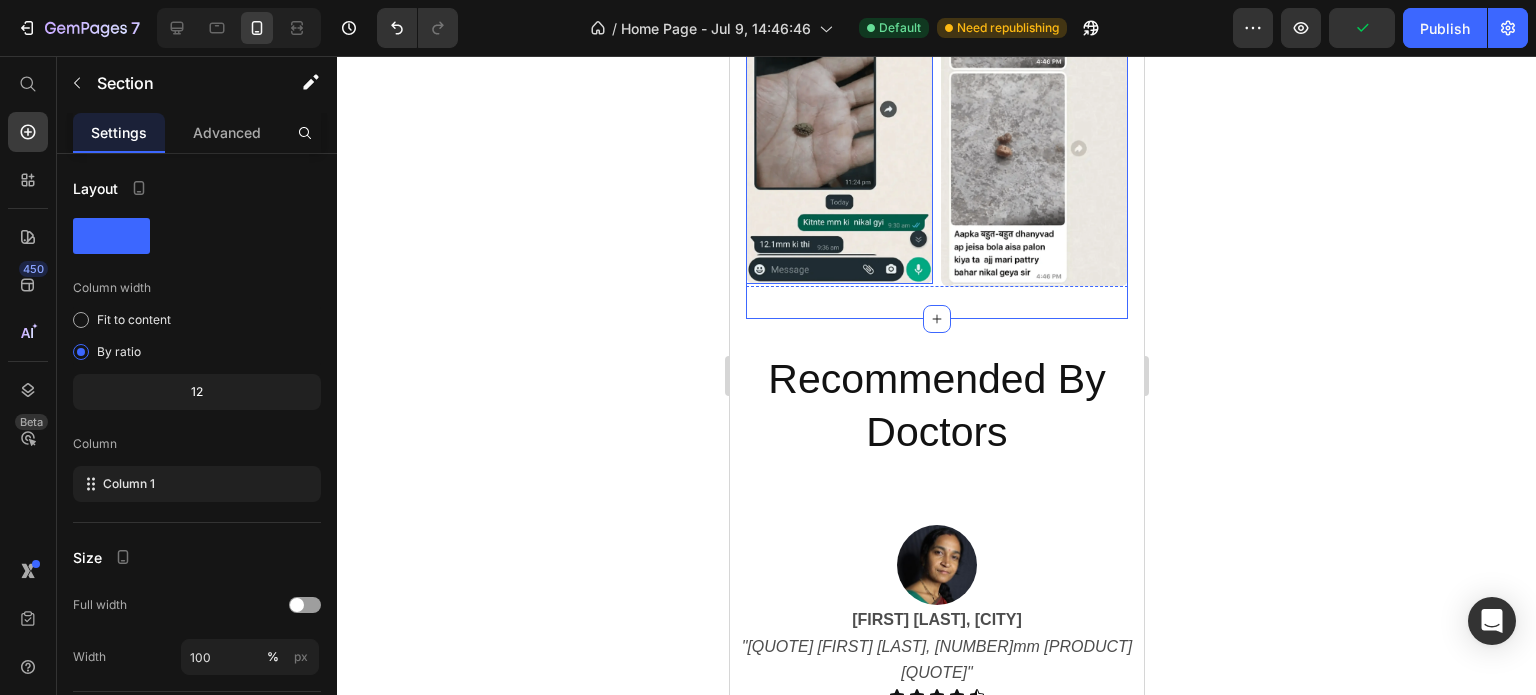 scroll, scrollTop: 7129, scrollLeft: 0, axis: vertical 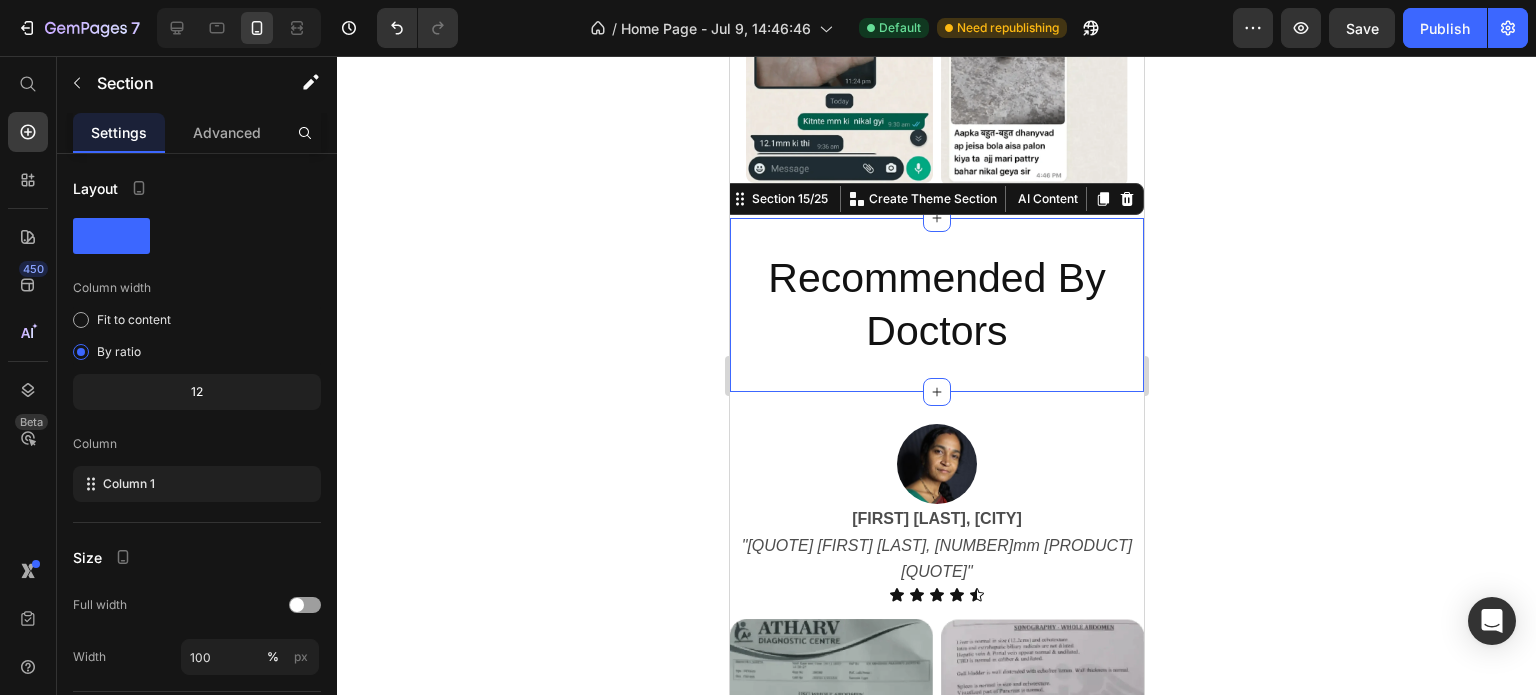 click on "Recommended By Doctors Heading Section 15/25   You can create reusable sections Create Theme Section AI Content Write with GemAI What would you like to describe here? Tone and Voice Persuasive Product Show more Generate" at bounding box center [936, 305] 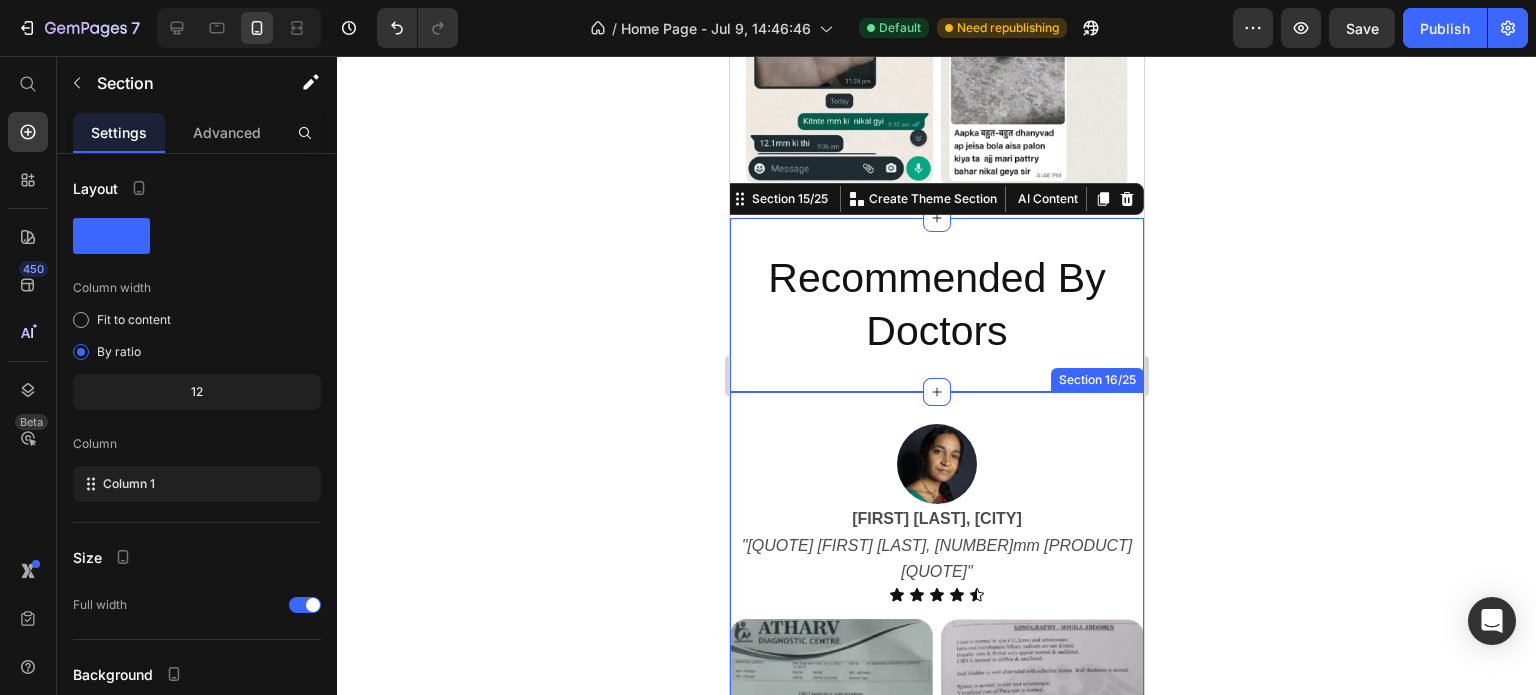 click on "Image [FIRST] [LAST], [CITY] "[QUOTE] [FIRST] [LAST], [NUMBER]mm [PRODUCT]" Text Block Icon Icon Icon Icon Icon Icon List Row Image Image Row Row Section 16/25" at bounding box center [936, 660] 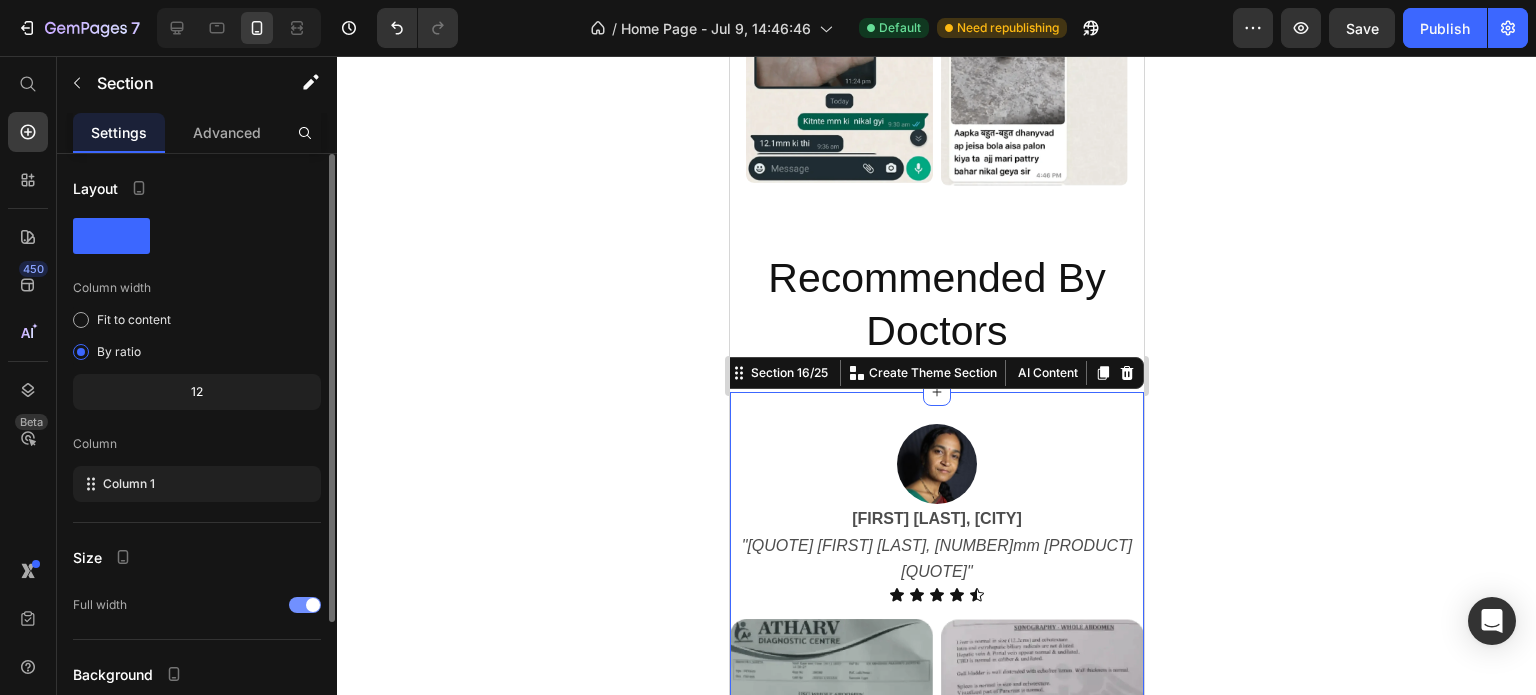 click at bounding box center [305, 605] 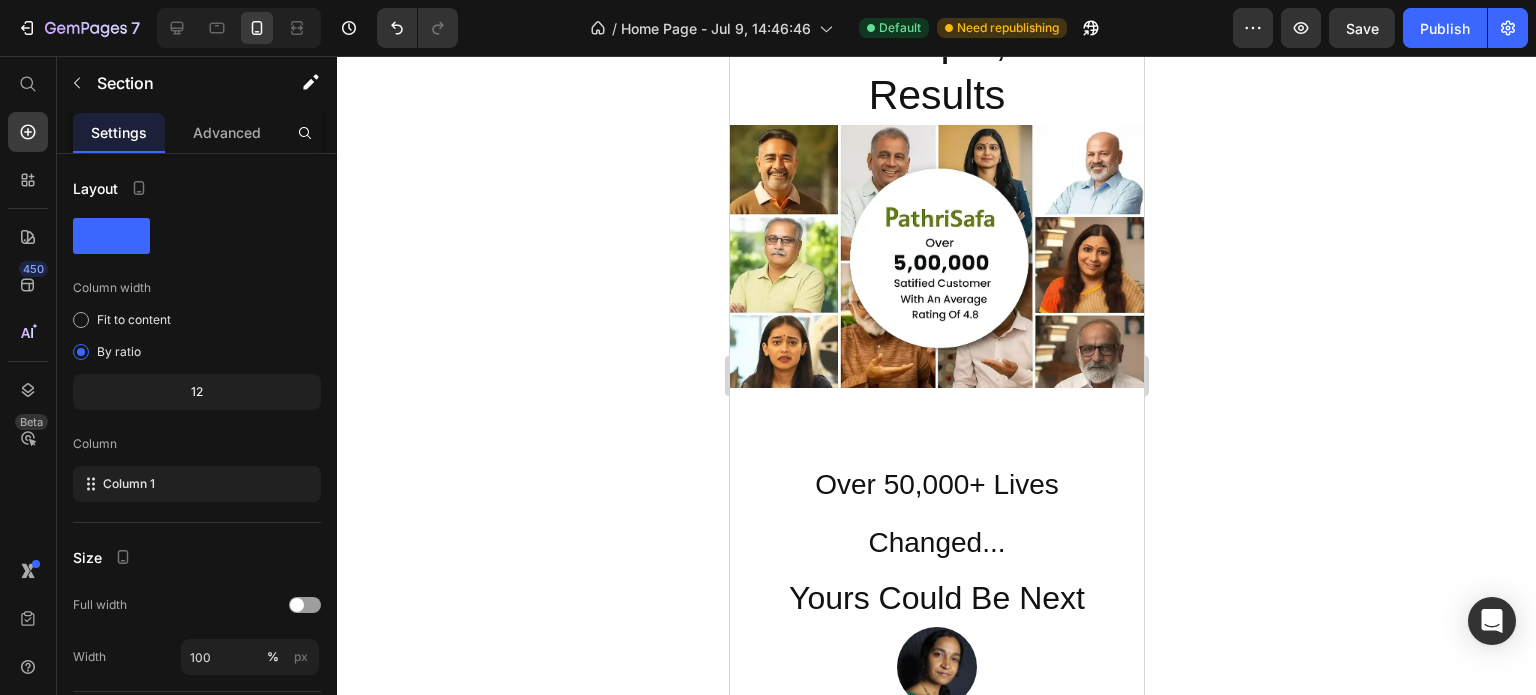 scroll, scrollTop: 4375, scrollLeft: 0, axis: vertical 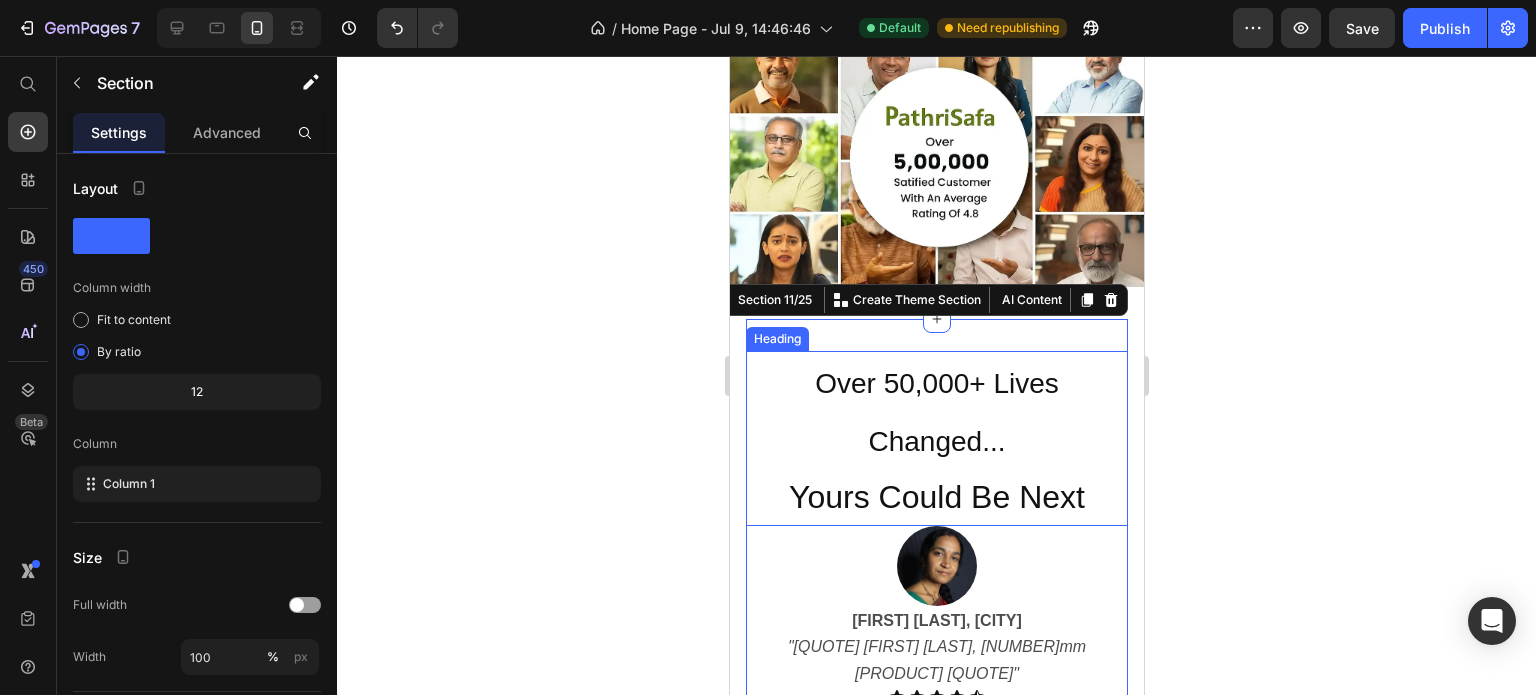 click 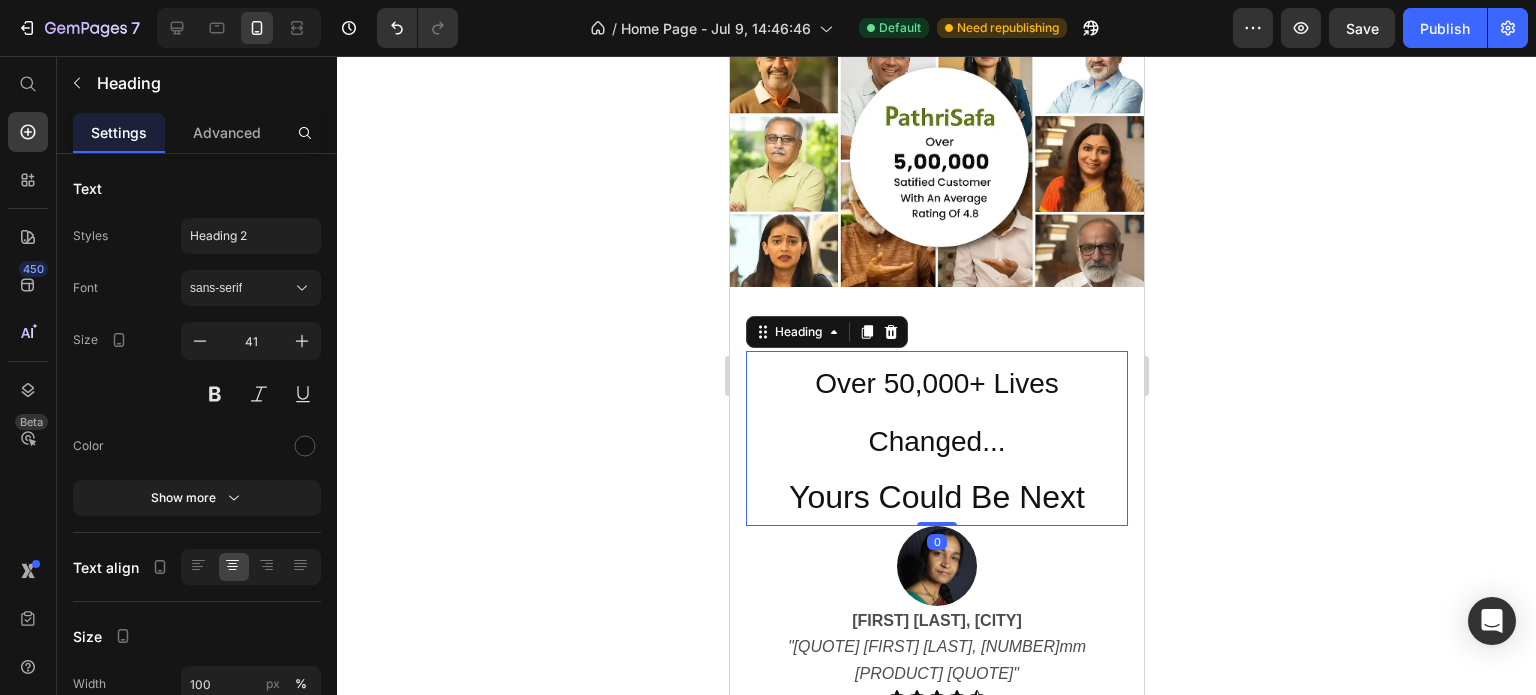 click on "Over 50,000+ Lives Changed..." at bounding box center [936, 412] 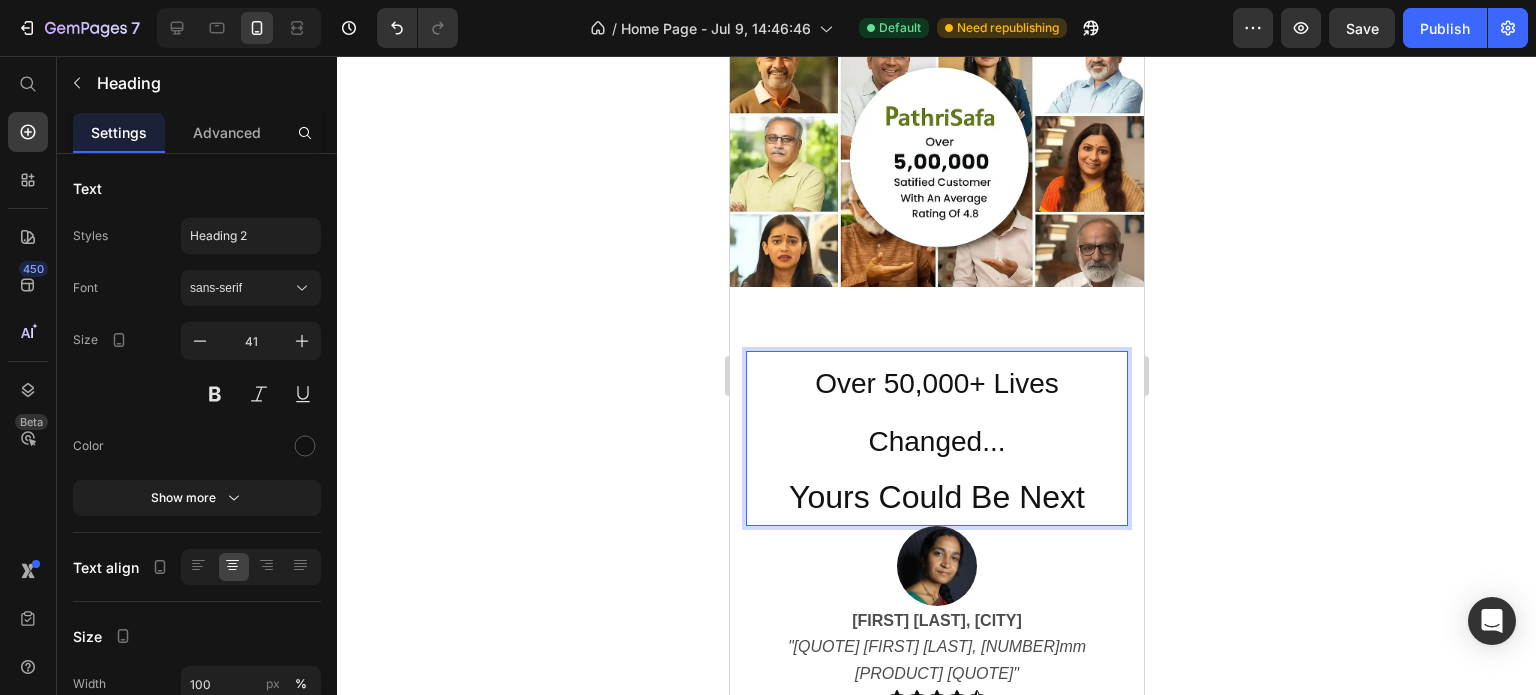 click on "Over 50,000+ Lives Changed... Yours Could Be Next" at bounding box center (936, 438) 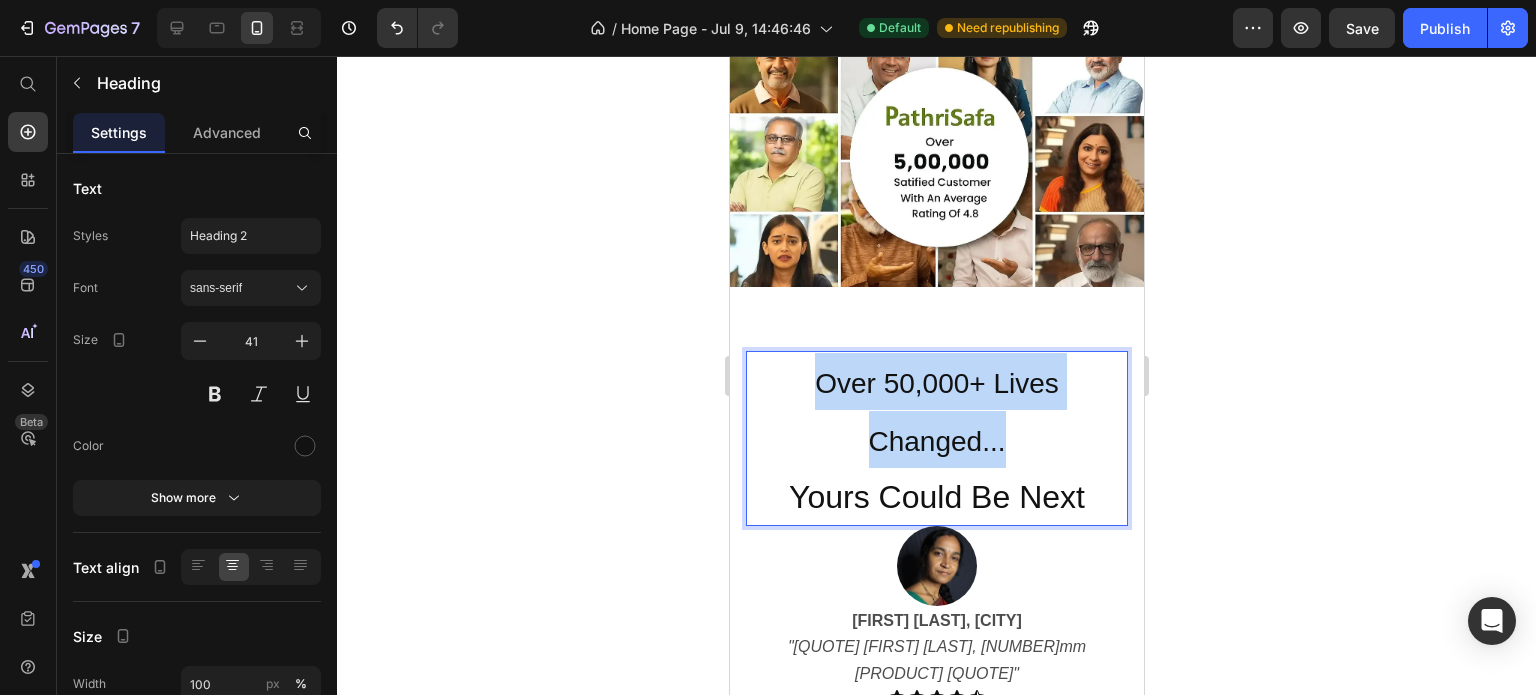 drag, startPoint x: 1012, startPoint y: 421, endPoint x: 802, endPoint y: 359, distance: 218.96118 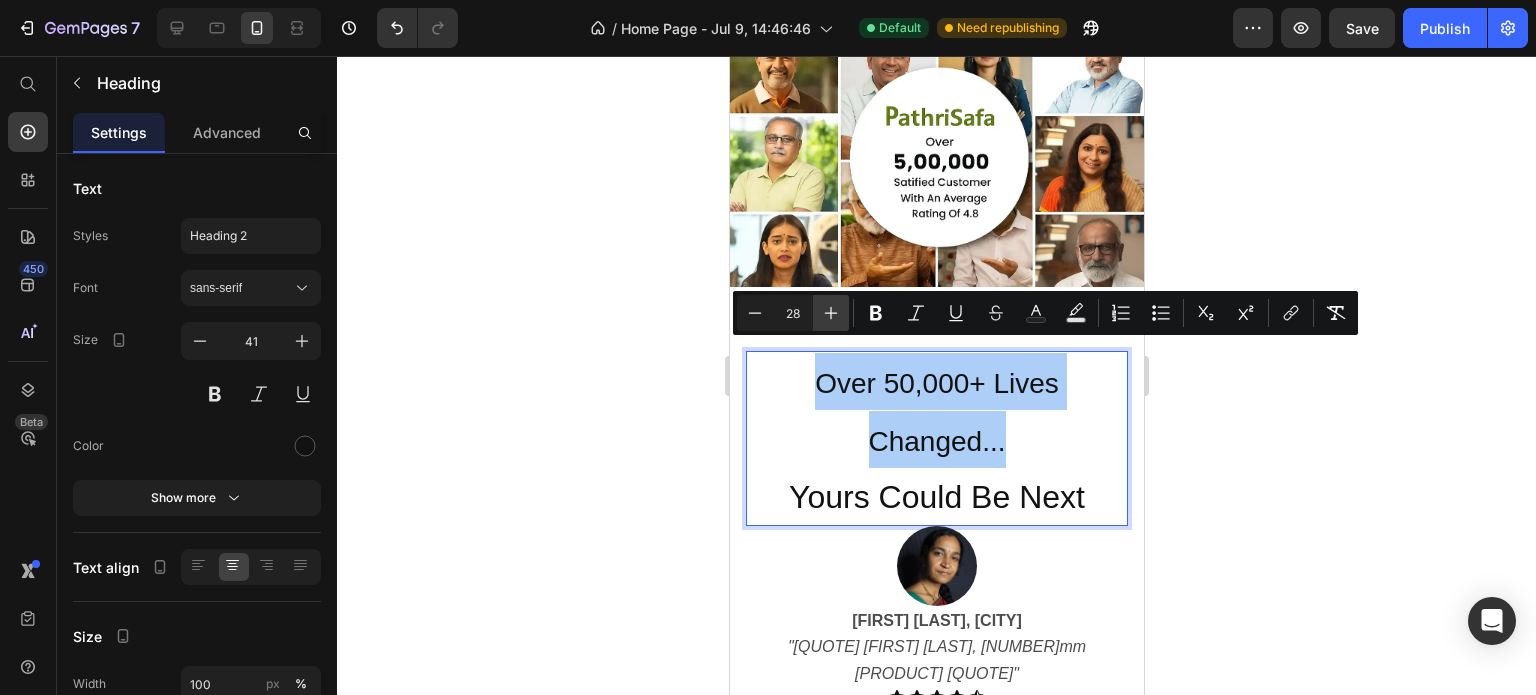 click on "Plus" at bounding box center [831, 313] 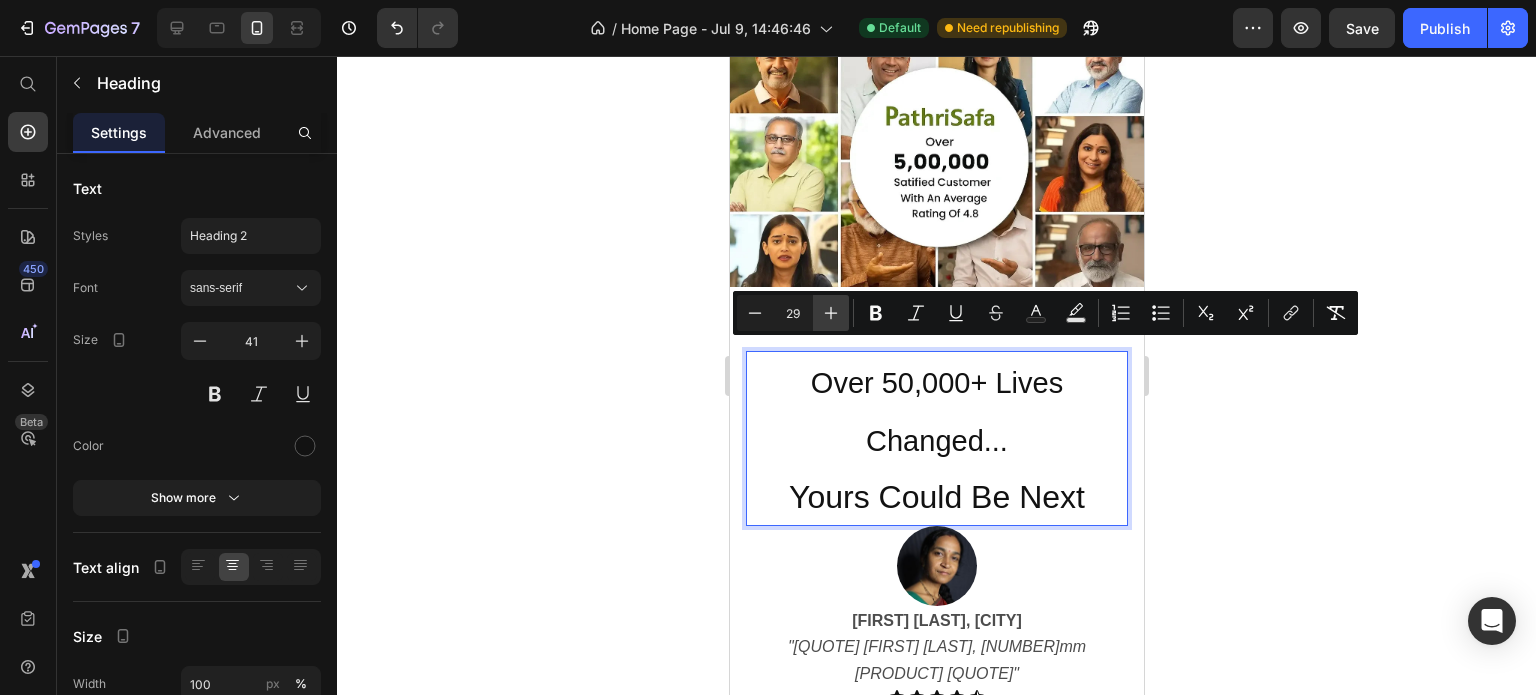 click on "Plus" at bounding box center (831, 313) 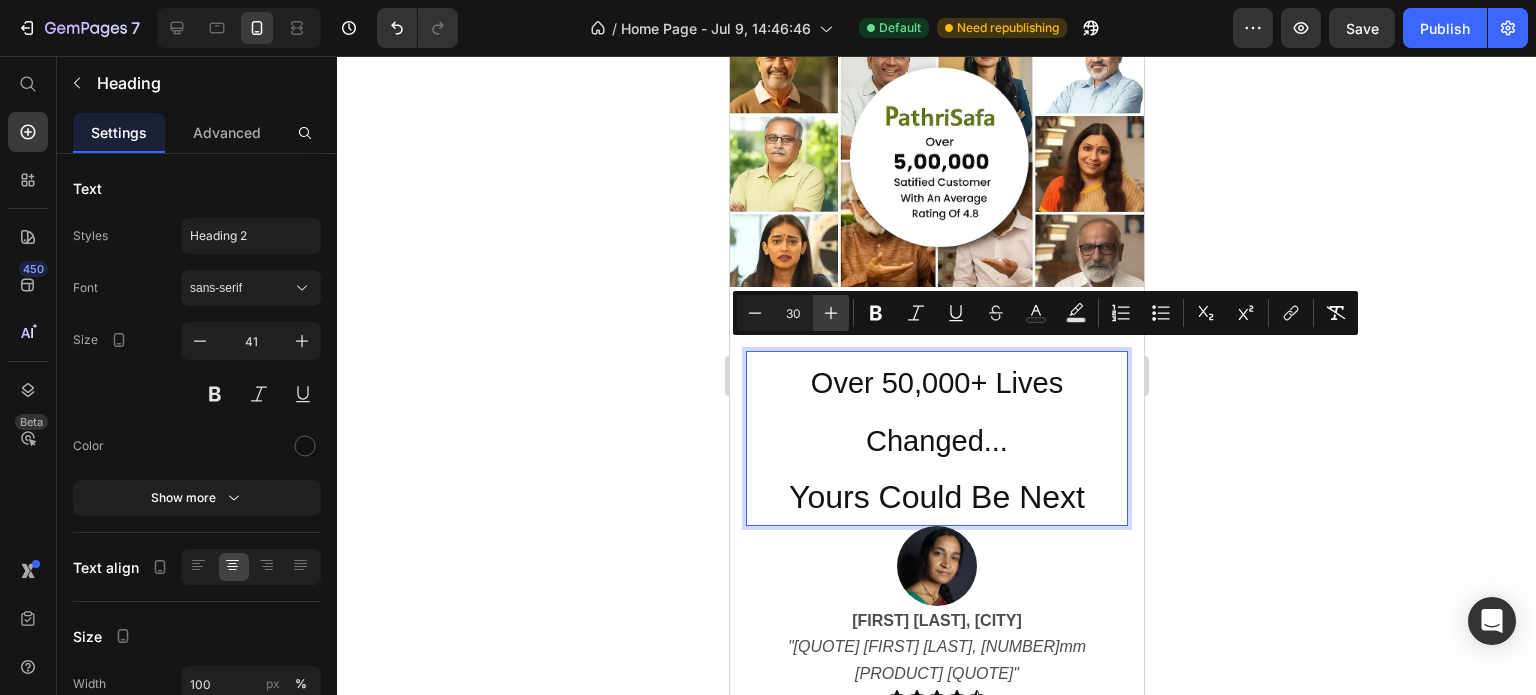 click on "Plus" at bounding box center (831, 313) 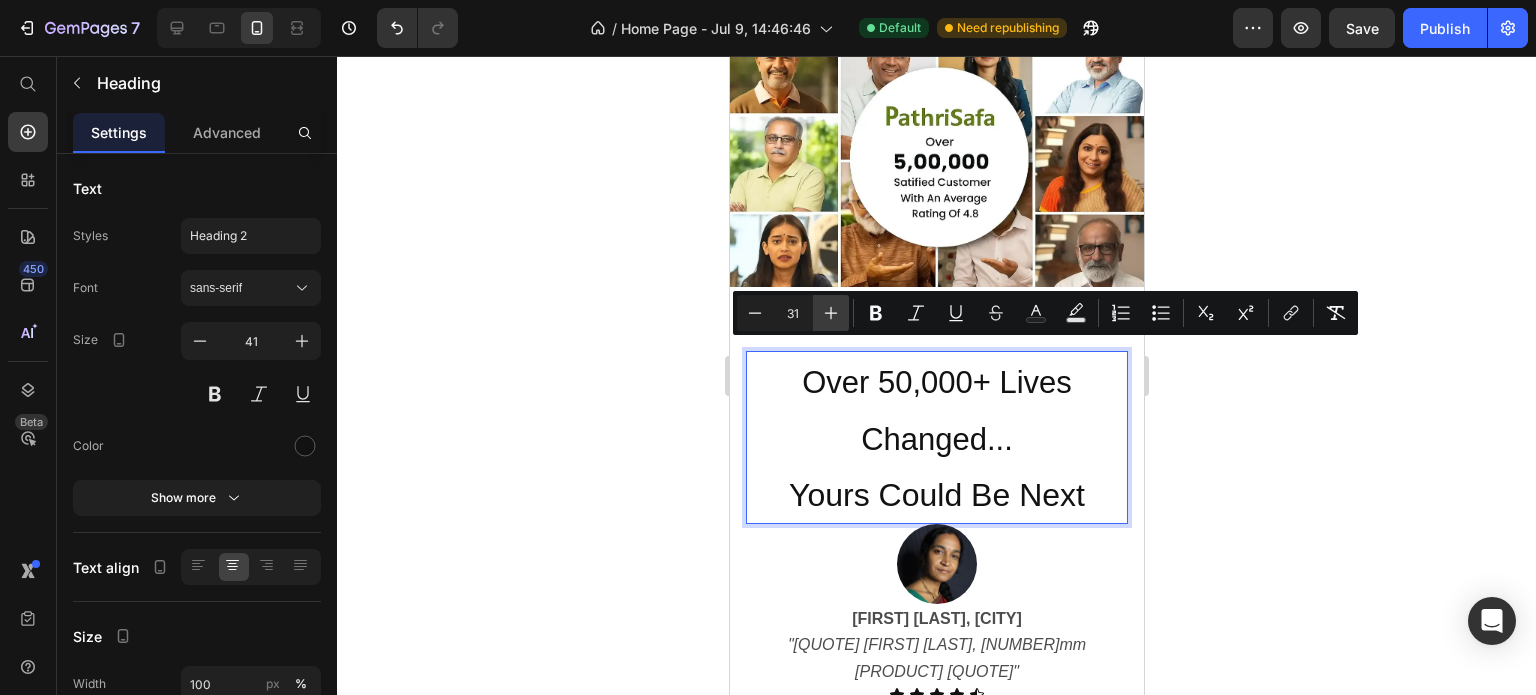 click on "Plus" at bounding box center [831, 313] 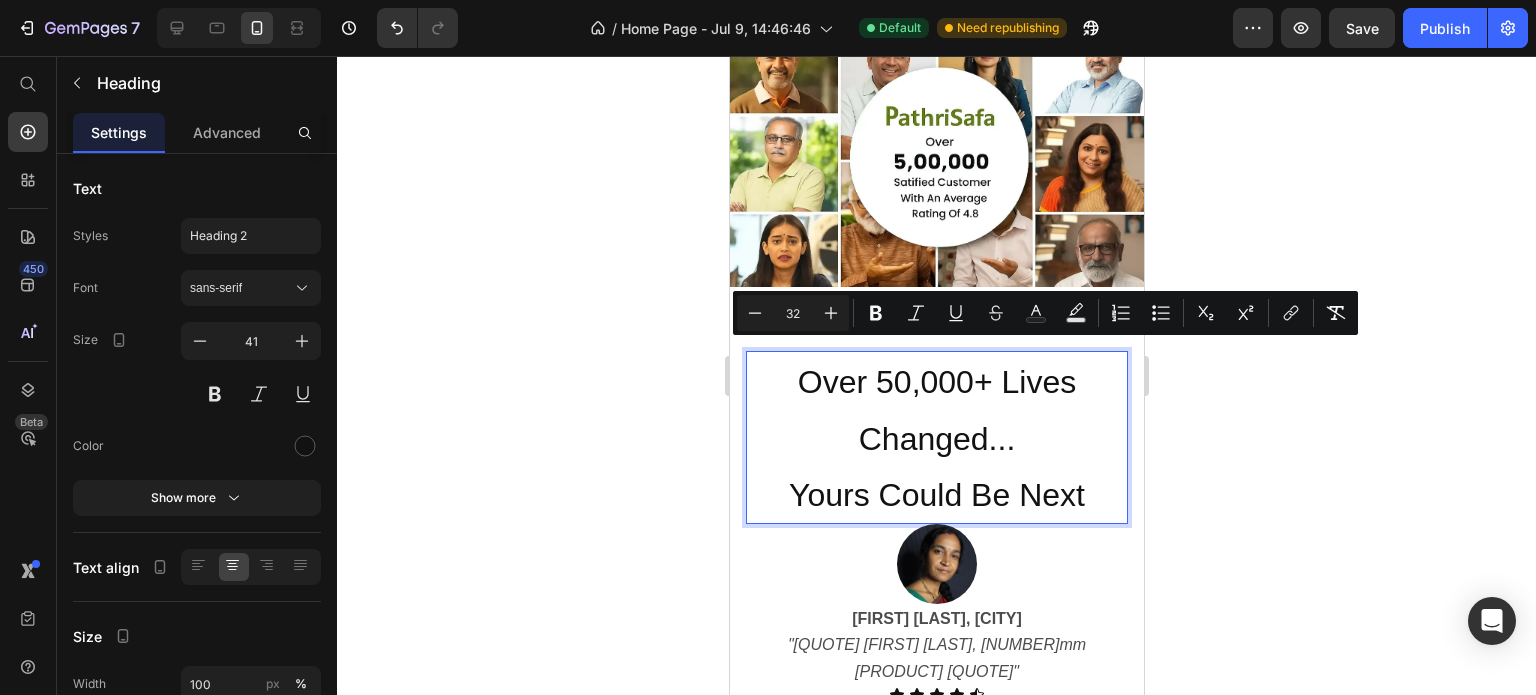 click on "Yours Could Be Next" at bounding box center (936, 495) 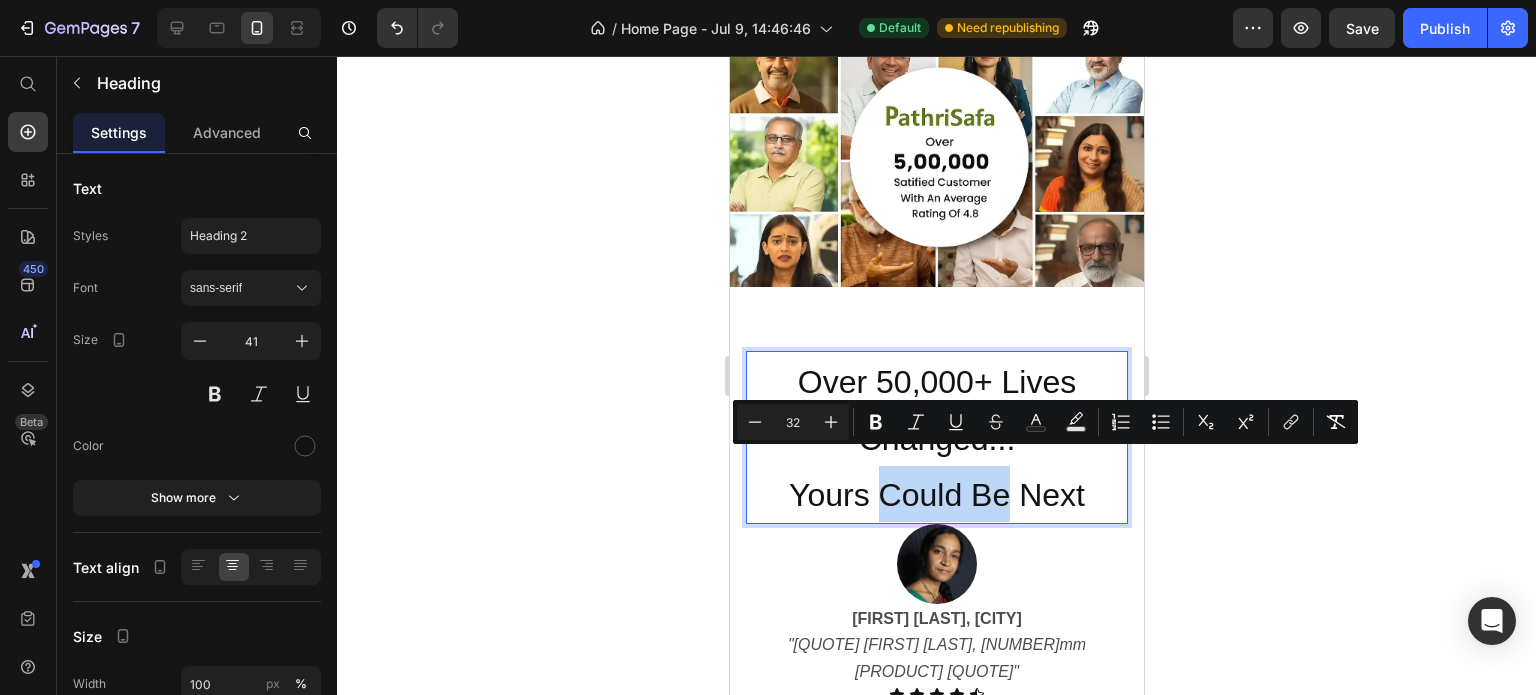drag, startPoint x: 969, startPoint y: 464, endPoint x: 872, endPoint y: 465, distance: 97.00516 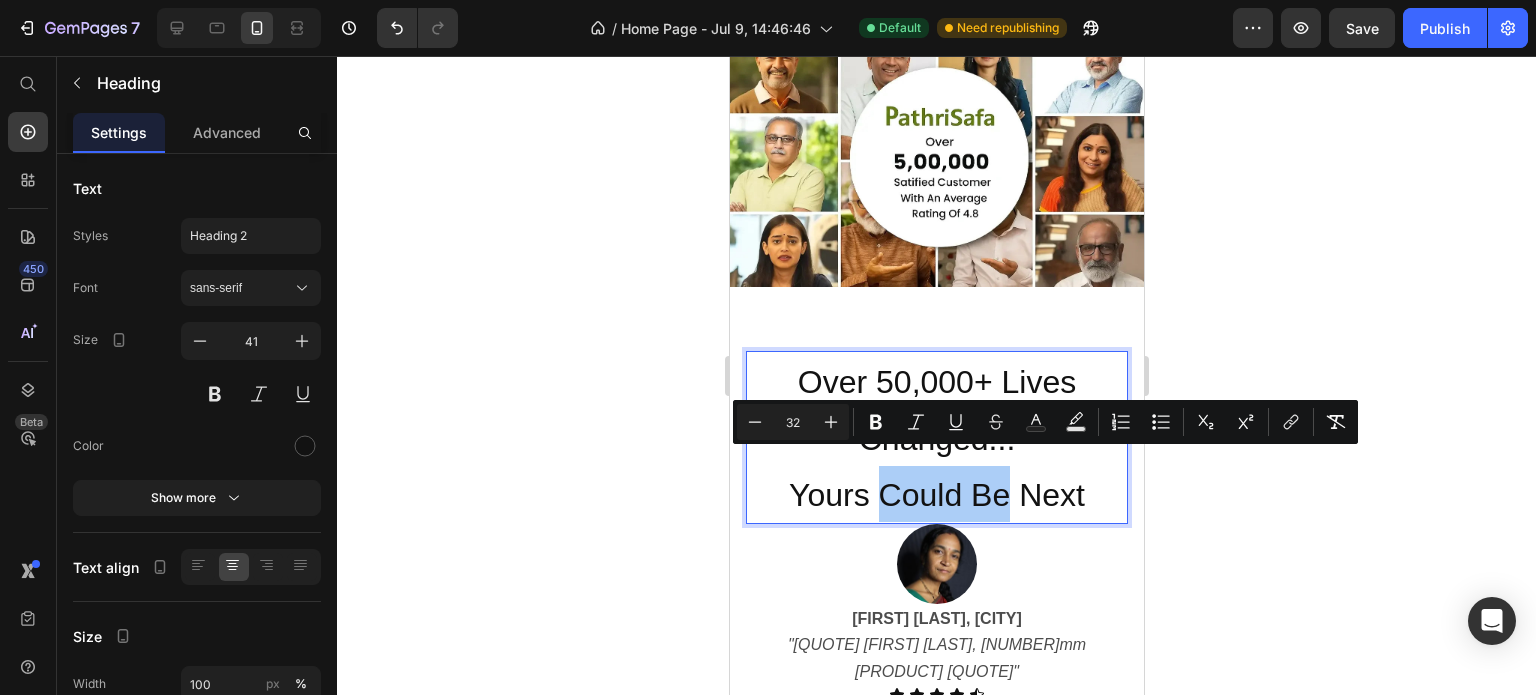 click 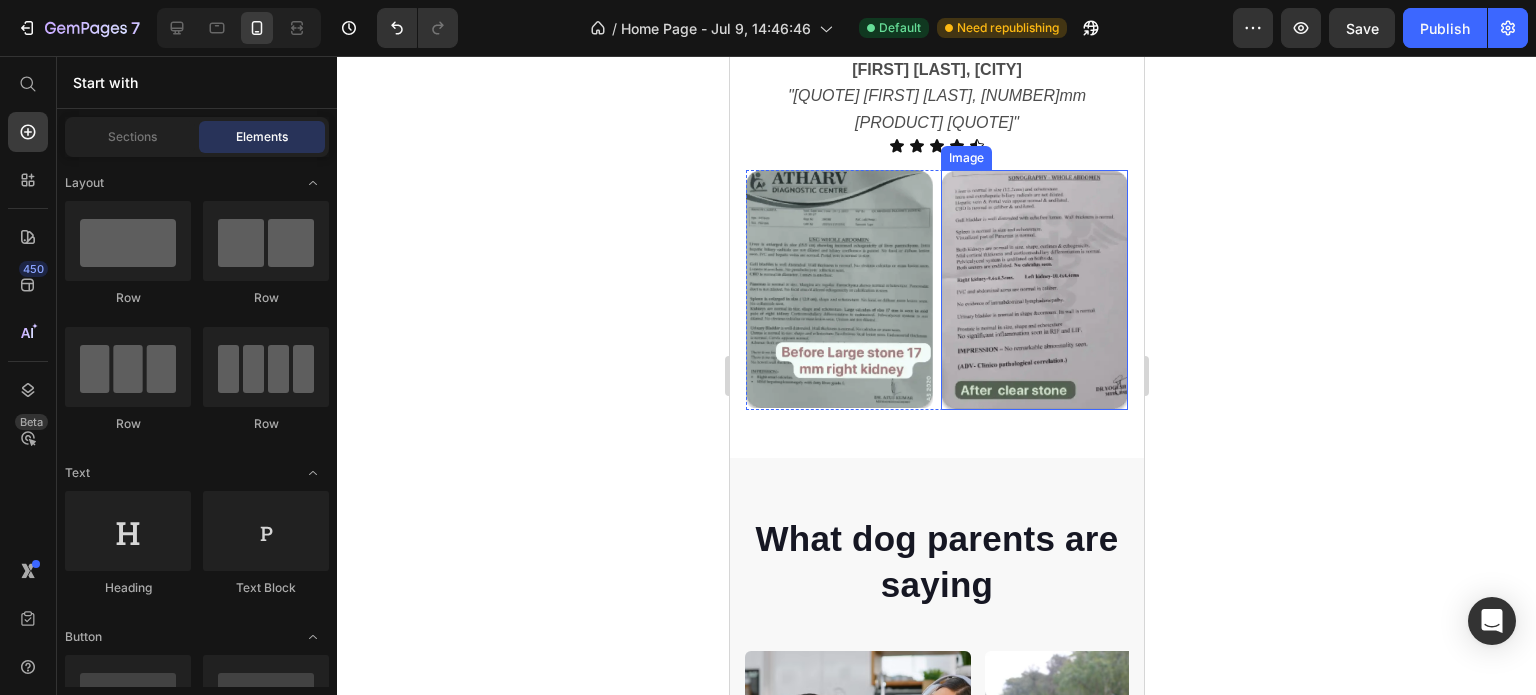 scroll, scrollTop: 7475, scrollLeft: 0, axis: vertical 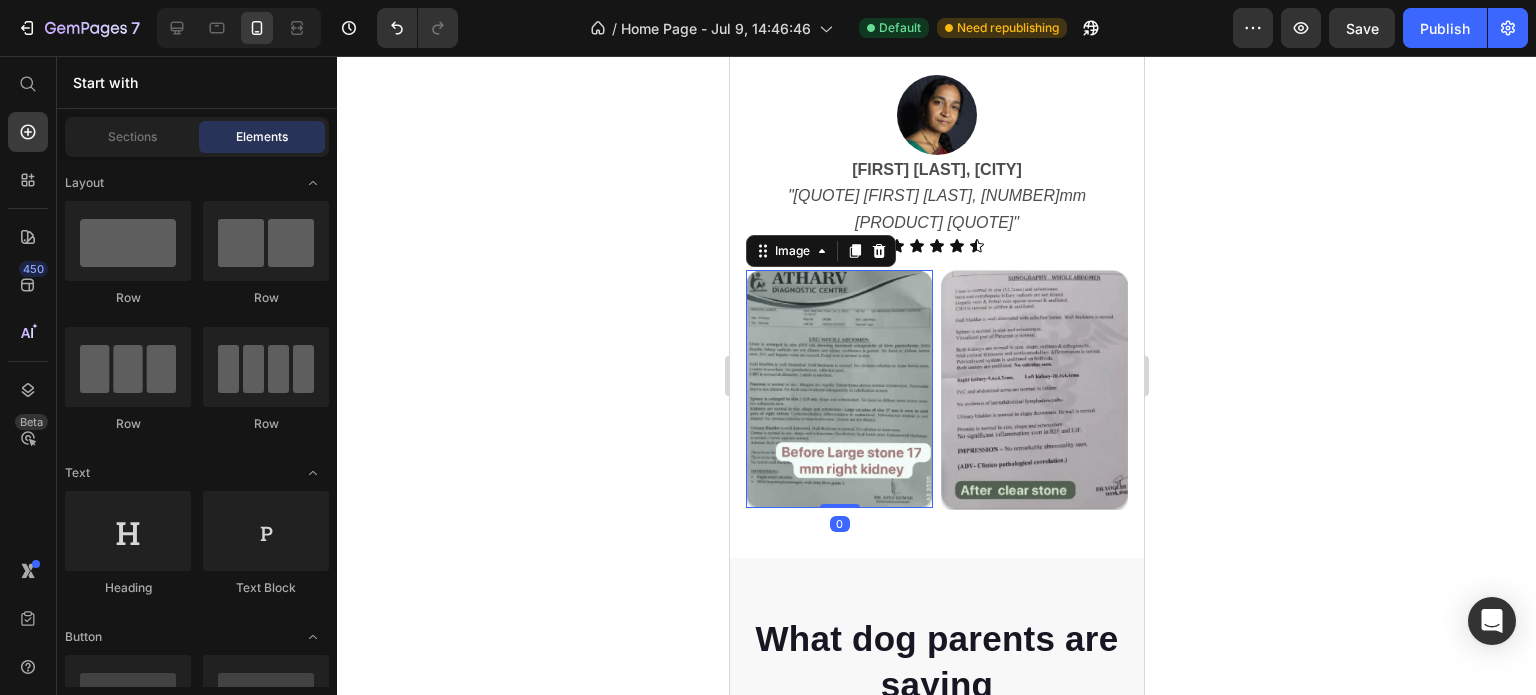 click at bounding box center [838, 389] 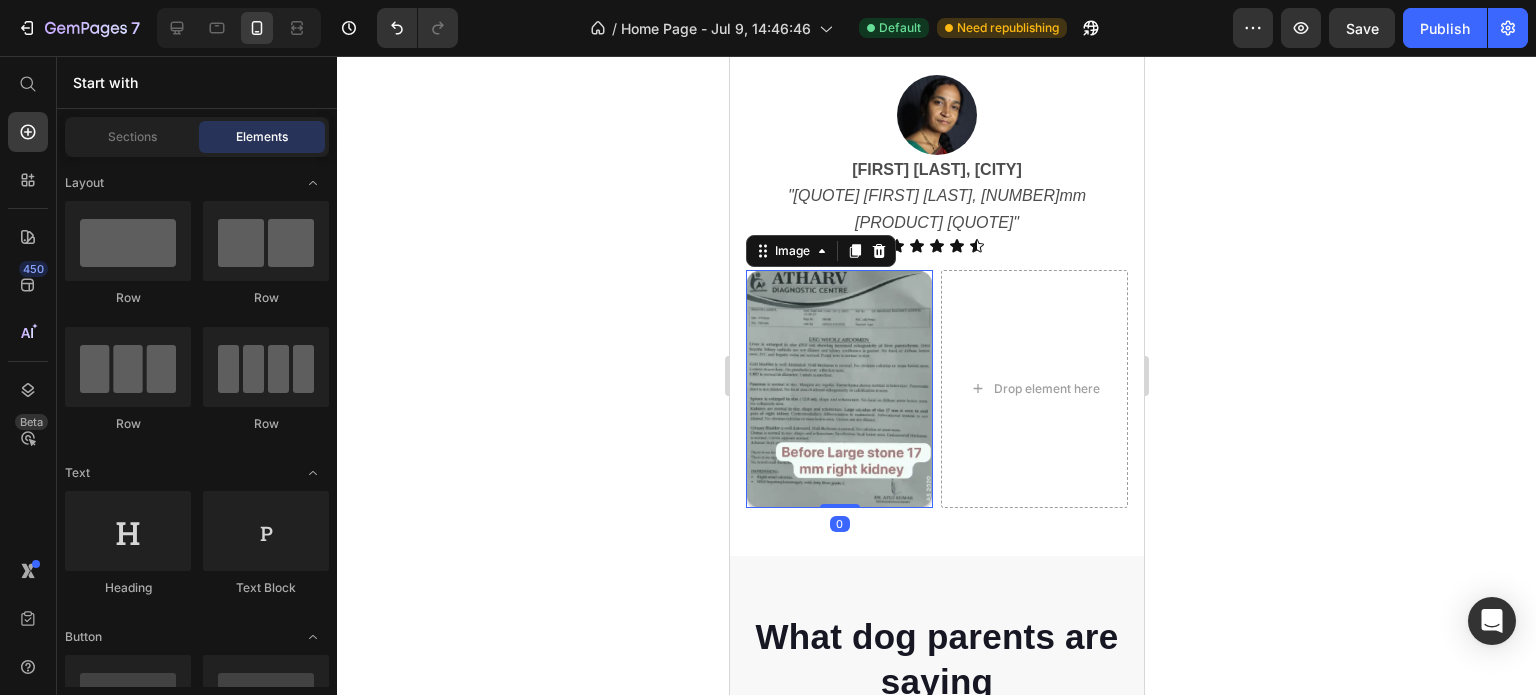 click at bounding box center [838, 389] 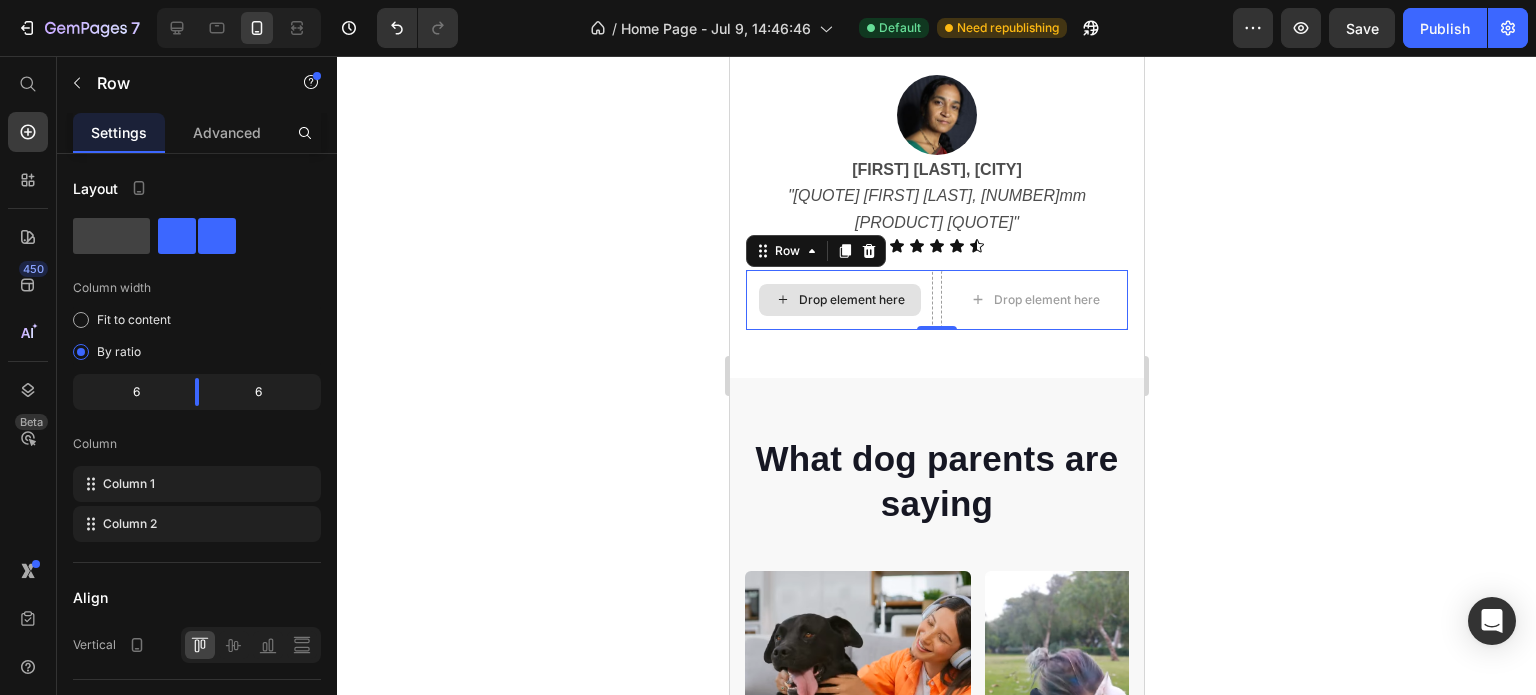 click on "Drop element here" at bounding box center (838, 300) 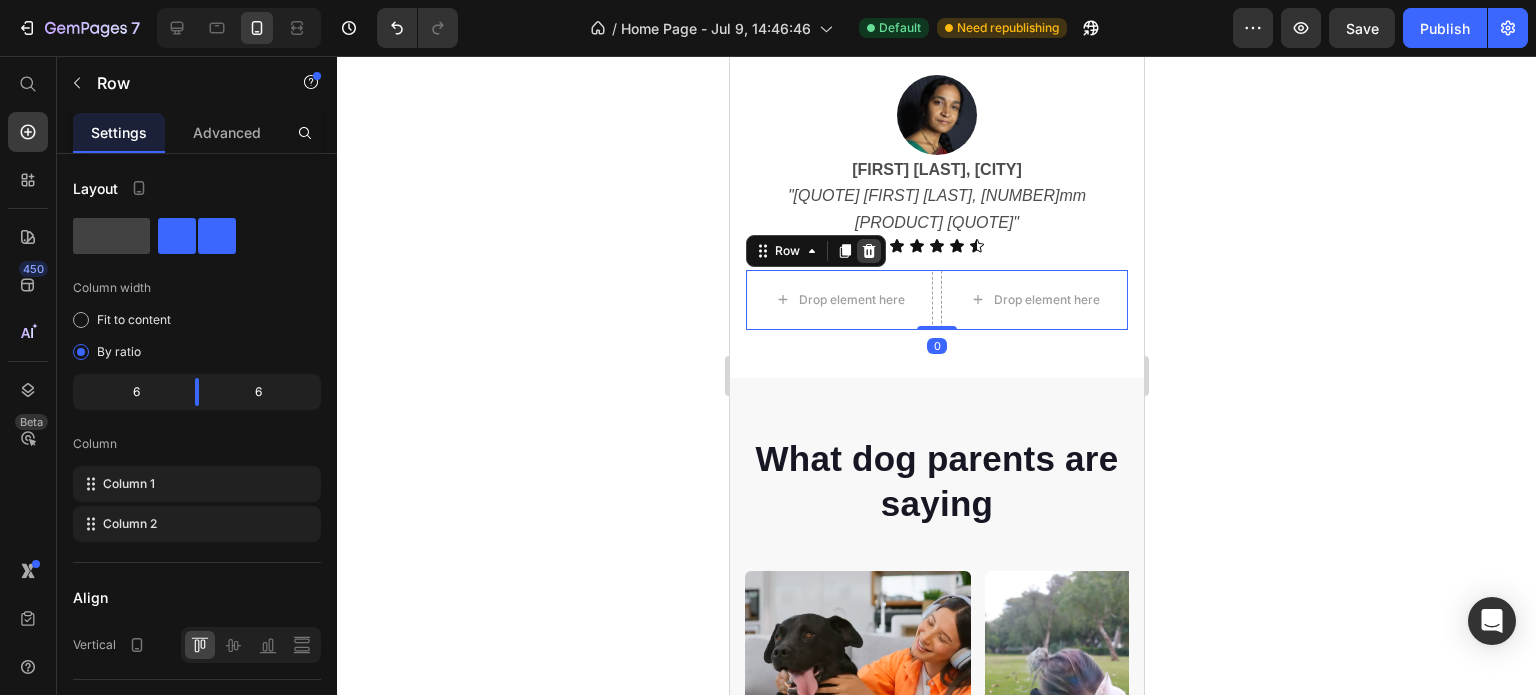click 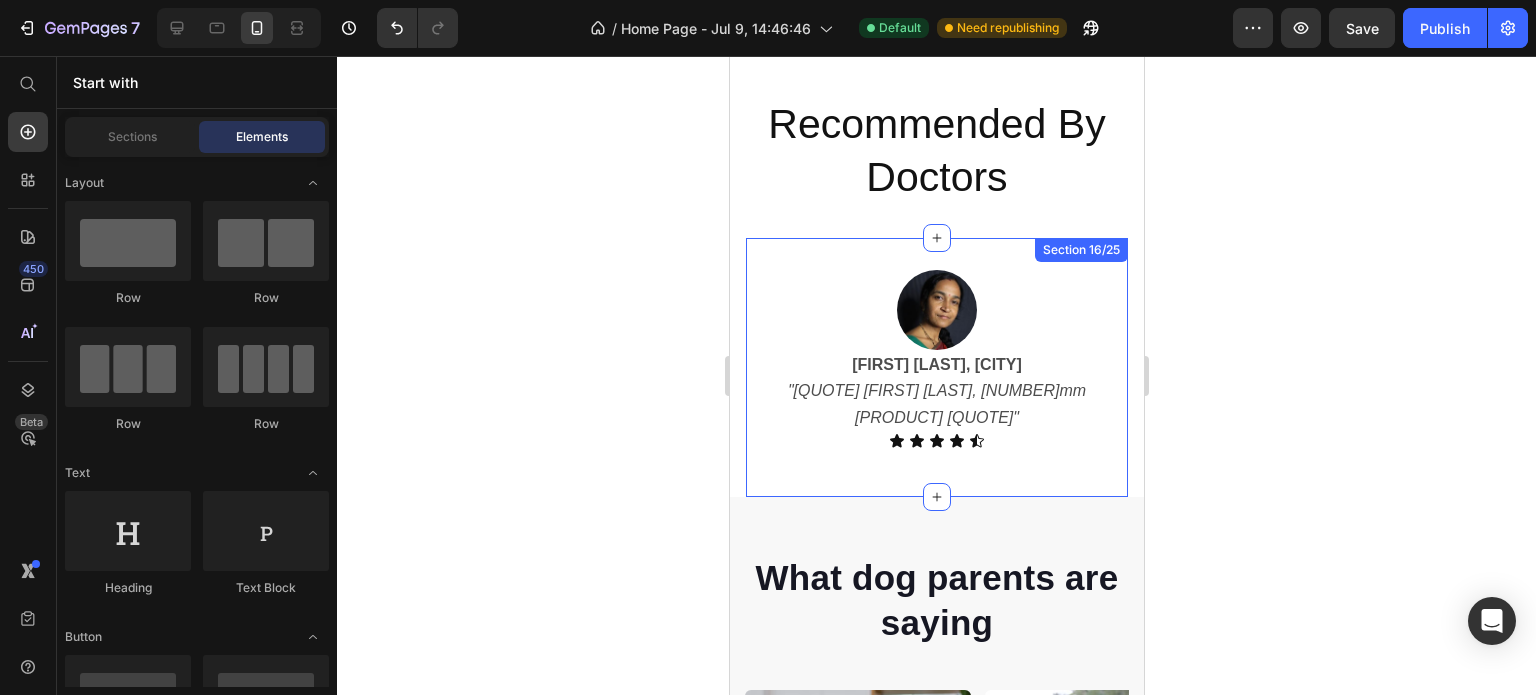 scroll, scrollTop: 7275, scrollLeft: 0, axis: vertical 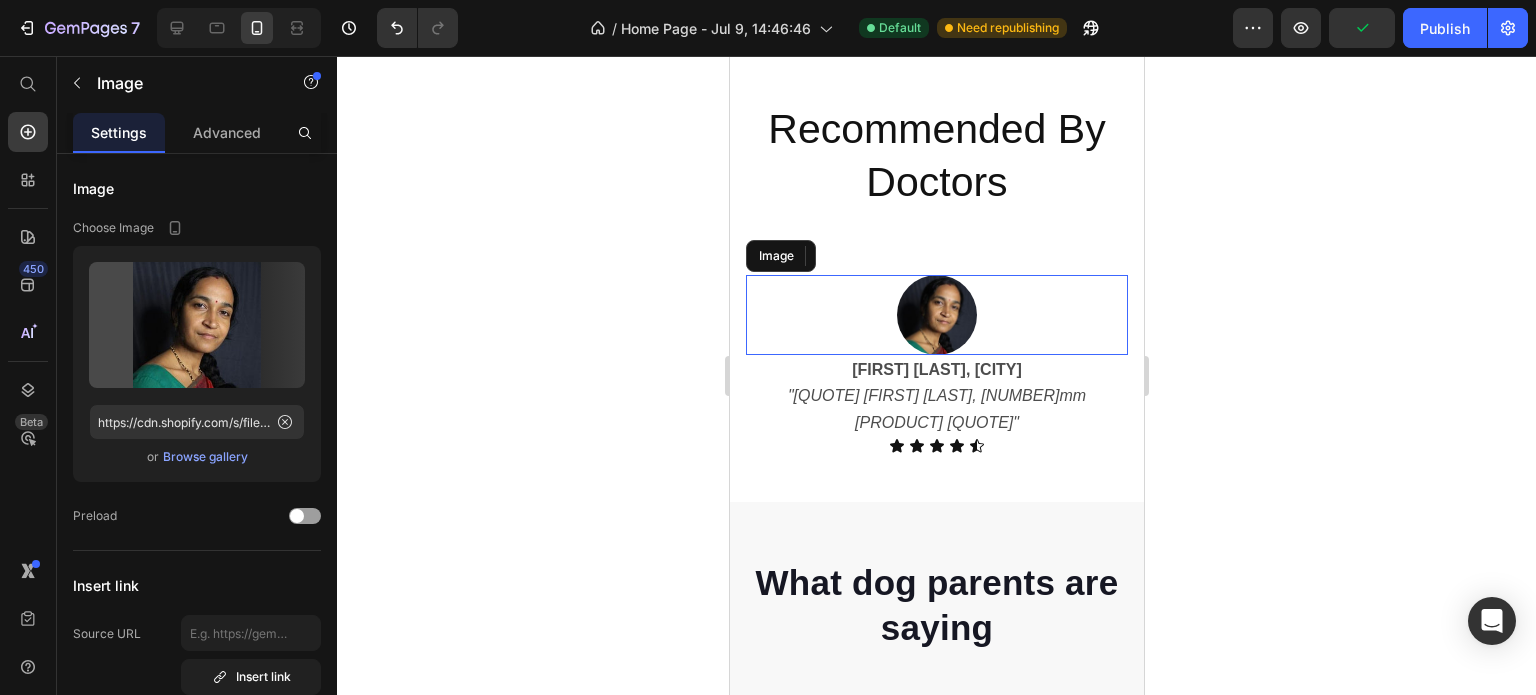 click at bounding box center (936, 315) 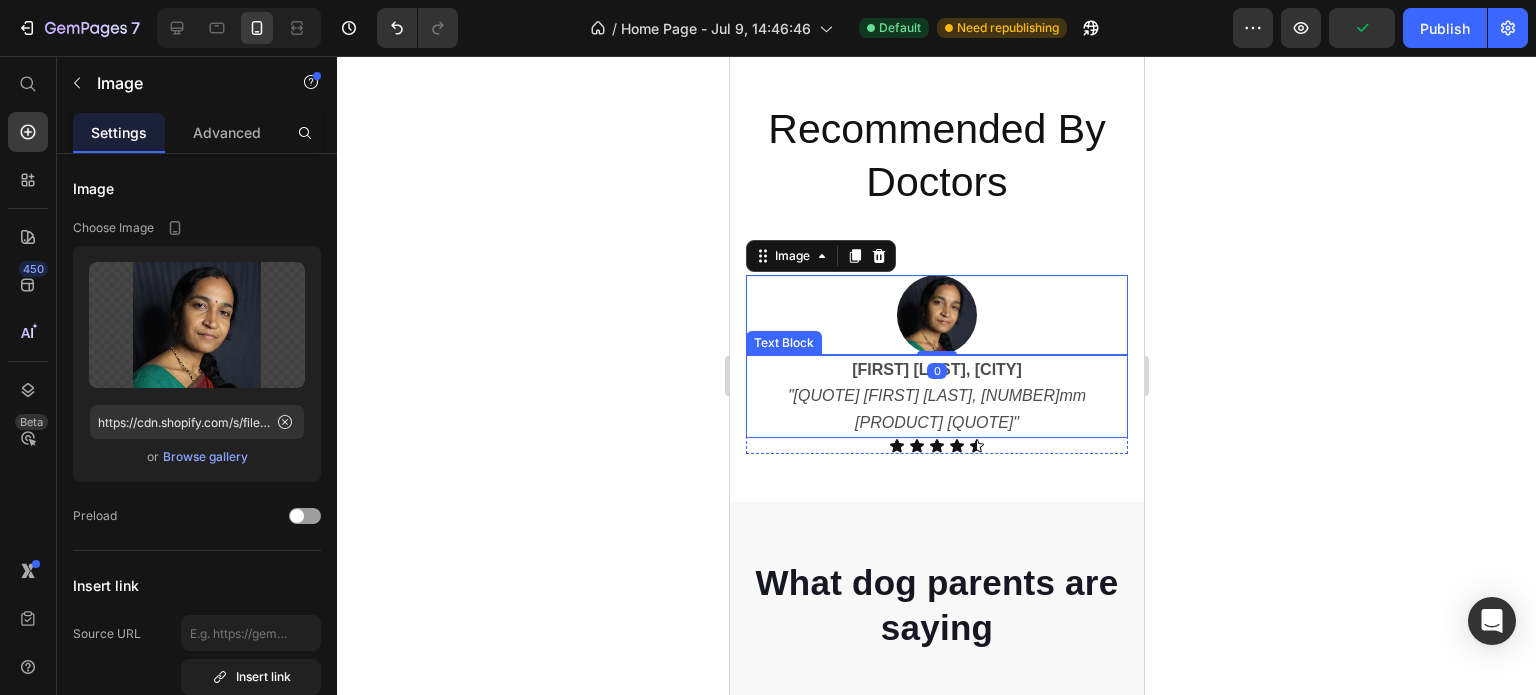 click on ""[QUOTE] [FIRST] [LAST], [NUMBER]mm [PRODUCT] [QUOTE]"" at bounding box center [936, 408] 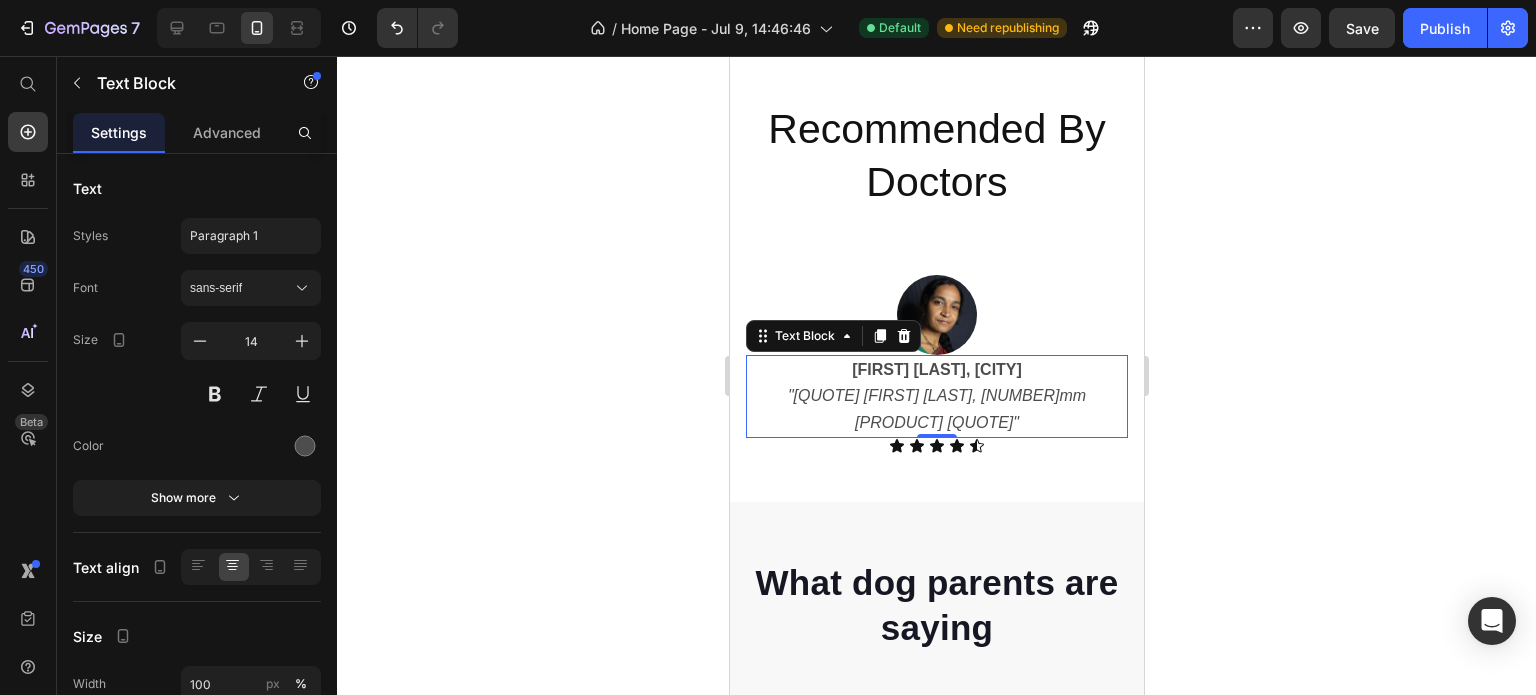 click on "[FIRST] [LAST], [CITY]" at bounding box center [936, 370] 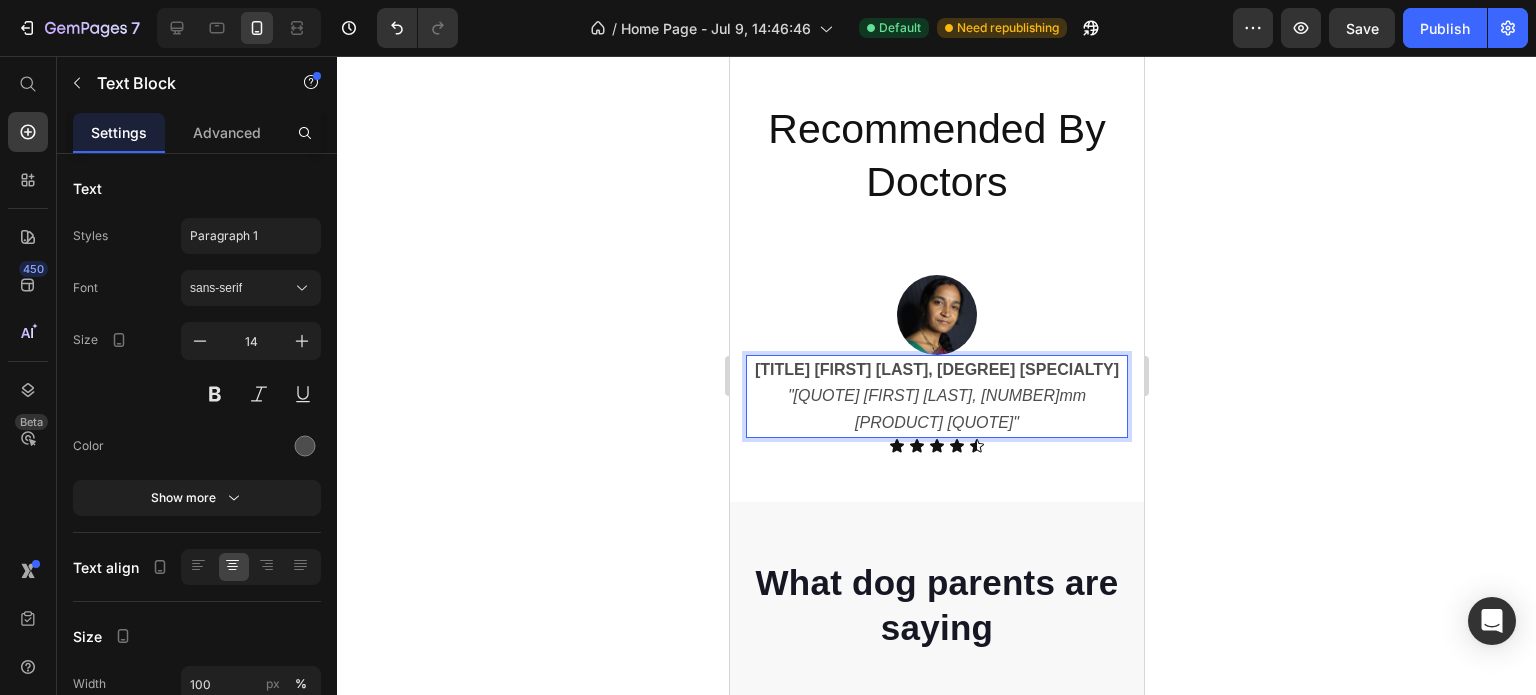 click on "[TITLE] [FIRST] [LAST], [DEGREE] [SPECIALTY]" at bounding box center (936, 369) 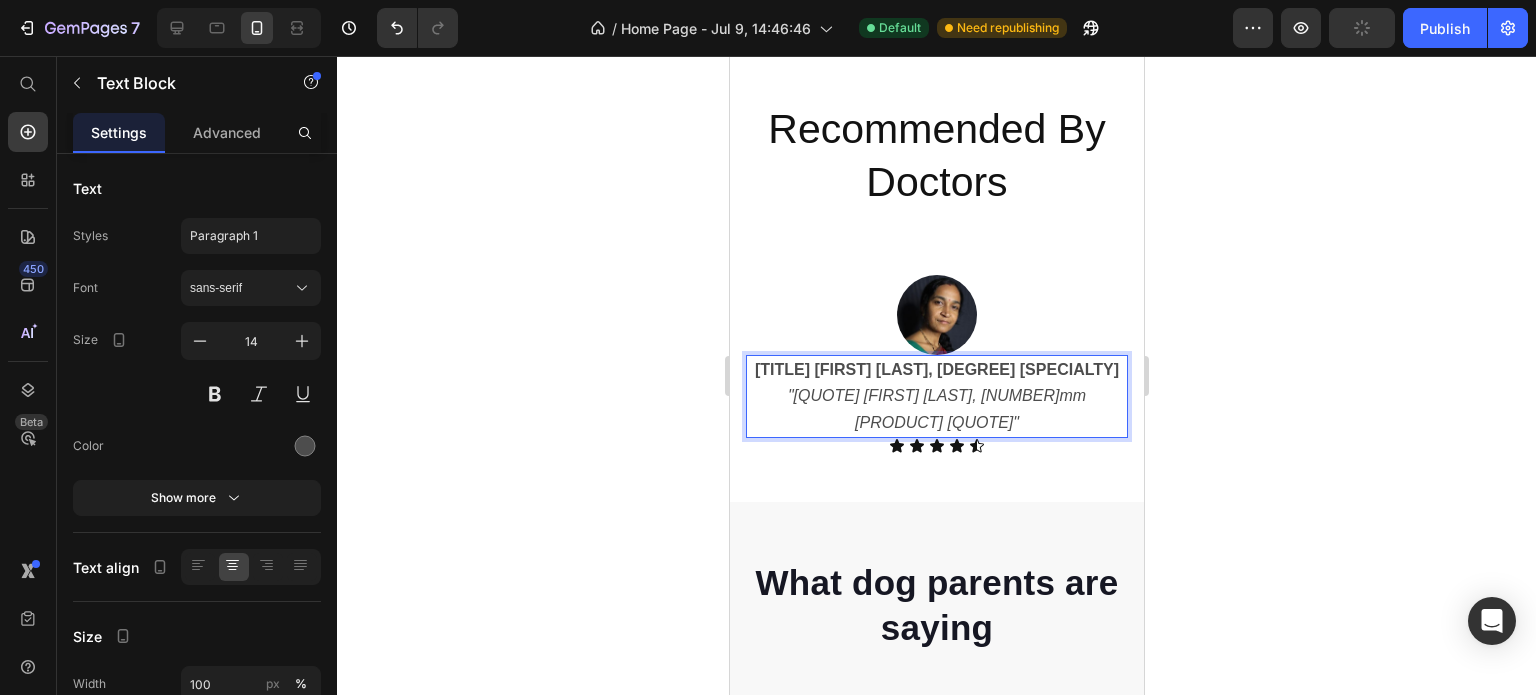 click on "[TITLE] [FIRST] [LAST], [DEGREE] [SPECIALTY]" at bounding box center (936, 369) 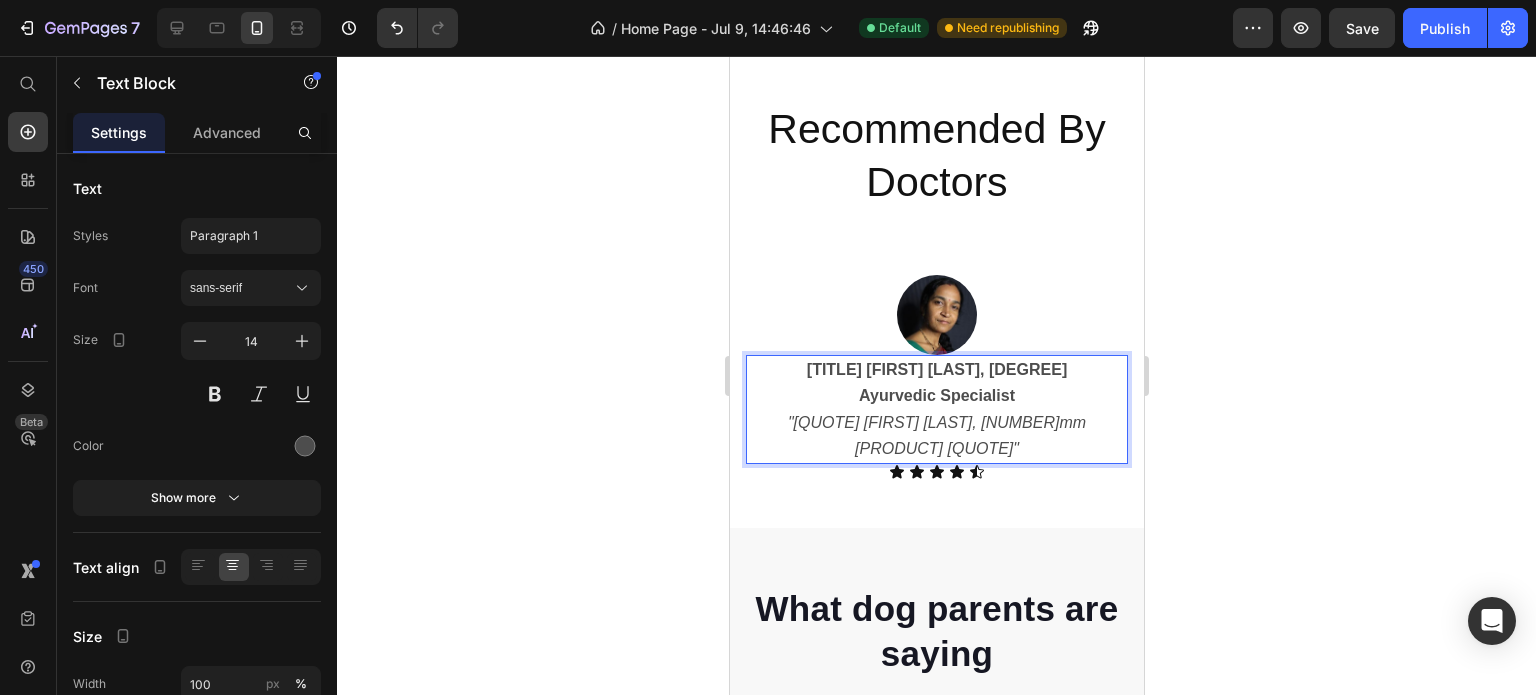 click on ""[QUOTE] [FIRST] [LAST], [NUMBER]mm [PRODUCT] [QUOTE]"" at bounding box center (936, 436) 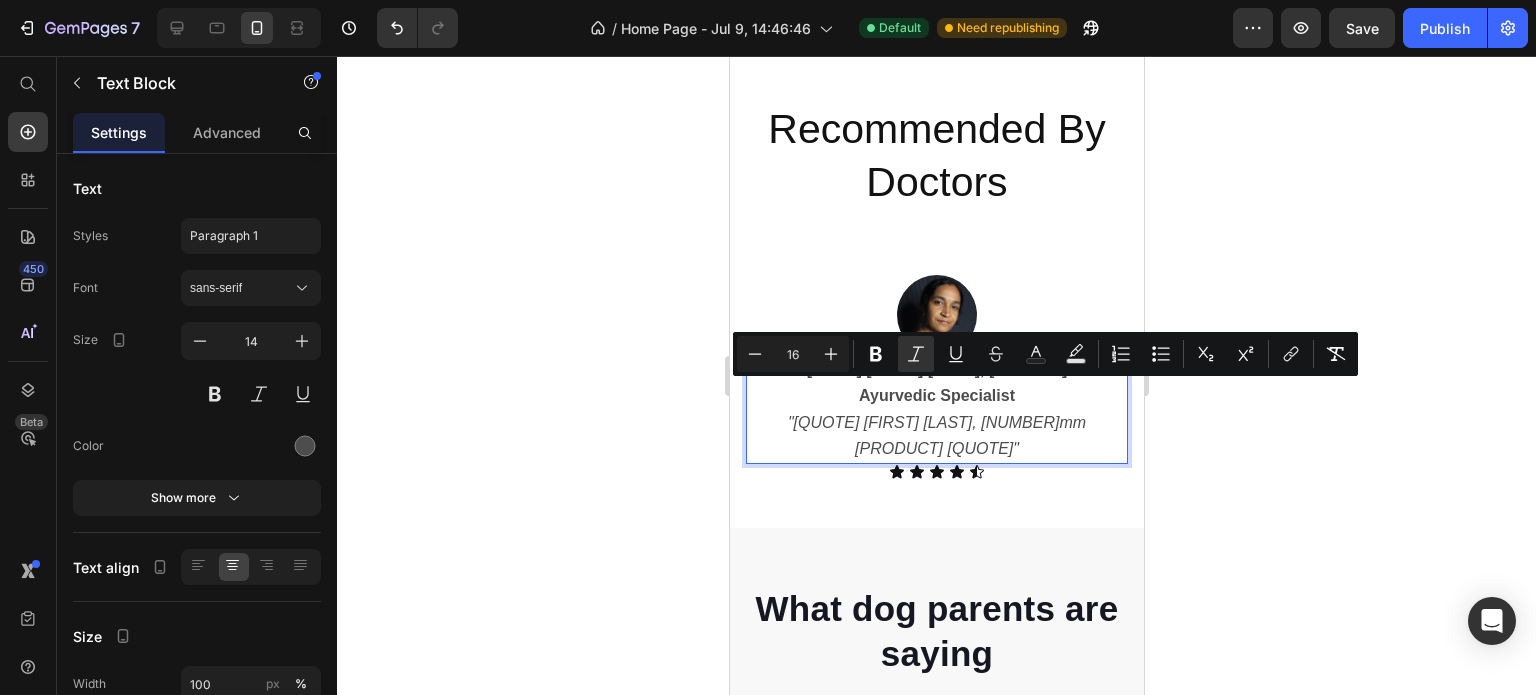 drag, startPoint x: 1042, startPoint y: 419, endPoint x: 771, endPoint y: 398, distance: 271.81244 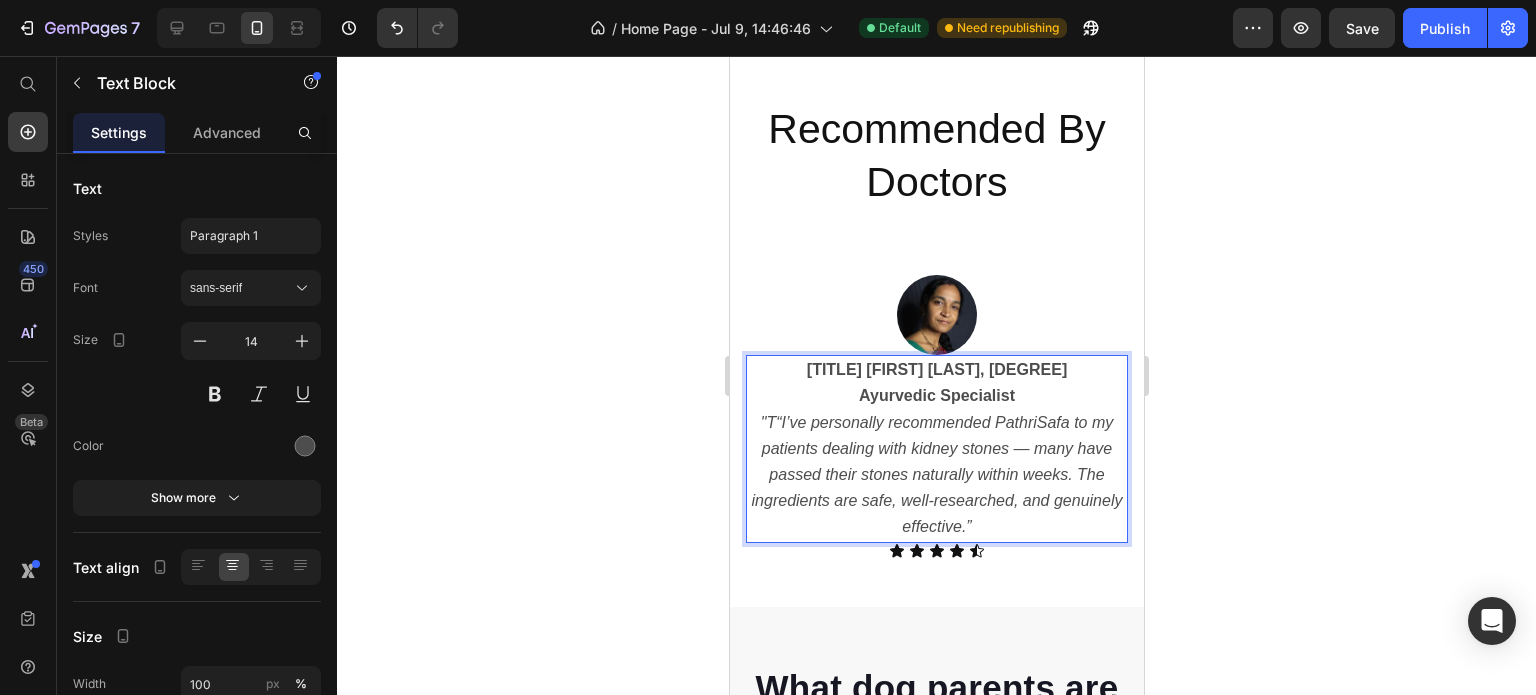 click on ""T“I’ve personally recommended PathriSafa to my patients dealing with kidney stones — many have passed their stones naturally within weeks. The ingredients are safe, well-researched, and genuinely effective.”" at bounding box center (936, 475) 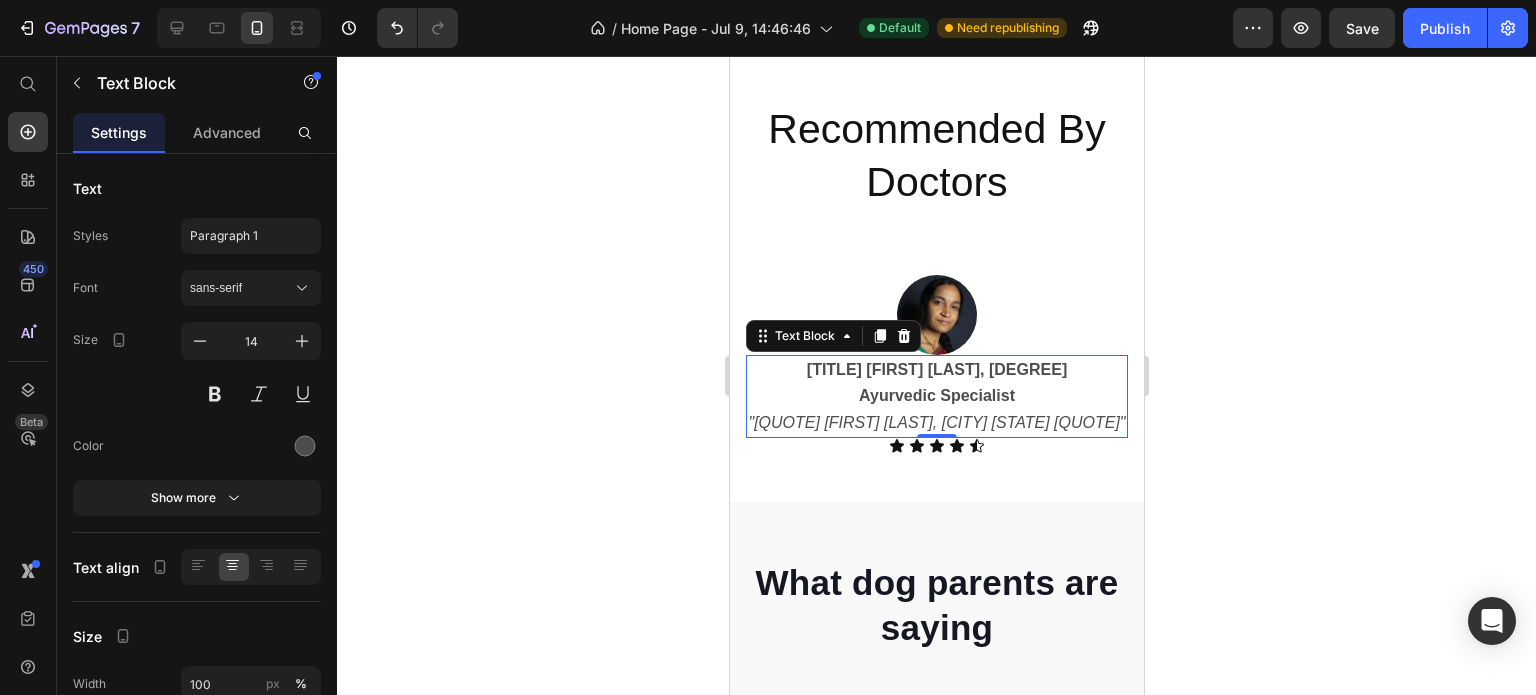 click 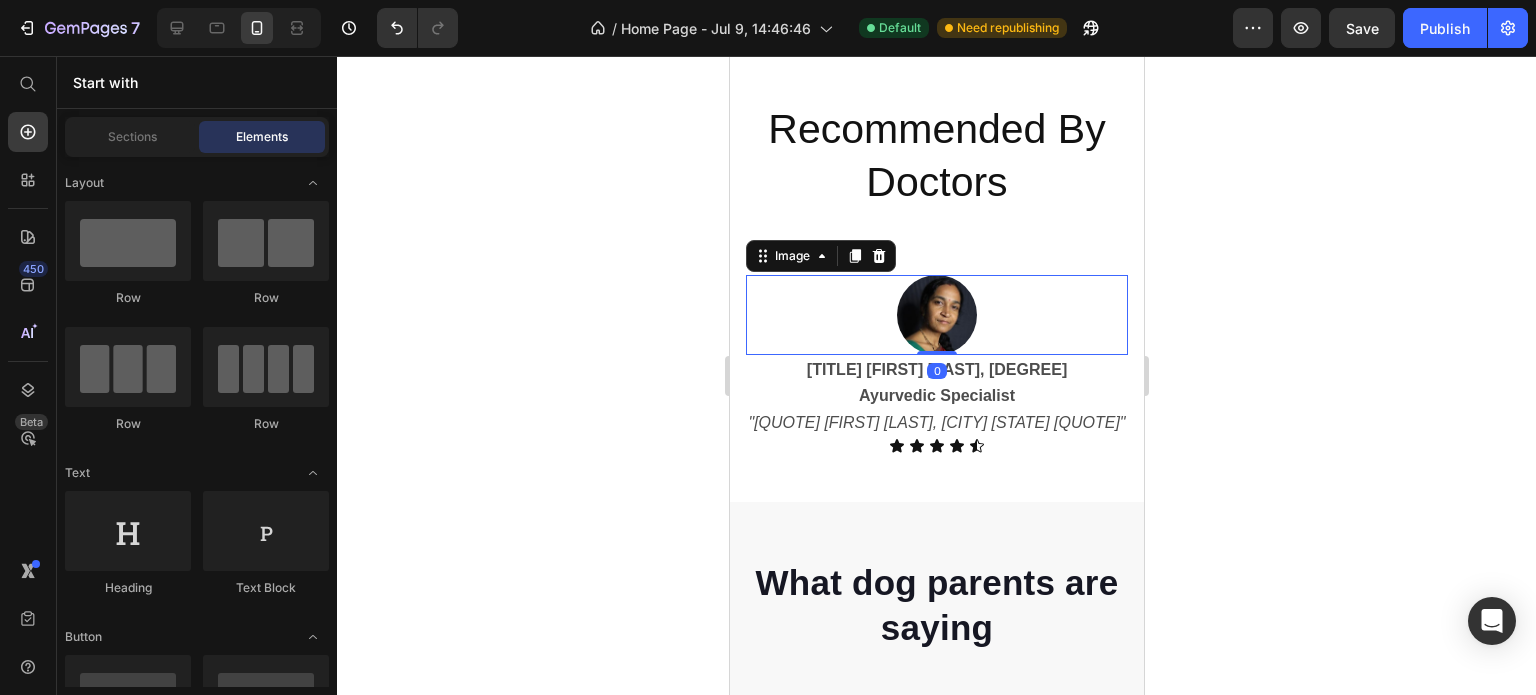 click at bounding box center (936, 315) 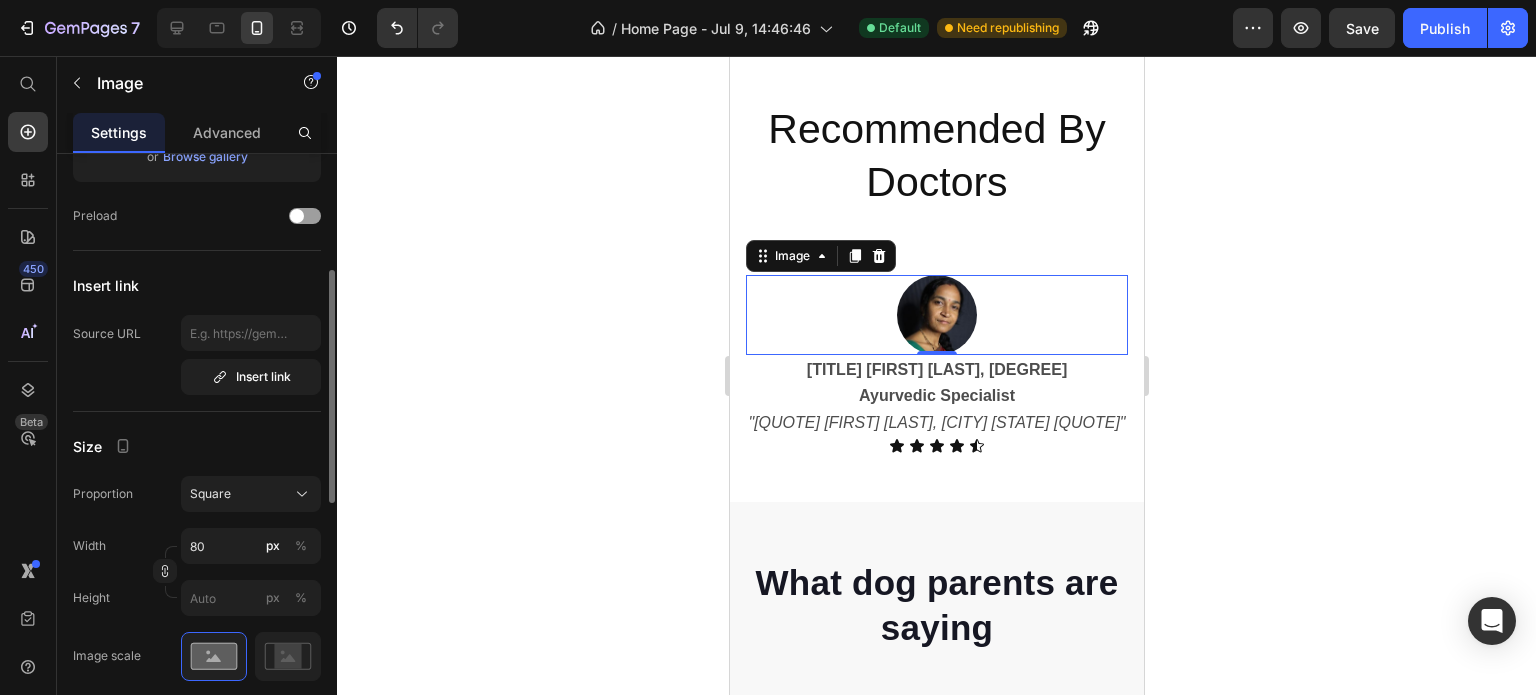 scroll, scrollTop: 400, scrollLeft: 0, axis: vertical 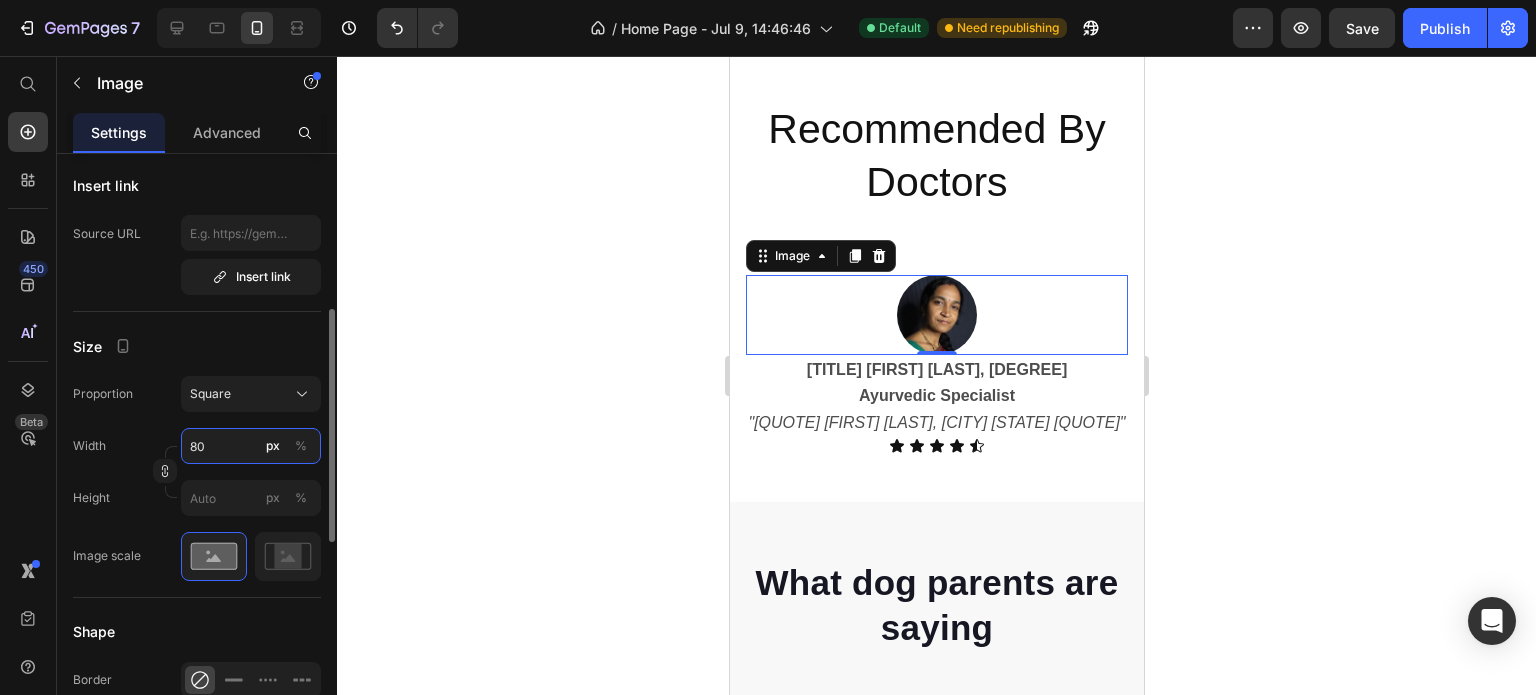 click on "80" at bounding box center (251, 446) 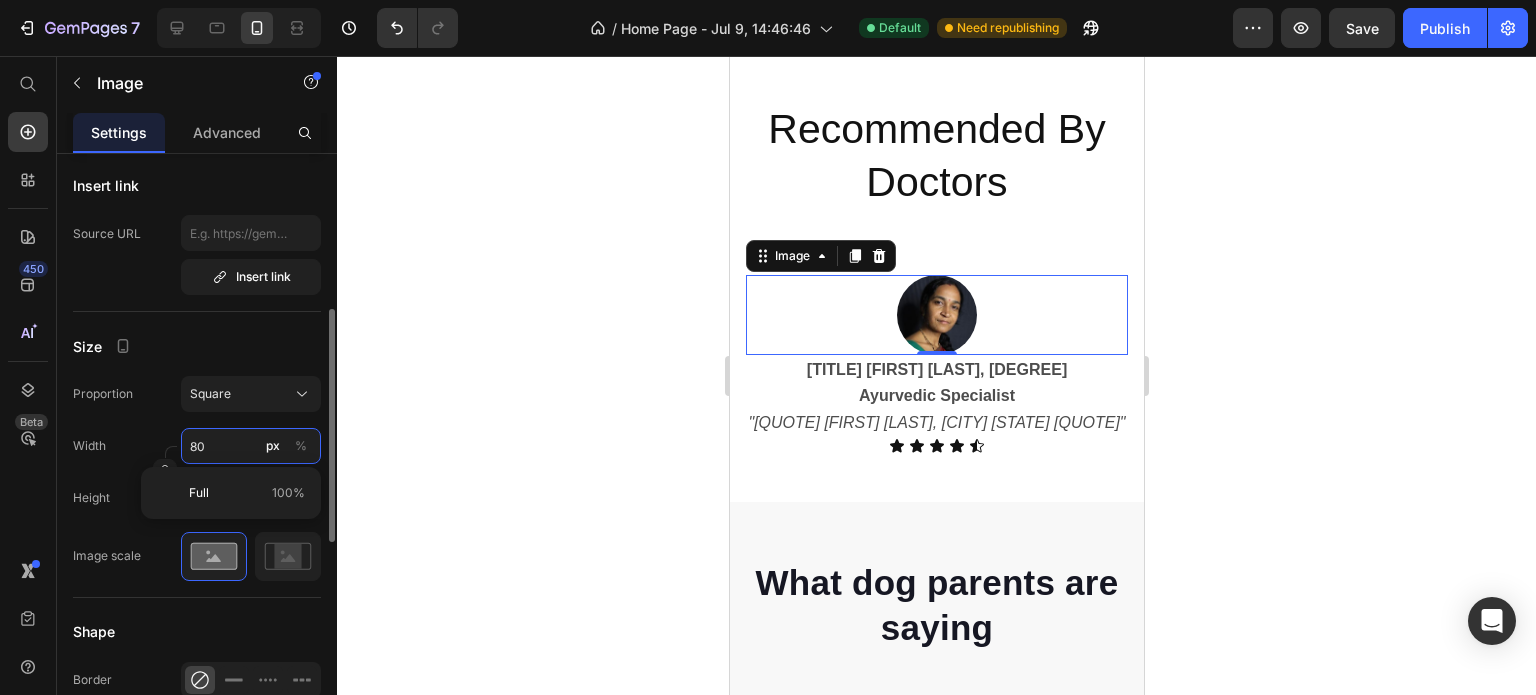 type on "2" 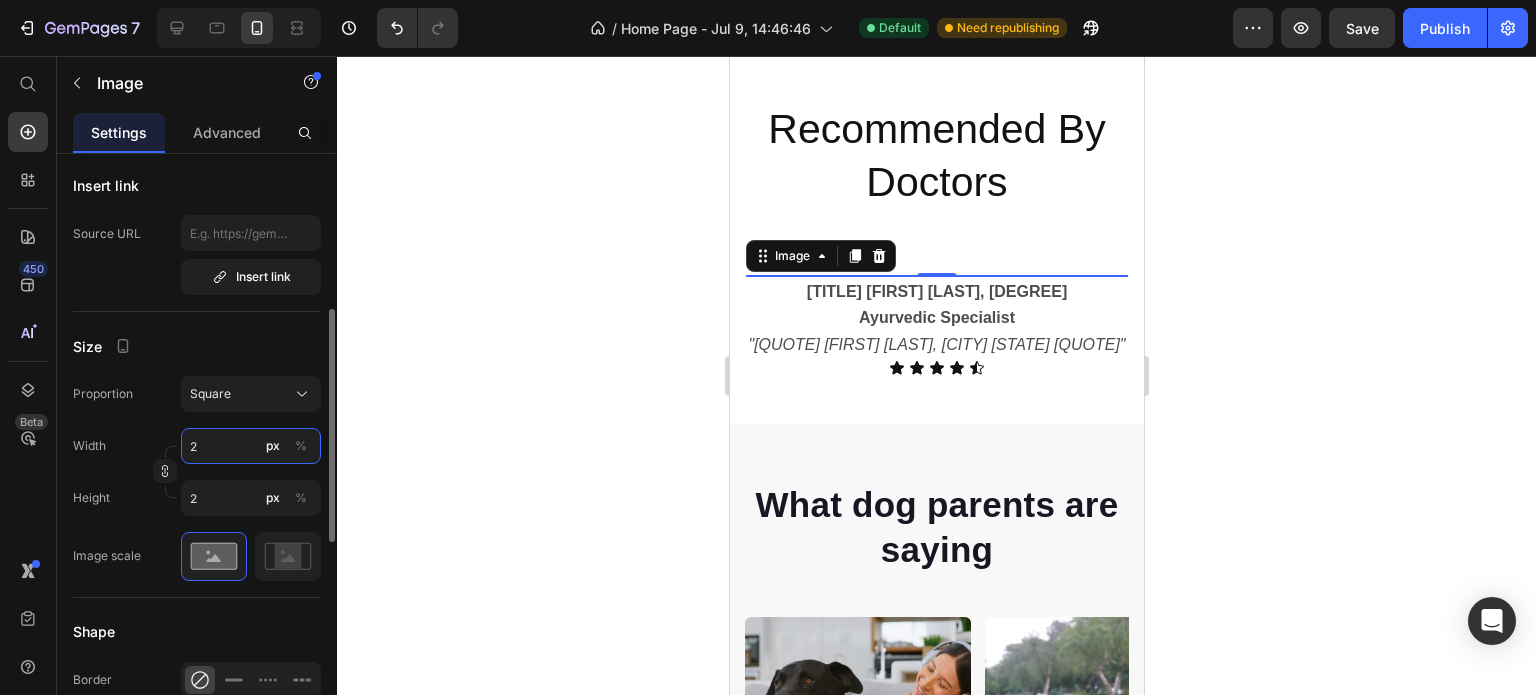 type on "20" 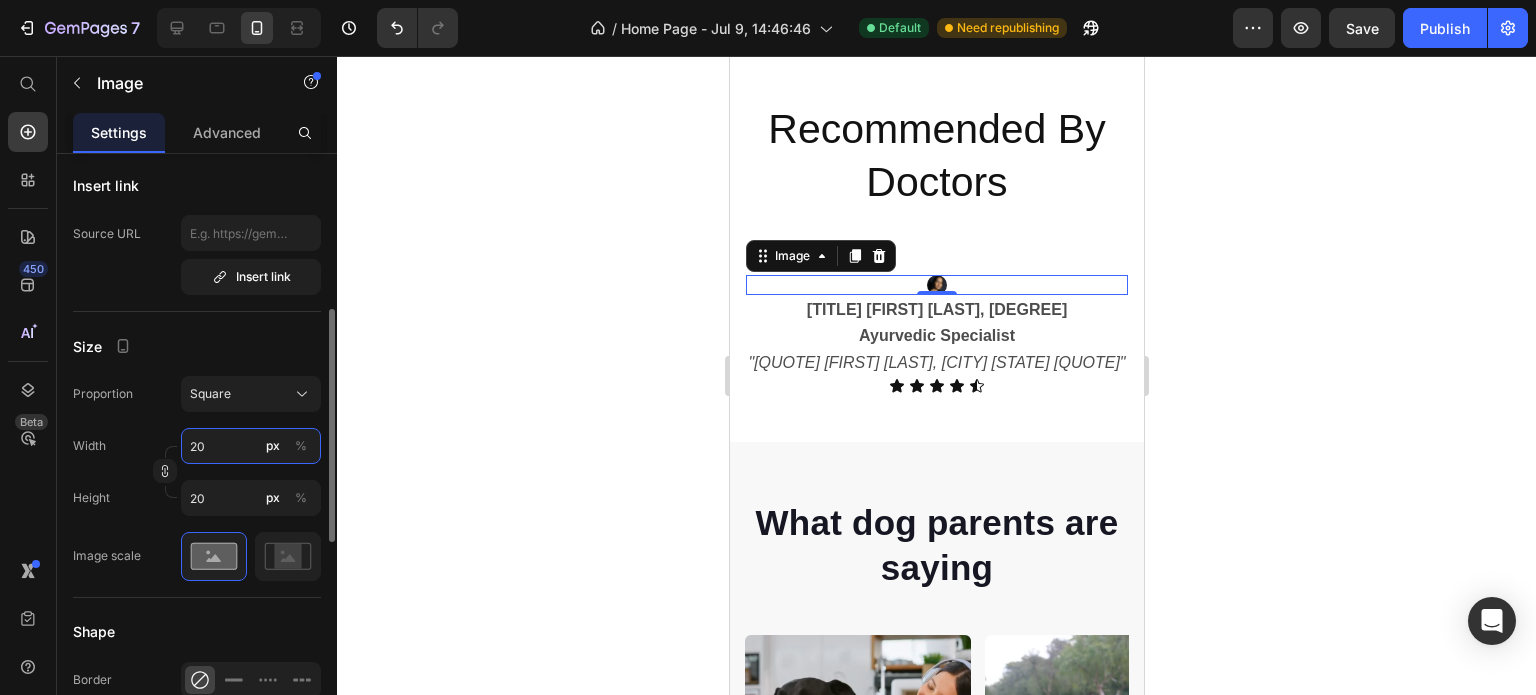 type on "200" 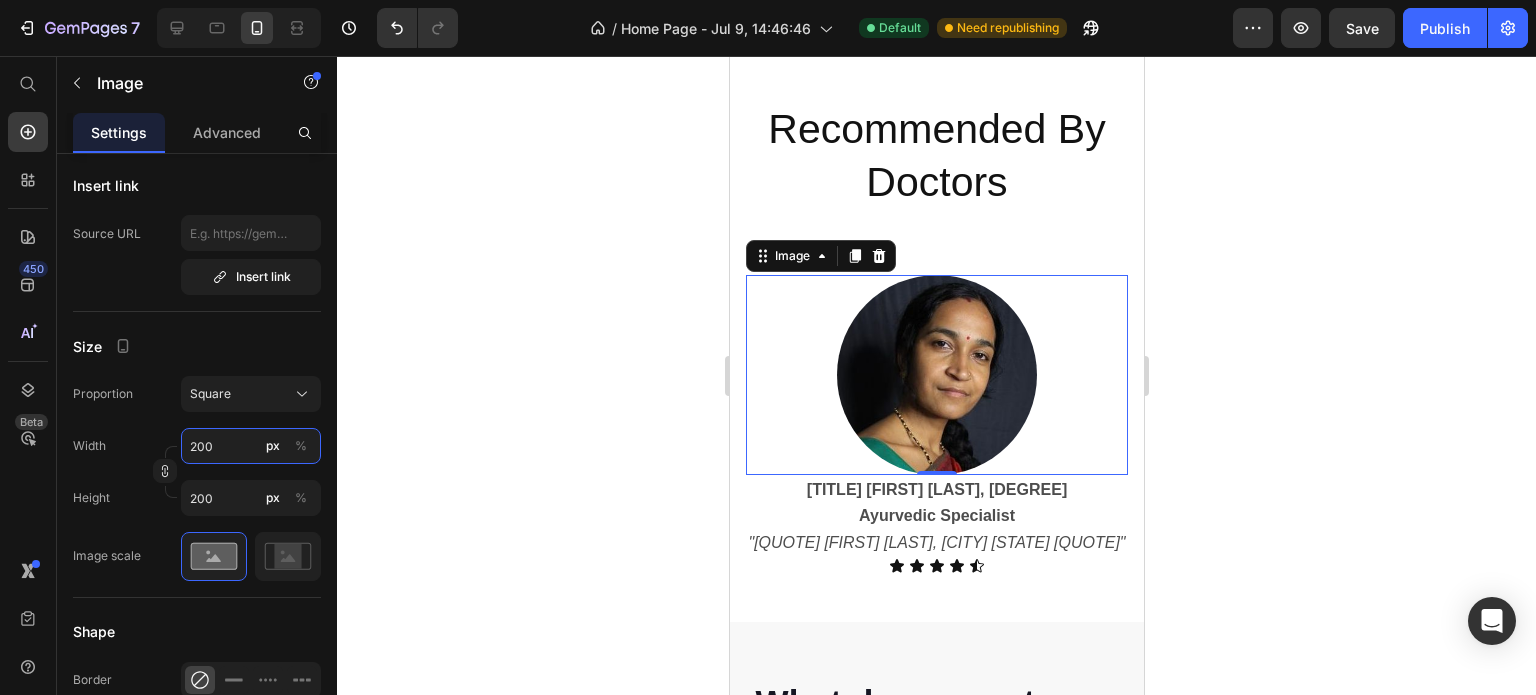 type on "20" 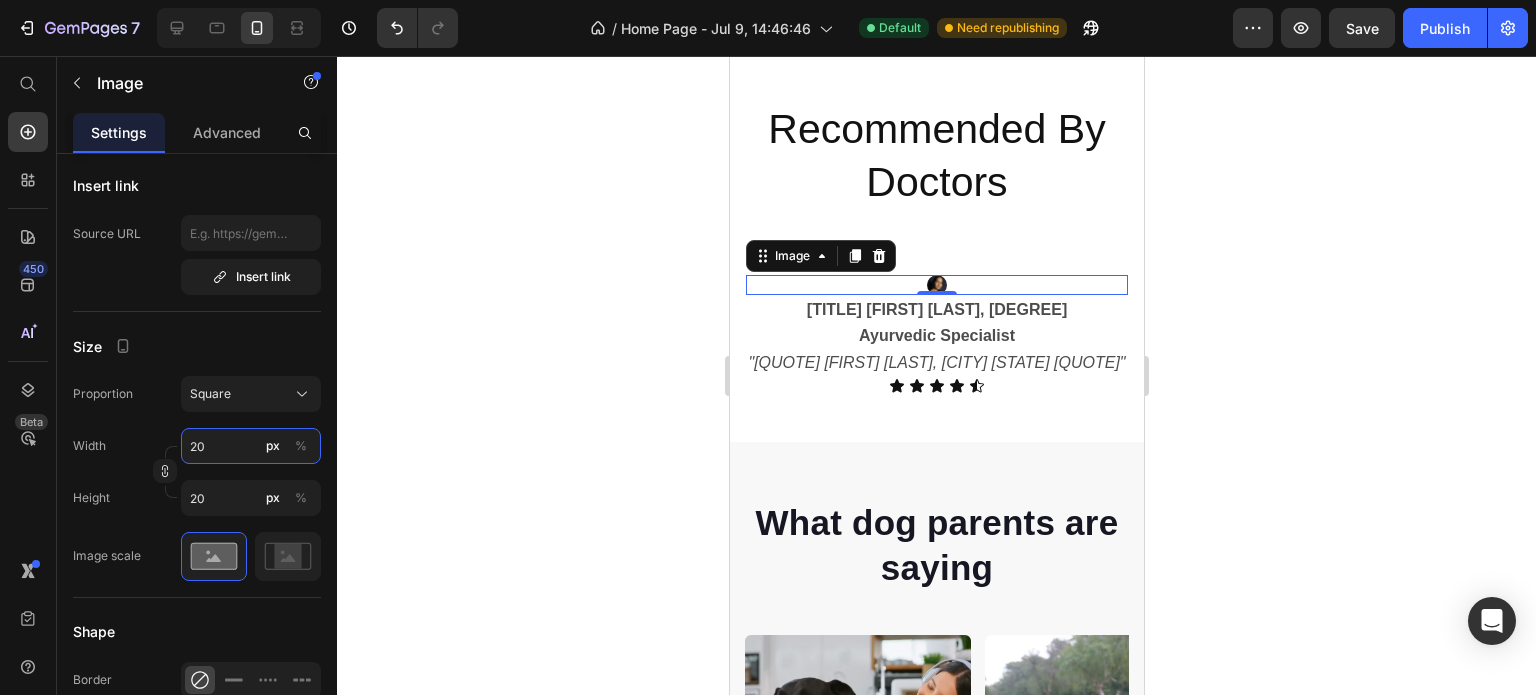 type on "2" 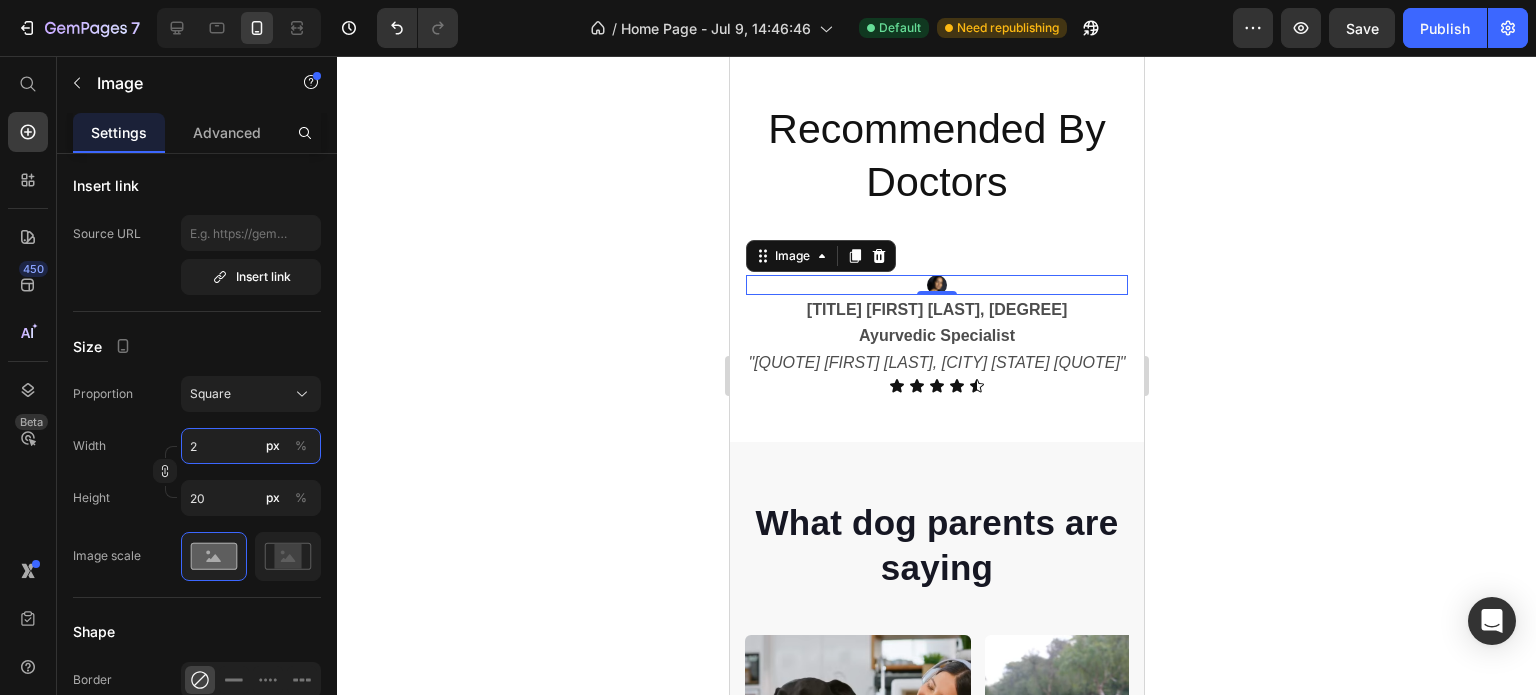 type on "2" 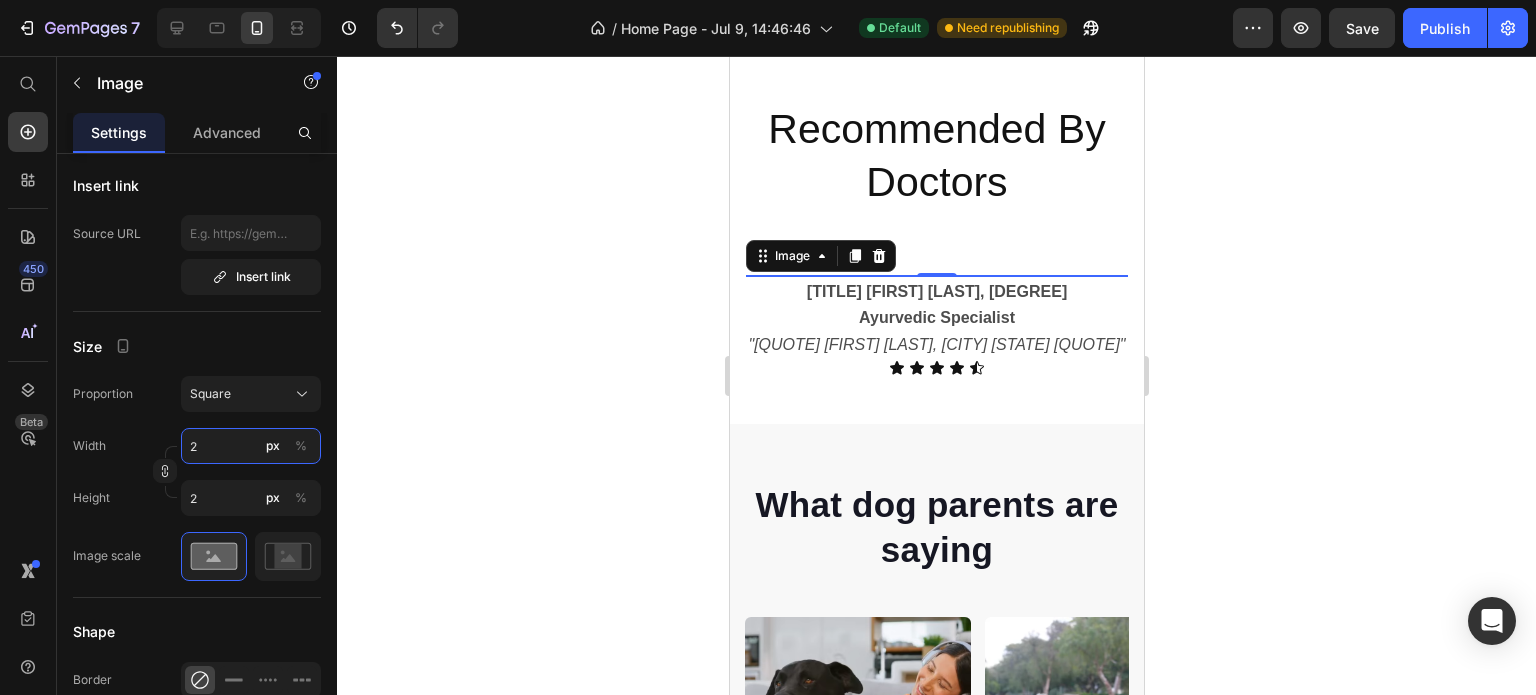 type 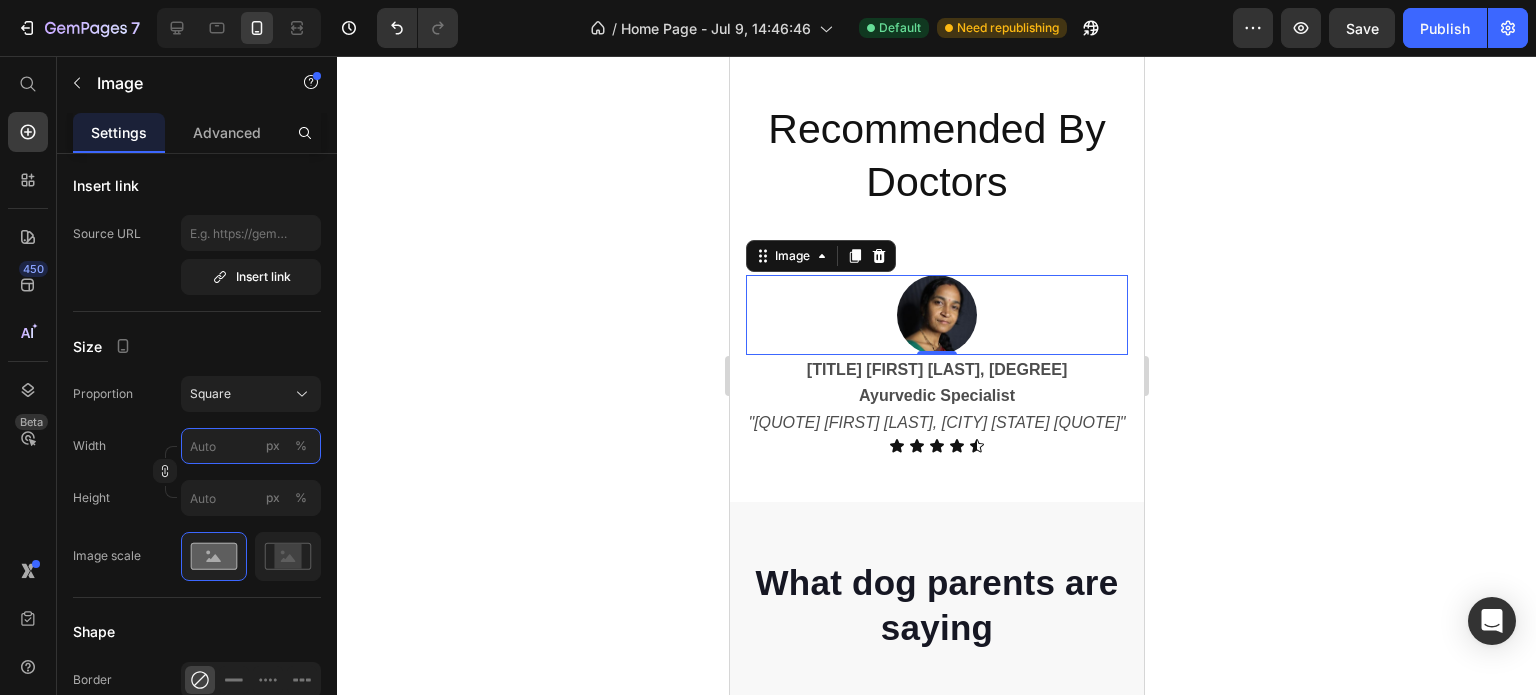 type on "1" 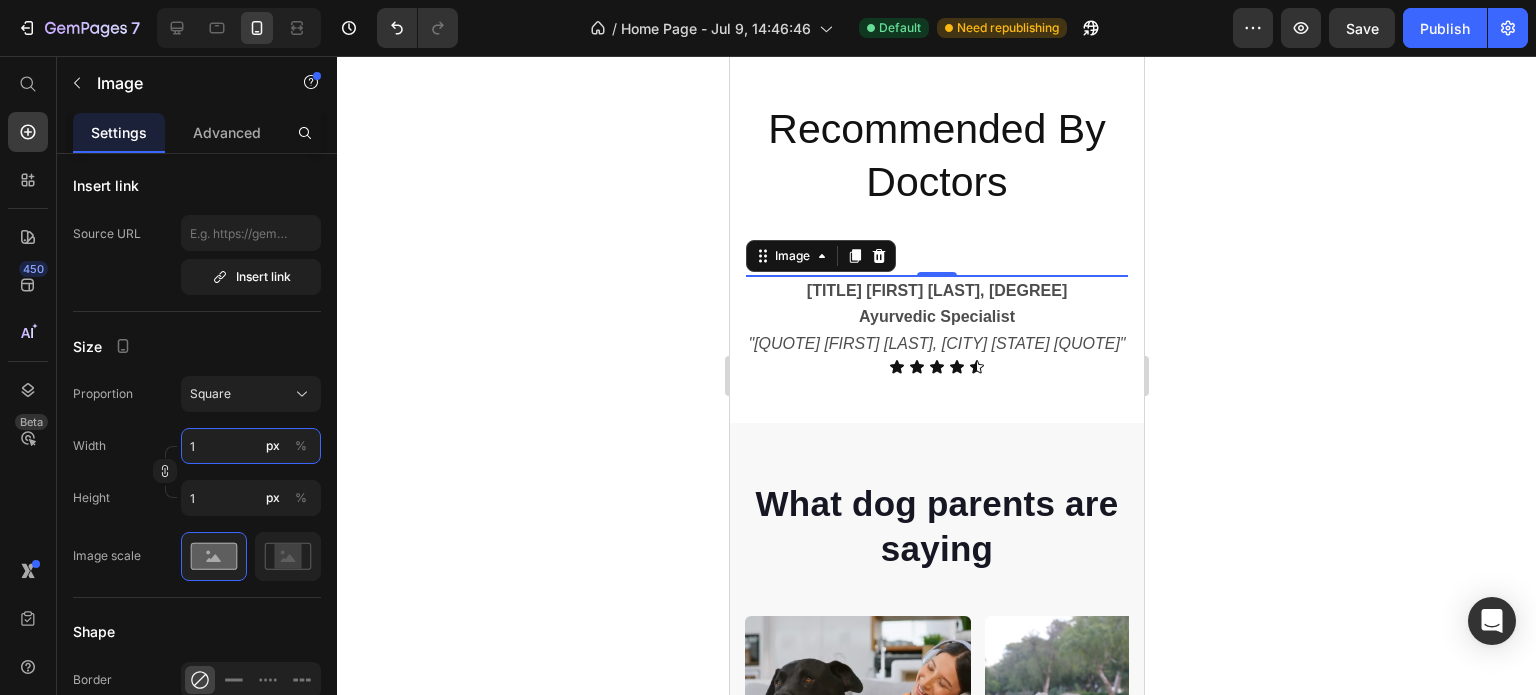type on "15" 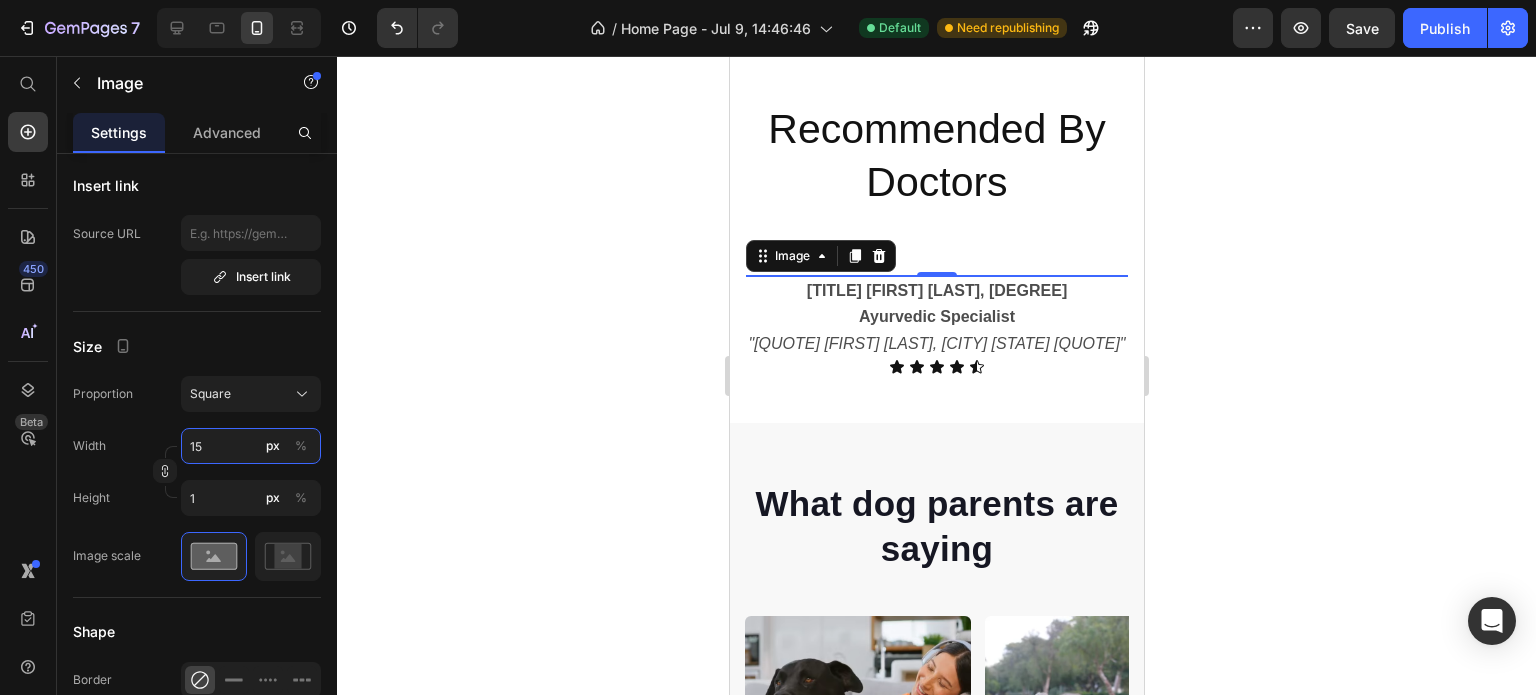 type on "15" 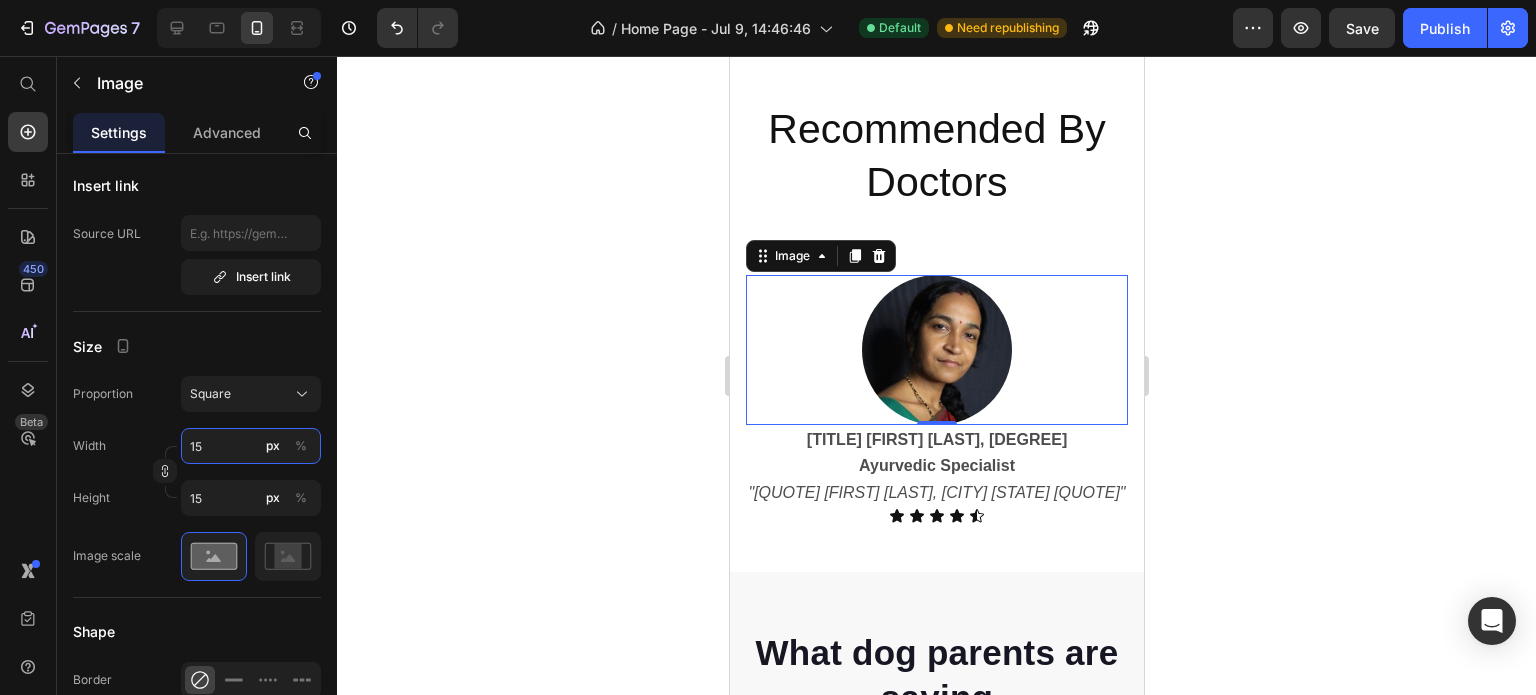 type on "150" 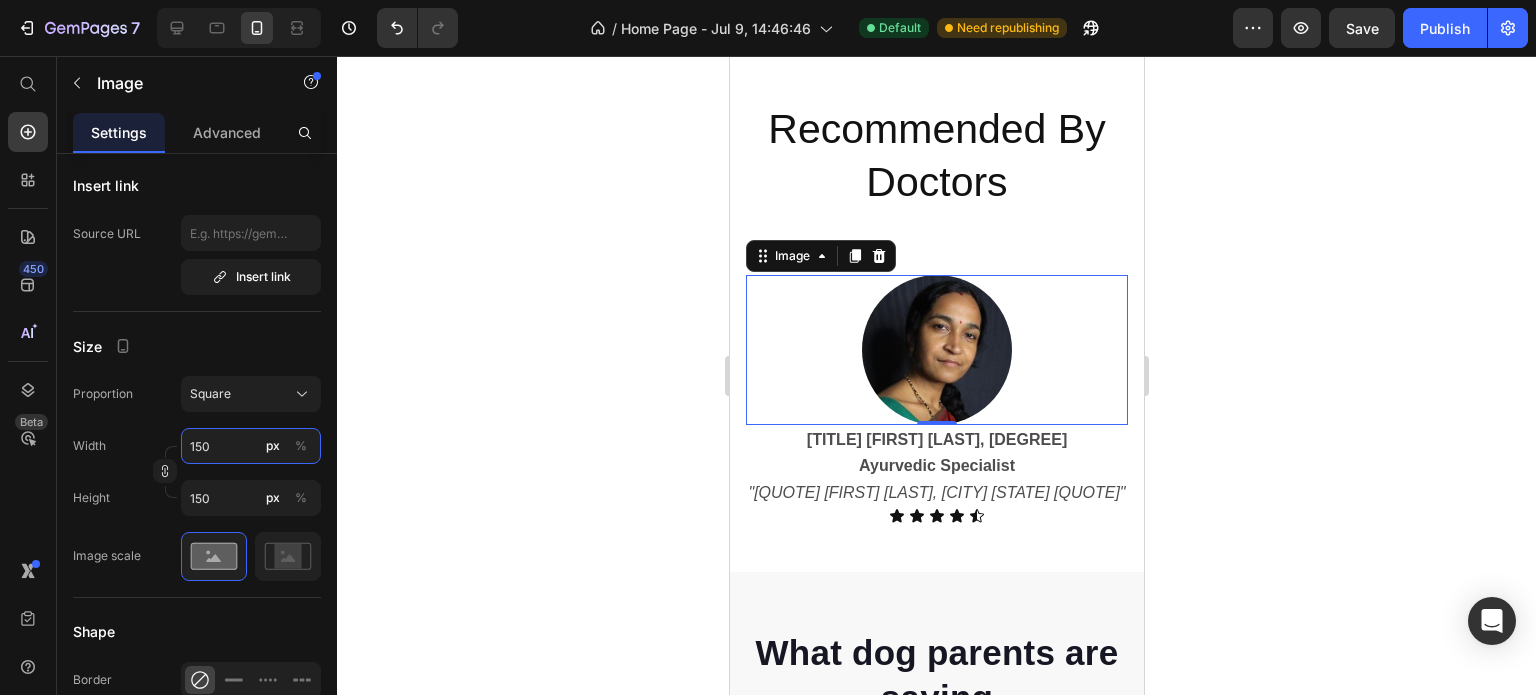 type on "15" 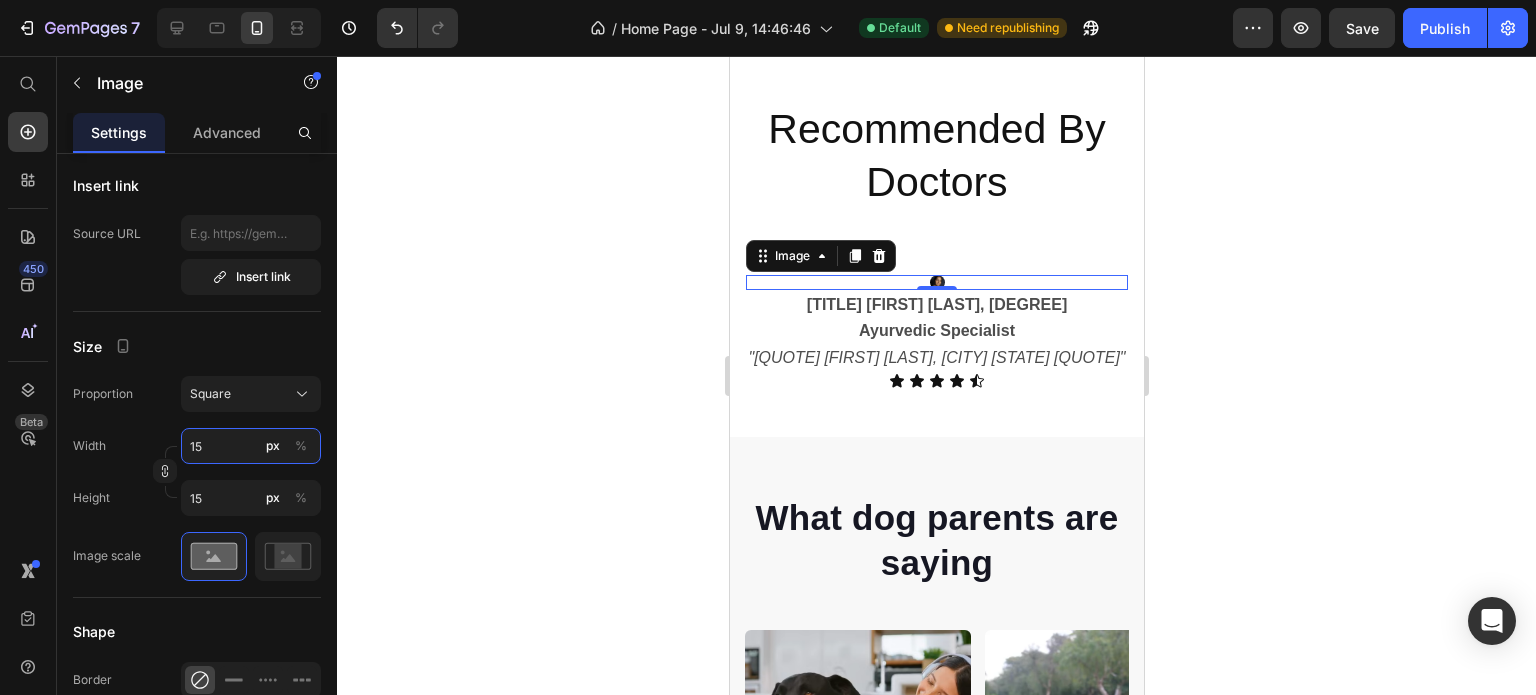 type on "1" 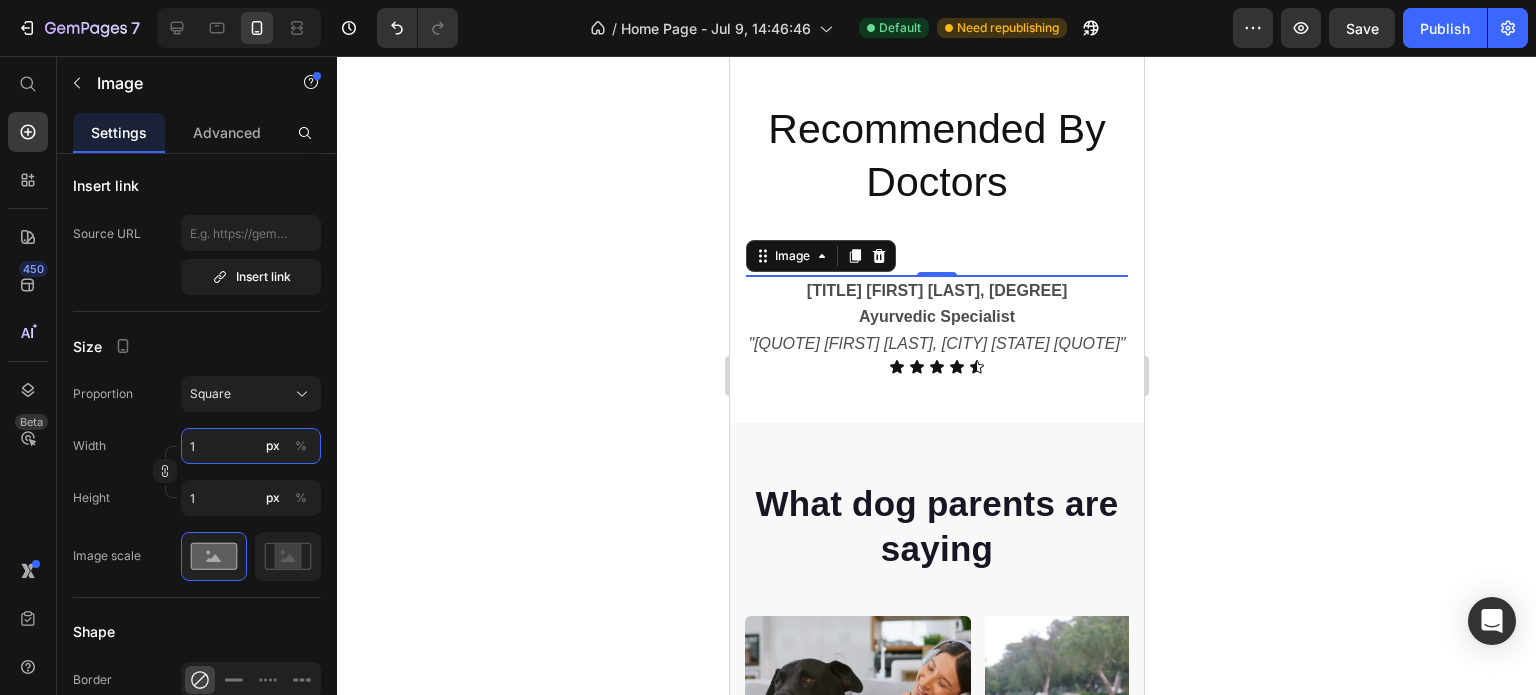 type on "12" 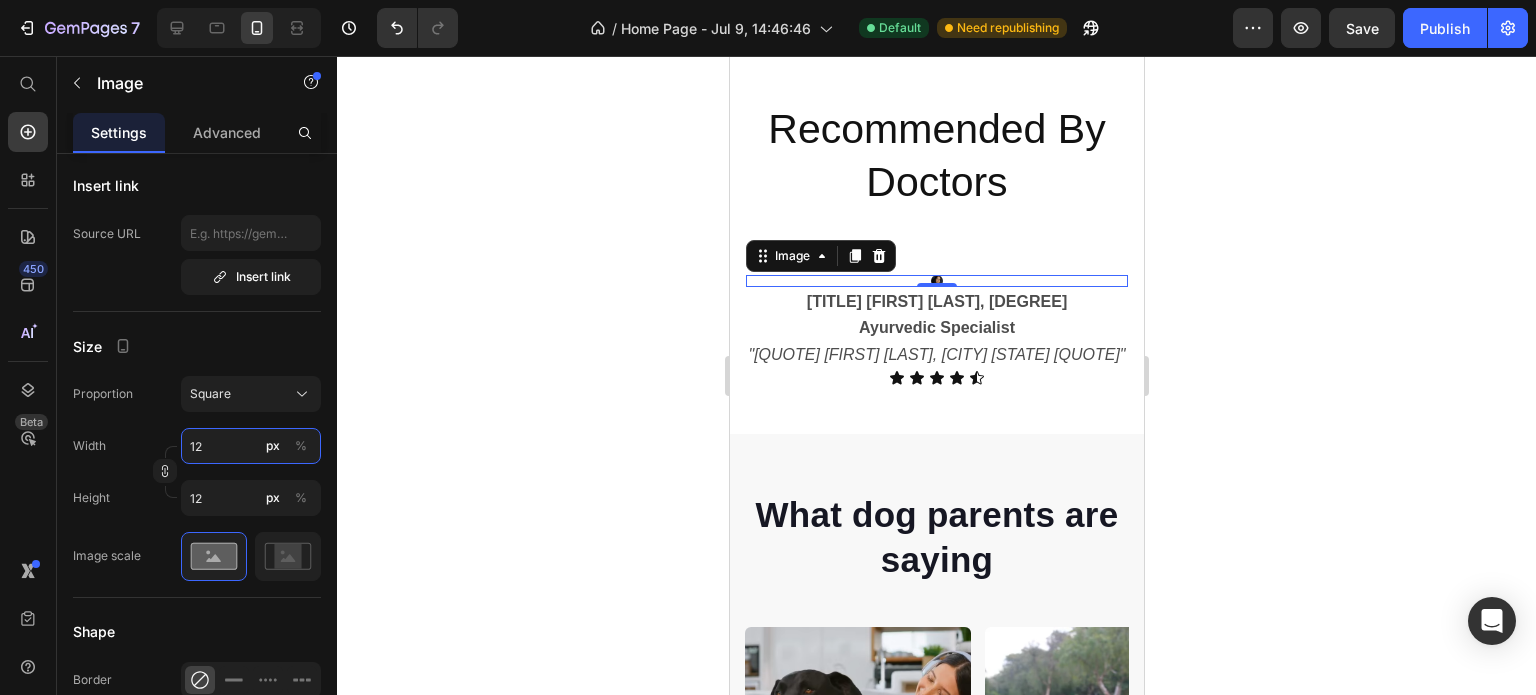 type on "125" 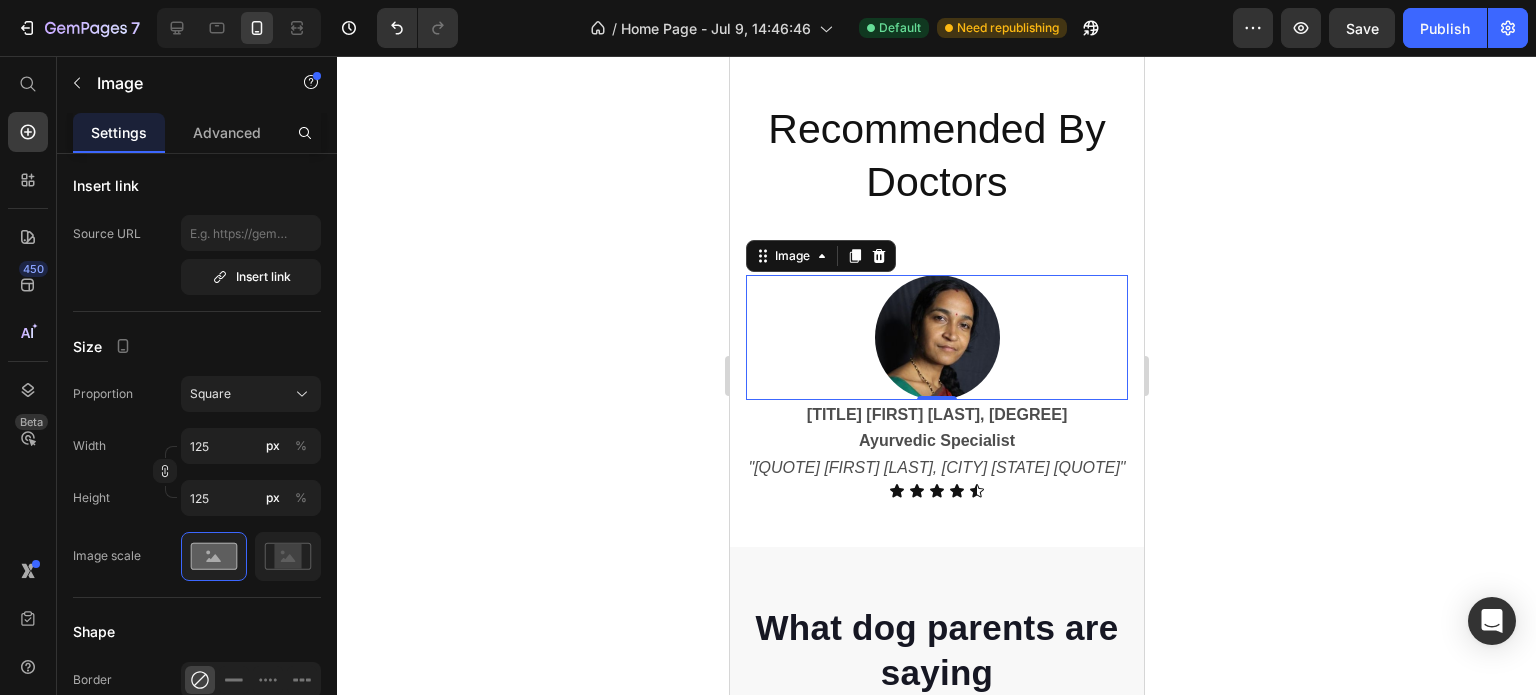 click 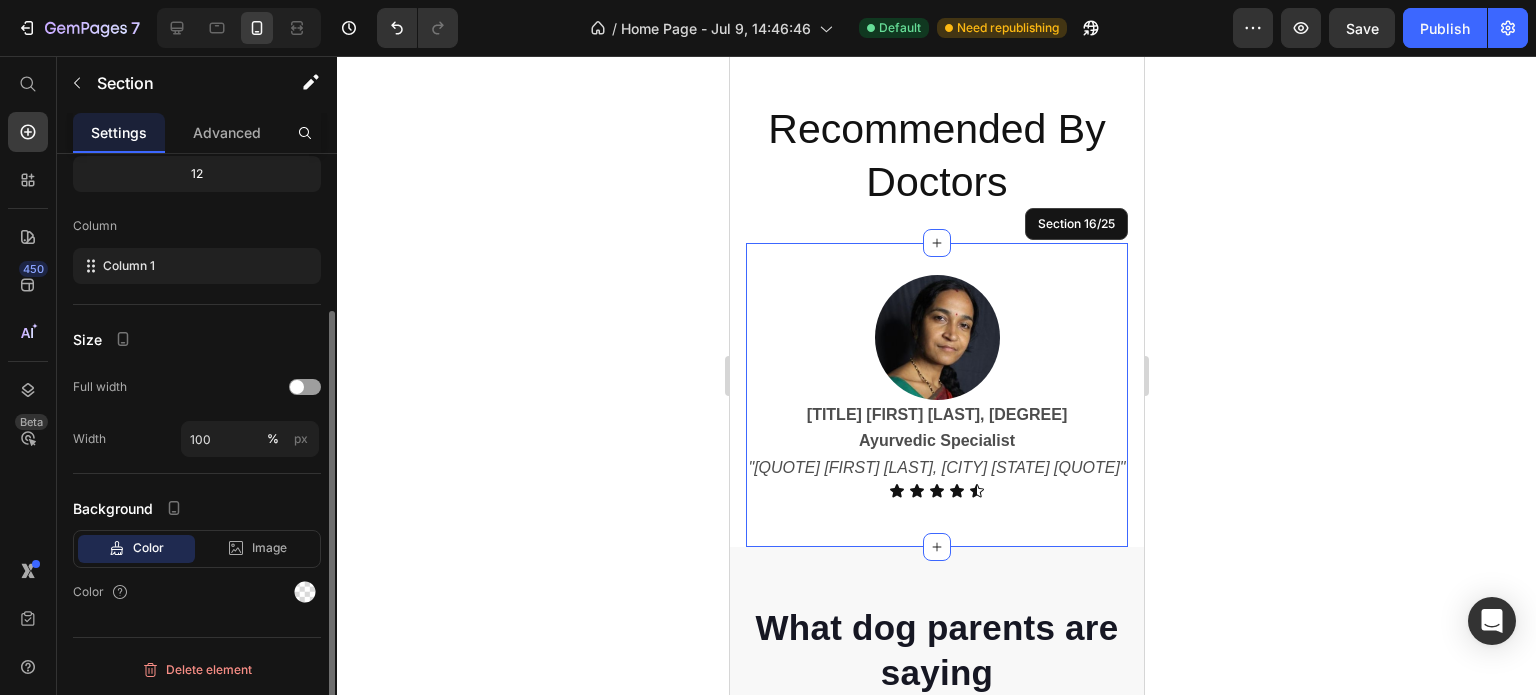 scroll, scrollTop: 0, scrollLeft: 0, axis: both 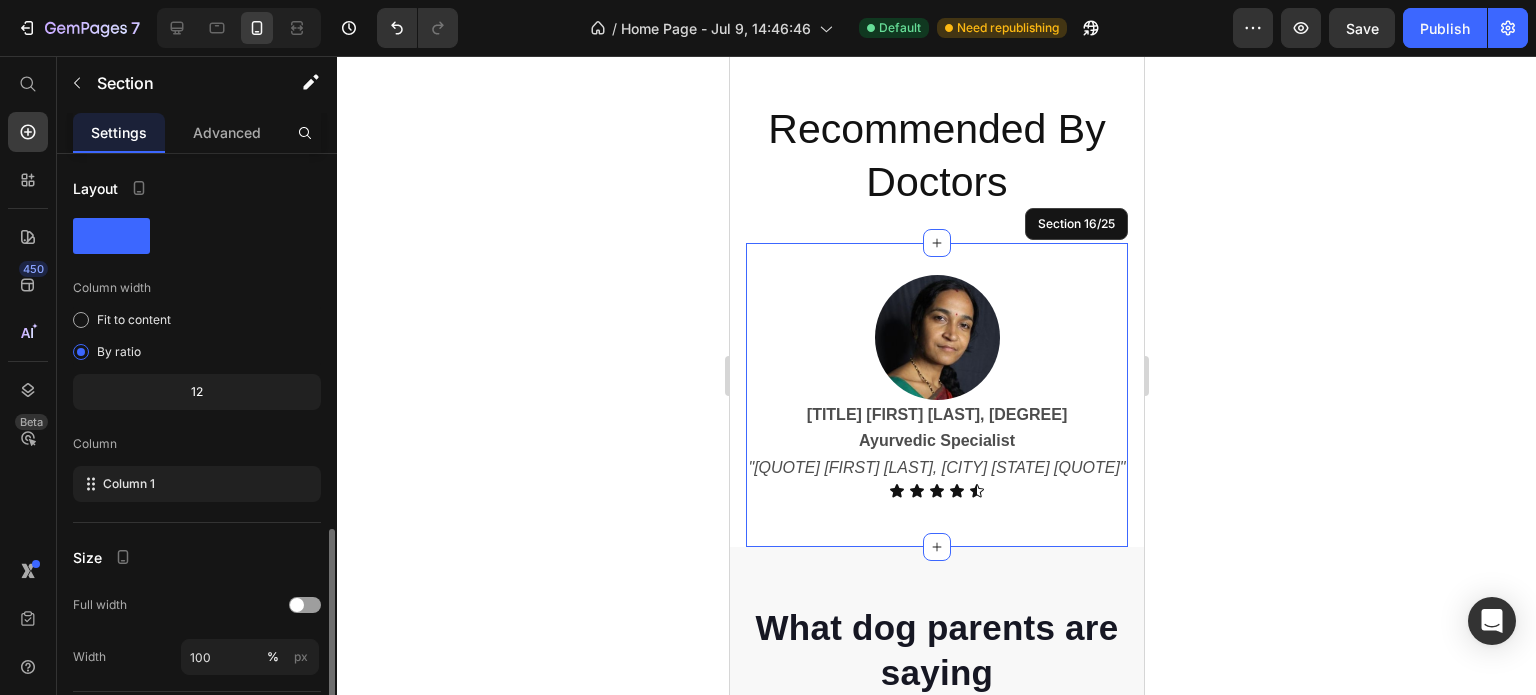 click on "Image Dr [LAST] [INITIAL] Ayurvedic Specialist “I’ve personally recommended PathriSafa to my patients dealing with kidney stones — many have passed their stones naturally within weeks. The ingredients are safe, well-researched, and genuinely effective.” Text Block Icon Icon Icon Icon Icon Icon List Row Row Section 16/25" at bounding box center (936, 395) 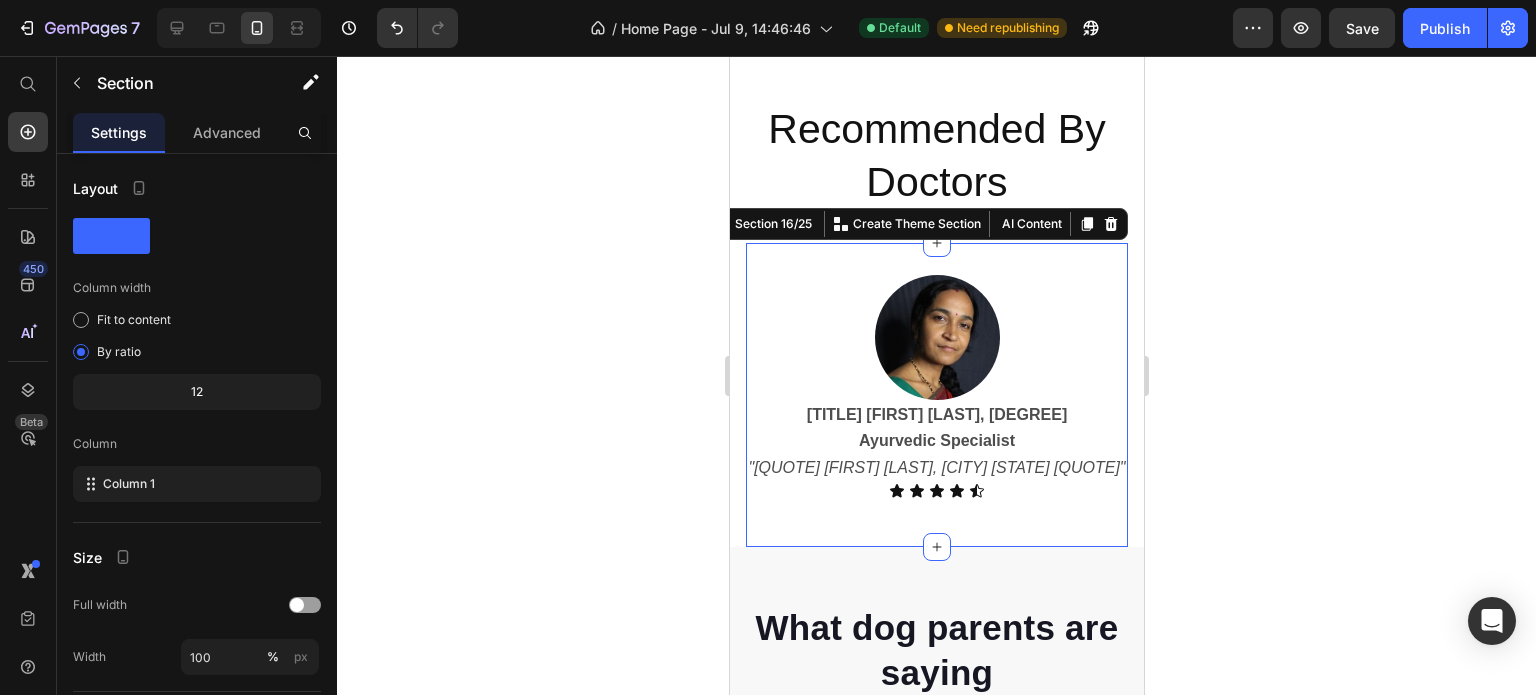 click on "Image [TITLE] [FIRST] [LAST], [DEGREE] [SPECIALTY] "[QUOTE] [FIRST] [LAST], [CITY] [STATE] [QUOTE]" Text Block Icon Icon Icon Icon Icon Icon List Row Row Section 16/25   You can create reusable sections Create Theme Section AI Content Write with GemAI What would you like to describe here? Tone and Voice Persuasive Product Show more Generate" at bounding box center (936, 395) 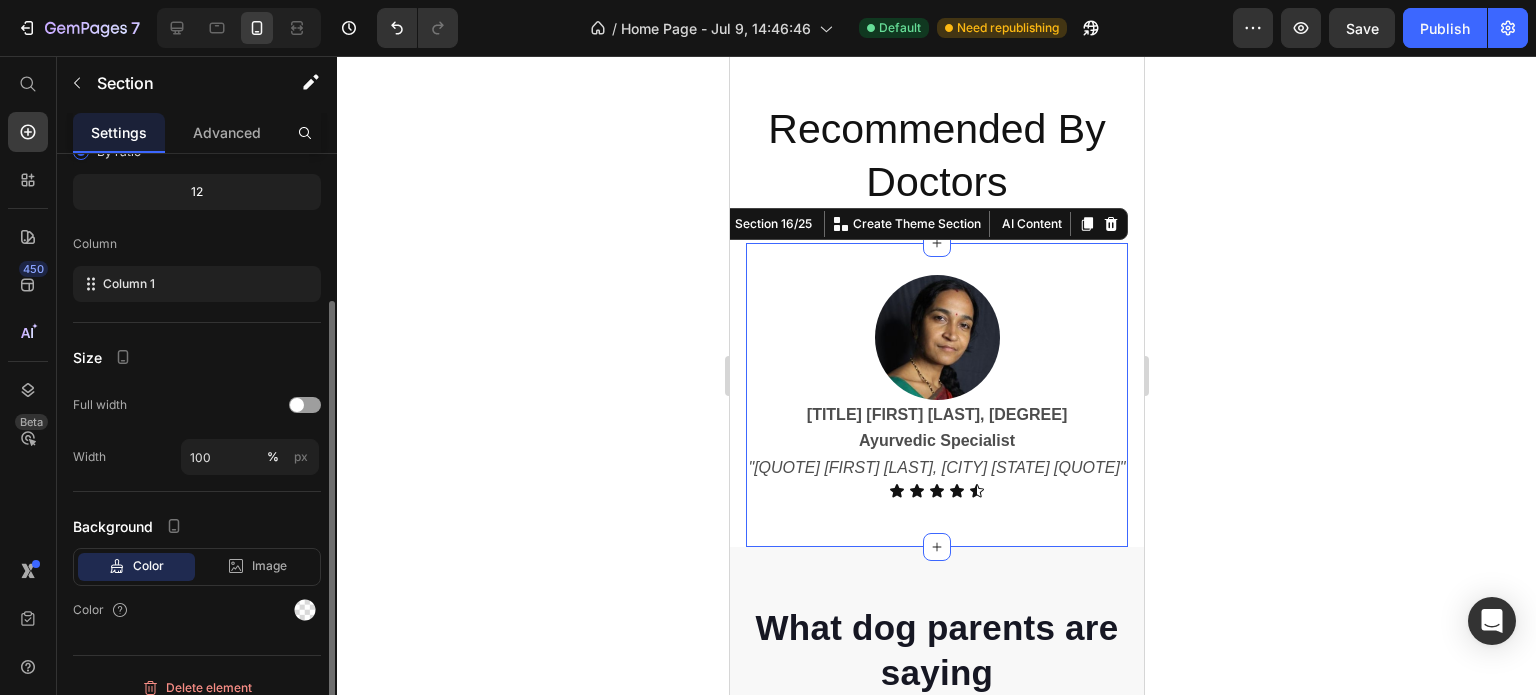 scroll, scrollTop: 216, scrollLeft: 0, axis: vertical 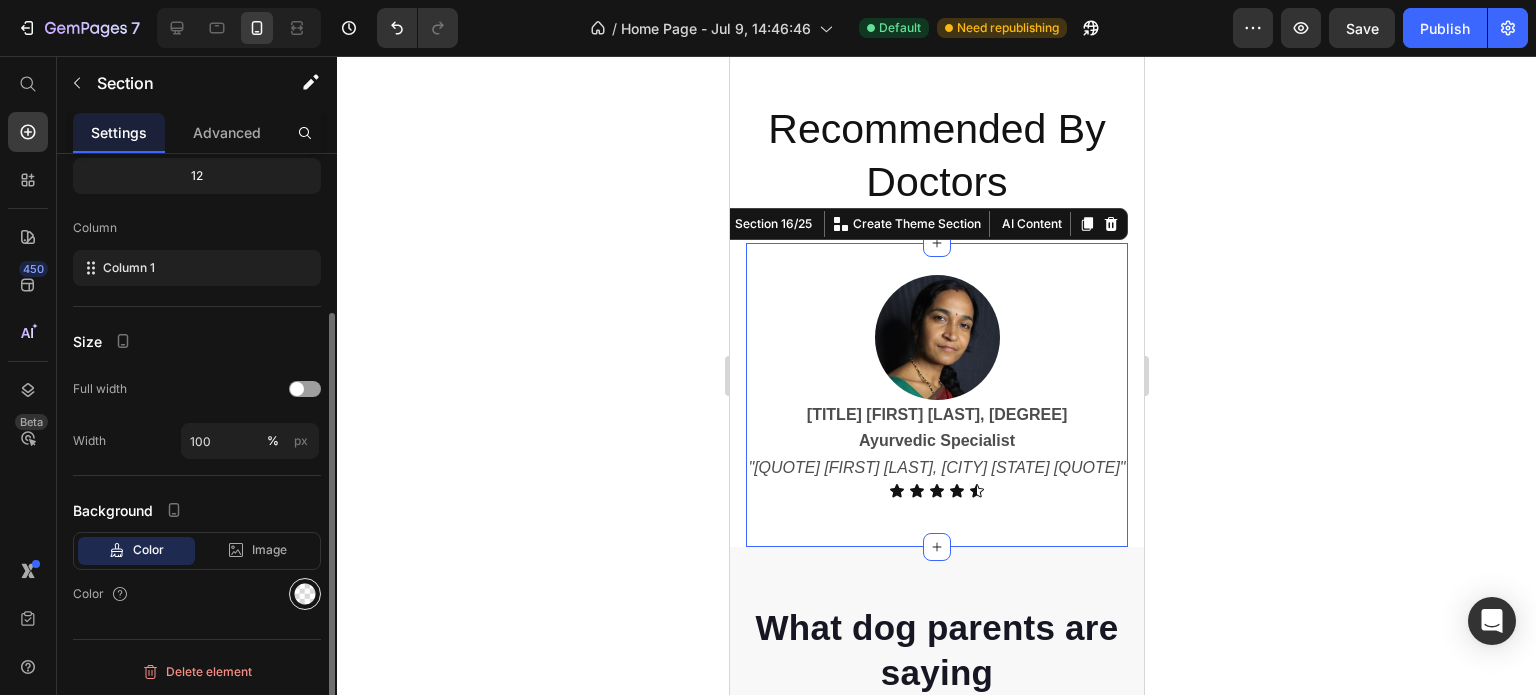 click at bounding box center (305, 594) 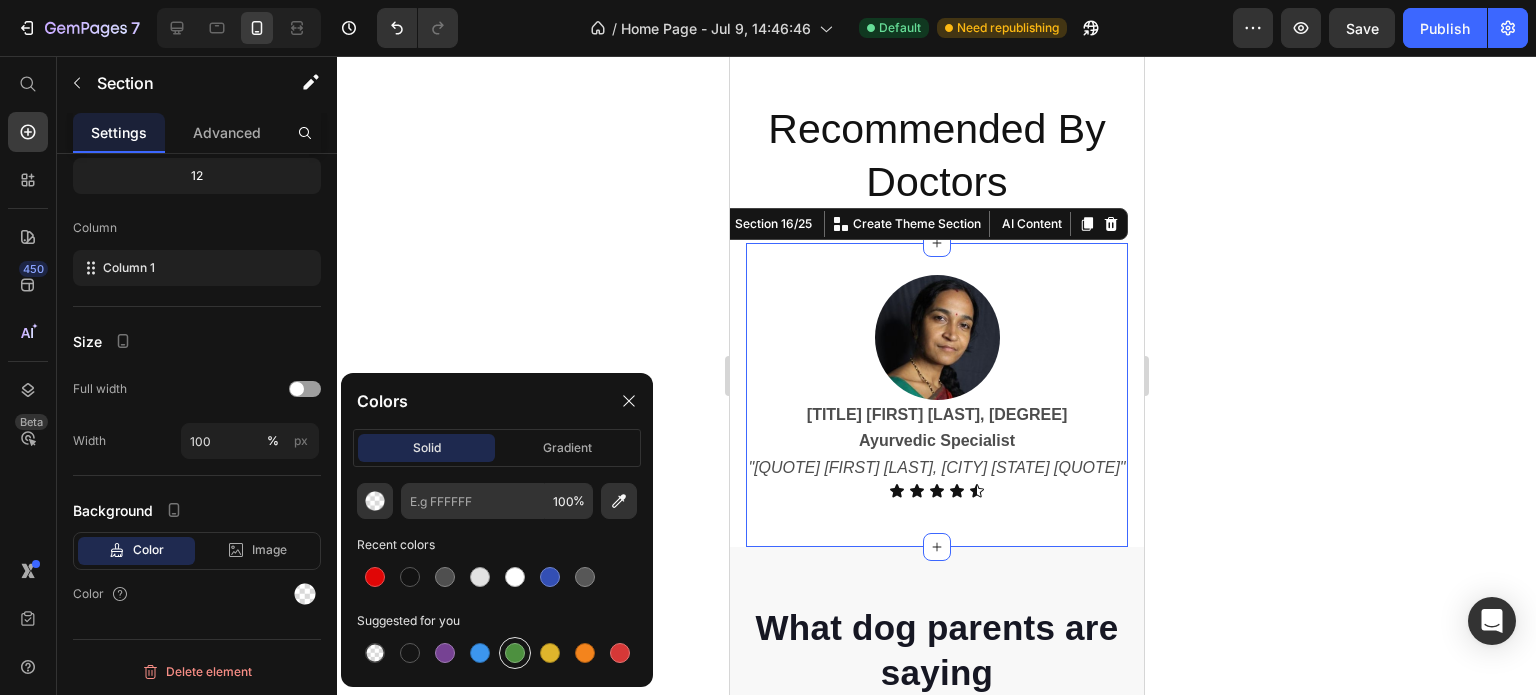 click at bounding box center [515, 653] 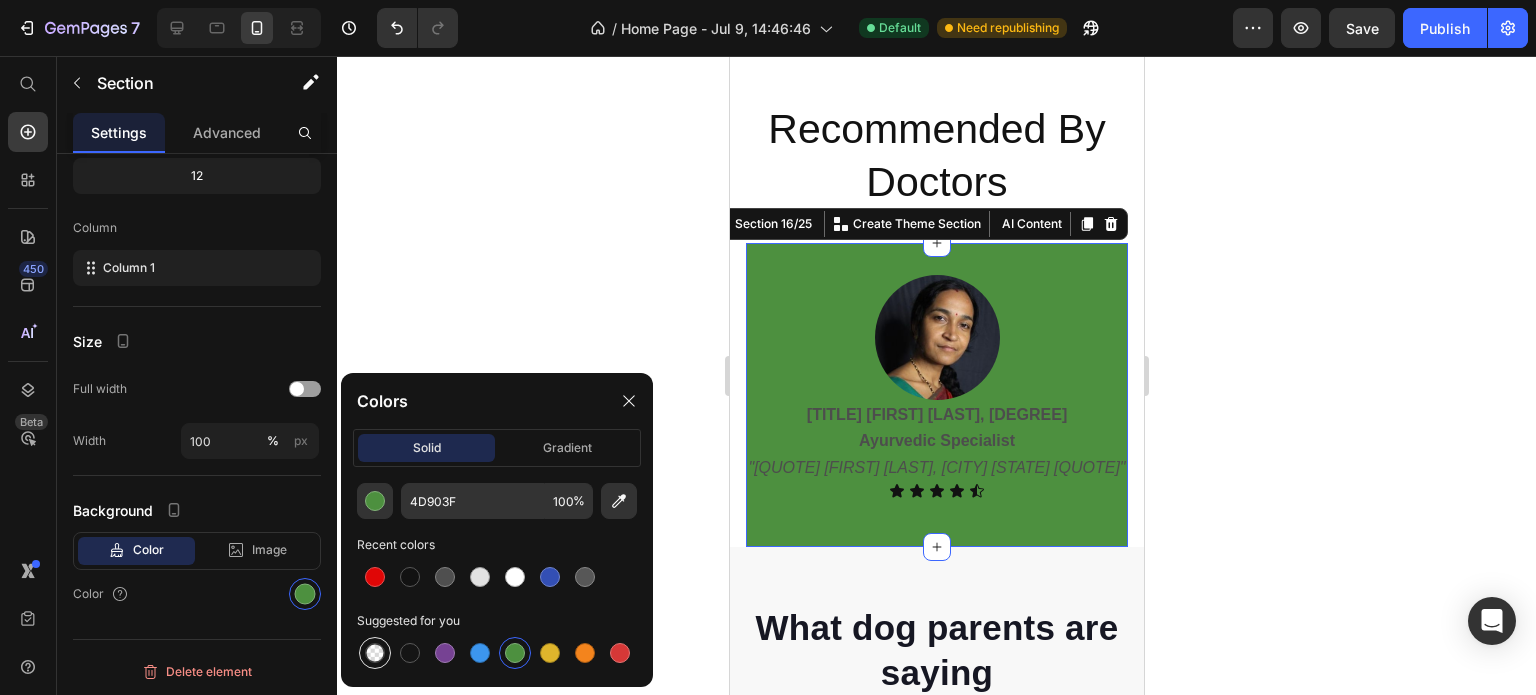 click at bounding box center [375, 653] 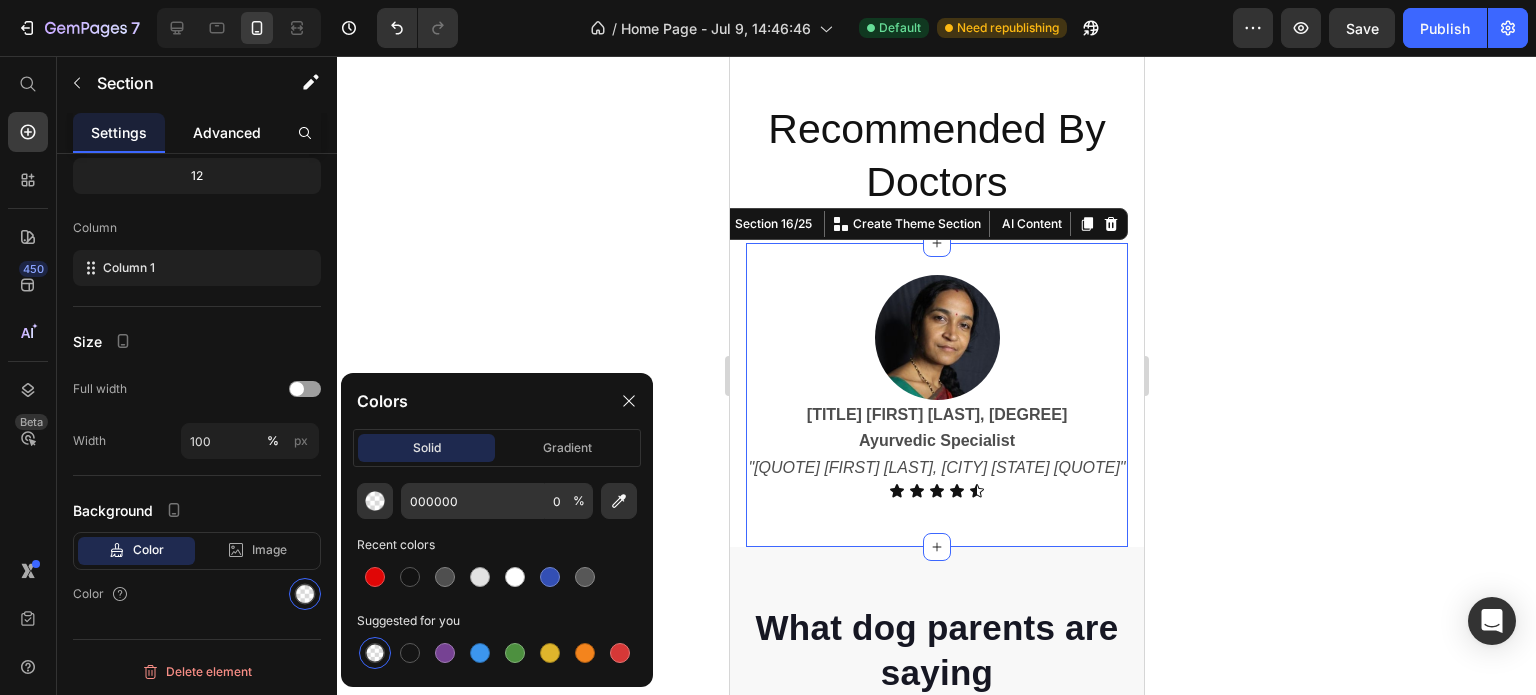 click on "Advanced" 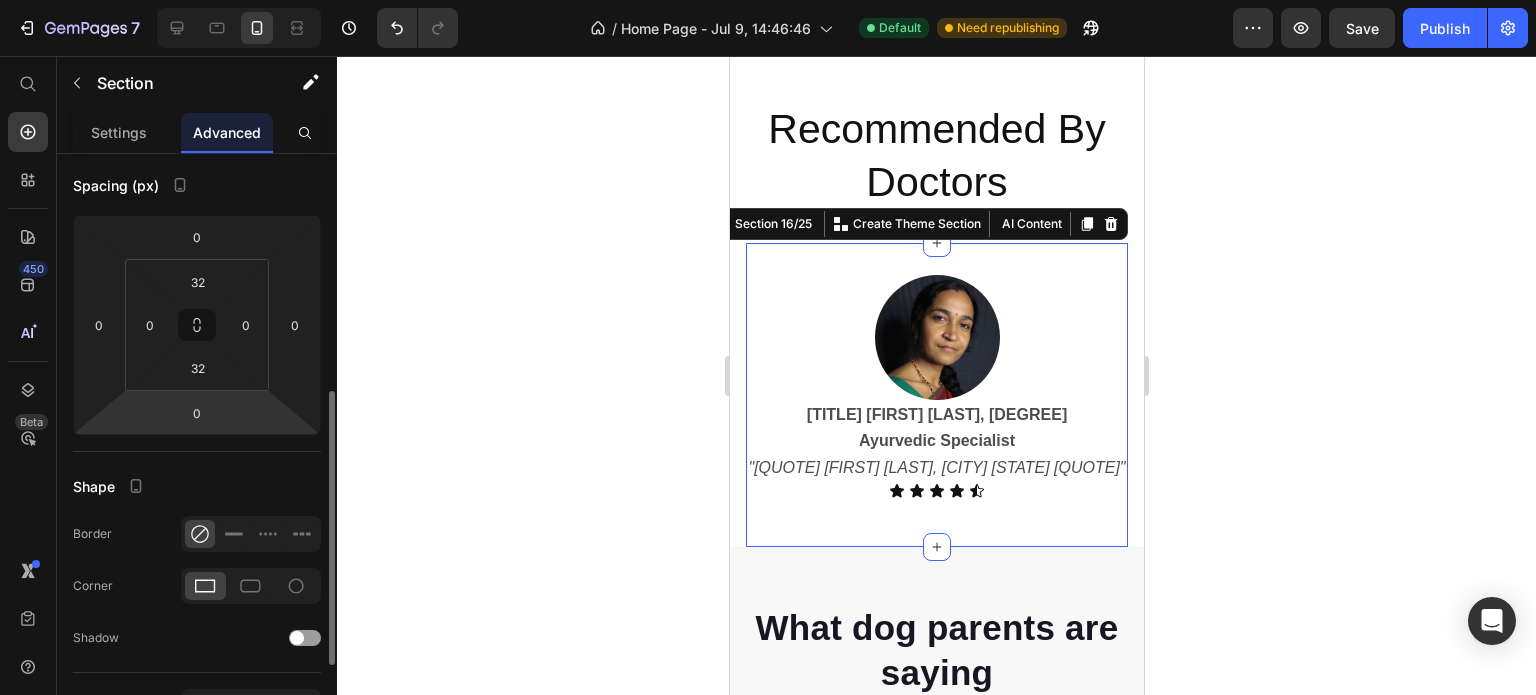 scroll, scrollTop: 300, scrollLeft: 0, axis: vertical 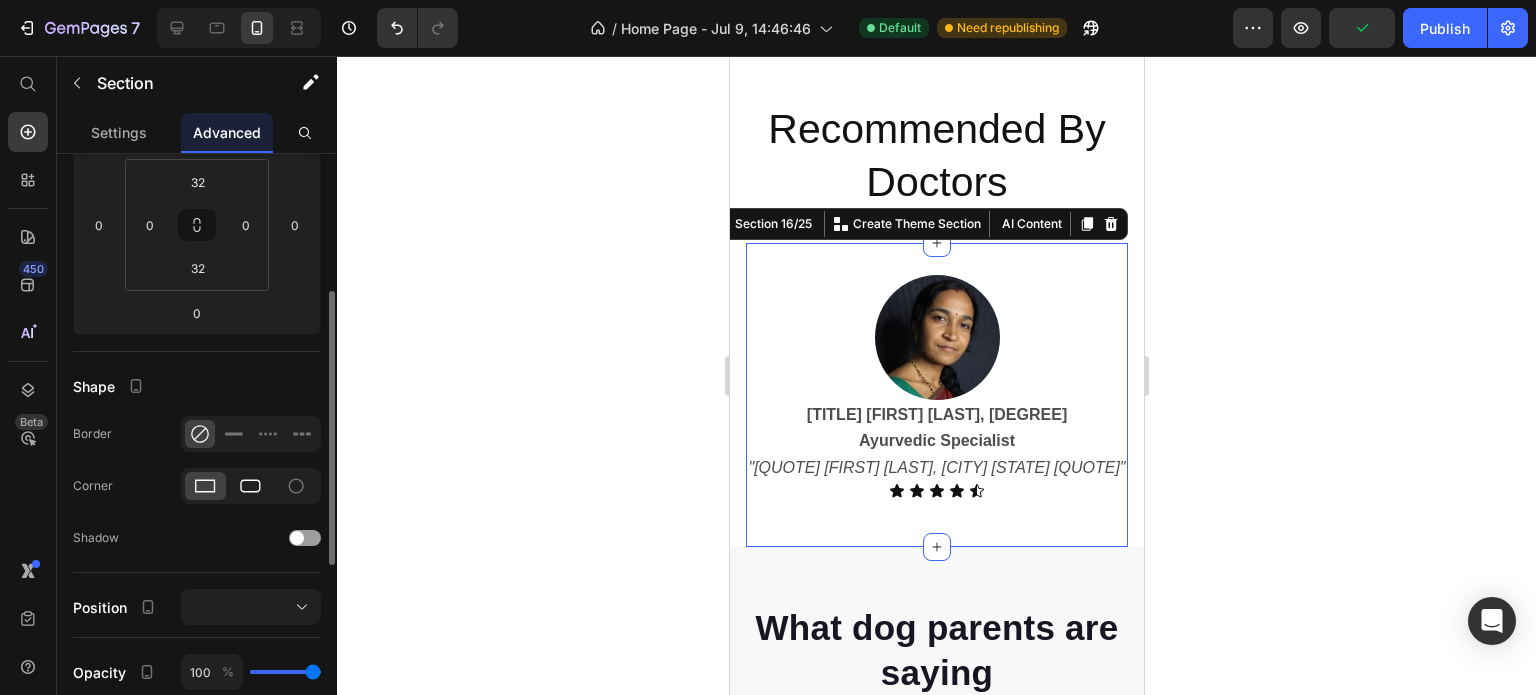 click 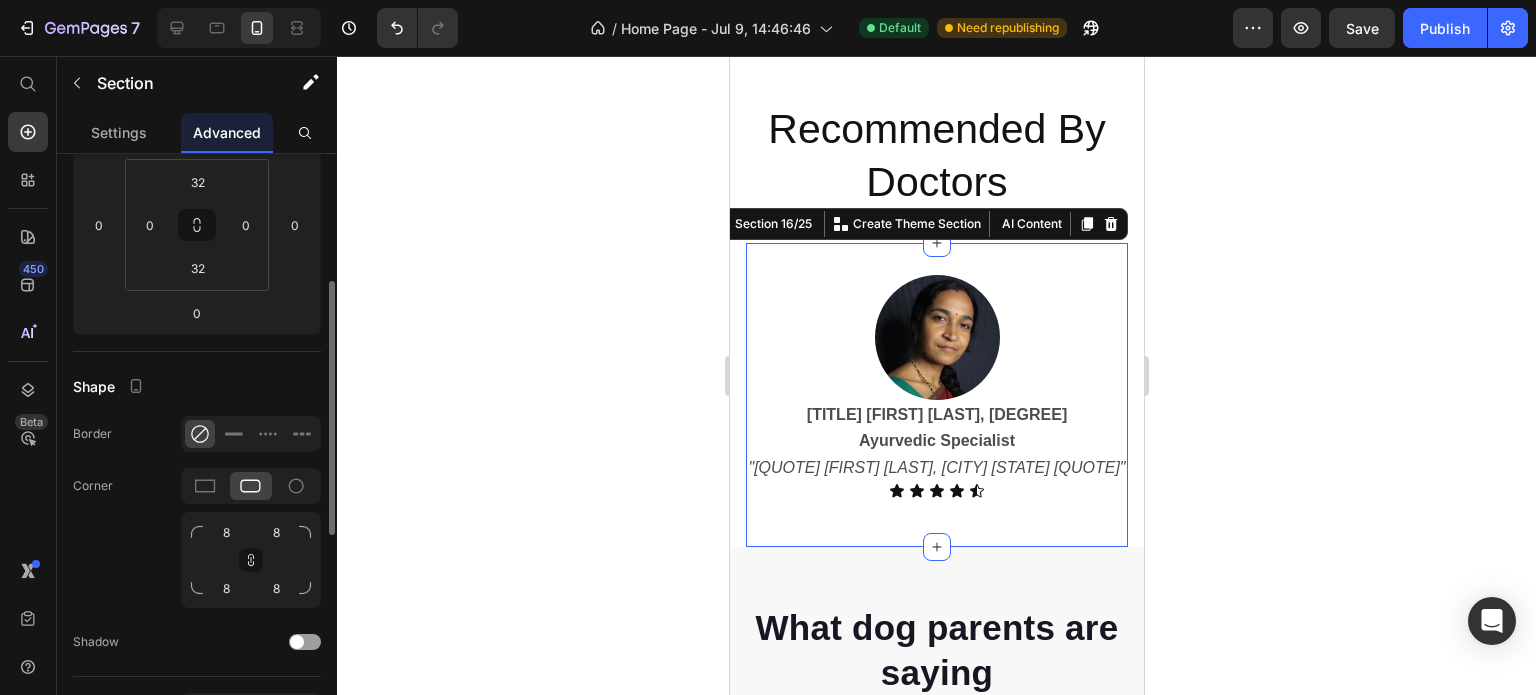 click 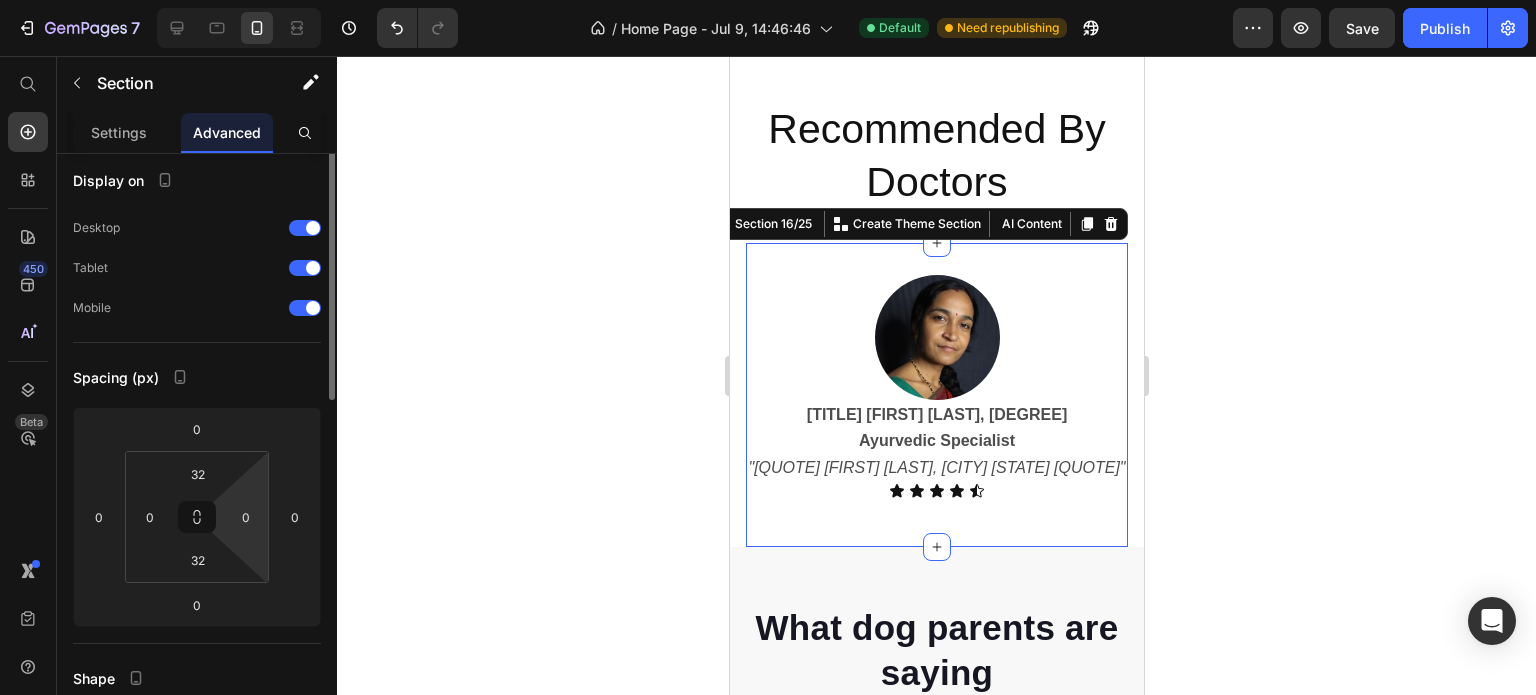 scroll, scrollTop: 0, scrollLeft: 0, axis: both 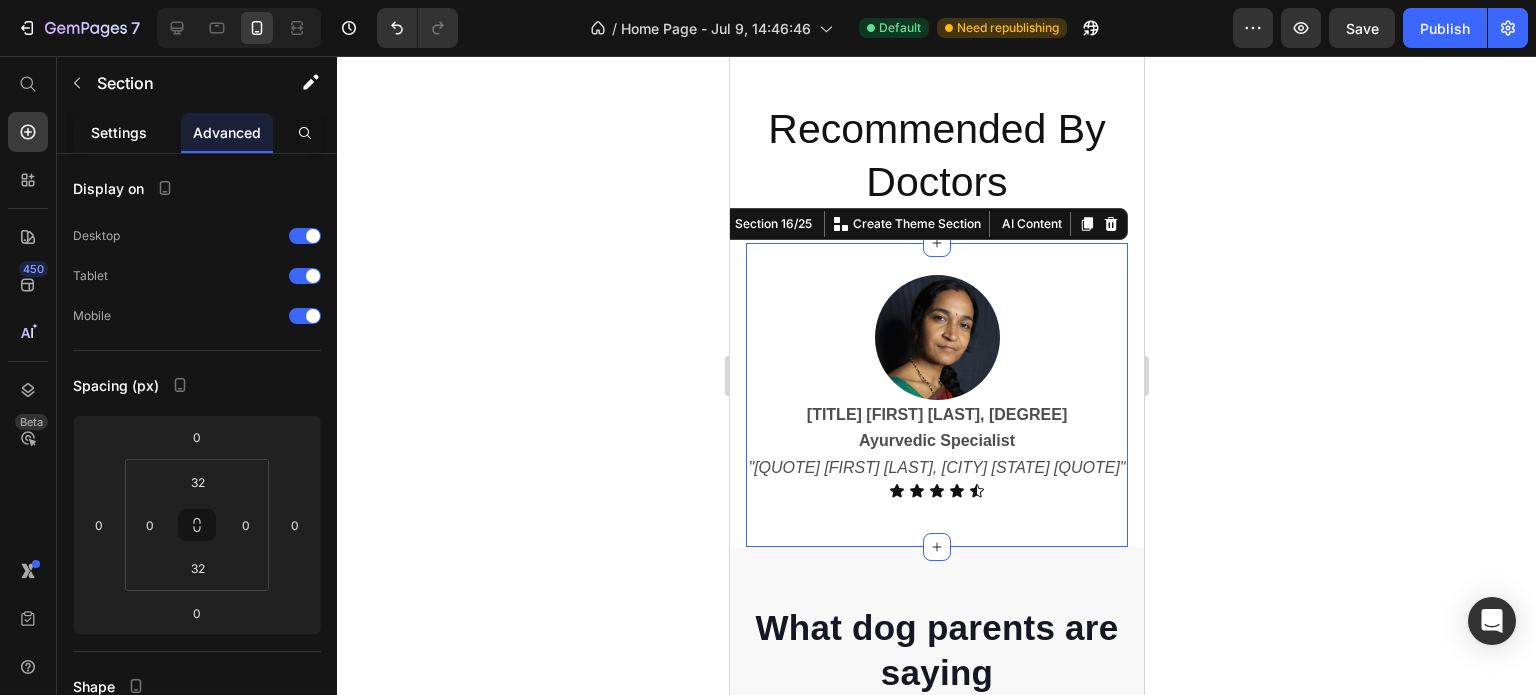 click on "Settings" at bounding box center (119, 132) 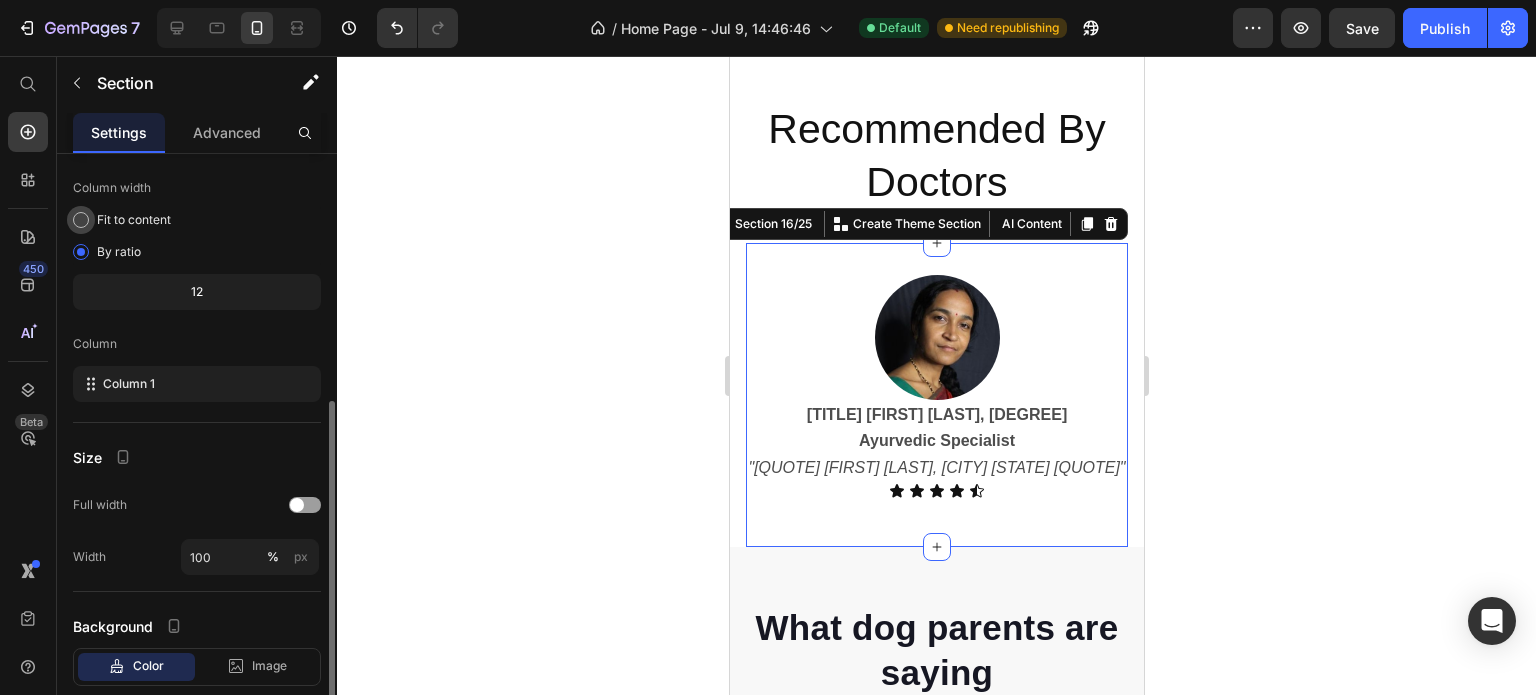 scroll, scrollTop: 216, scrollLeft: 0, axis: vertical 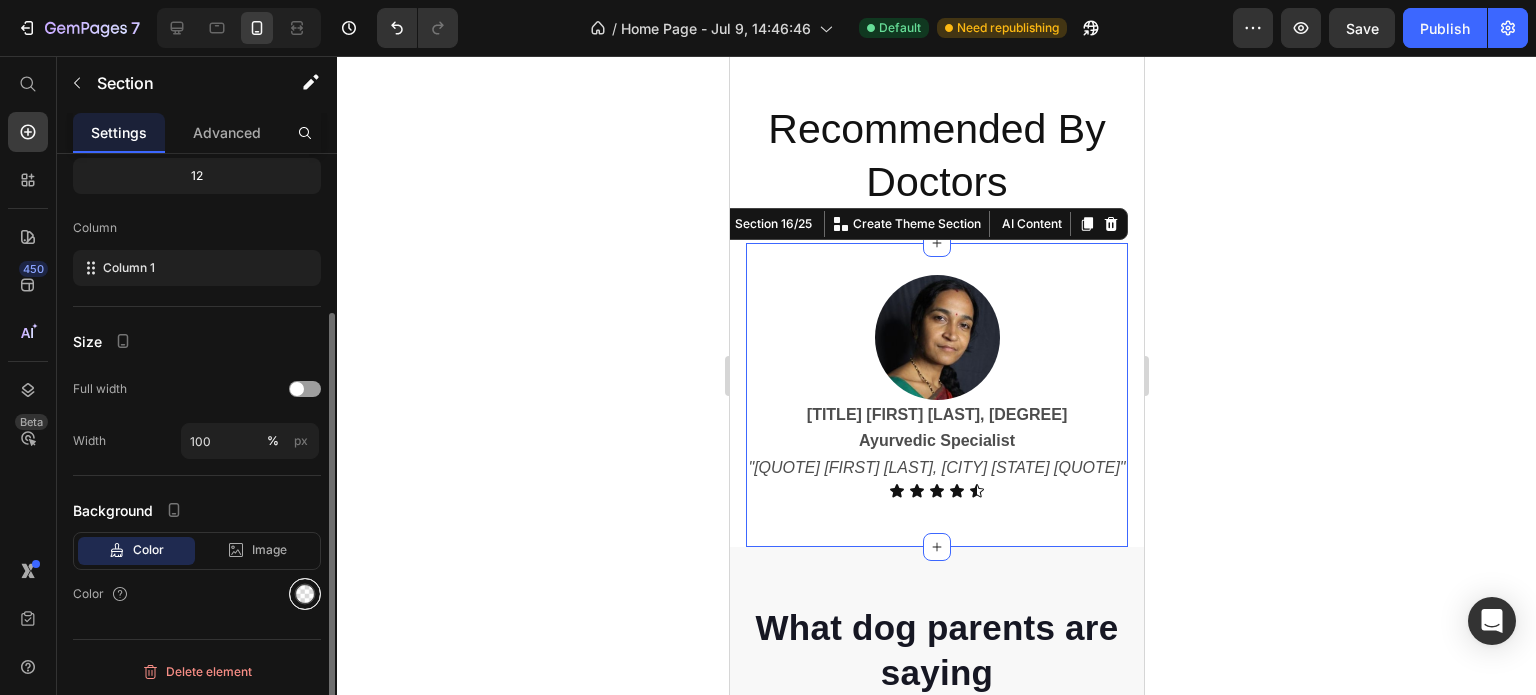 click at bounding box center [305, 594] 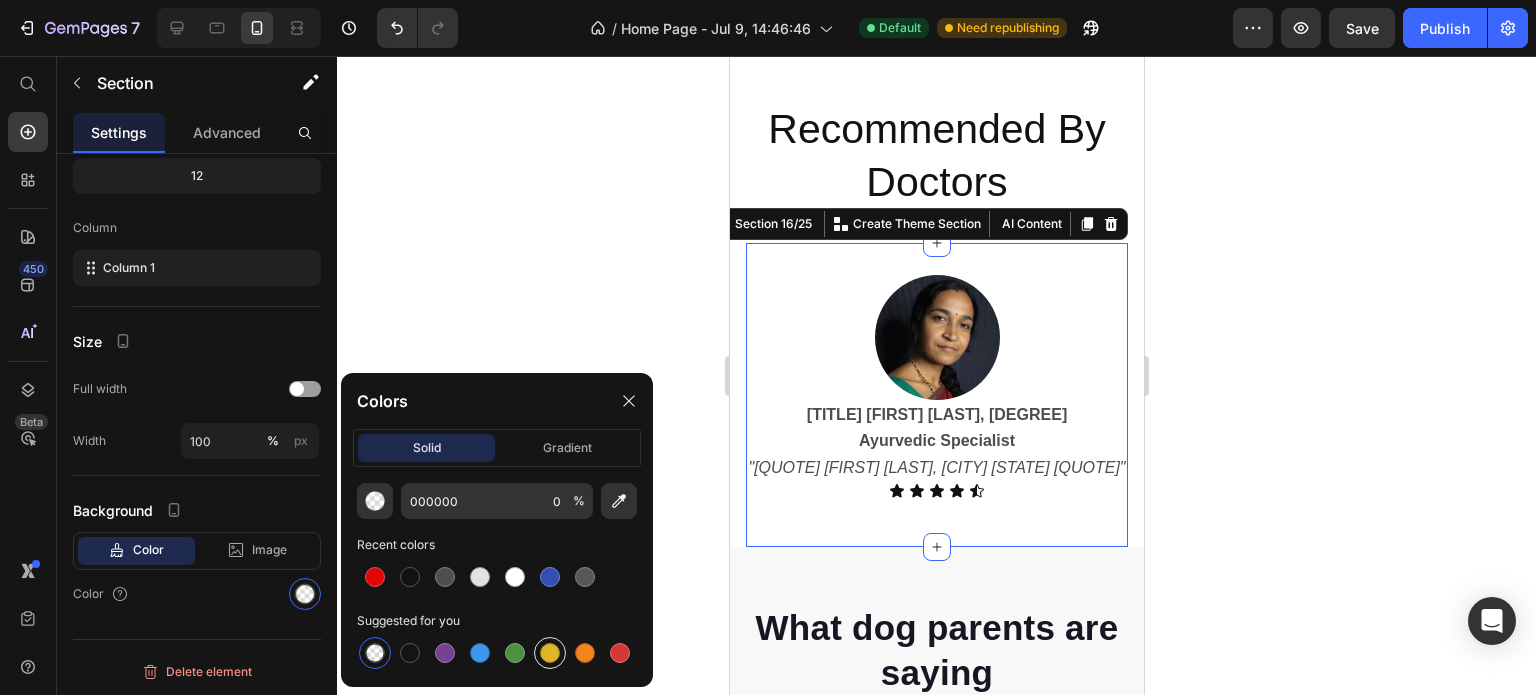 click at bounding box center (550, 653) 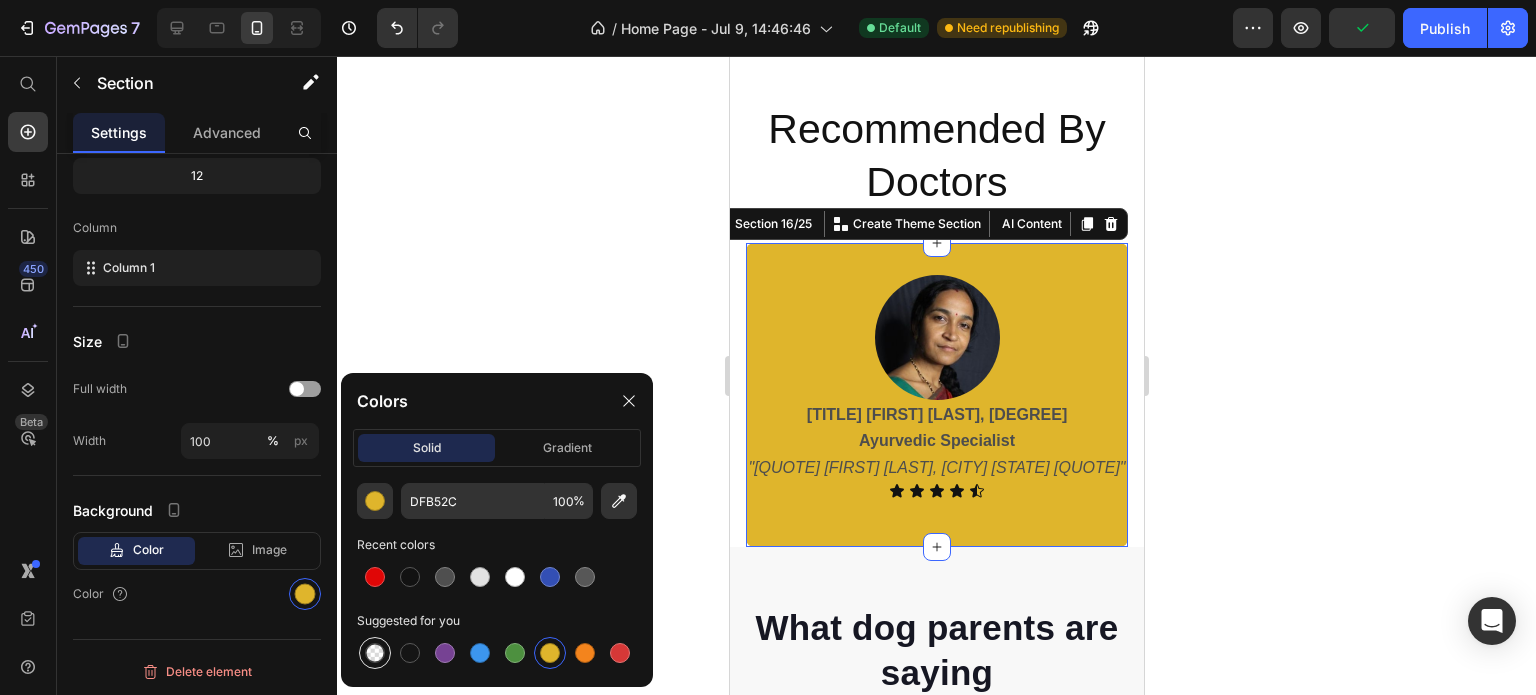 click at bounding box center (375, 653) 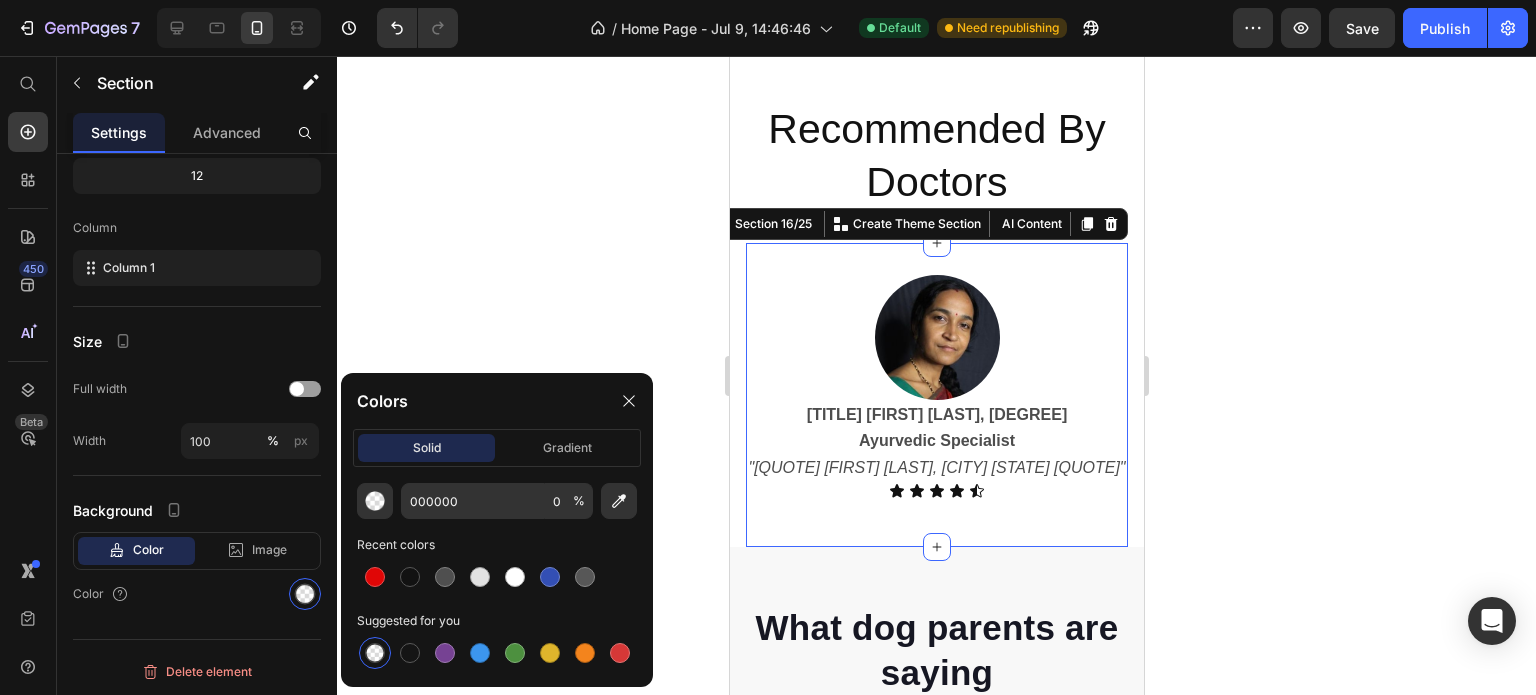 click 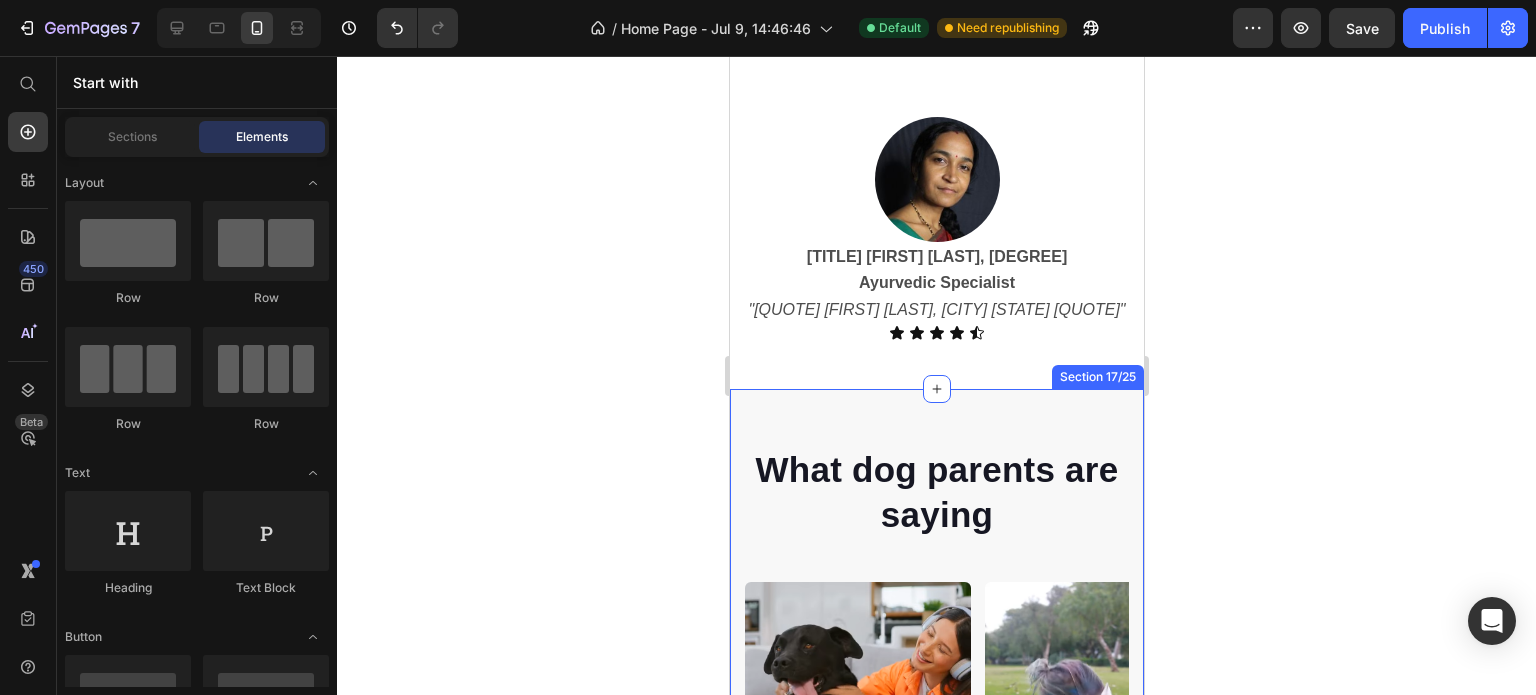 scroll, scrollTop: 7275, scrollLeft: 0, axis: vertical 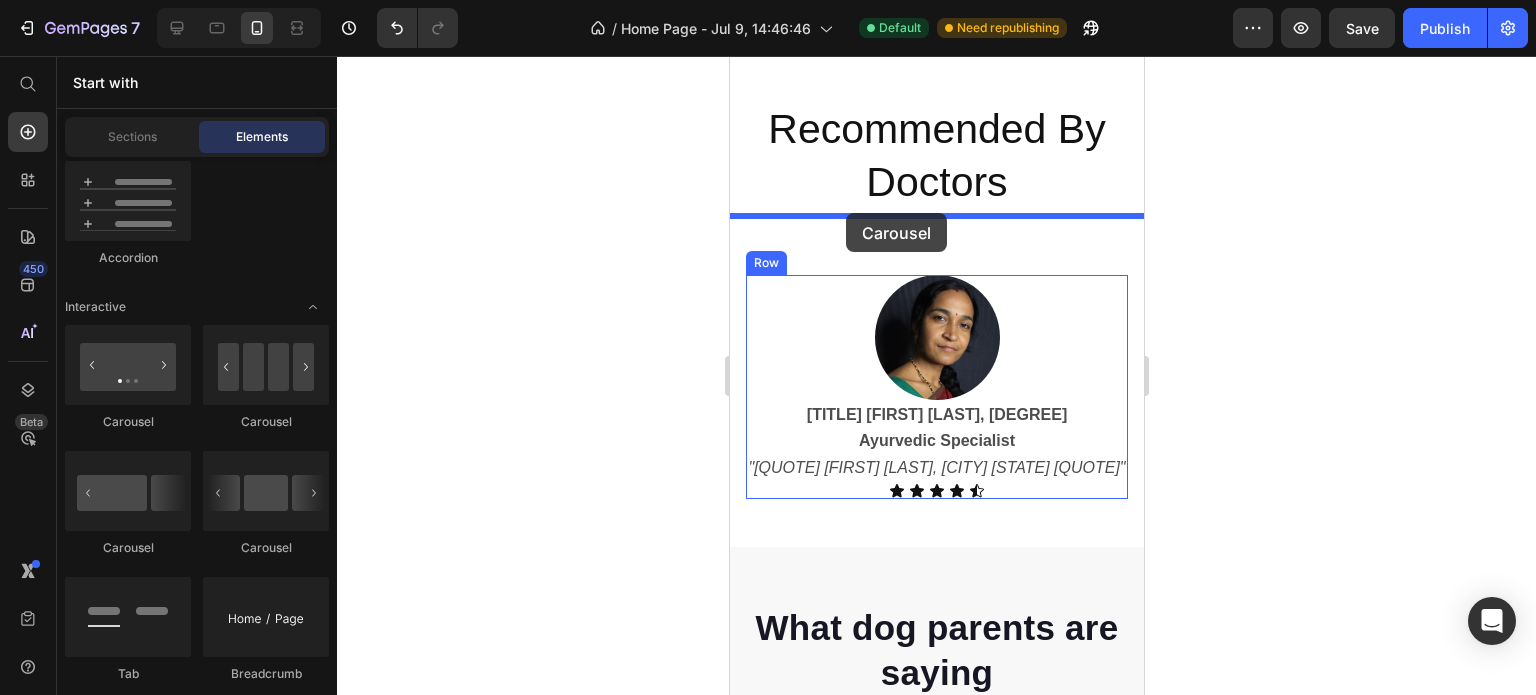 drag, startPoint x: 973, startPoint y: 570, endPoint x: 845, endPoint y: 213, distance: 379.2532 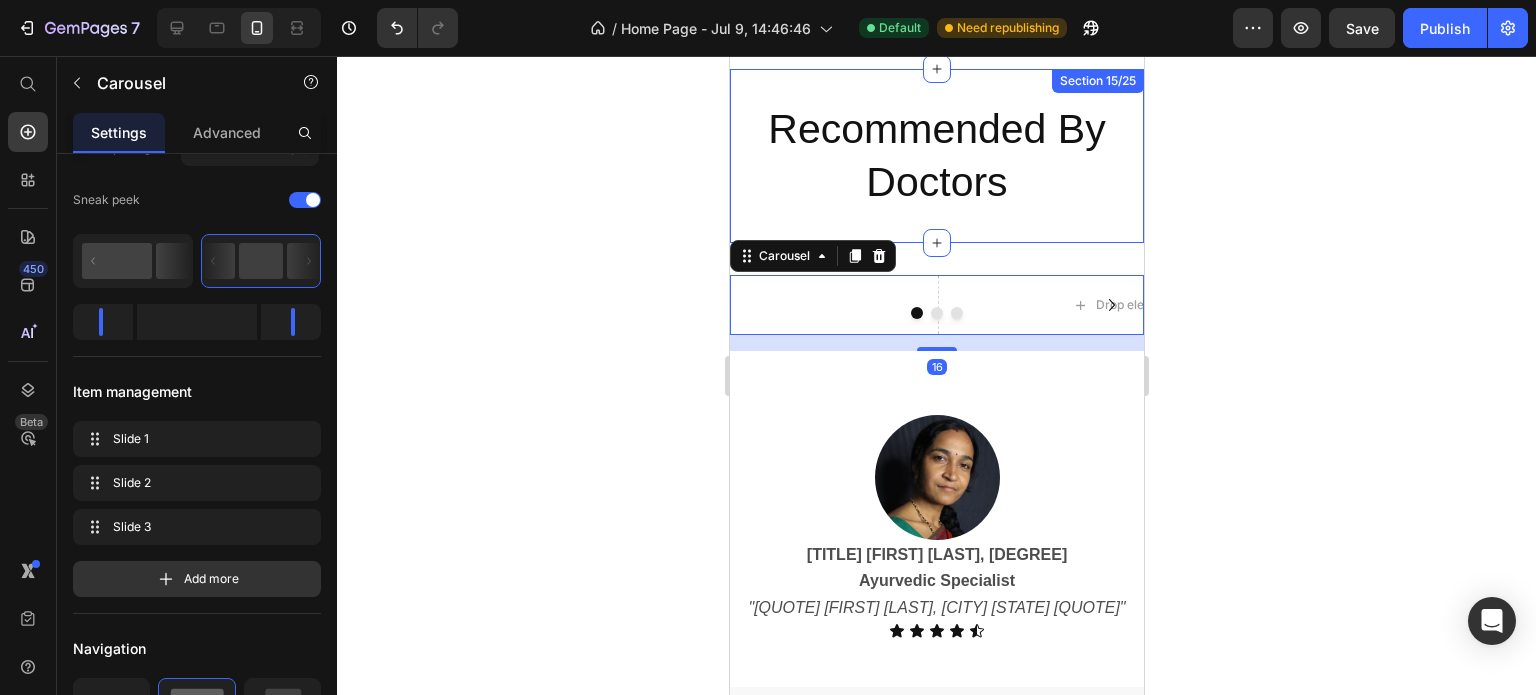 scroll, scrollTop: 0, scrollLeft: 0, axis: both 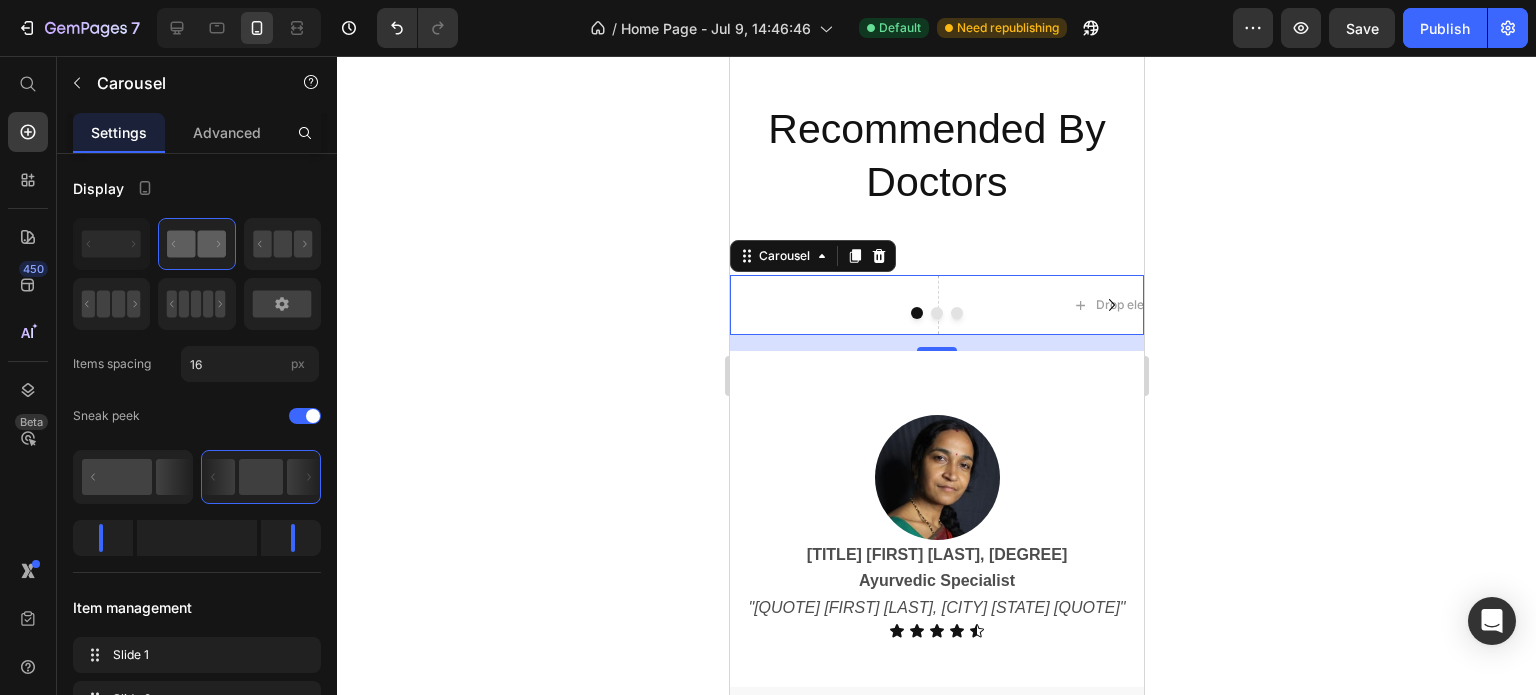 click on "Drop element here
Drop element here
Drop element here" at bounding box center [936, 305] 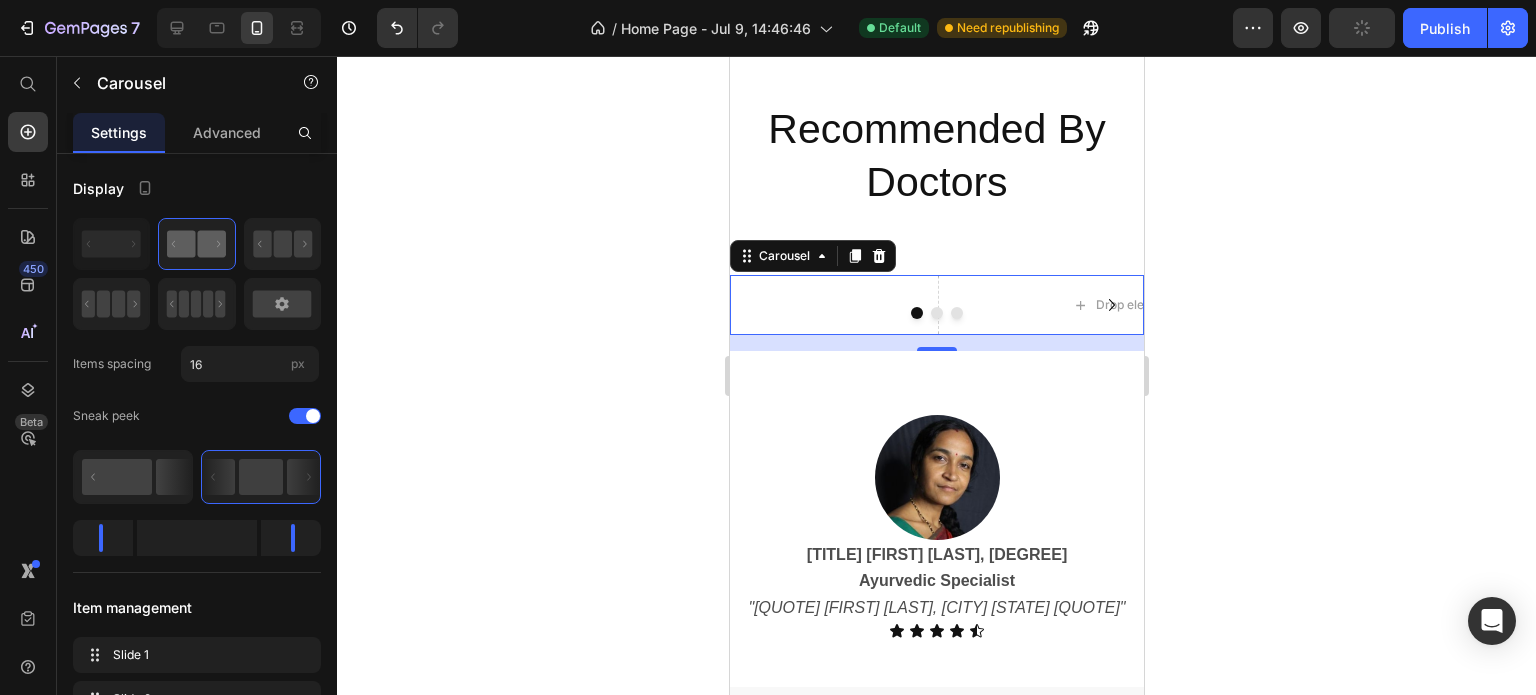 click at bounding box center (936, 313) 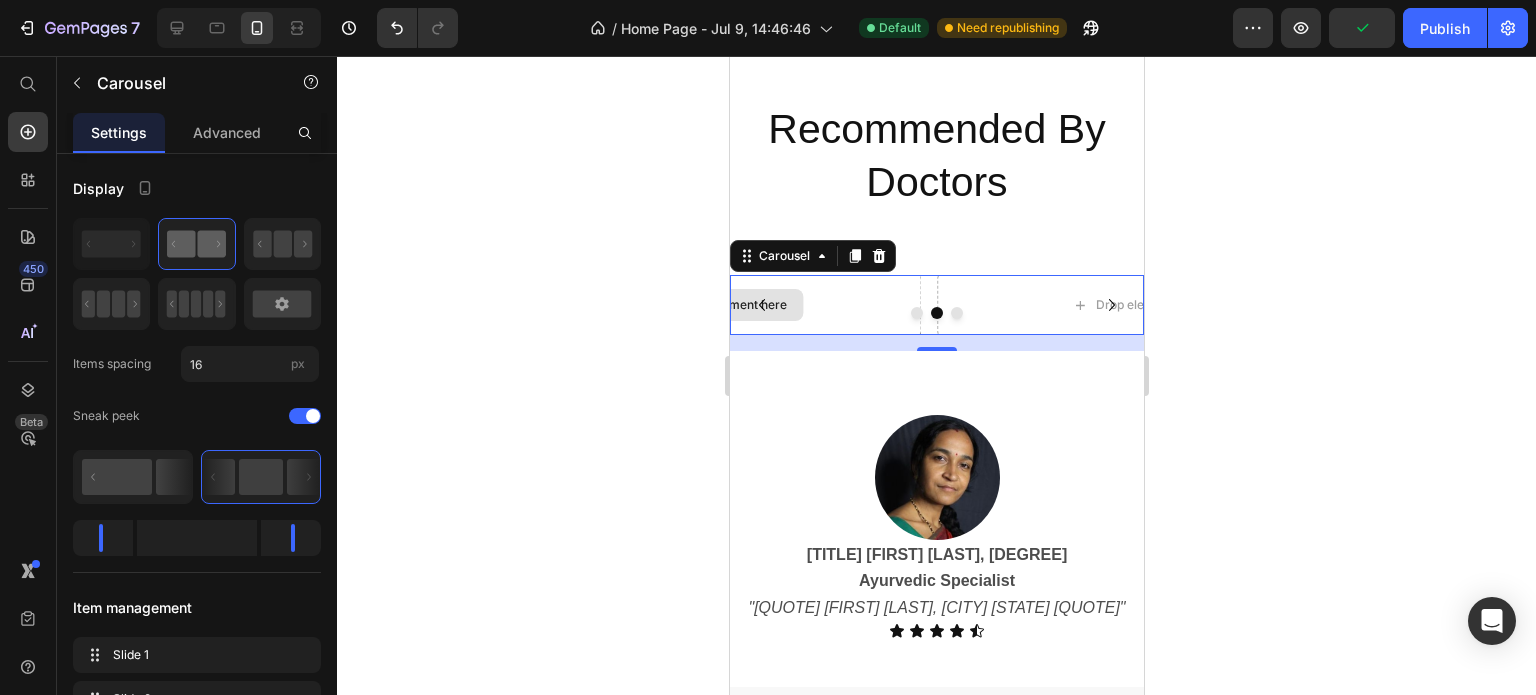 click on "Drop element here" at bounding box center [720, 305] 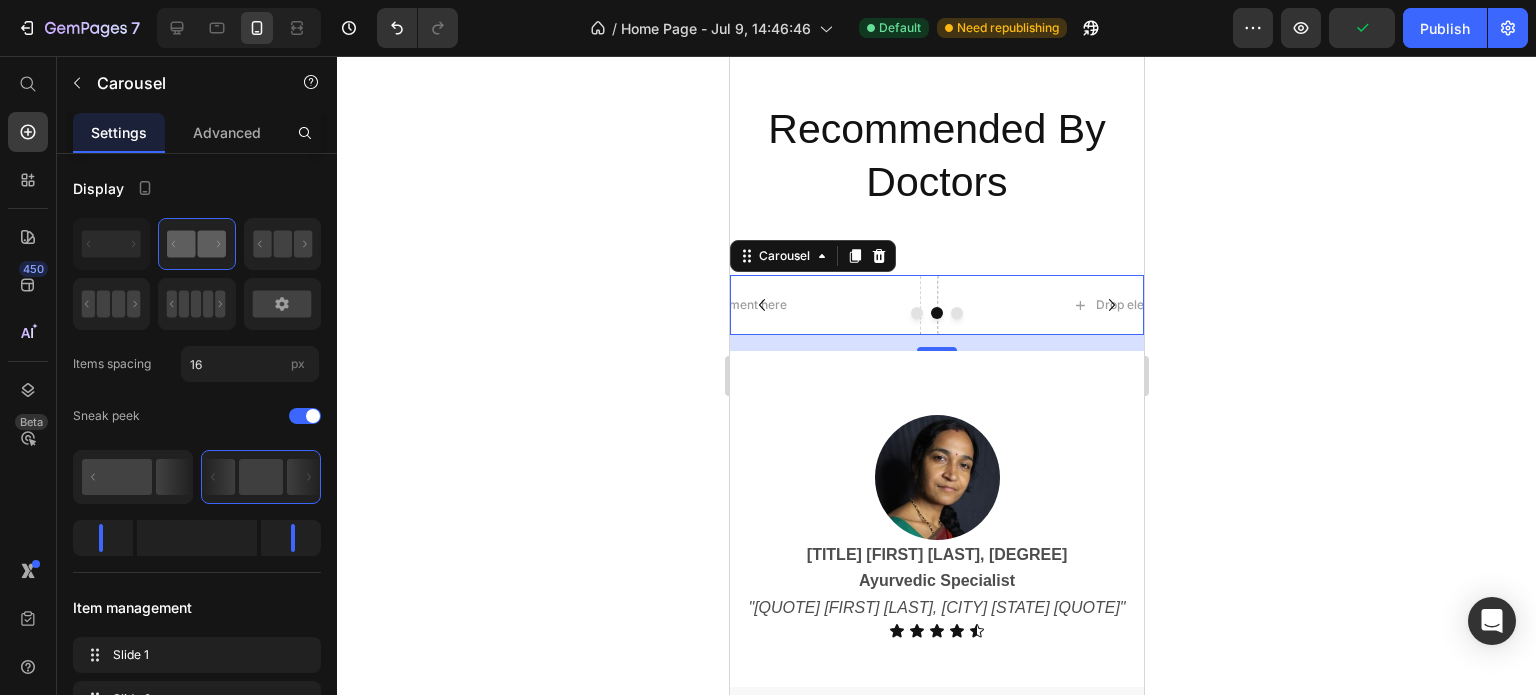 click at bounding box center [916, 313] 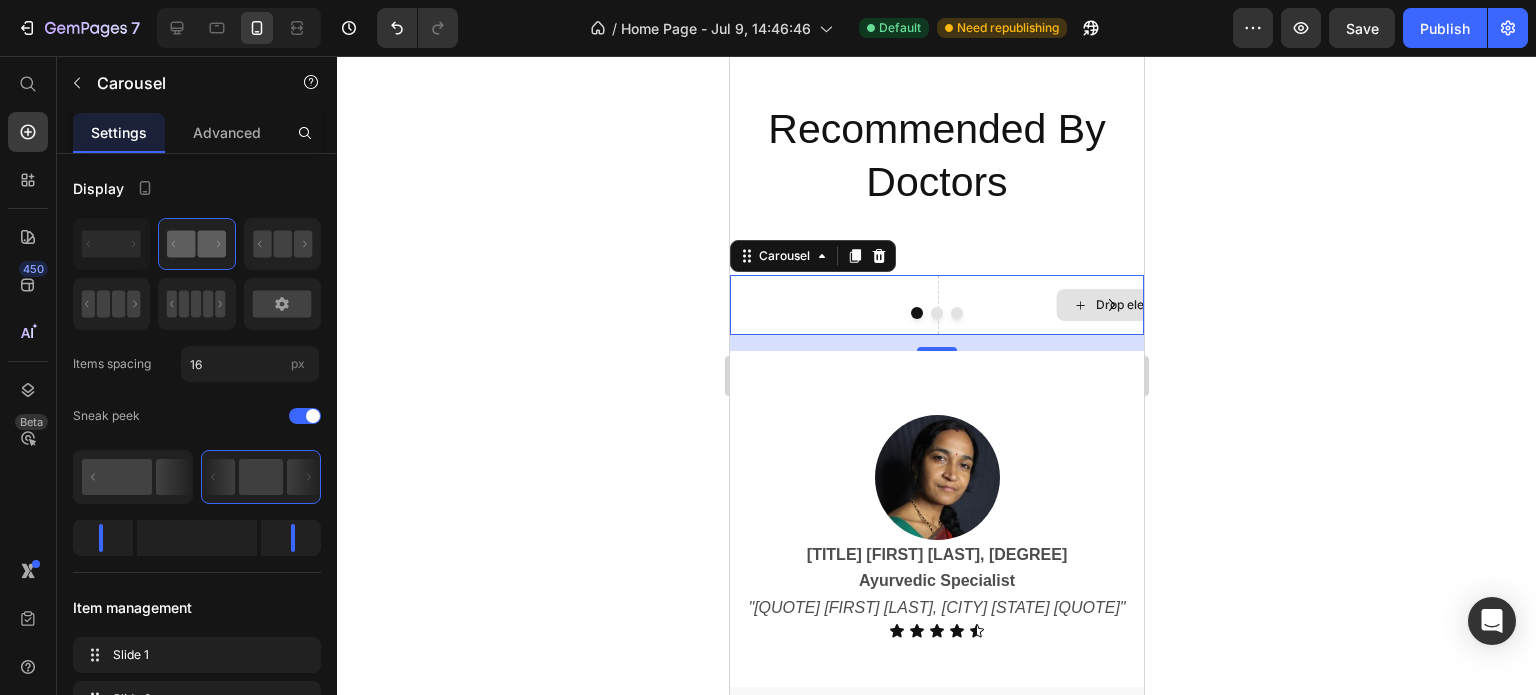 click 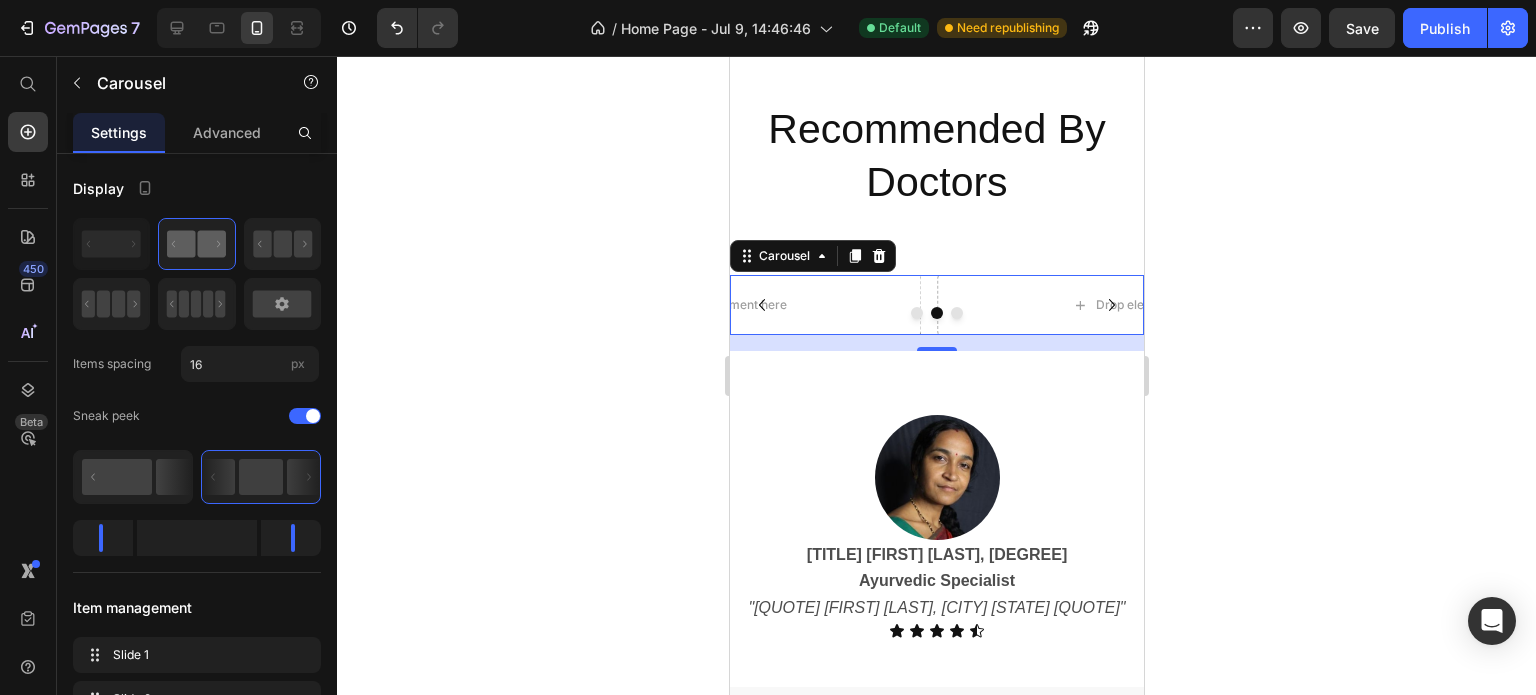 click 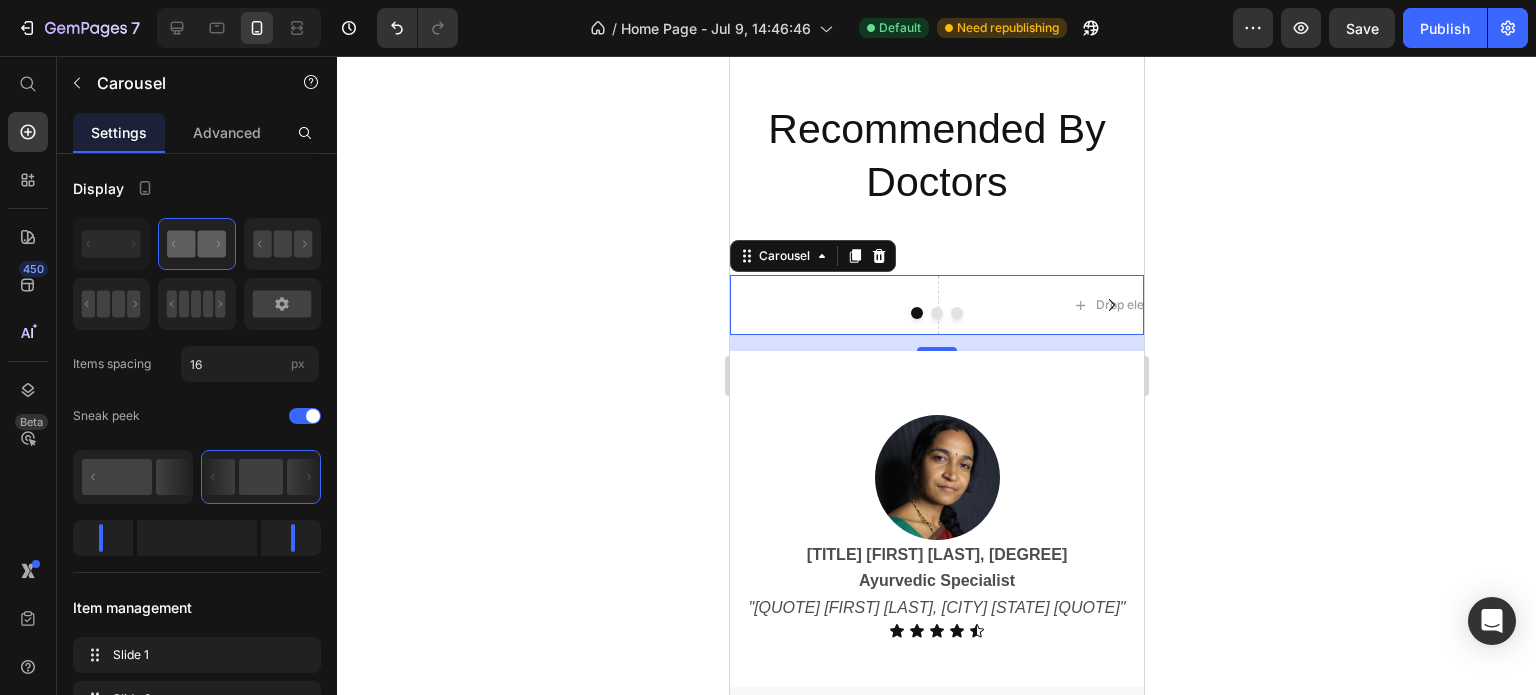 click on "Drop element here
Drop element here
Drop element here" at bounding box center (936, 305) 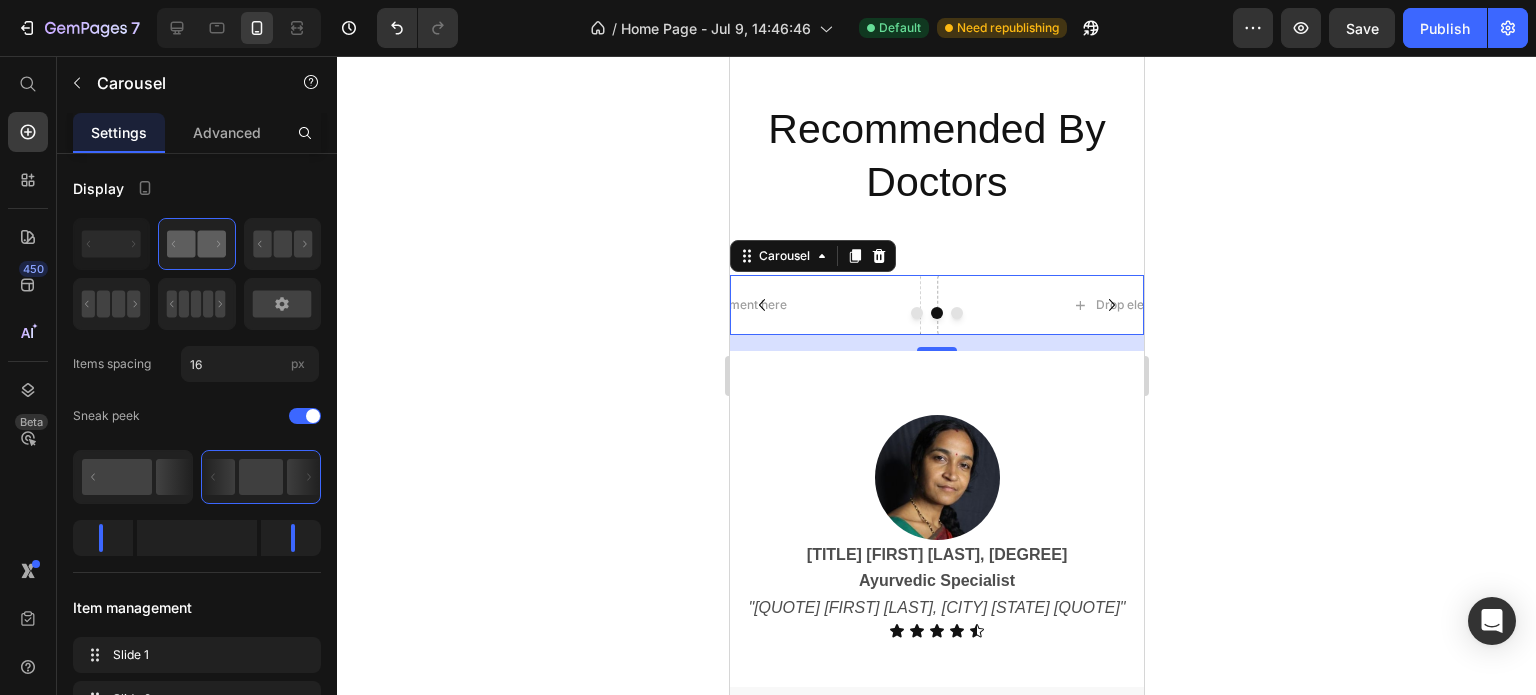 click at bounding box center [956, 313] 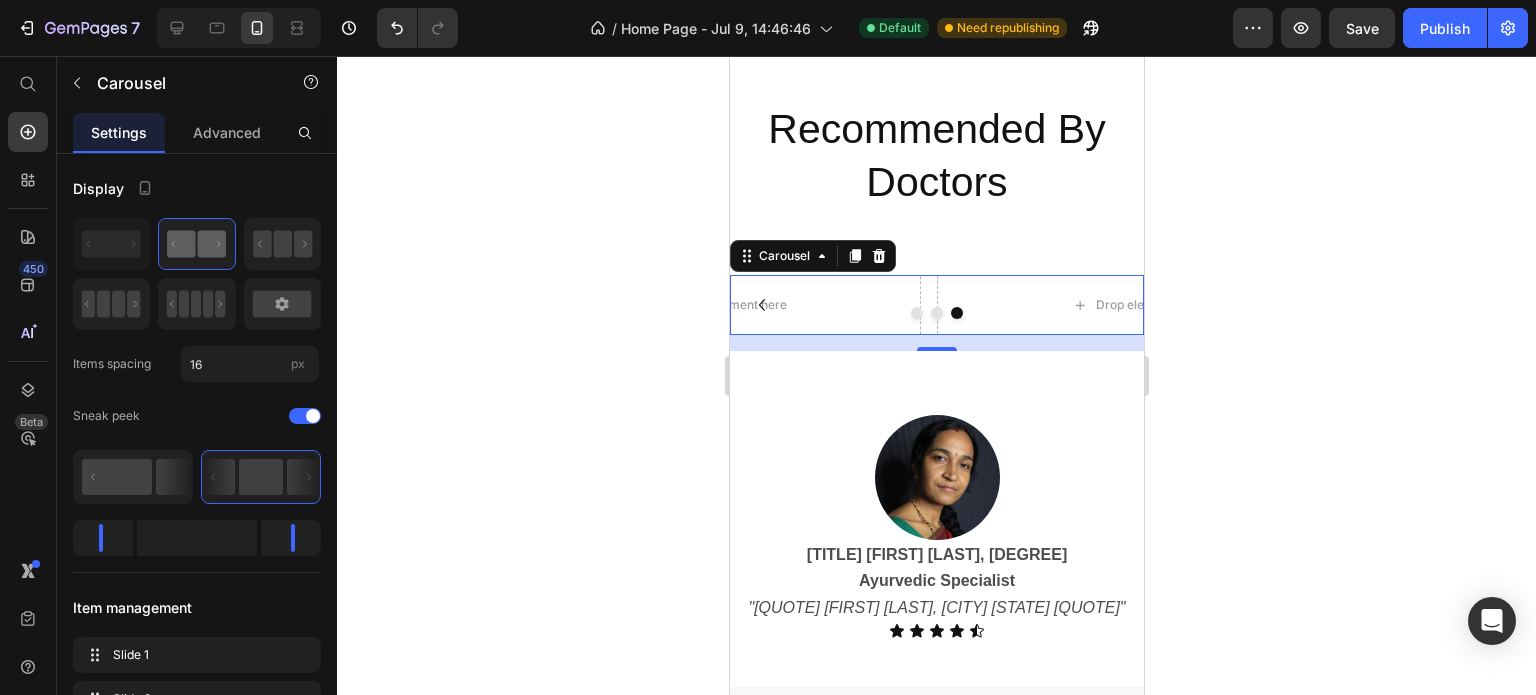 click at bounding box center (916, 313) 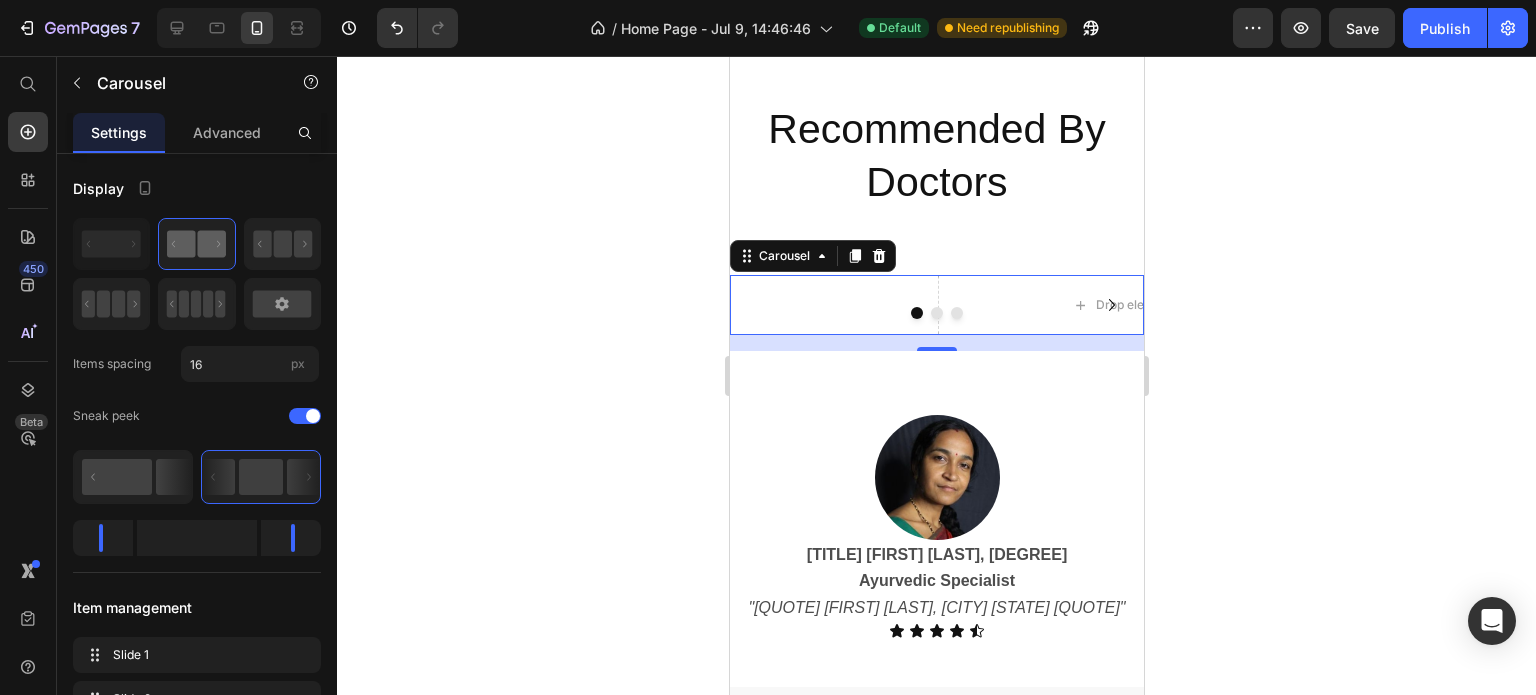 click at bounding box center [936, 313] 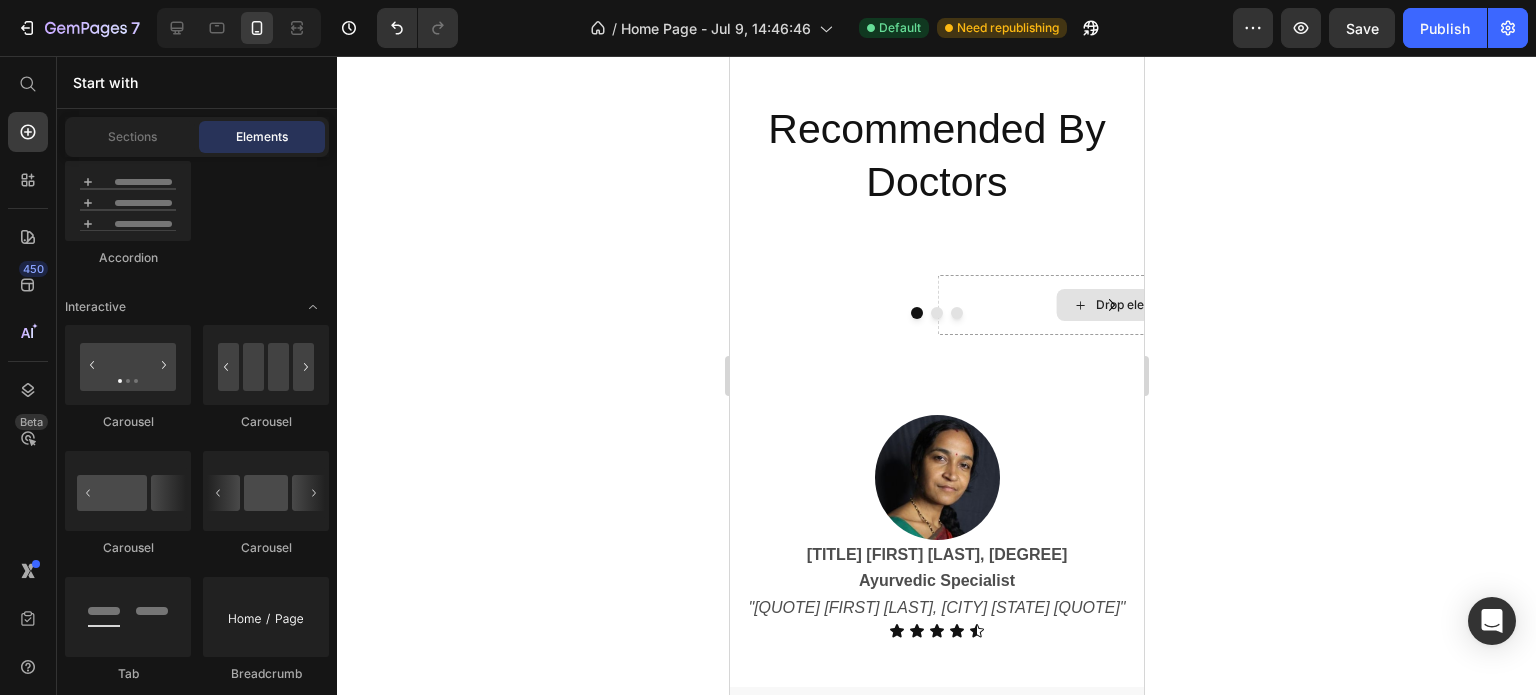 click 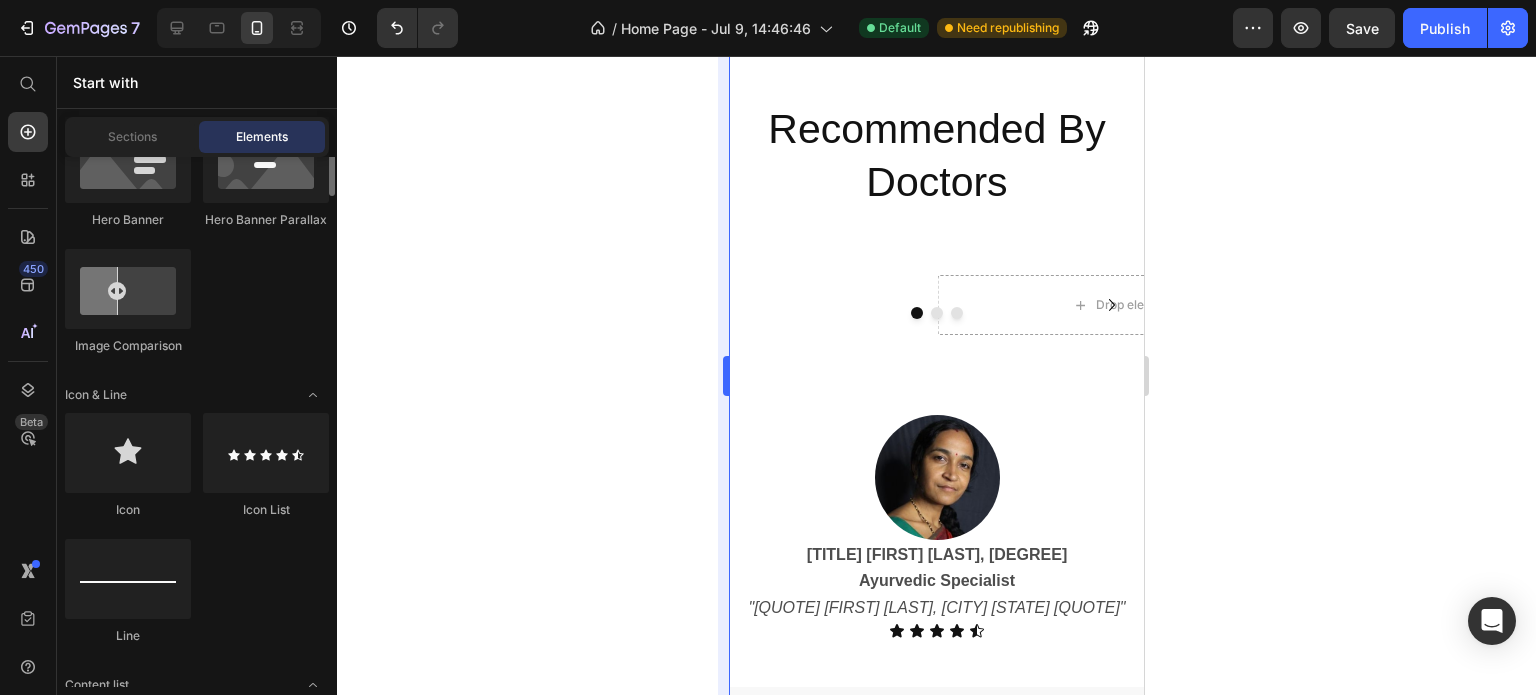 scroll, scrollTop: 1100, scrollLeft: 0, axis: vertical 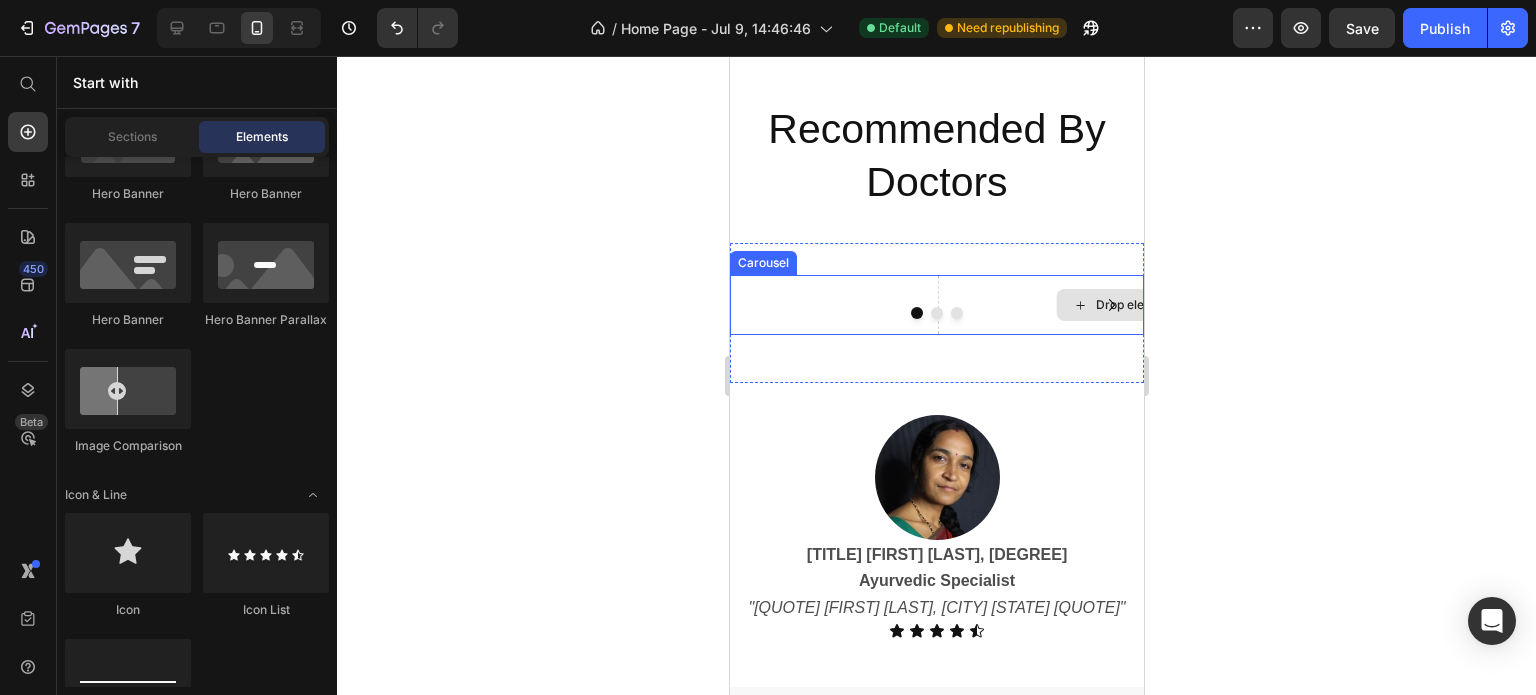 click 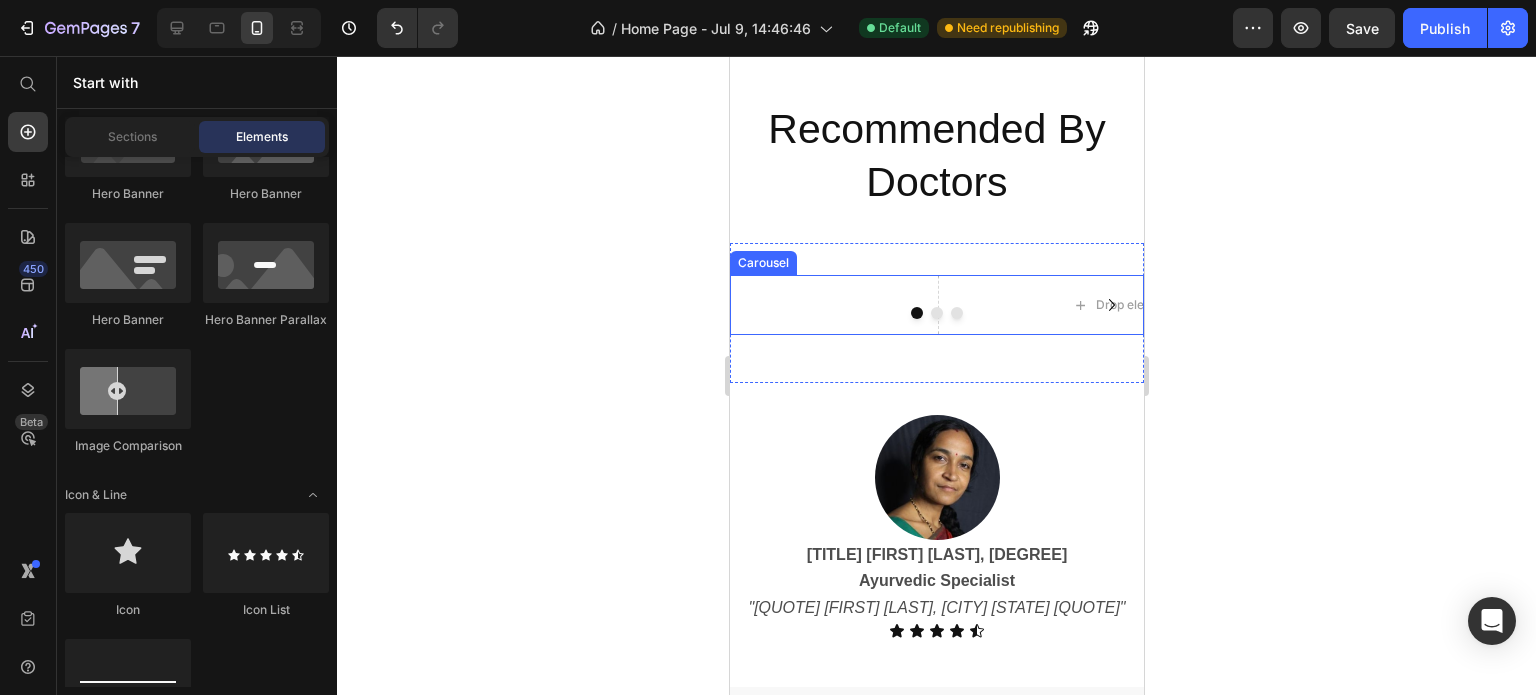 click on "Drop element here
Drop element here
Drop element here" at bounding box center [936, 305] 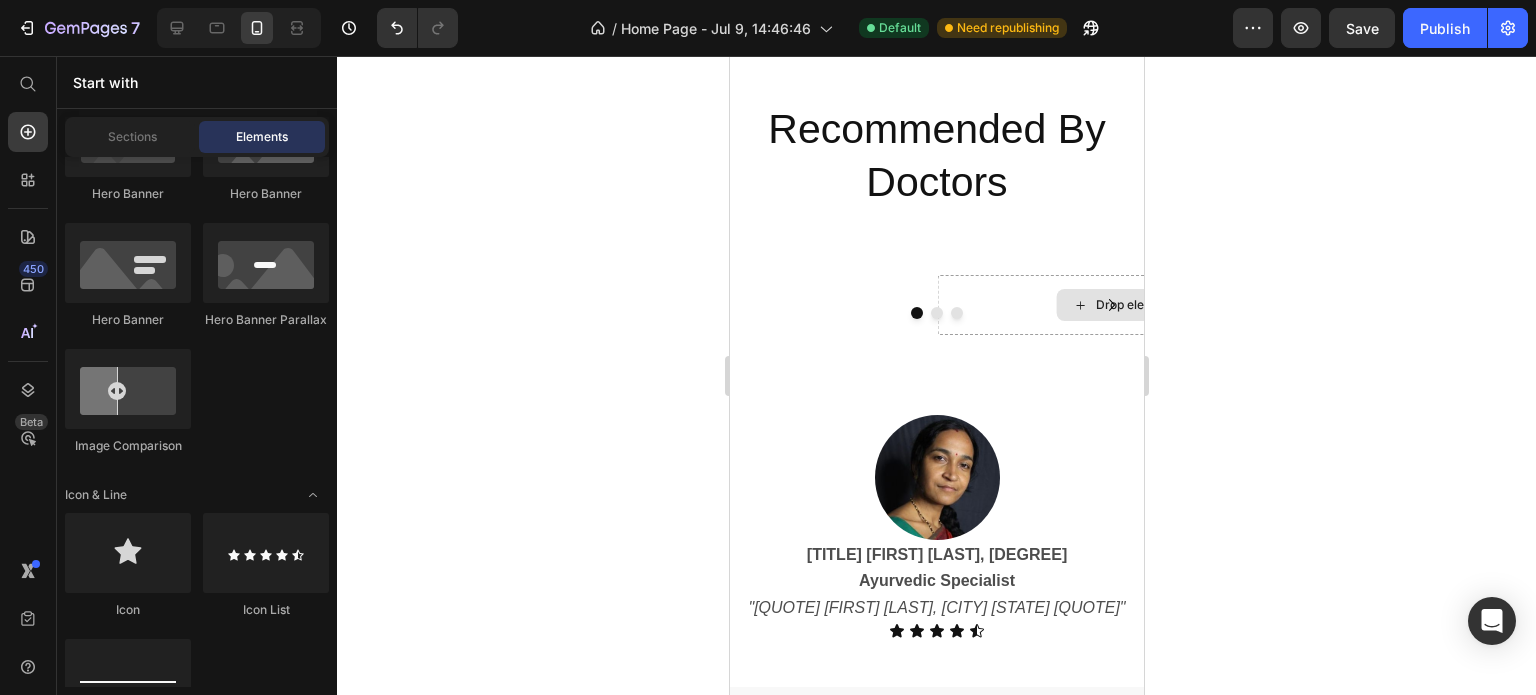 click 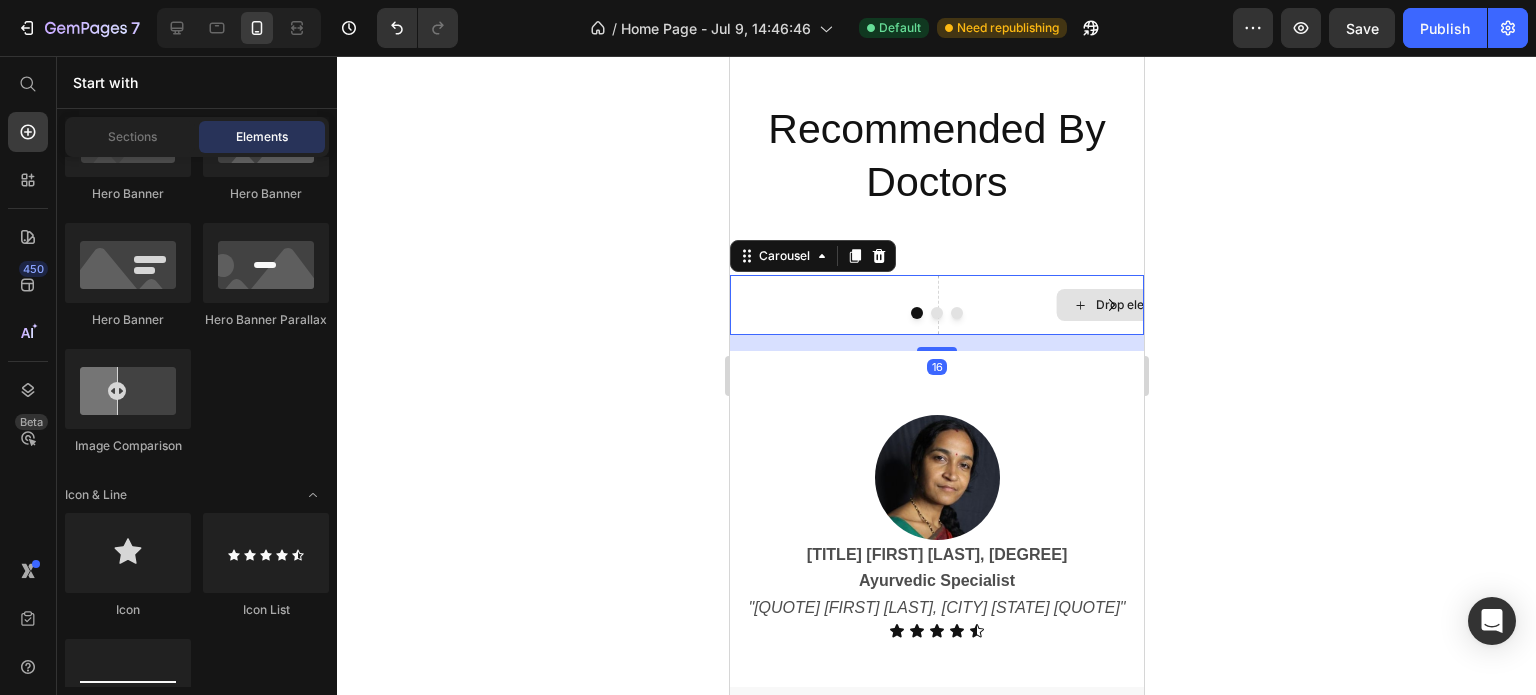 click 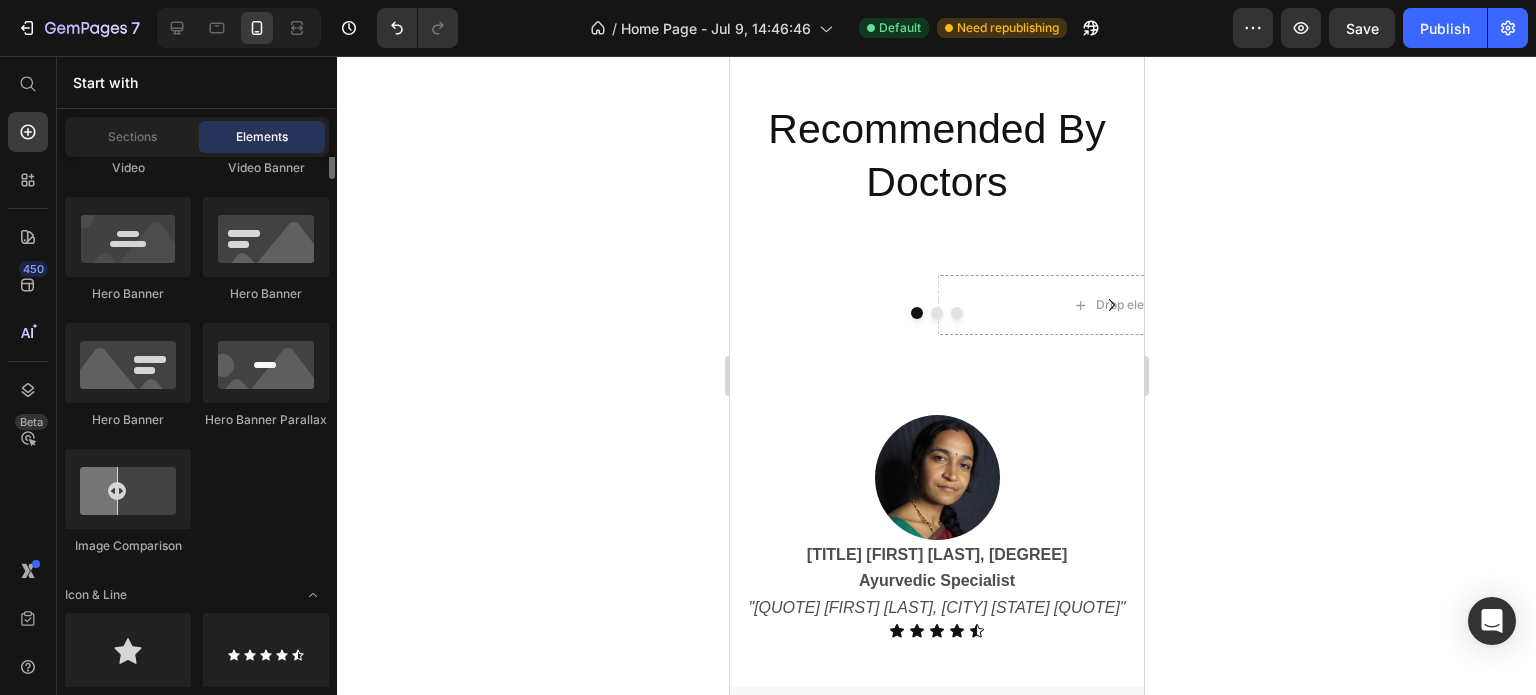 scroll, scrollTop: 800, scrollLeft: 0, axis: vertical 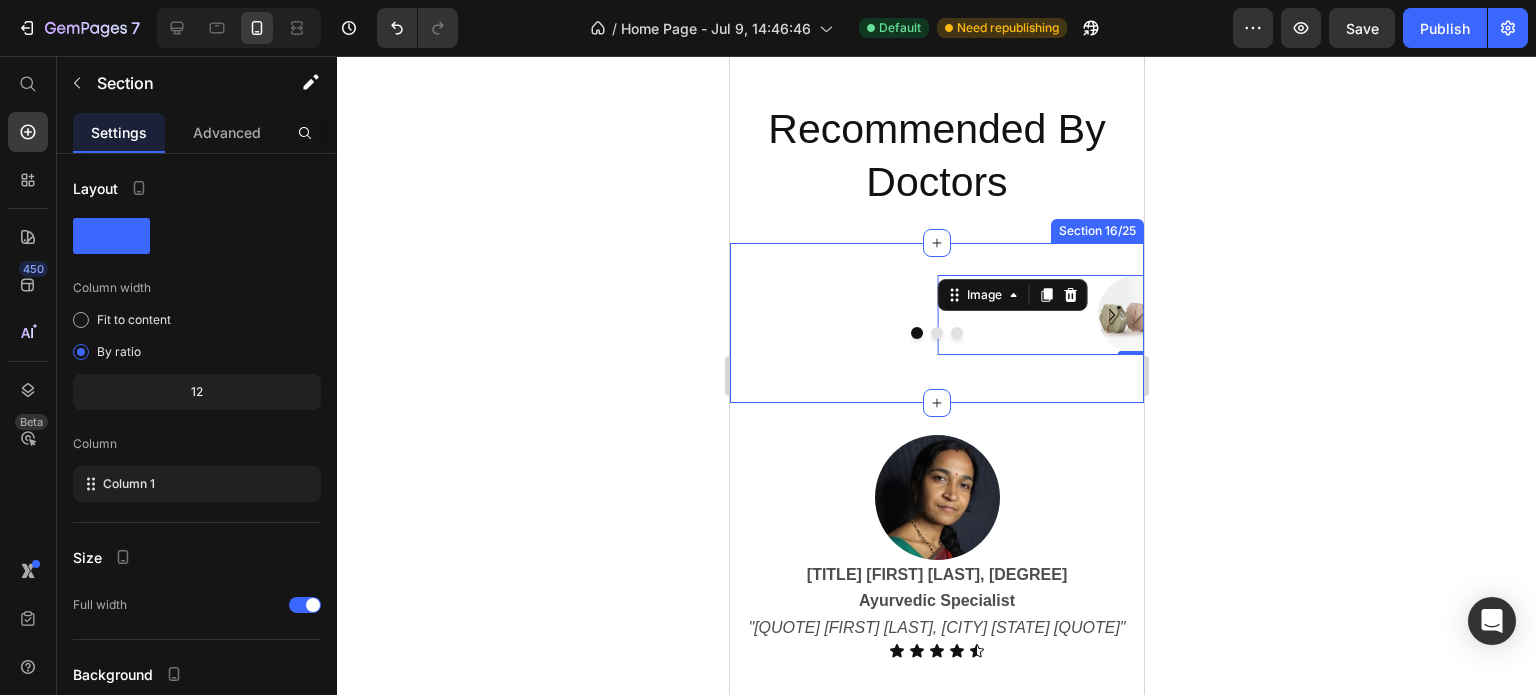 click on "Image   0
Drop element here
Drop element here
Carousel Section 16/25" at bounding box center [936, 323] 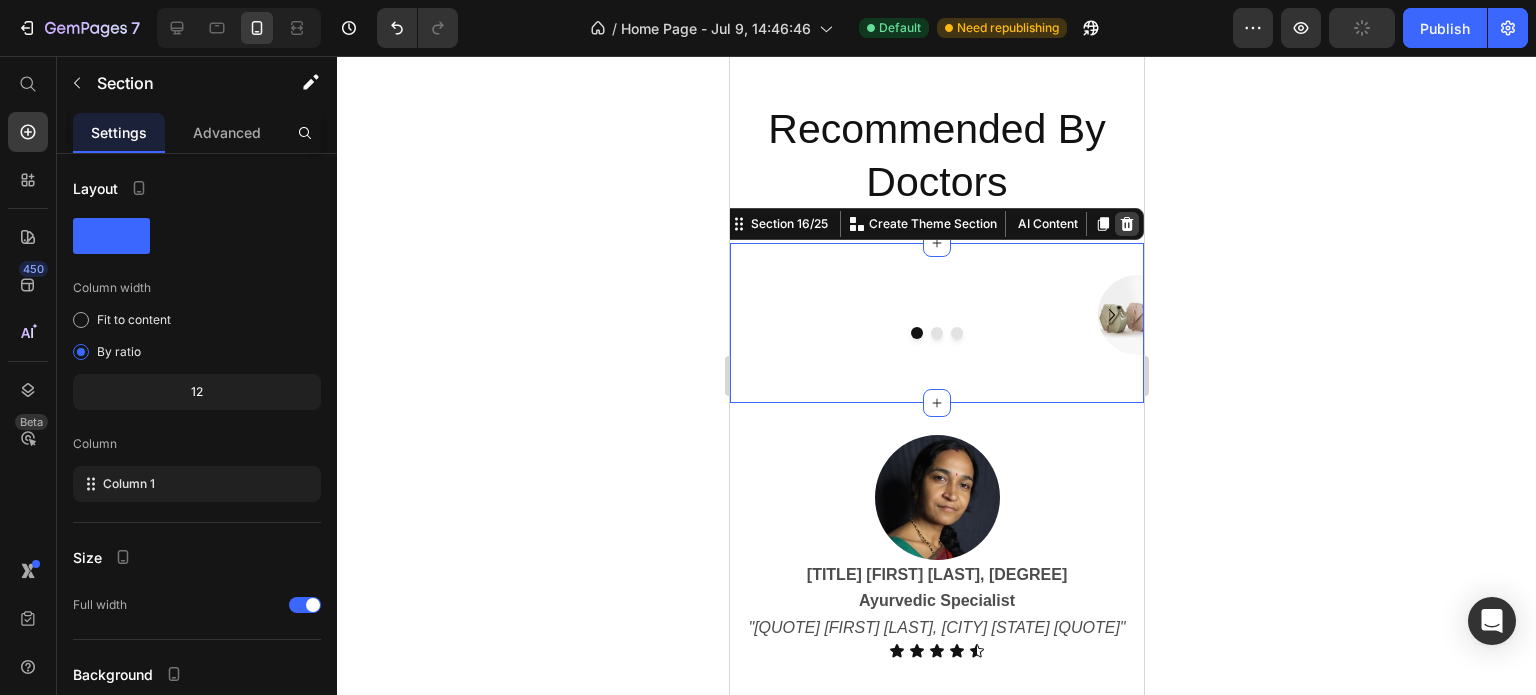 click 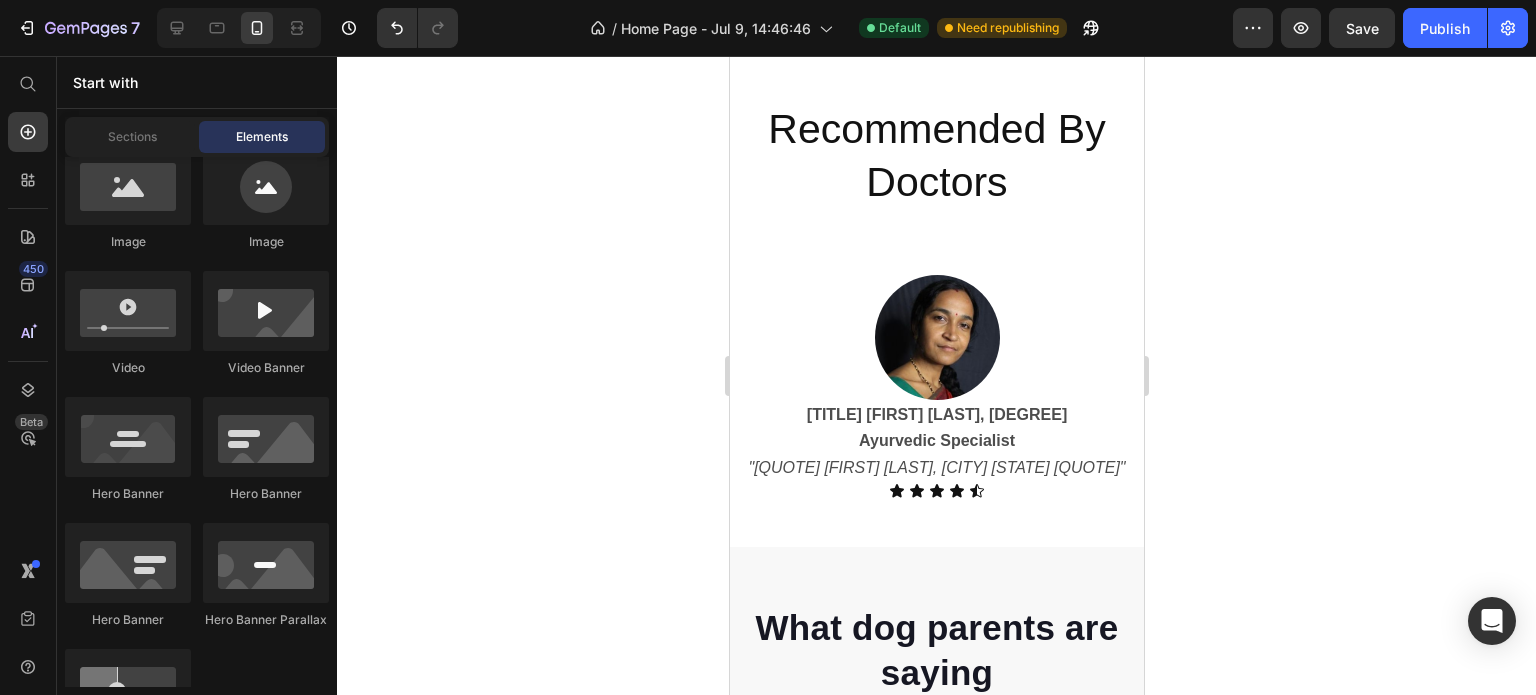 click 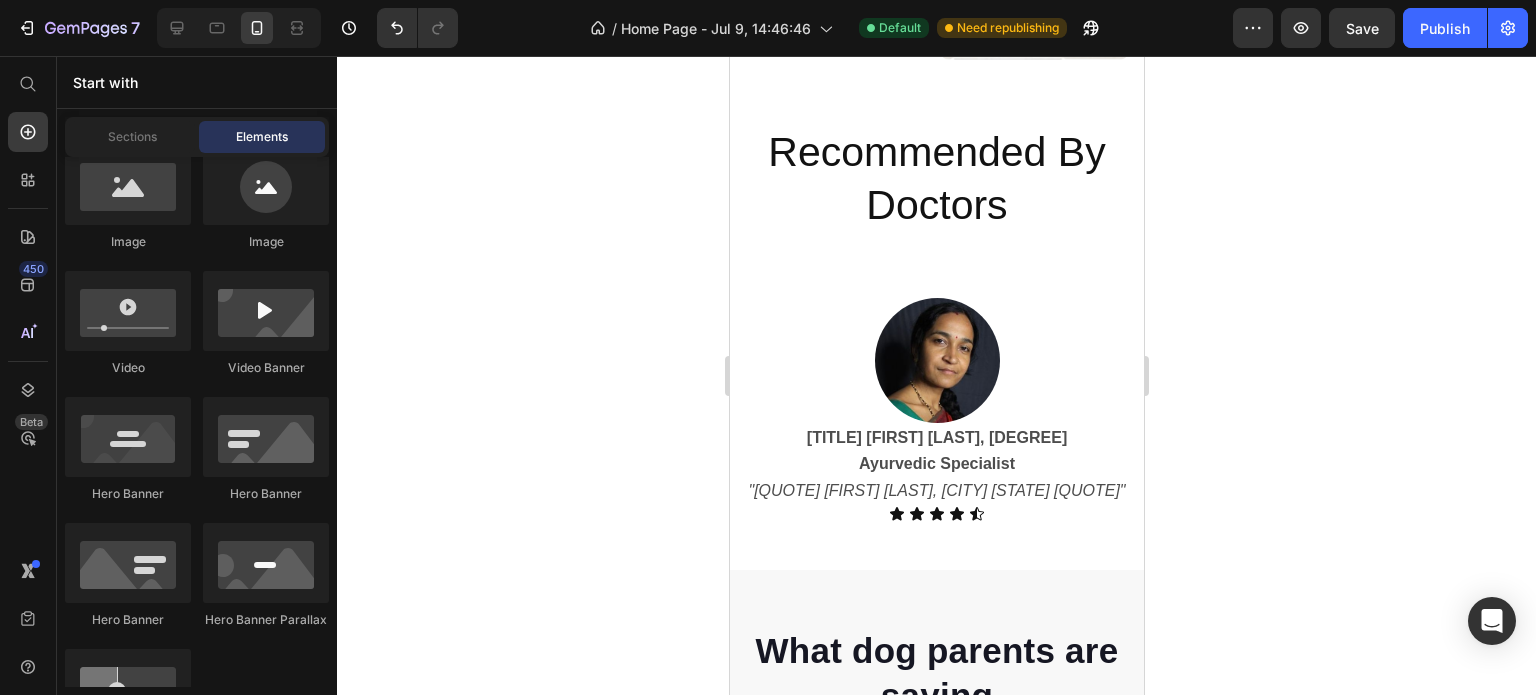scroll, scrollTop: 7500, scrollLeft: 0, axis: vertical 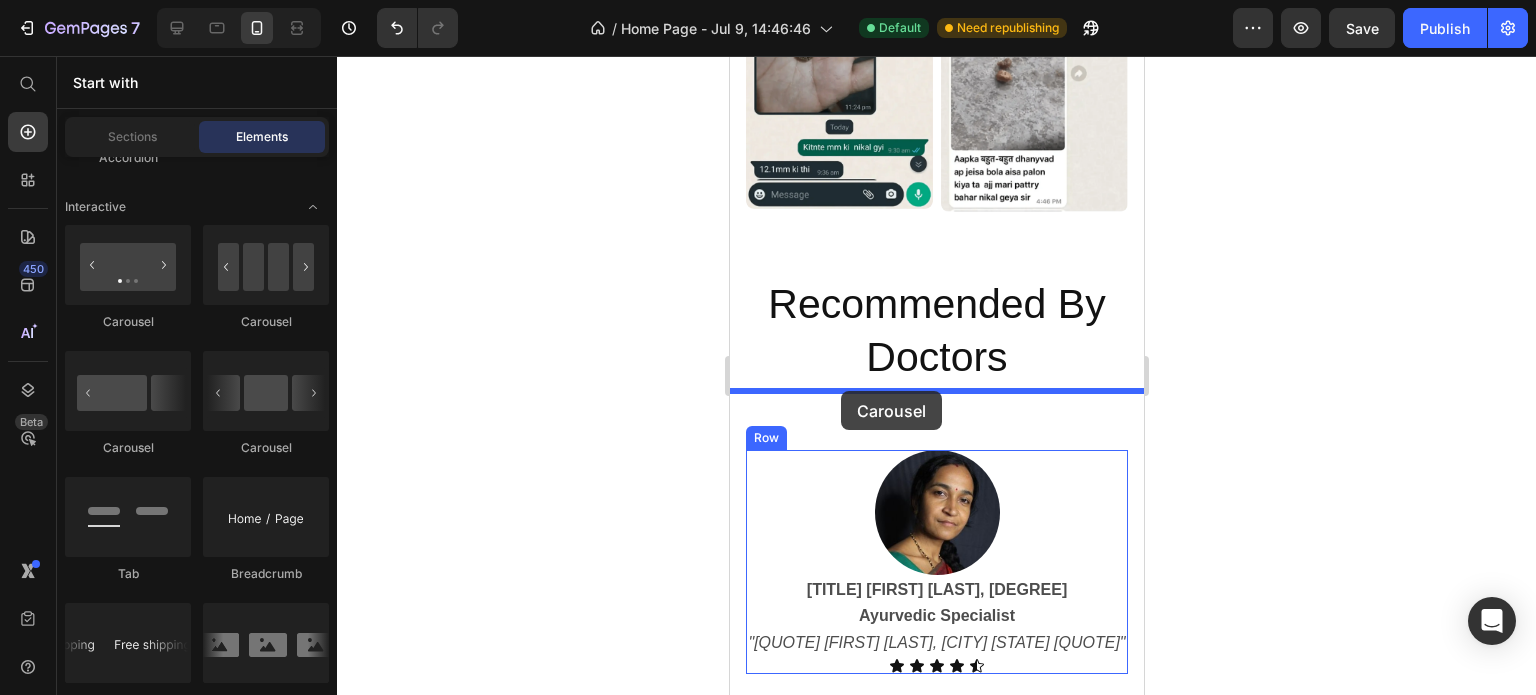 drag, startPoint x: 973, startPoint y: 454, endPoint x: 840, endPoint y: 394, distance: 145.9075 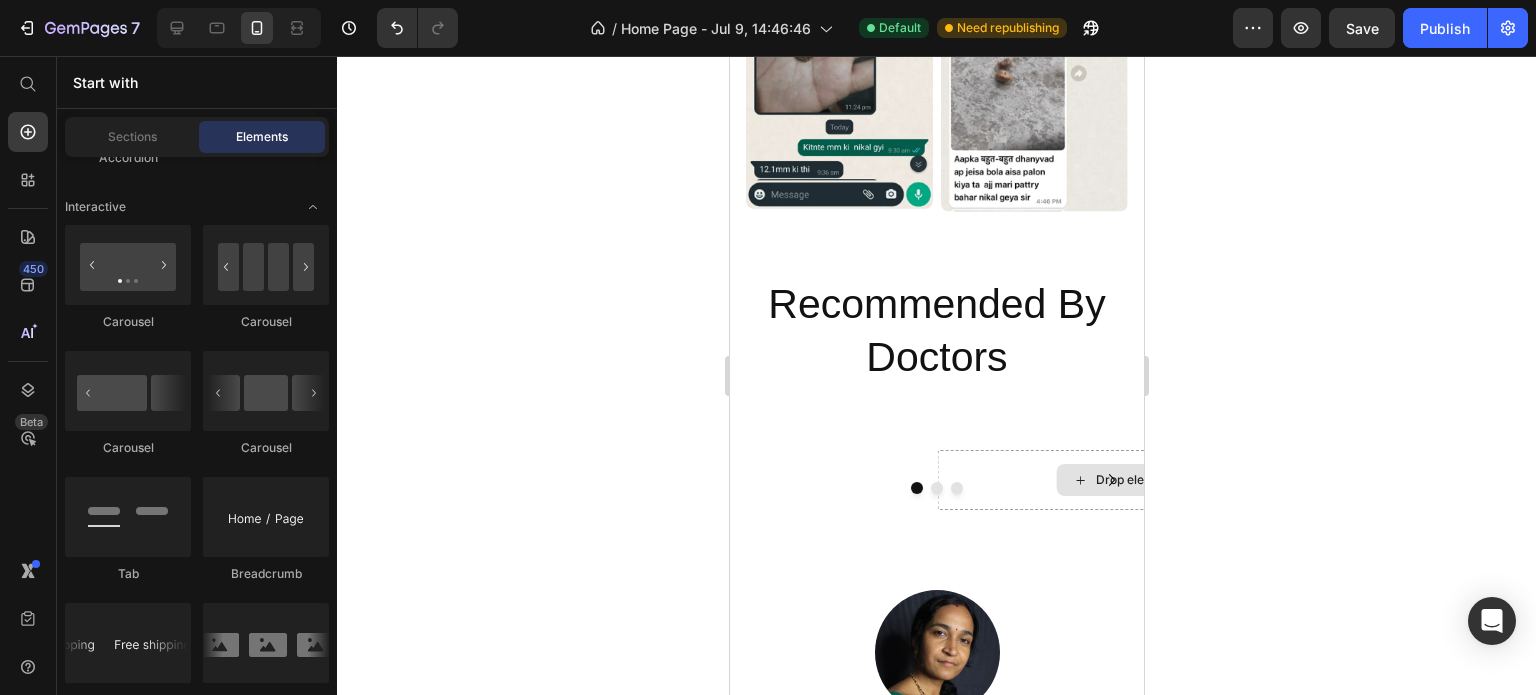 click on "Drop element here" at bounding box center [1136, 480] 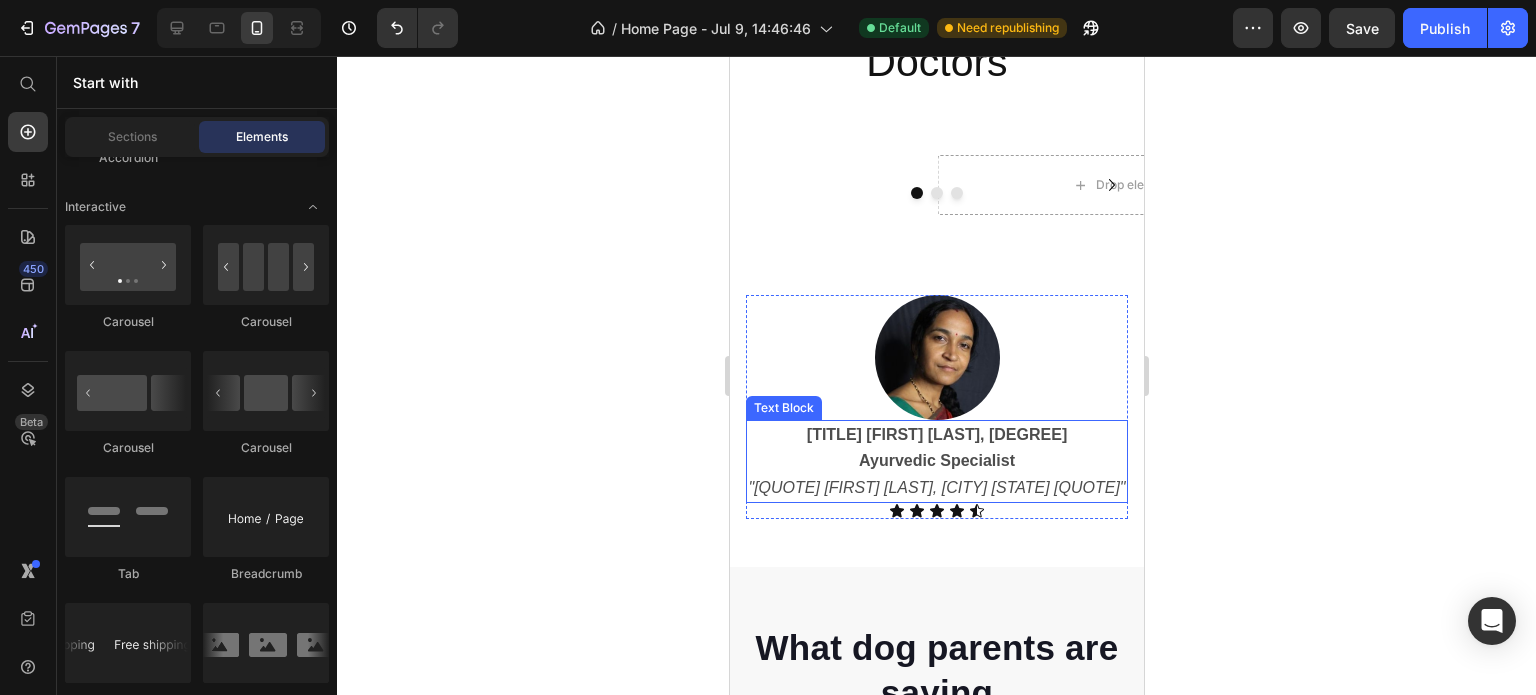 scroll, scrollTop: 7400, scrollLeft: 0, axis: vertical 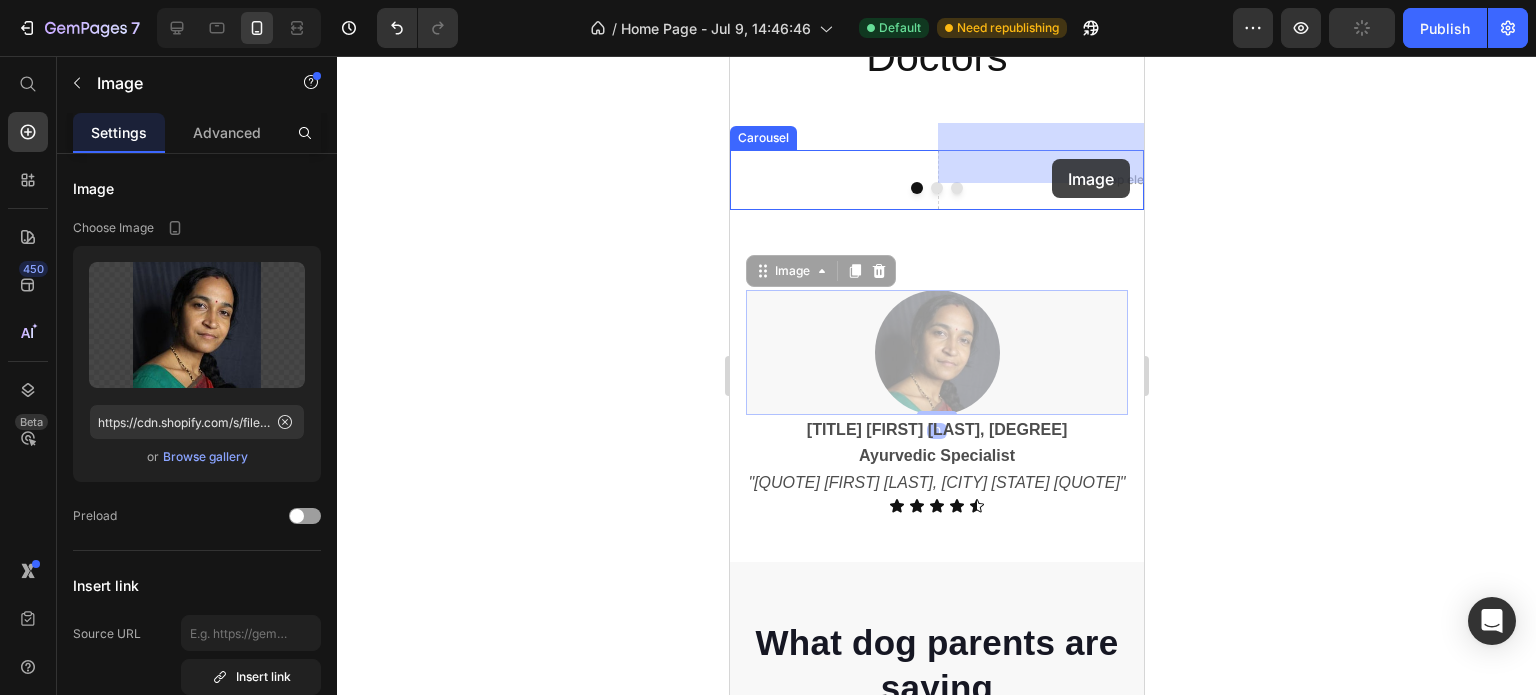 drag, startPoint x: 996, startPoint y: 281, endPoint x: 1051, endPoint y: 159, distance: 133.82451 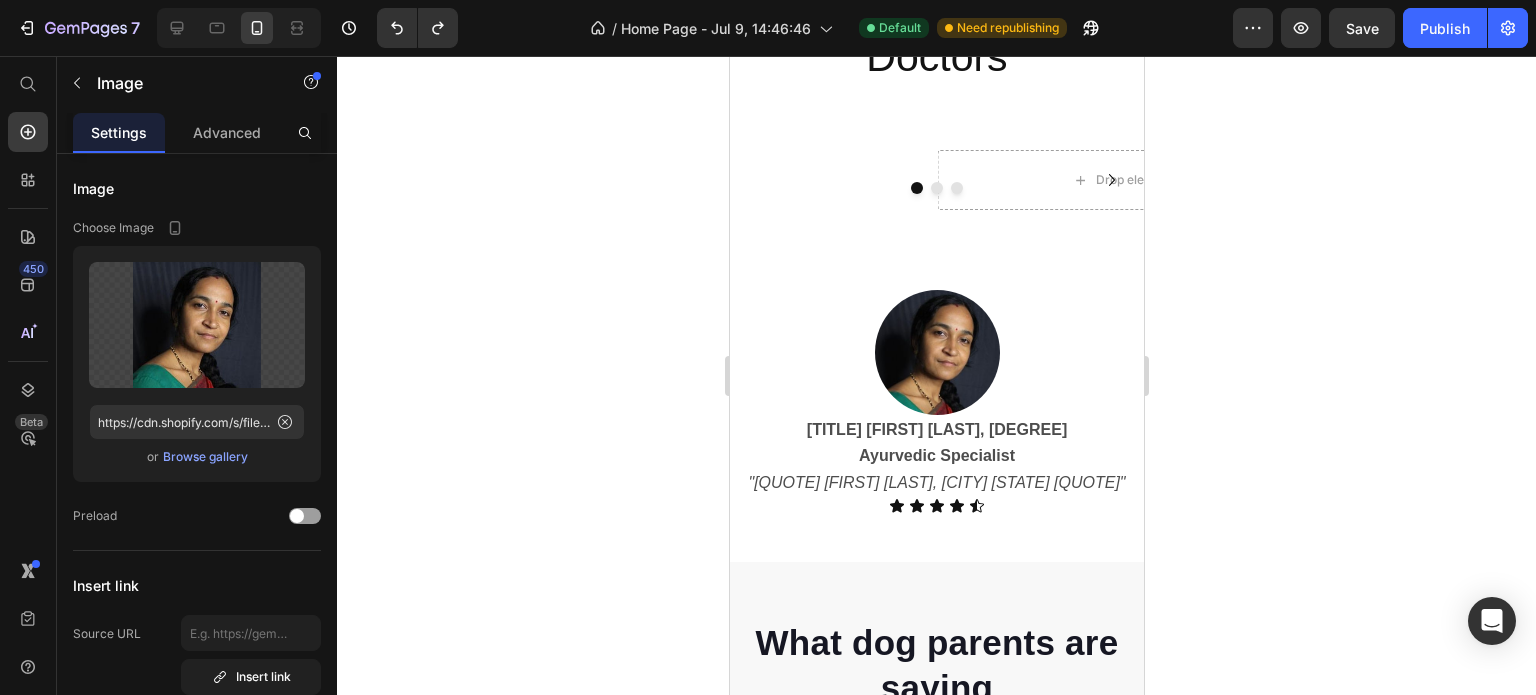 click at bounding box center [936, 352] 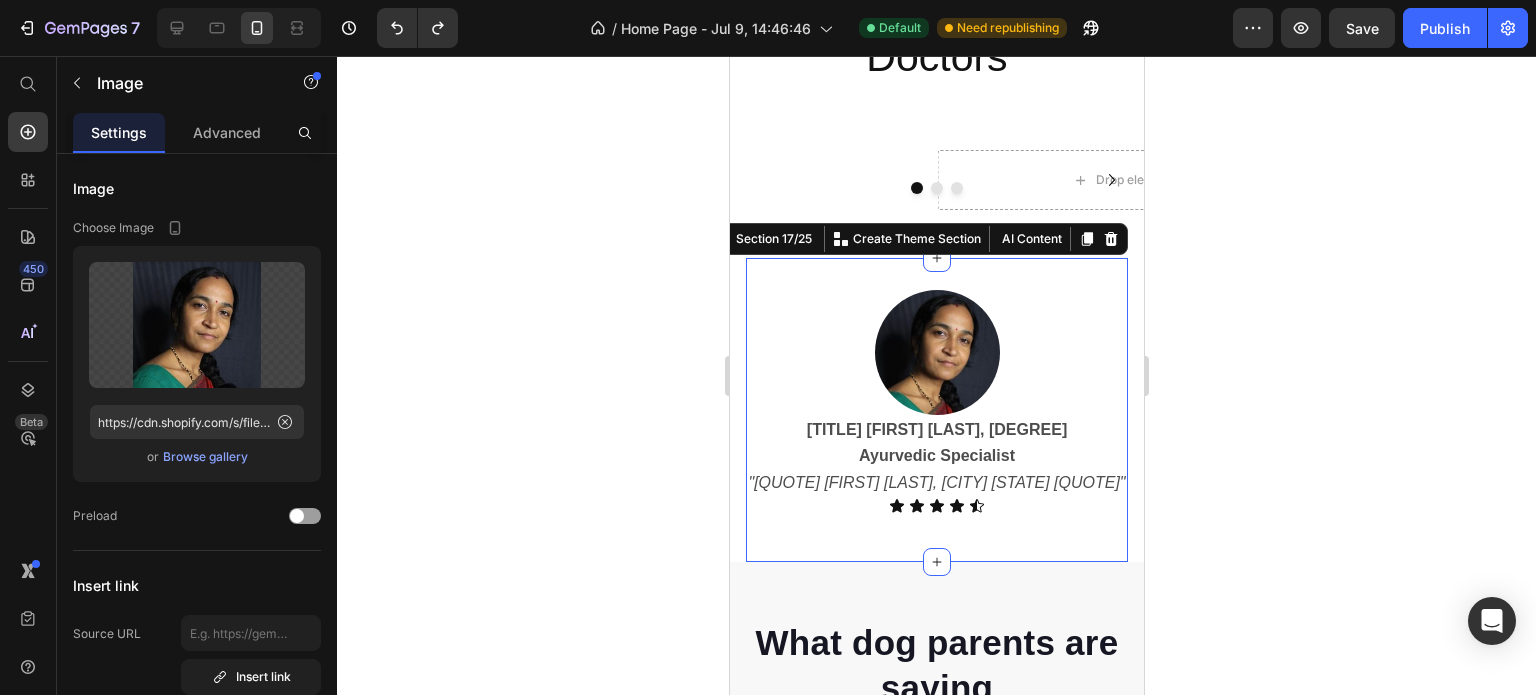 click on "Image Dr [LAST] [INITIAL] Ayurvedic Specialist “I’ve personally recommended PathriSafa to my patients dealing with kidney stones — many have passed their stones naturally within weeks. The ingredients are safe, well-researched, and genuinely effective.” Text Block Icon Icon Icon Icon Icon Icon List Row Row Section 17/25   You can create reusable sections Create Theme Section AI Content Write with GemAI What would you like to describe here? Tone and Voice Persuasive Product Show more Generate" at bounding box center (936, 410) 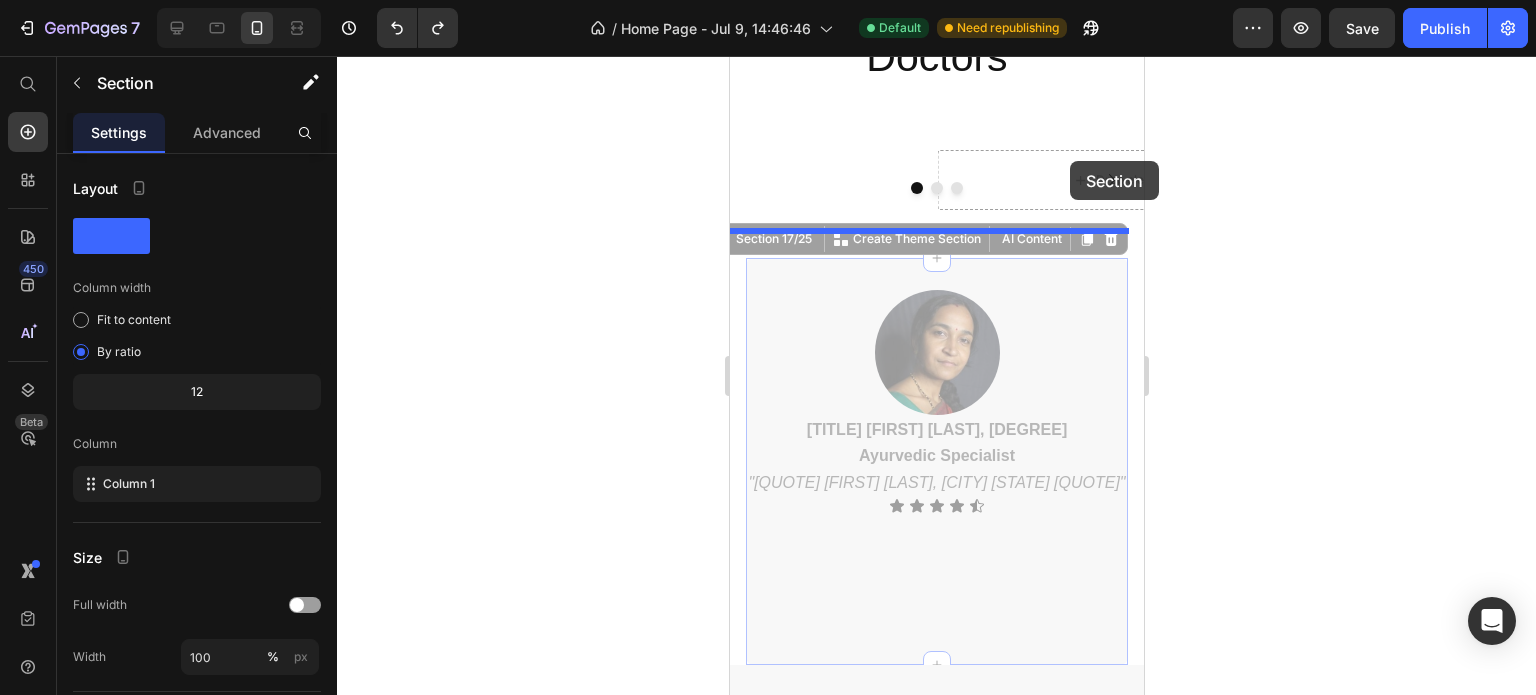 drag, startPoint x: 1010, startPoint y: 240, endPoint x: 1069, endPoint y: 161, distance: 98.600204 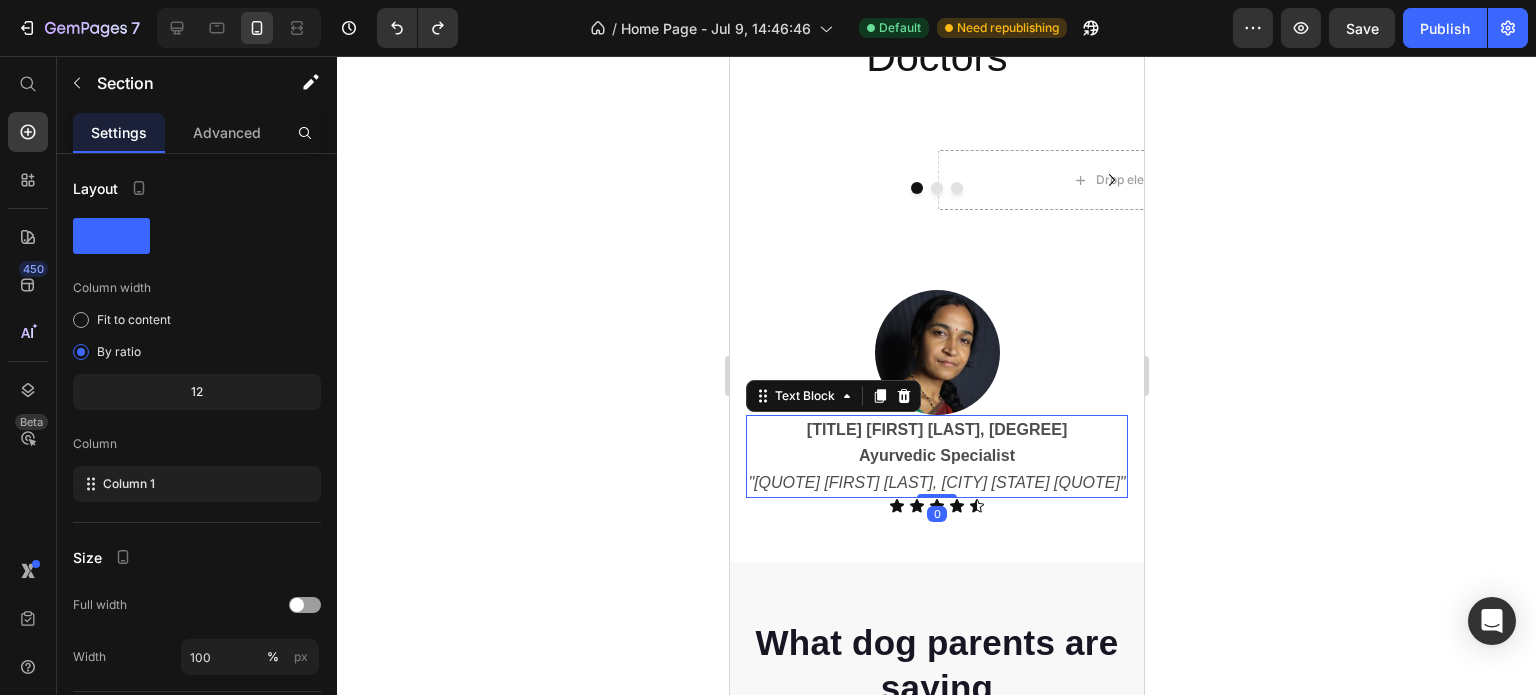 click on "[TITLE] [FIRST] [LAST], [DEGREE]" at bounding box center (936, 430) 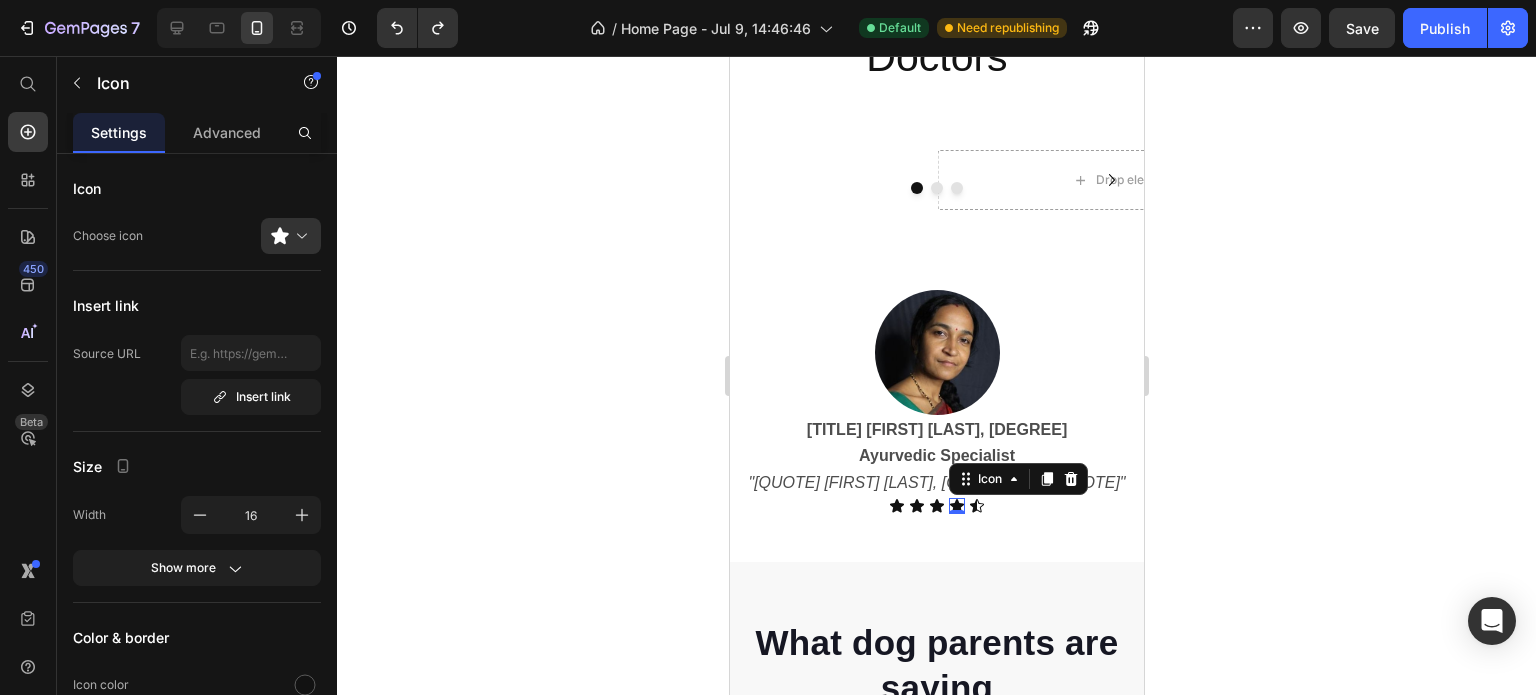 click on "Icon   0" at bounding box center (956, 506) 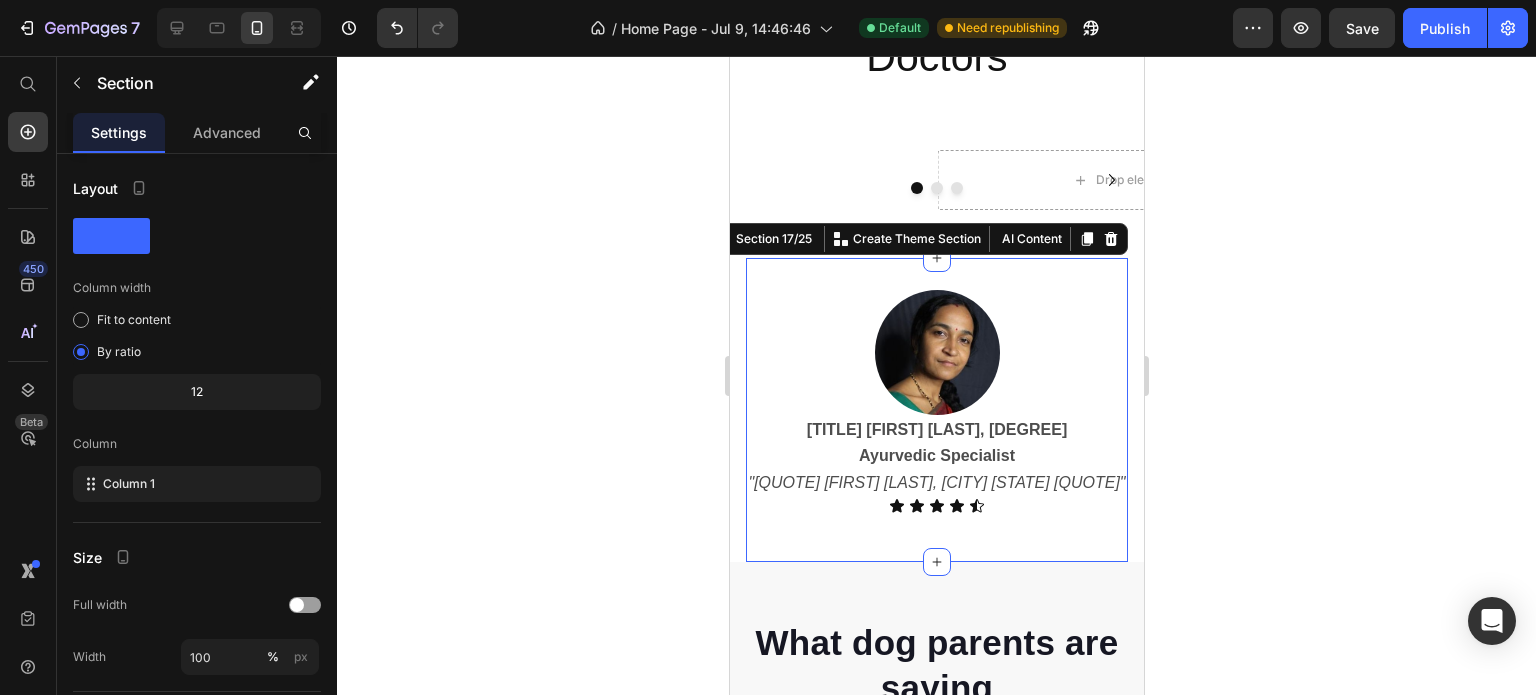 click on "Image Dr [LAST] [INITIAL] Ayurvedic Specialist “I’ve personally recommended PathriSafa to my patients dealing with kidney stones — many have passed their stones naturally within weeks. The ingredients are safe, well-researched, and genuinely effective.” Text Block Icon Icon Icon Icon Icon Icon List Row Row" at bounding box center (936, 410) 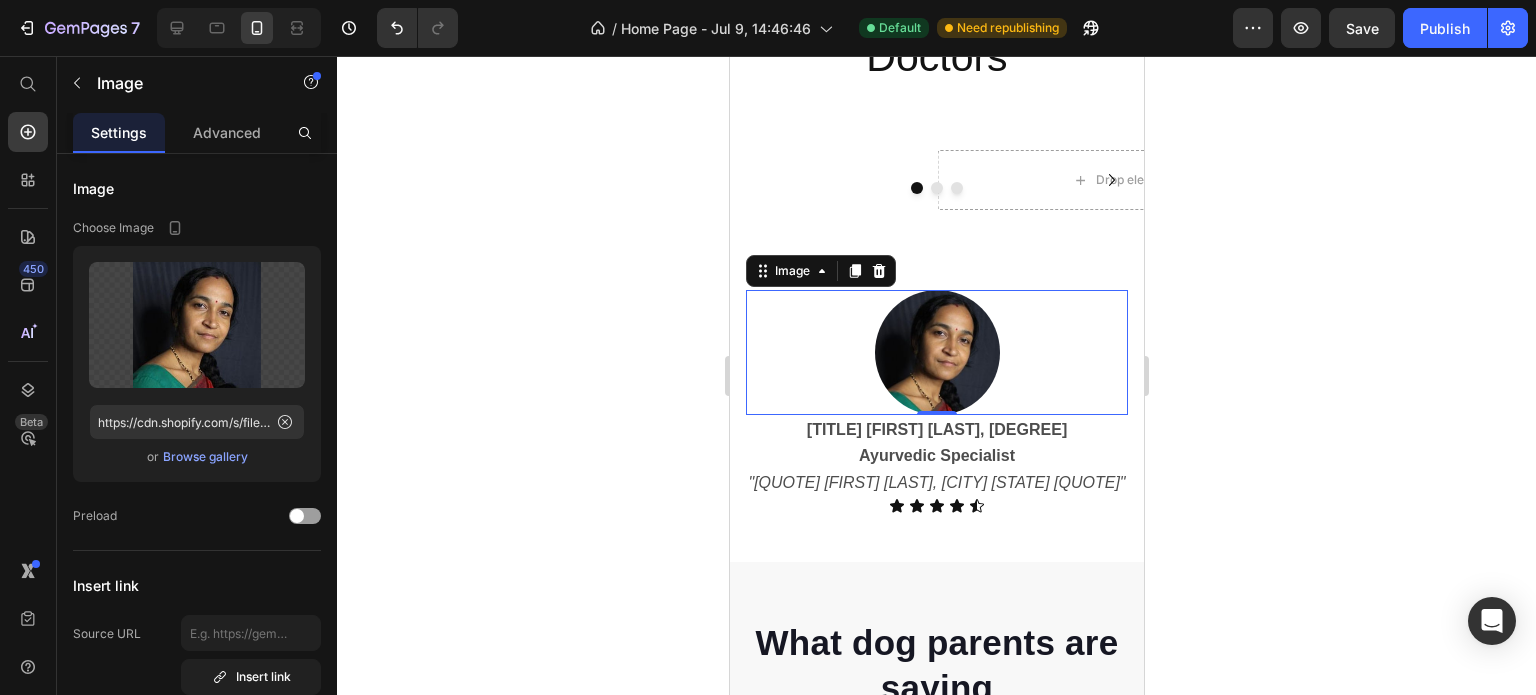 click at bounding box center (936, 352) 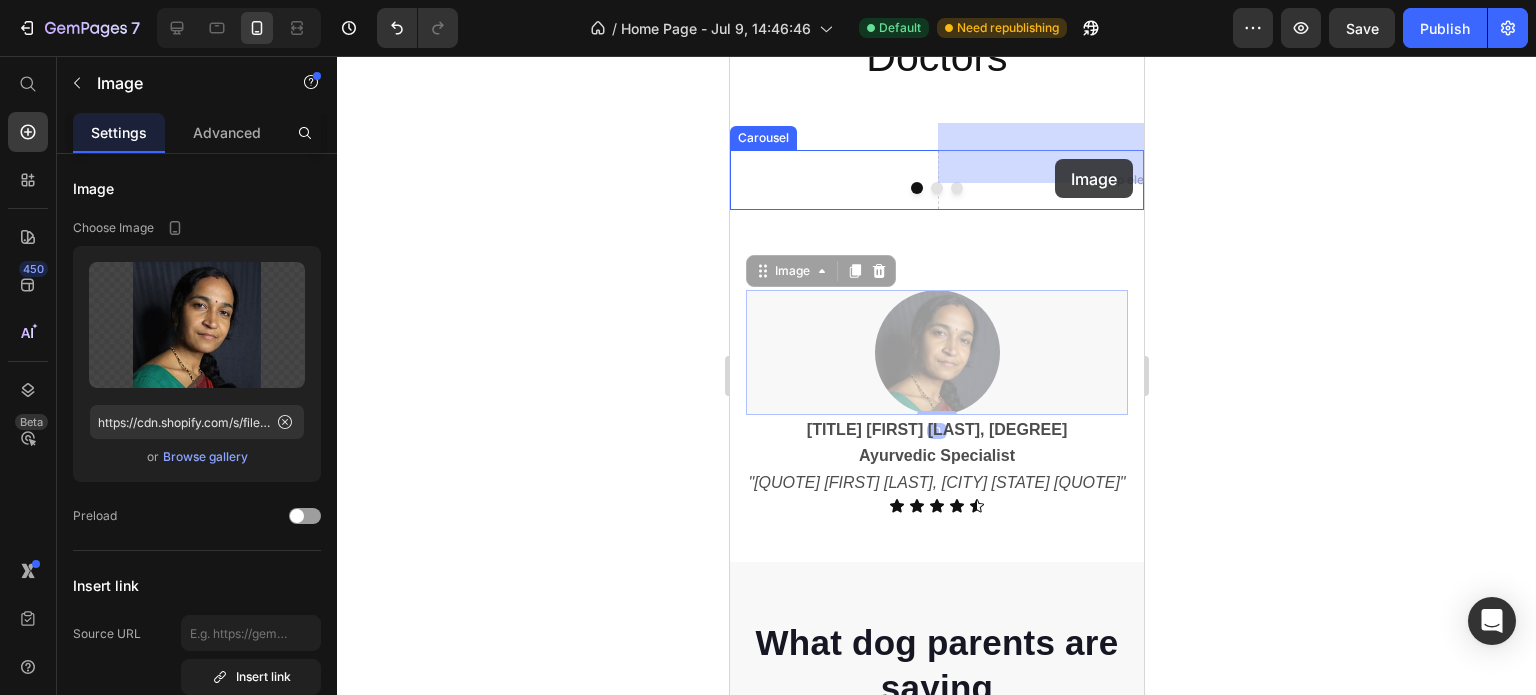 drag, startPoint x: 956, startPoint y: 311, endPoint x: 1054, endPoint y: 159, distance: 180.85353 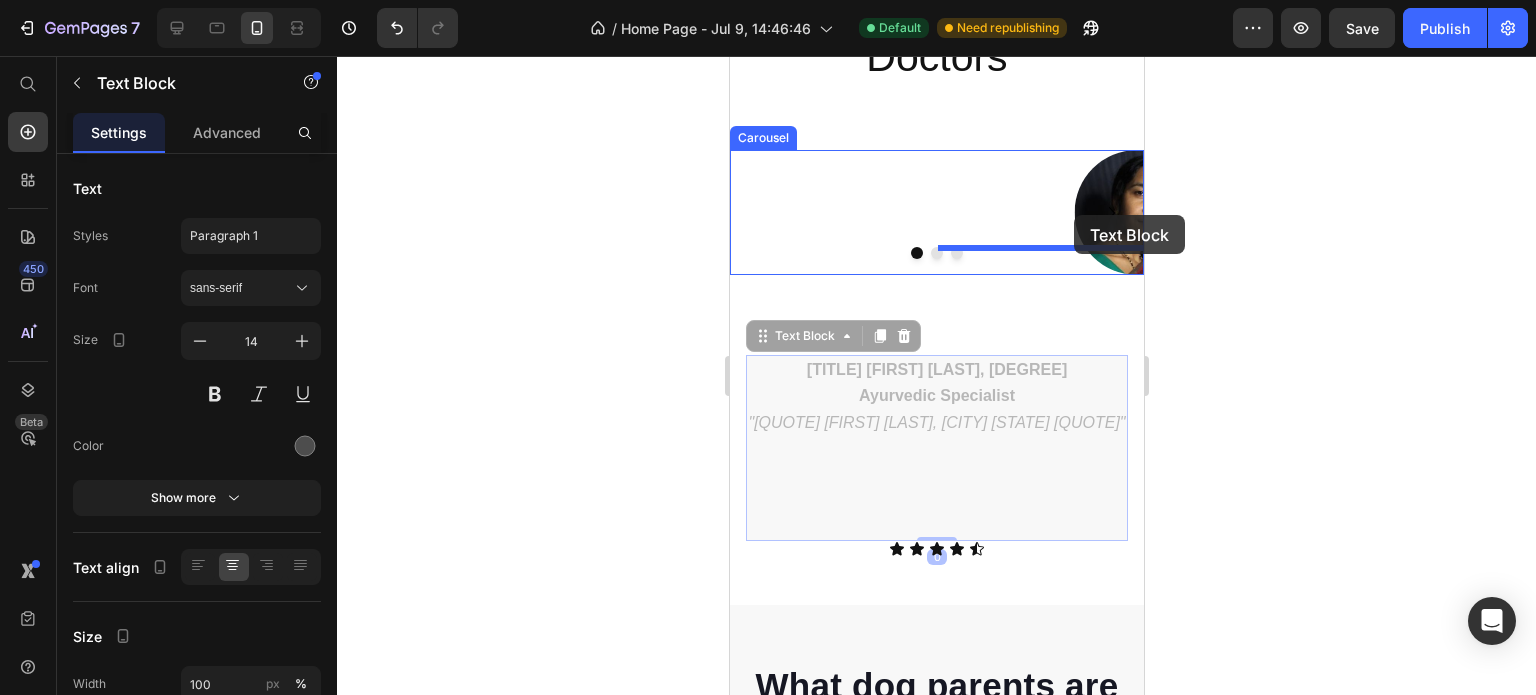 drag, startPoint x: 961, startPoint y: 352, endPoint x: 1073, endPoint y: 215, distance: 176.9548 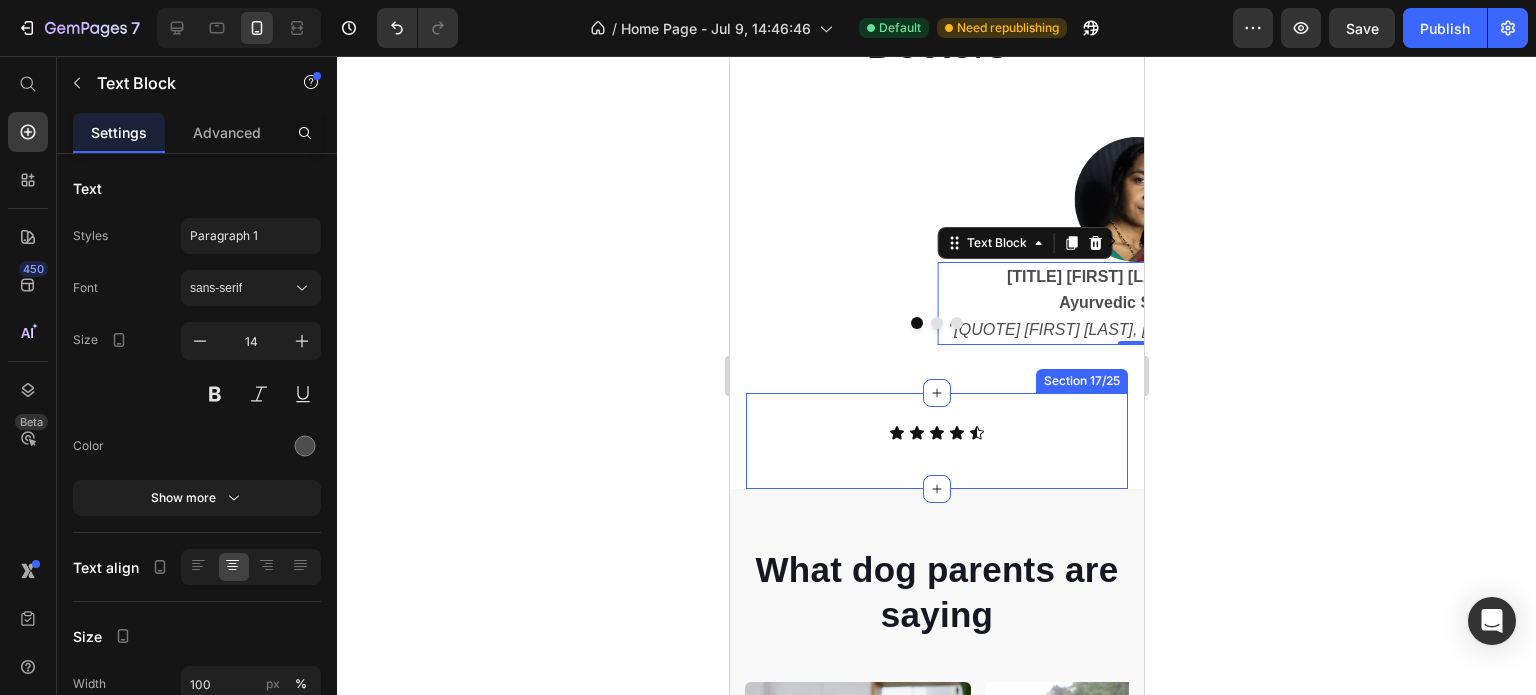 scroll, scrollTop: 7500, scrollLeft: 0, axis: vertical 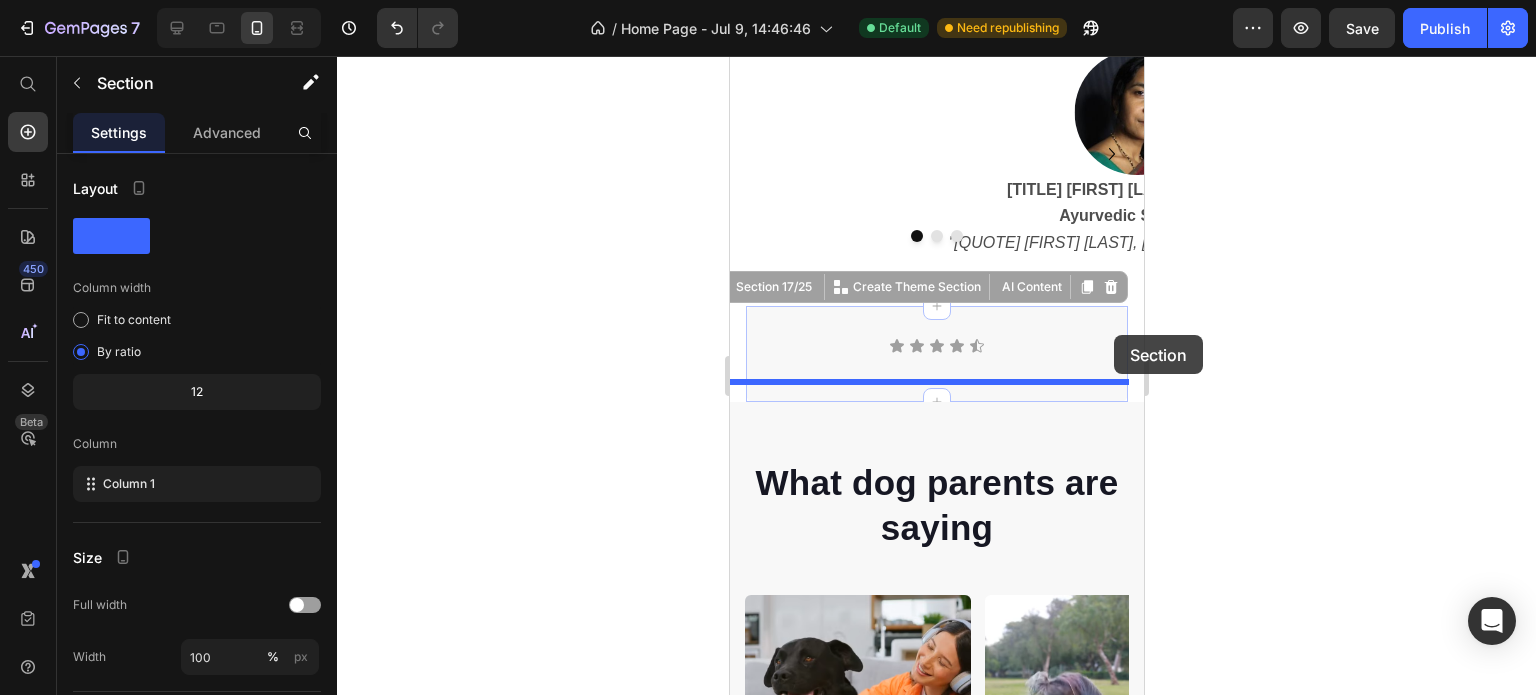 drag, startPoint x: 997, startPoint y: 443, endPoint x: 1113, endPoint y: 335, distance: 158.4929 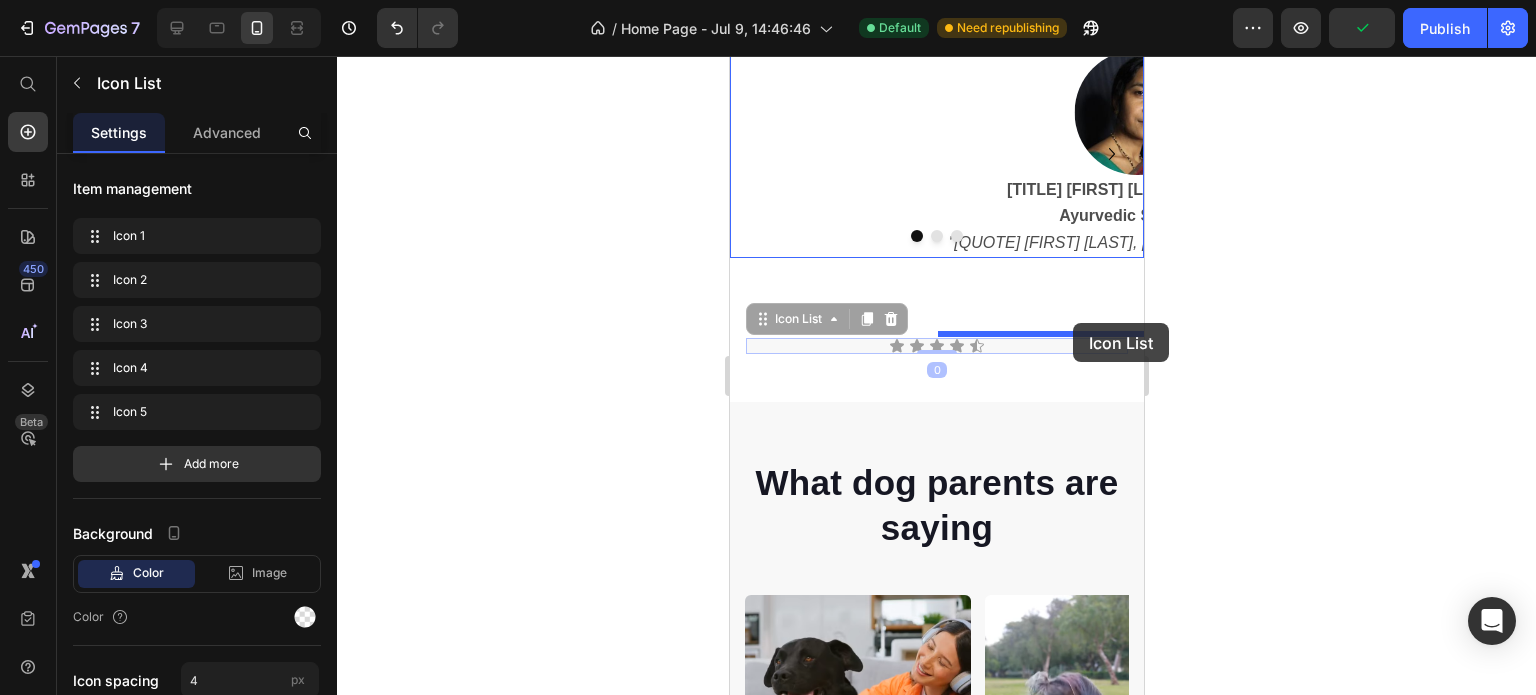 drag, startPoint x: 1007, startPoint y: 415, endPoint x: 1072, endPoint y: 323, distance: 112.64546 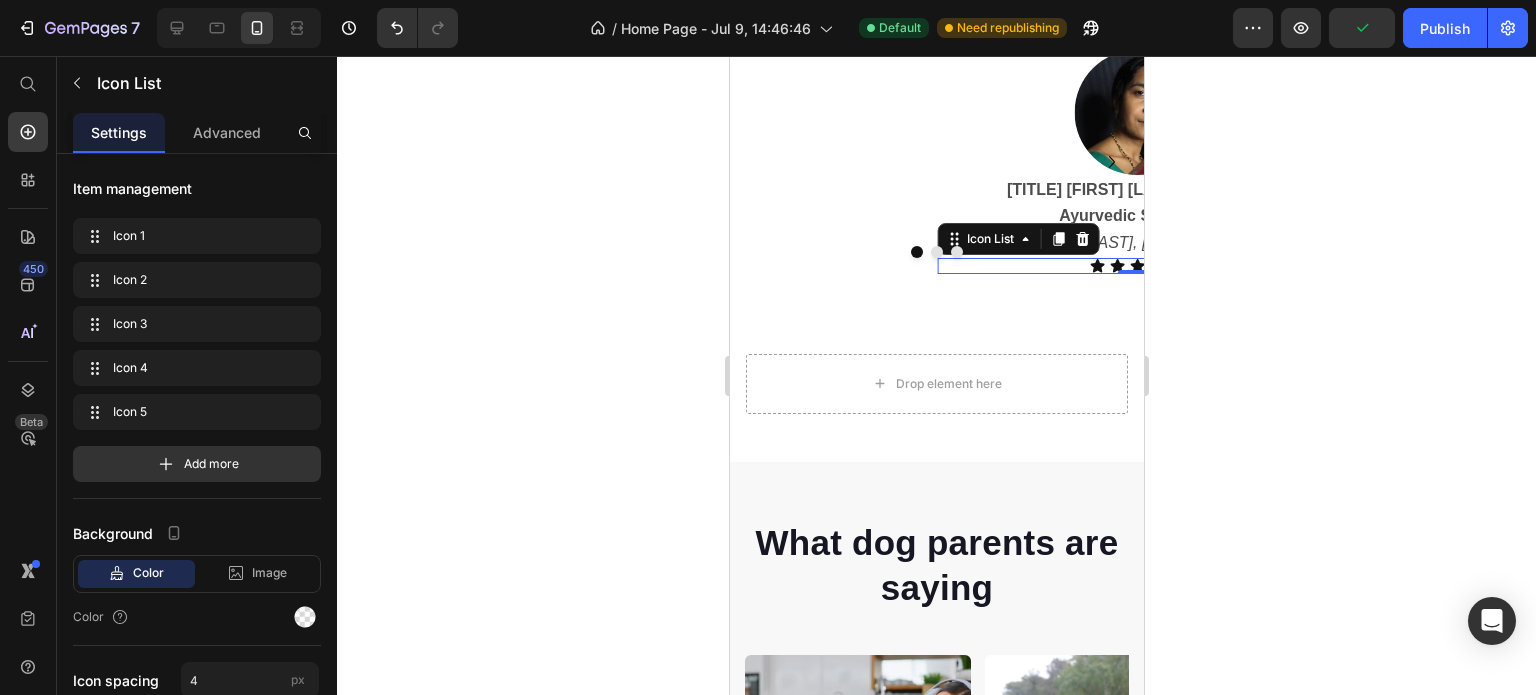 click 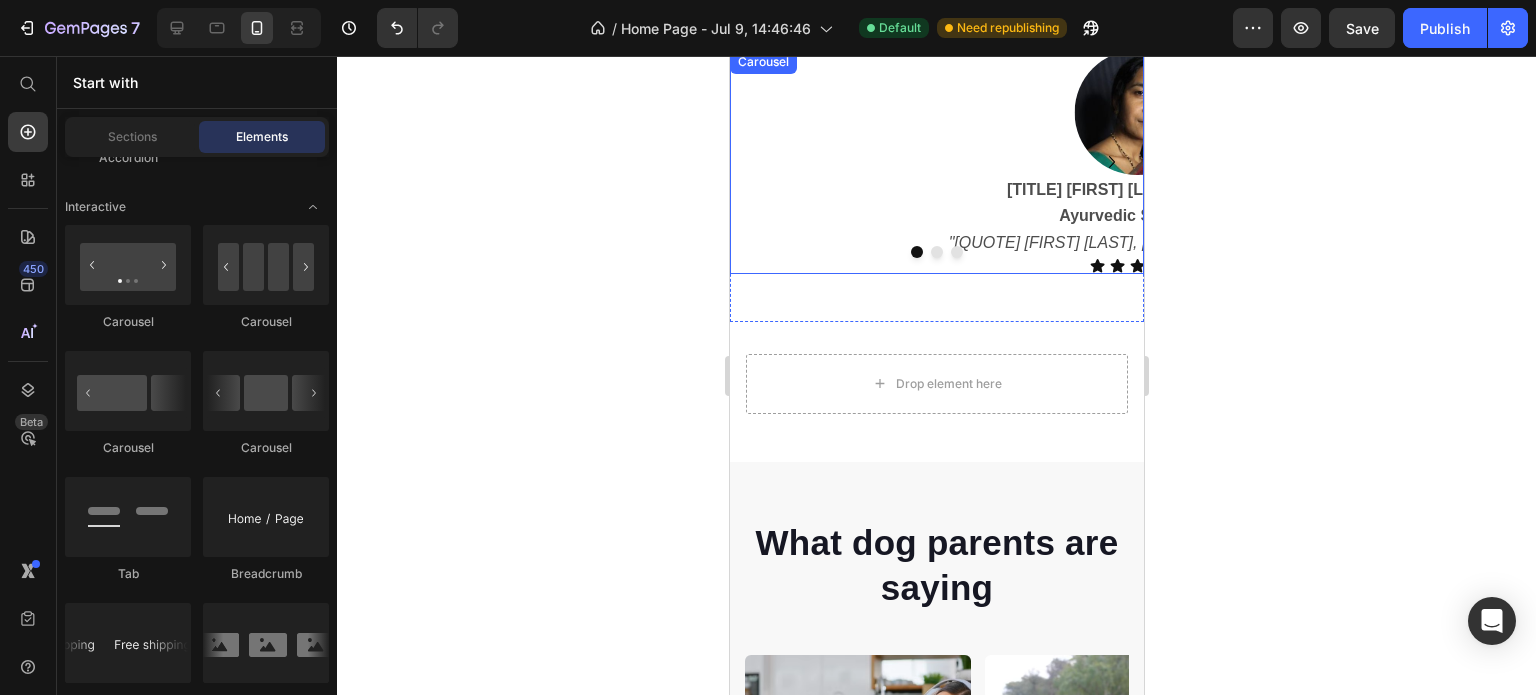 click 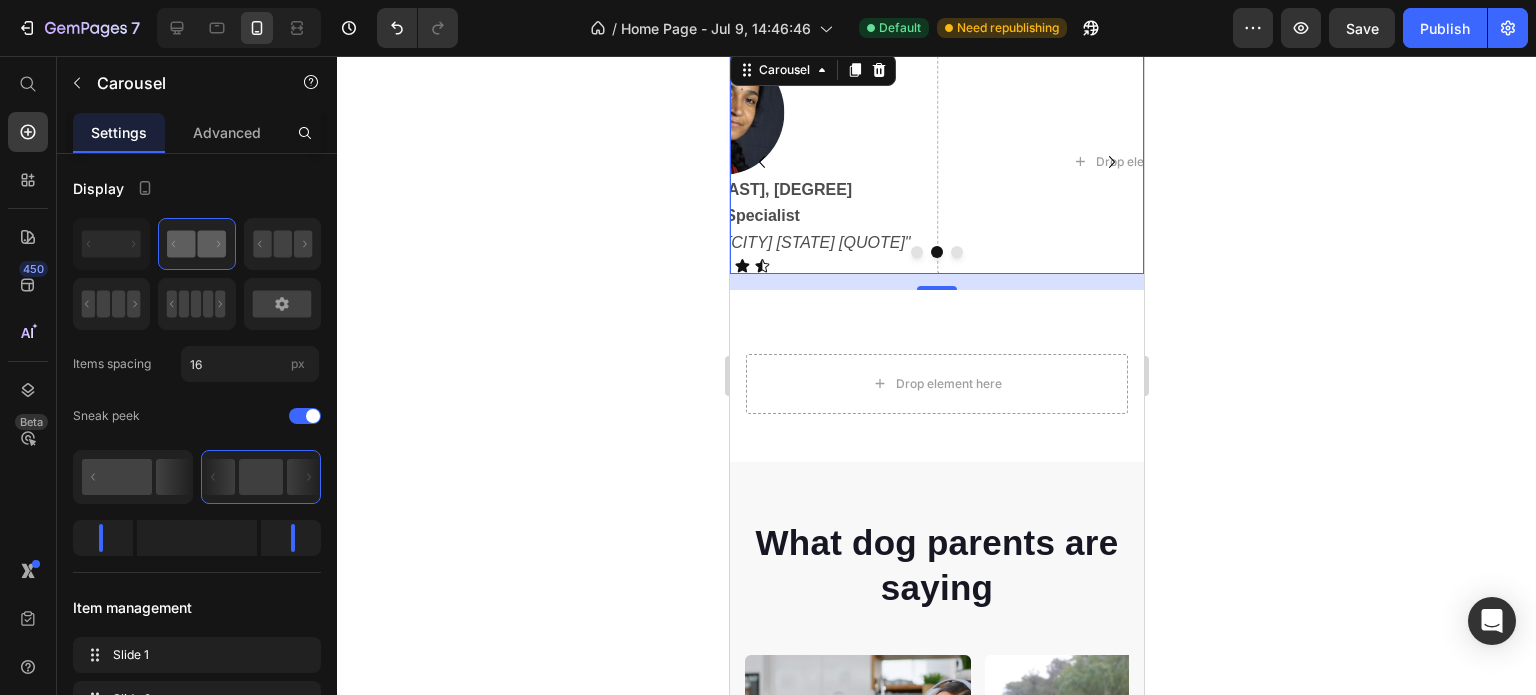 click 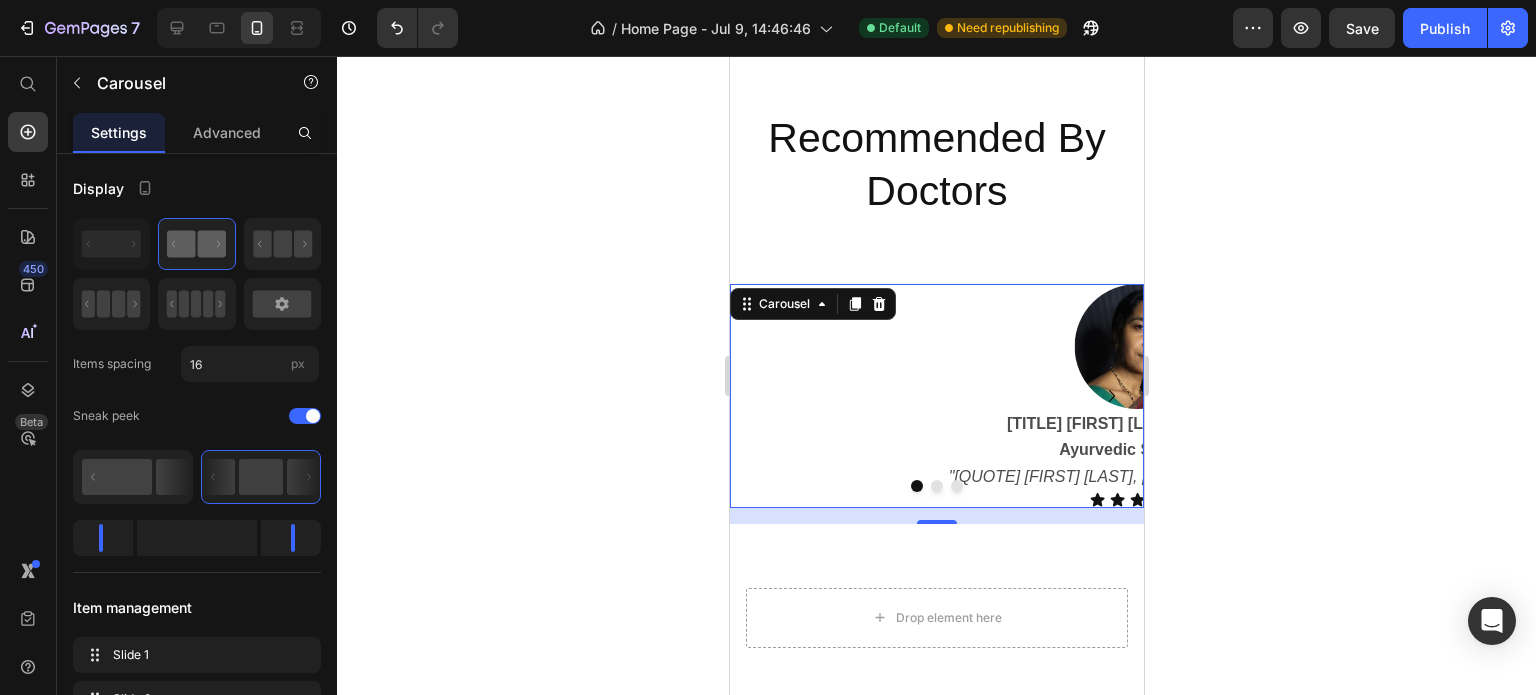 scroll, scrollTop: 7300, scrollLeft: 0, axis: vertical 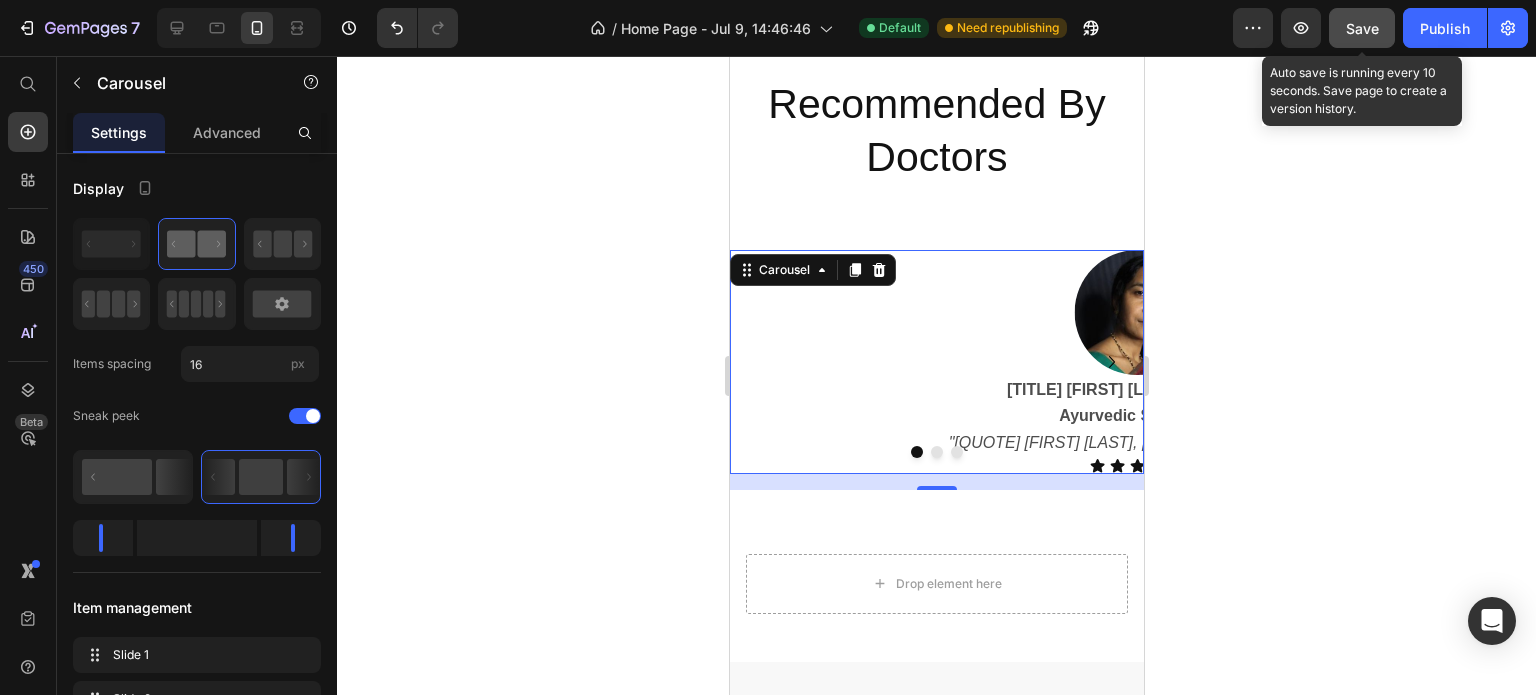 click on "Save" at bounding box center [1362, 28] 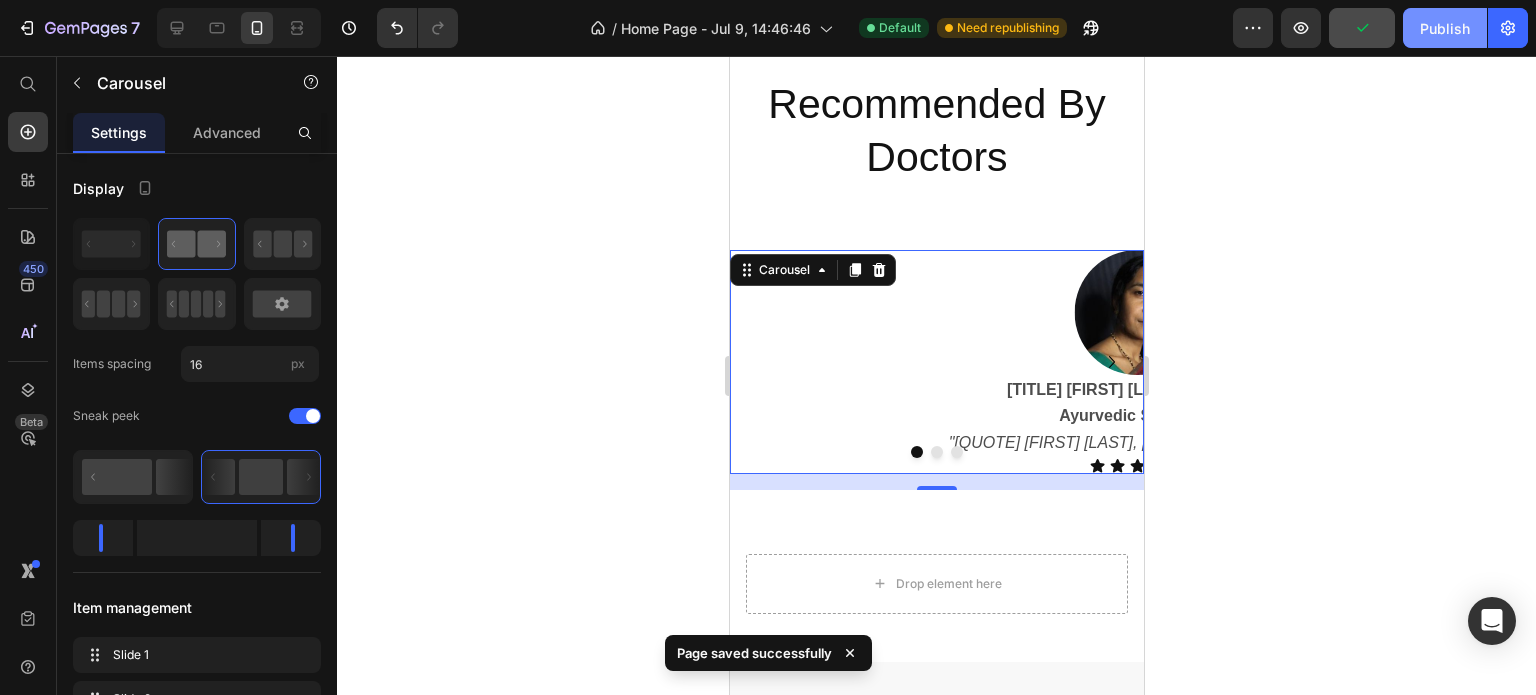 click on "Publish" 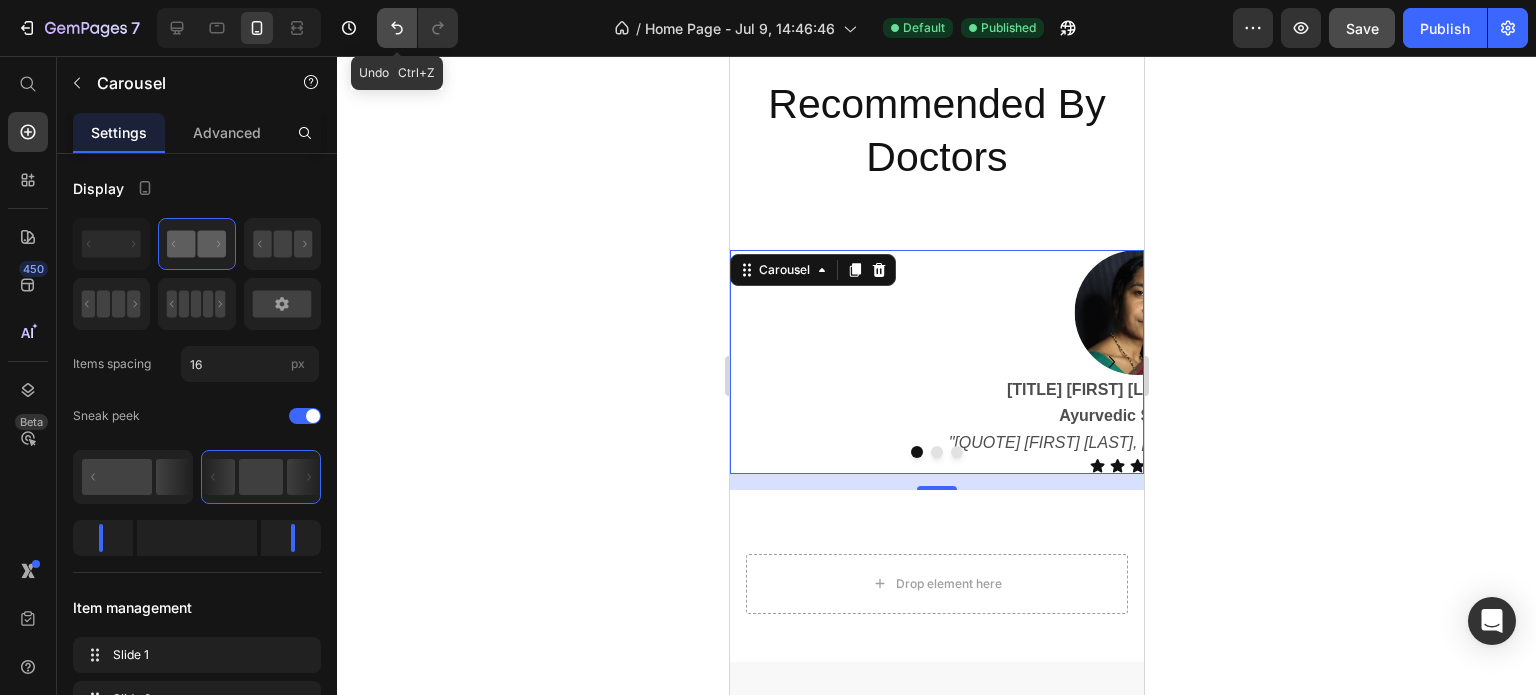 click 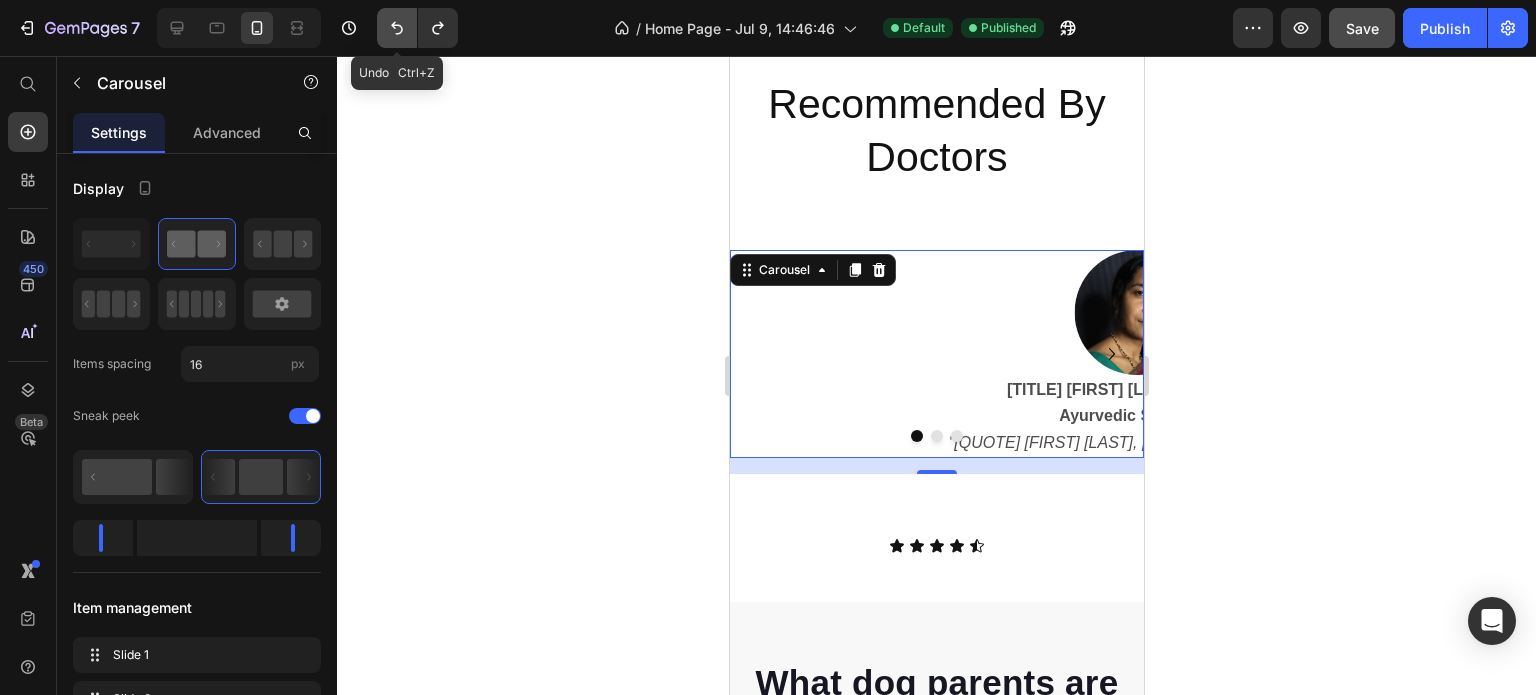 click 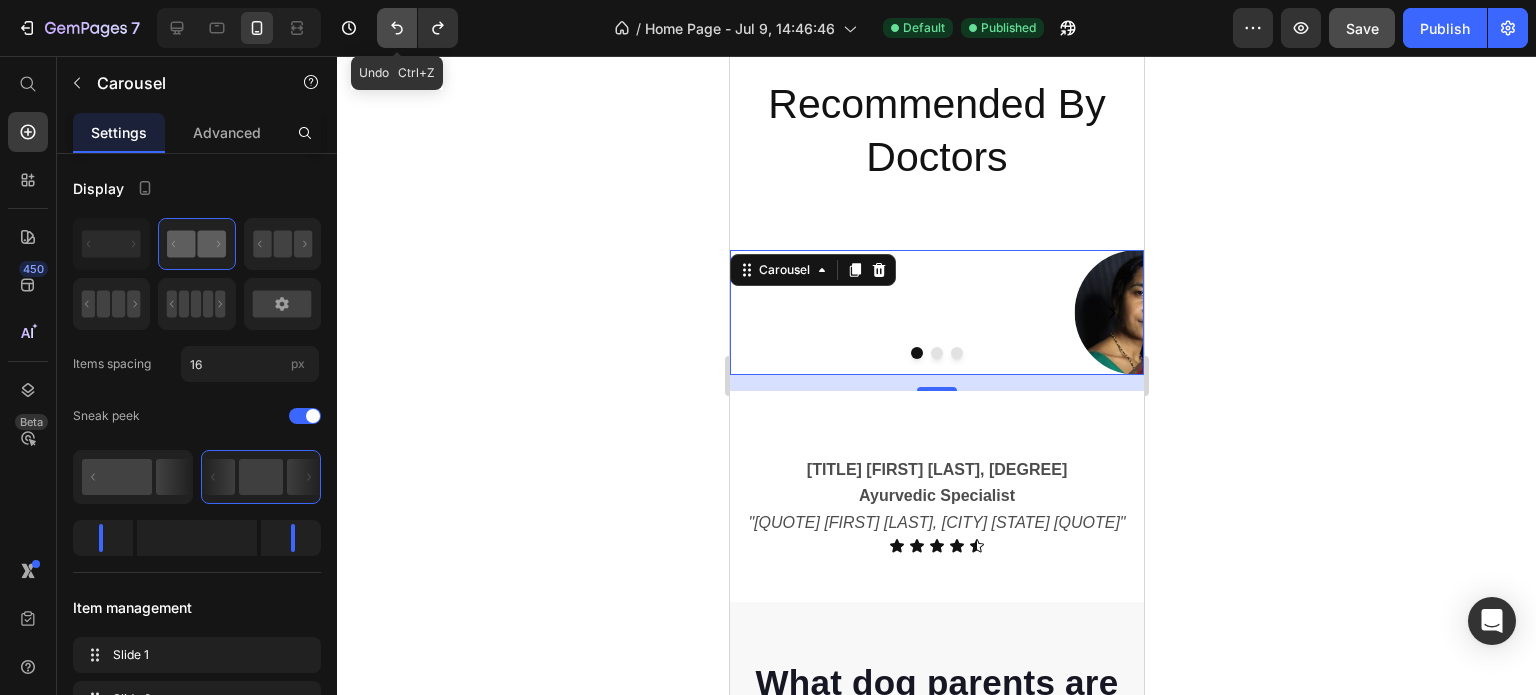 click 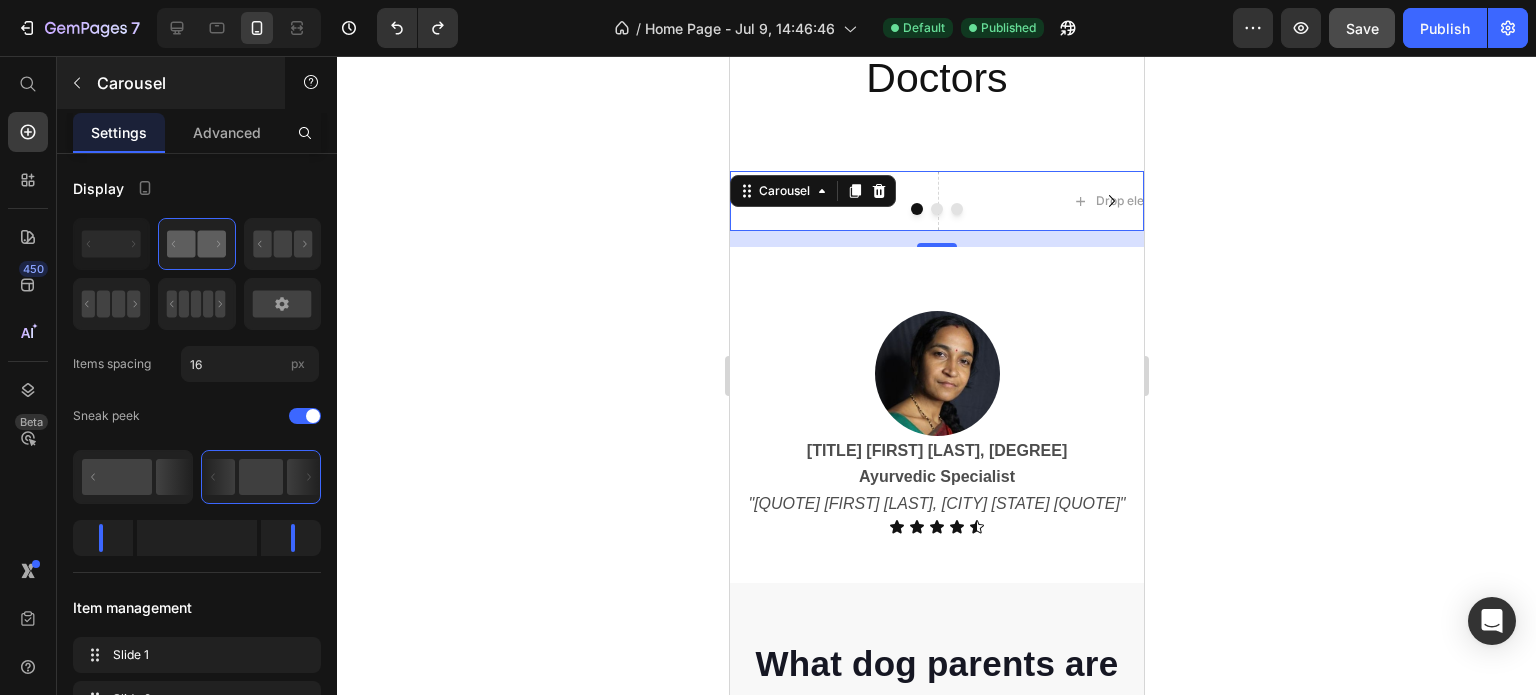 scroll, scrollTop: 7500, scrollLeft: 0, axis: vertical 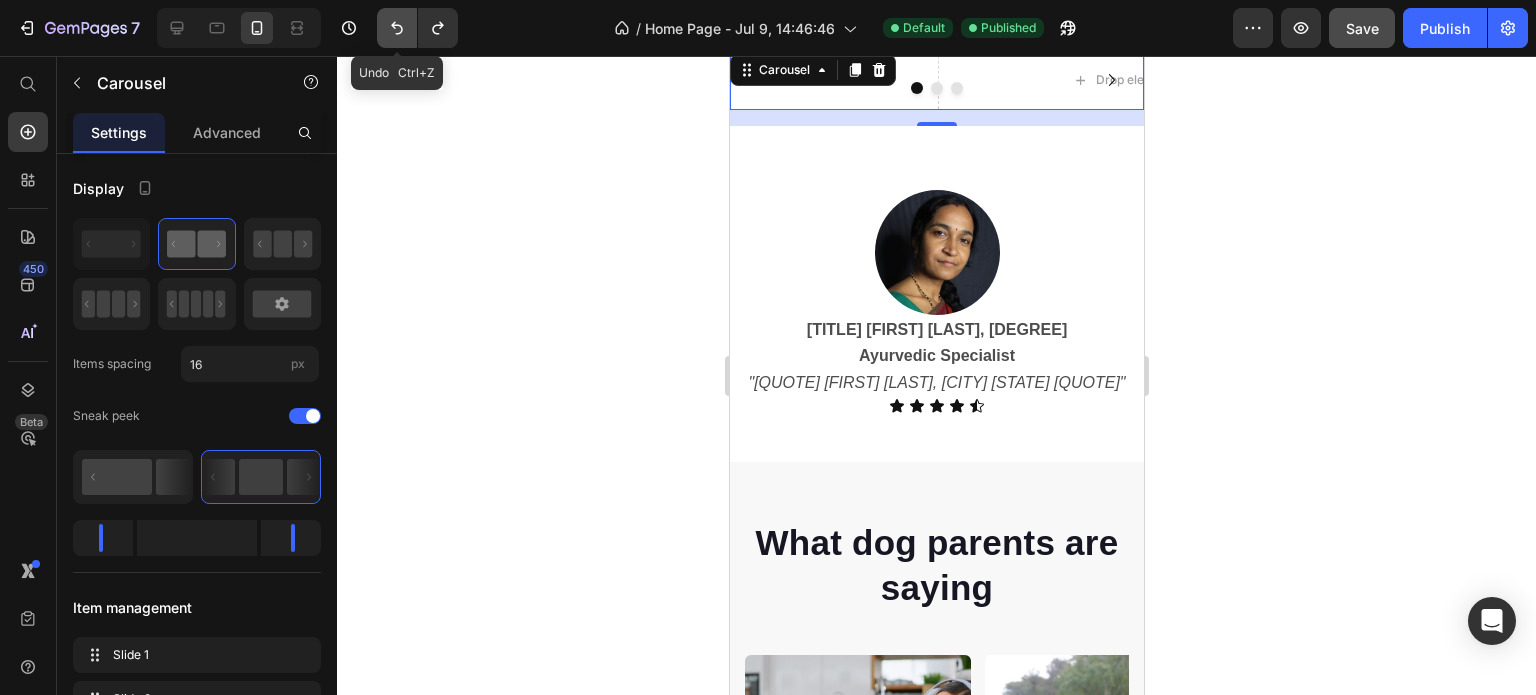 click 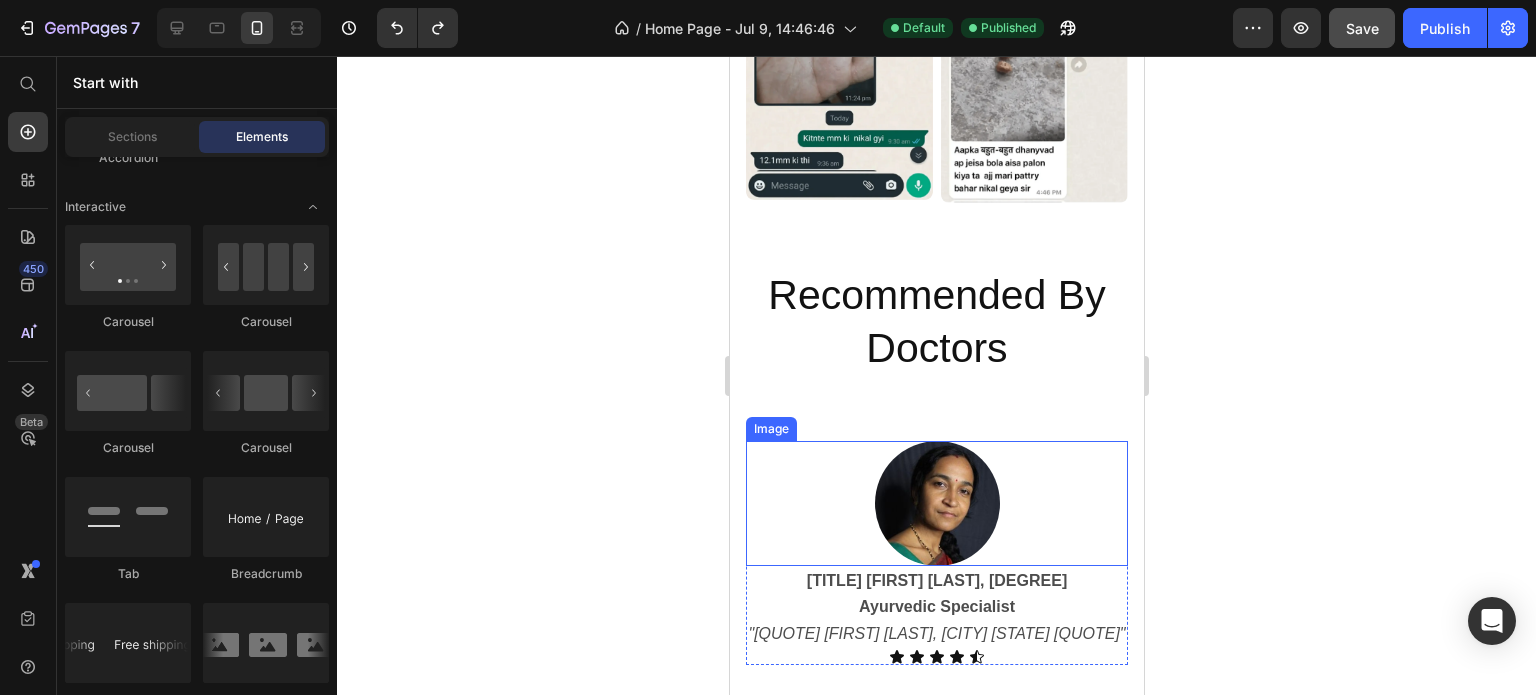 scroll, scrollTop: 7060, scrollLeft: 0, axis: vertical 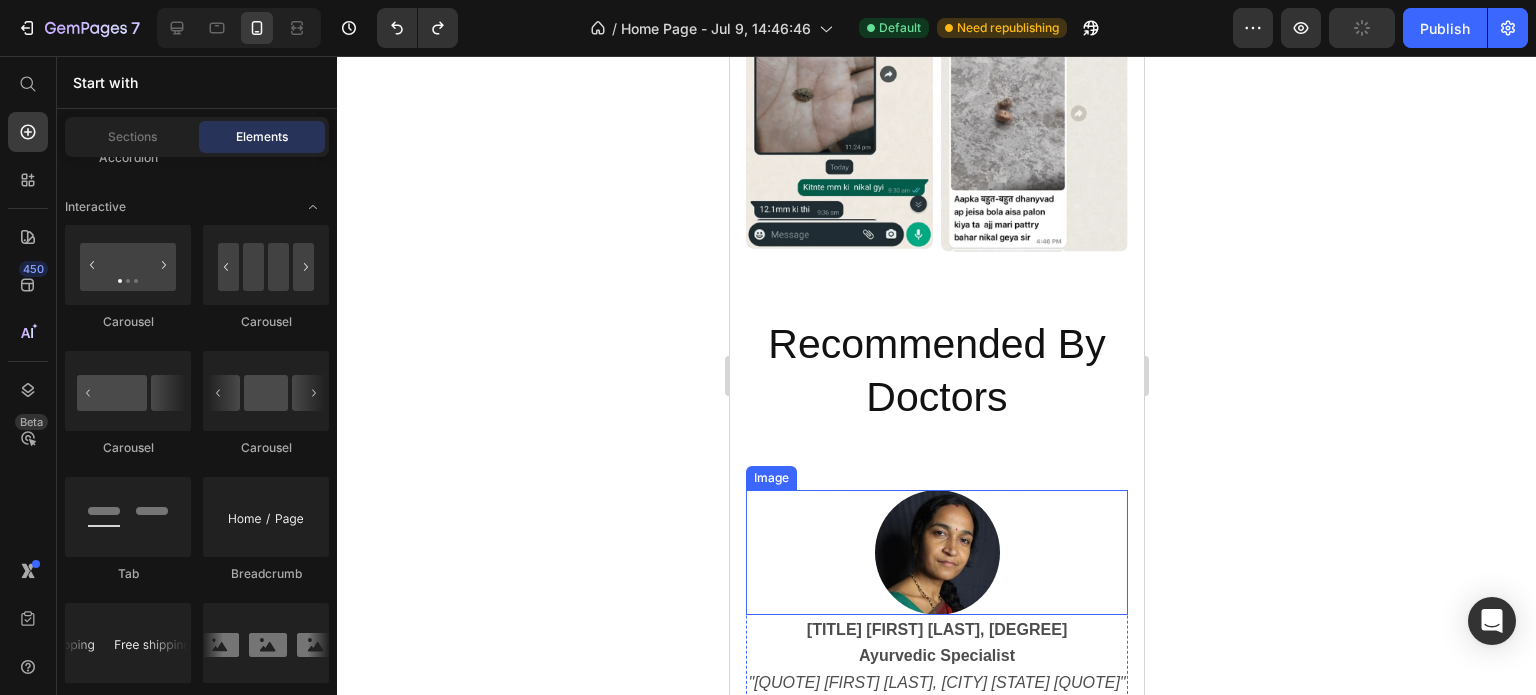 type 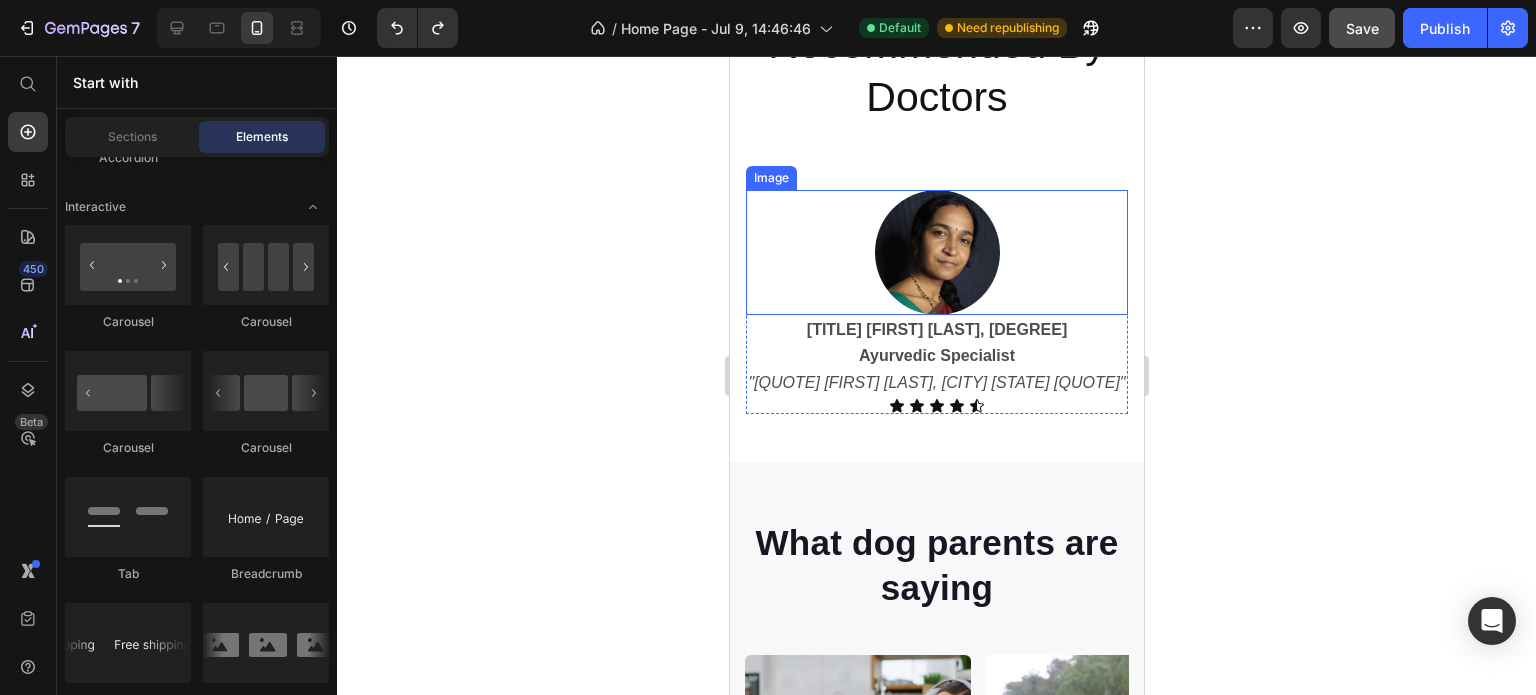 scroll, scrollTop: 7260, scrollLeft: 0, axis: vertical 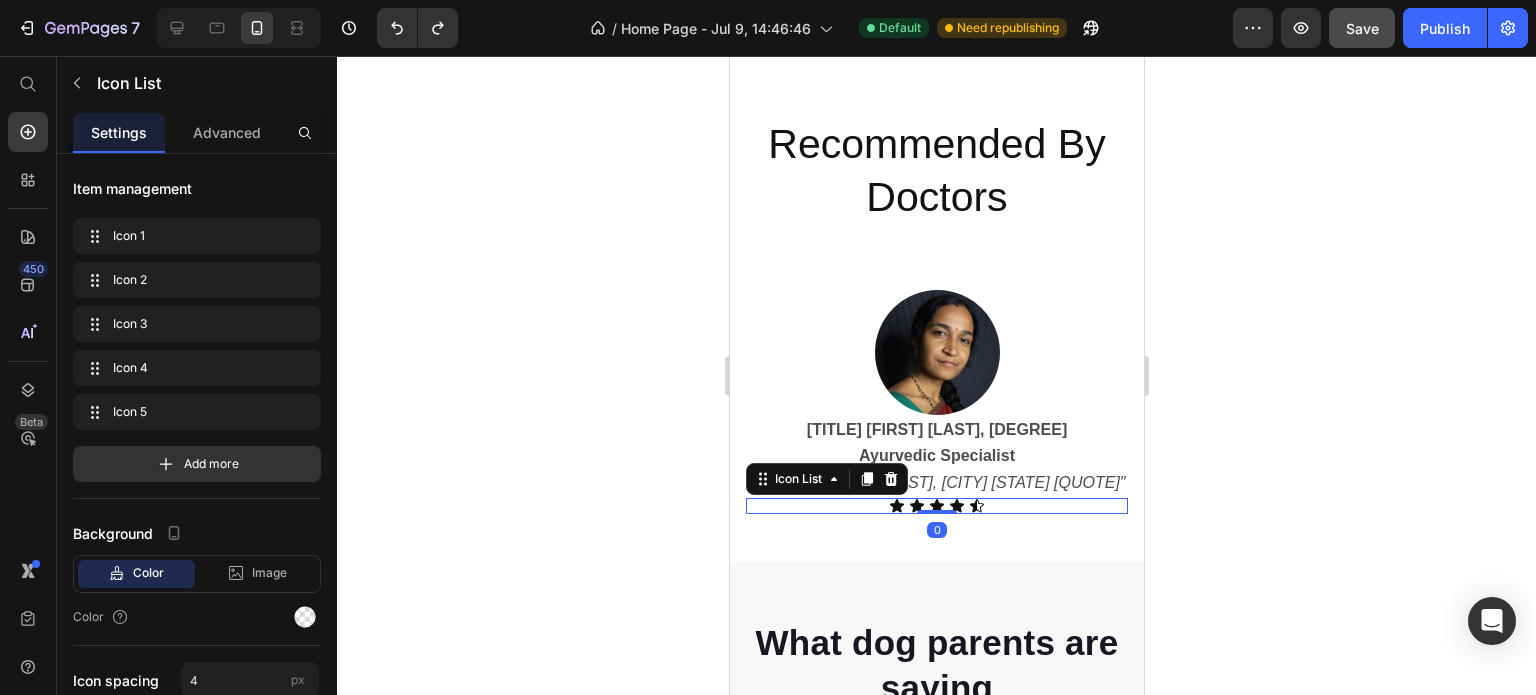click on "Icon Icon Icon Icon Icon" at bounding box center [936, 506] 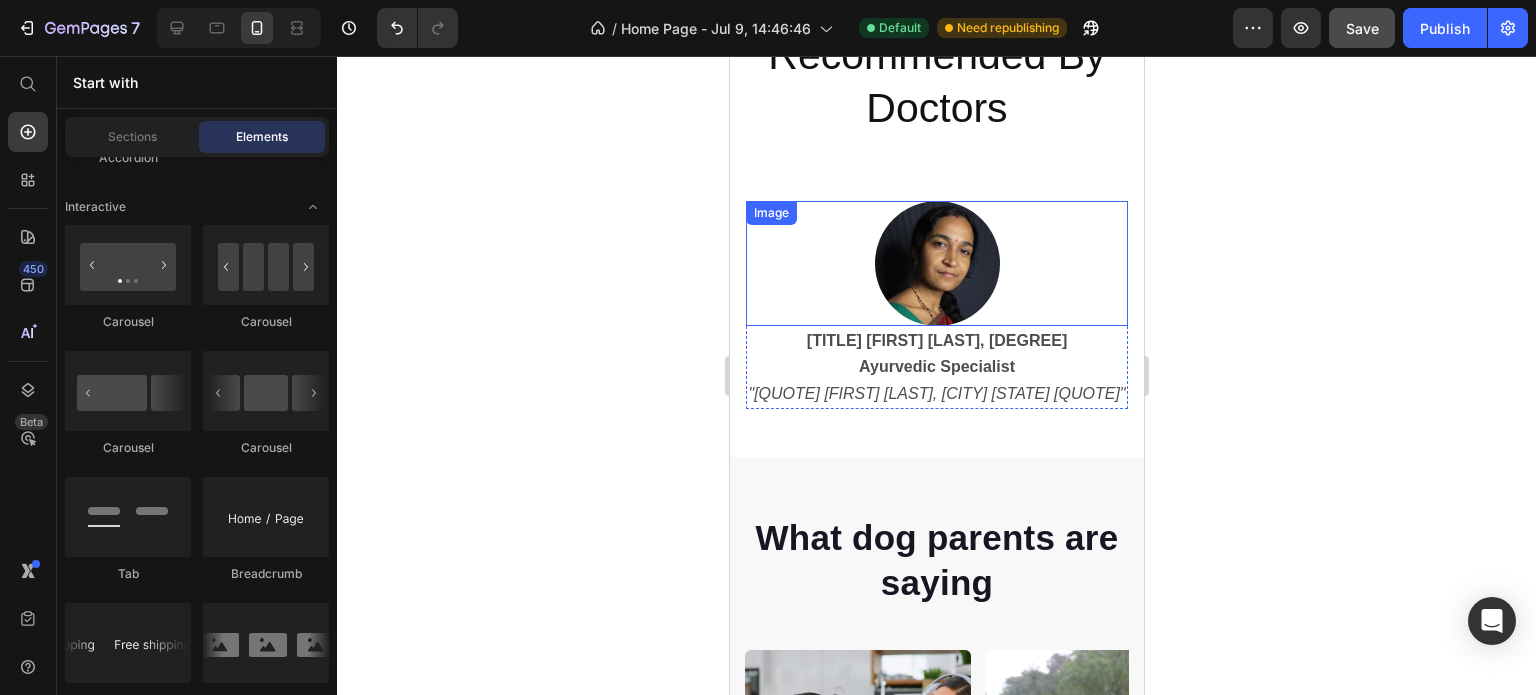 scroll, scrollTop: 7260, scrollLeft: 0, axis: vertical 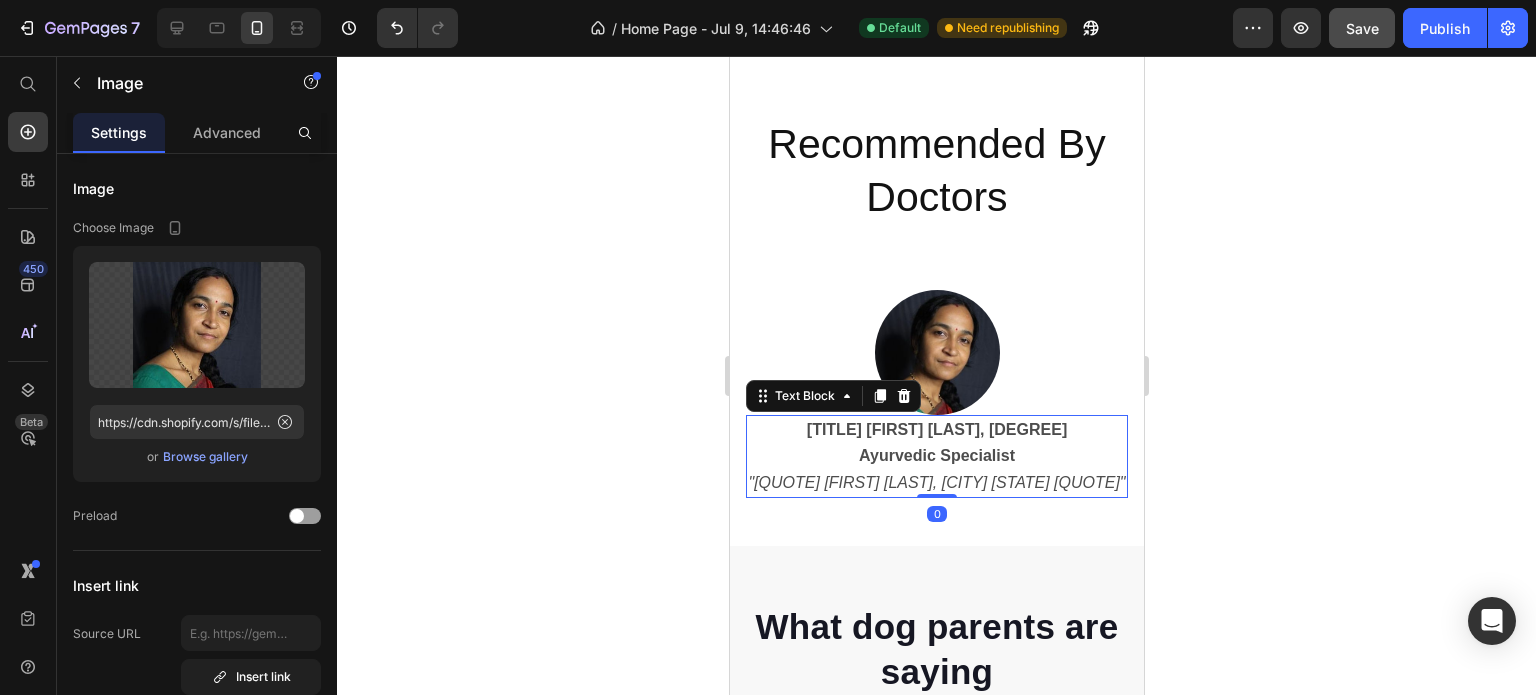 click on "[TITLE] [FIRST] [LAST], [DEGREE]" at bounding box center [936, 430] 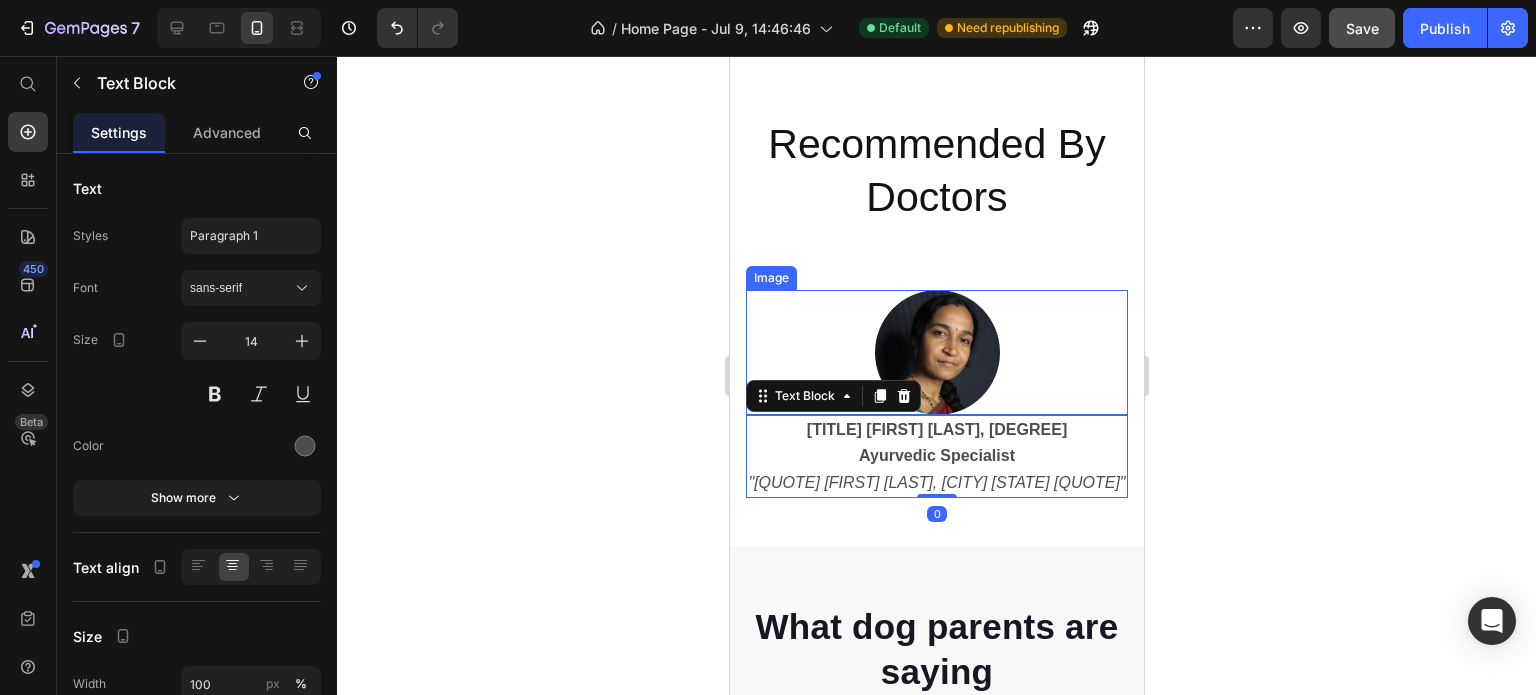 click at bounding box center (936, 352) 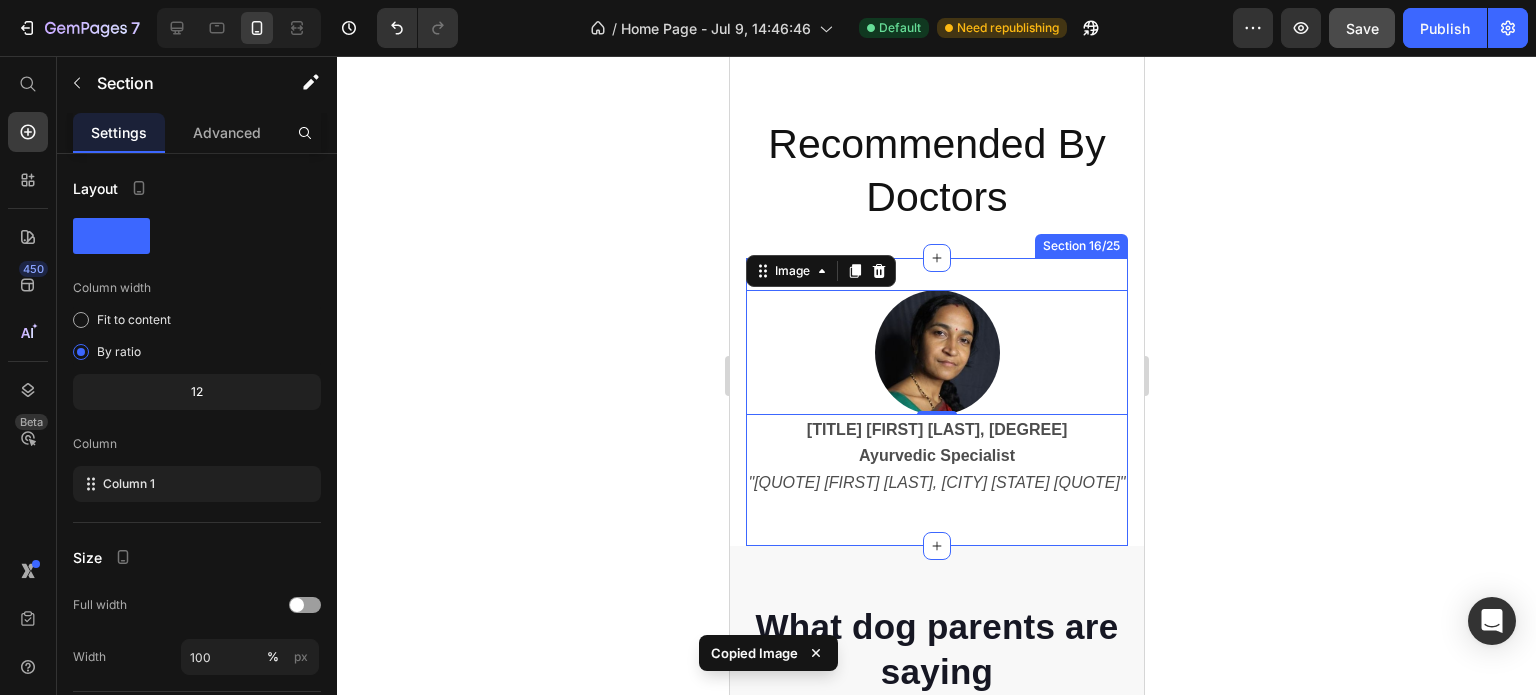 click on "Image   0 Dr [LAST] [INITIAL] Ayurvedic Specialist “I’ve personally recommended PathriSafa to my patients dealing with kidney stones — many have passed their stones naturally within weeks. The ingredients are safe, well-researched, and genuinely effective.” Text Block Row Row Section 16/25" at bounding box center (936, 402) 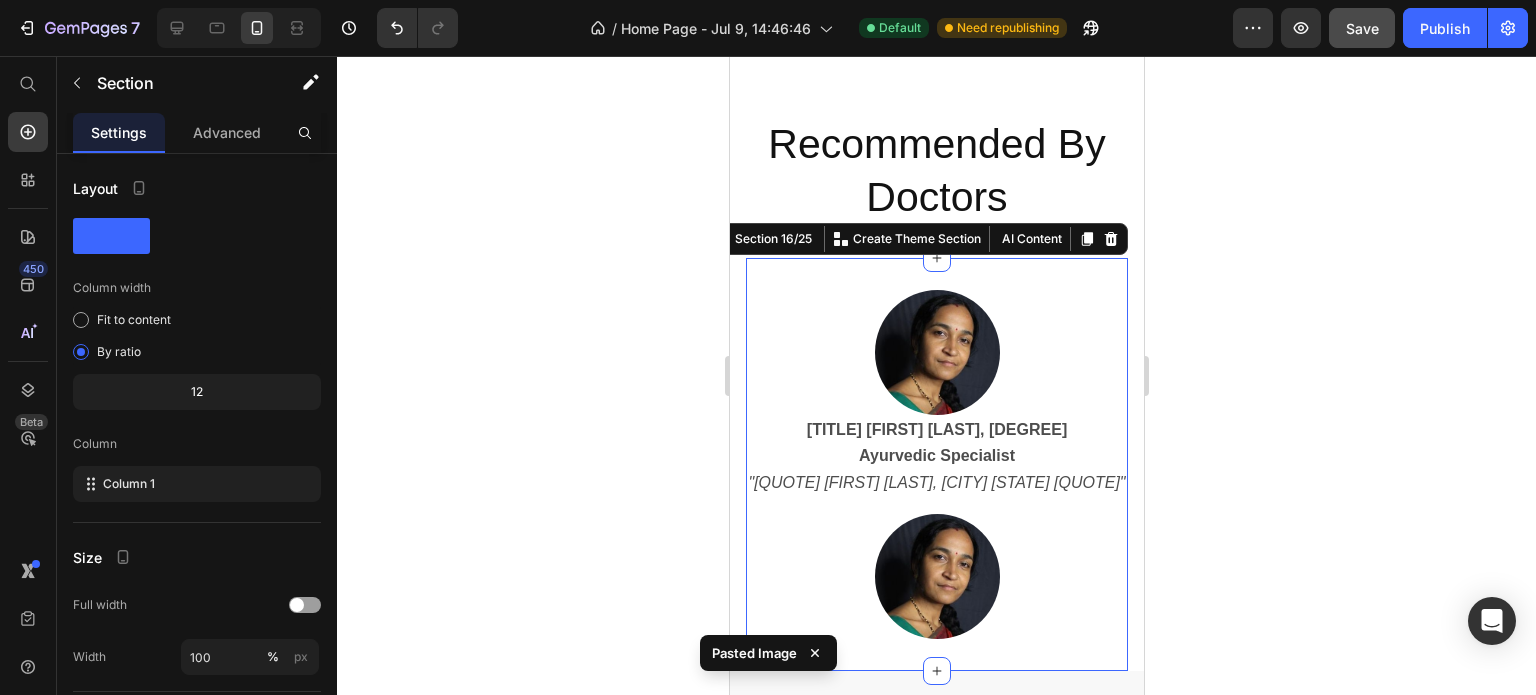 click on "Image Dr [LAST] [INITIAL] Ayurvedic Specialist “I’ve personally recommended PathriSafa to my patients dealing with kidney stones — many have passed their stones naturally within weeks. The ingredients are safe, well-researched, and genuinely effective.” Text Block Row Row Image Dr [LAST] [INITIAL] Ayurvedic Specialist “I’ve personally recommended PathriSafa to my patients dealing with kidney stones — many have passed their stones naturally within weeks. The ingredients are safe, well-researched, and genuinely effective.” Text Block Section 16/25   You can create reusable sections Create Theme Section AI Content Write with GemAI What would you like to describe here? Tone and Voice Persuasive Product Show more Generate" at bounding box center [936, 464] 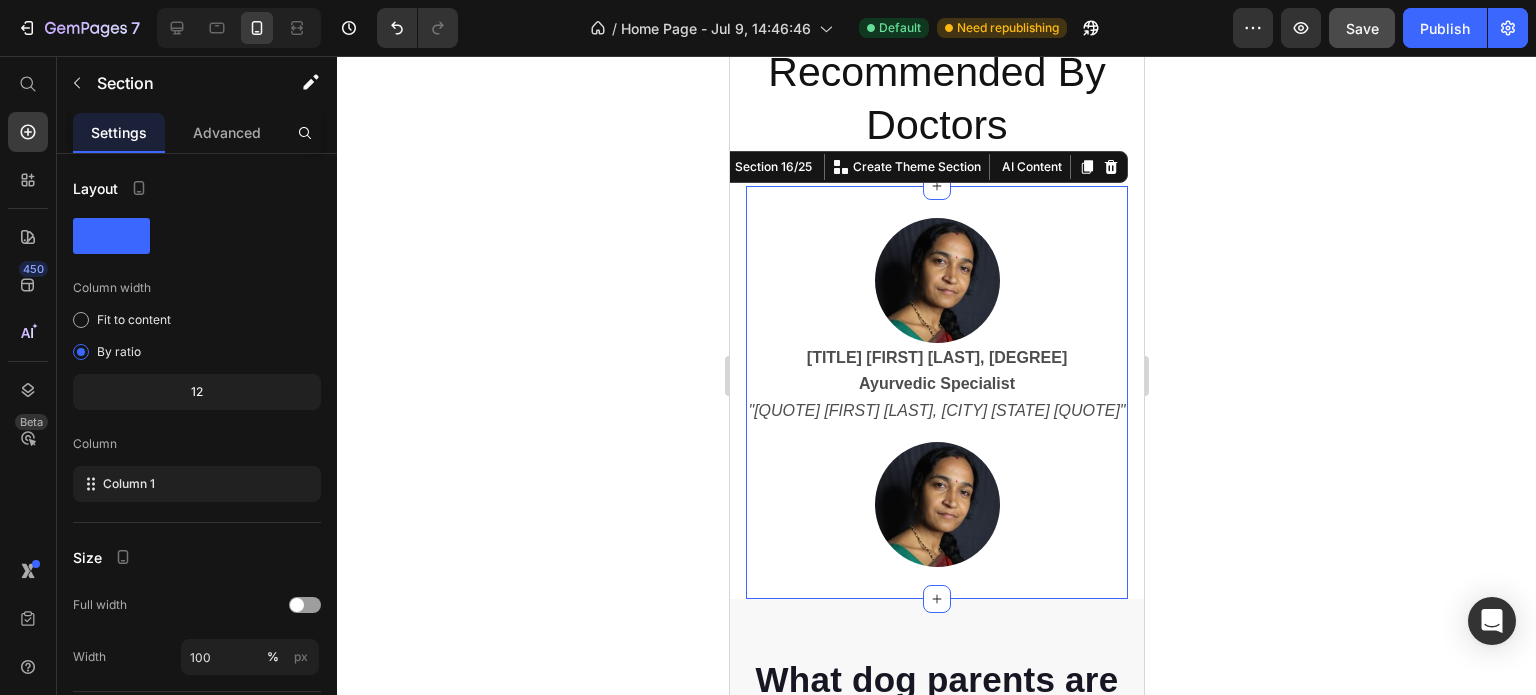 scroll, scrollTop: 7460, scrollLeft: 0, axis: vertical 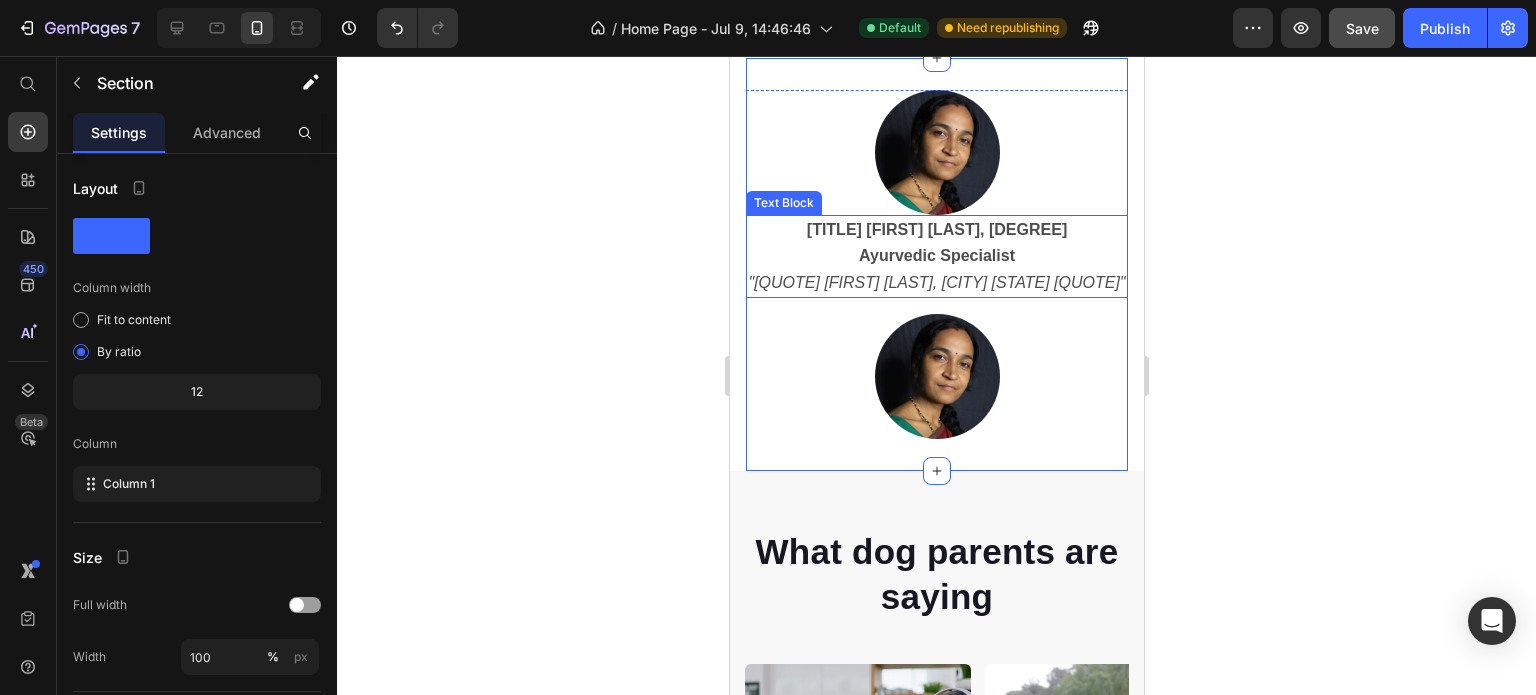 click on ""[QUOTE] [FIRST] [LAST], [CITY] [STATE] [QUOTE]"" at bounding box center [935, 282] 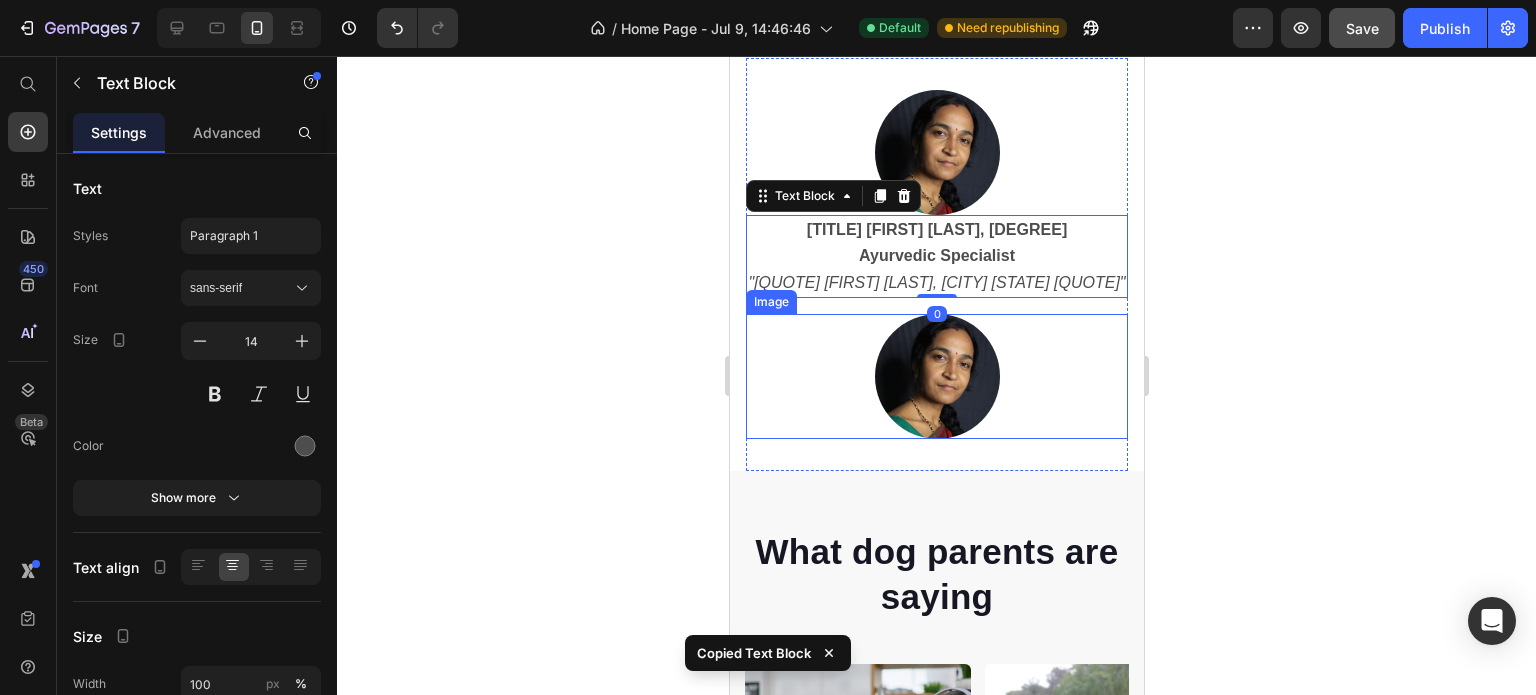 scroll, scrollTop: 7660, scrollLeft: 0, axis: vertical 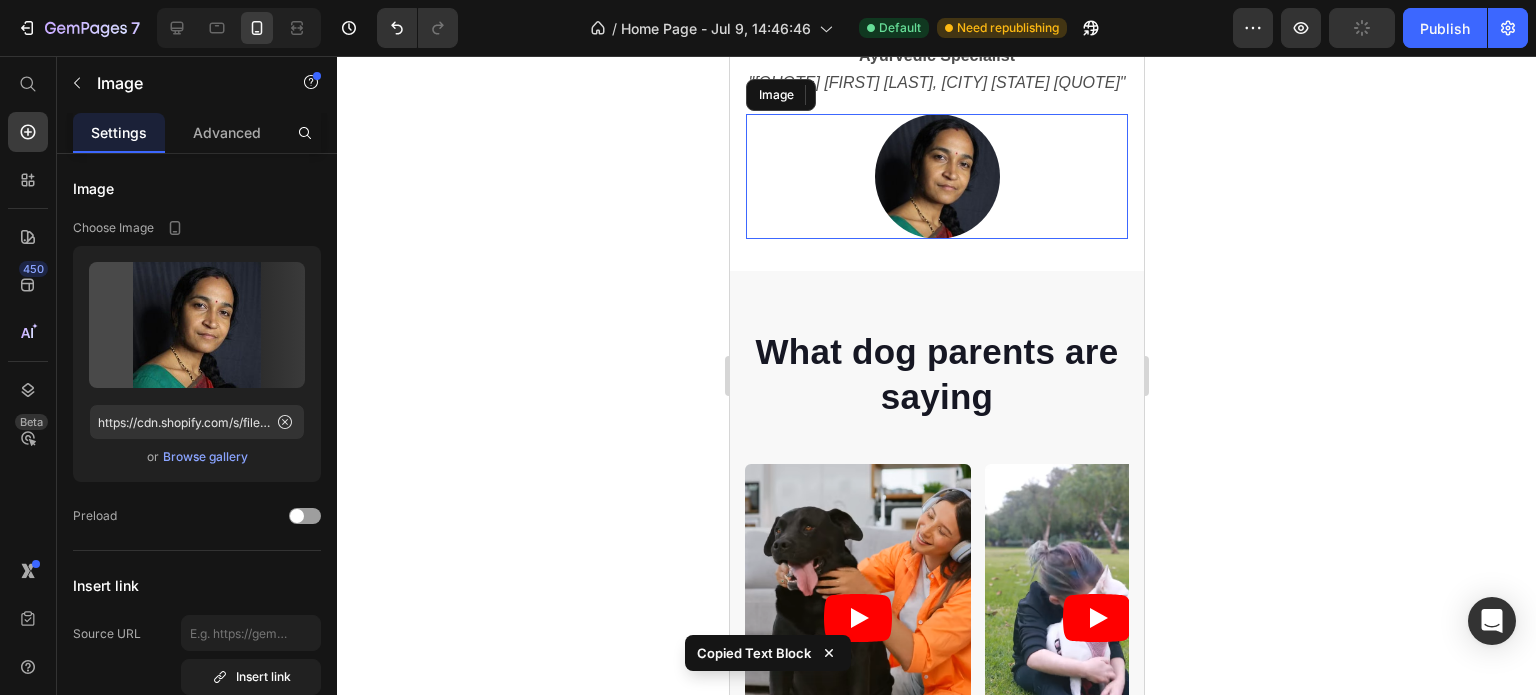 click at bounding box center (936, 176) 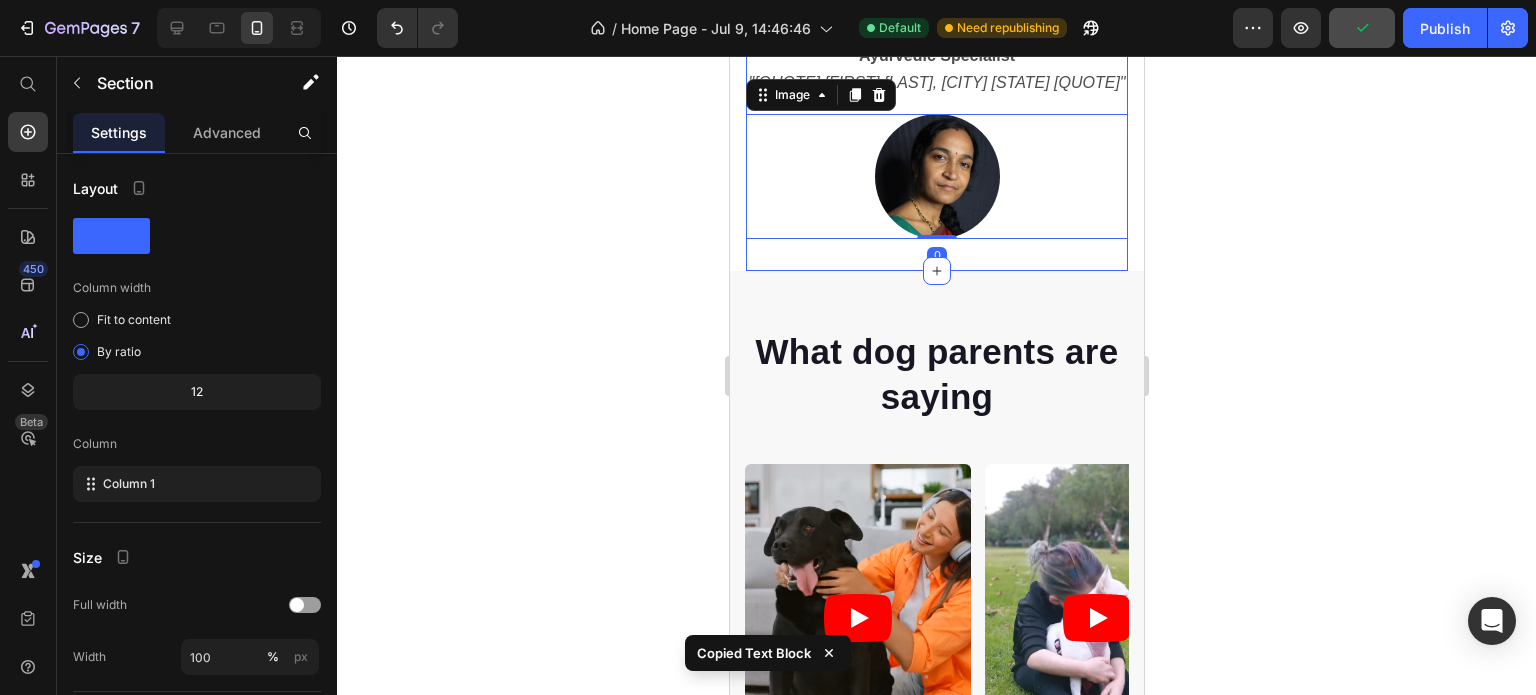click on "Image [TITLE] [FIRST] [LAST], [DEGREE] [SPECIALTY] "[QUOTE] [FIRST] [LAST], [CITY] [STATE] [QUOTE]" Text Block Row Row Image   0 Section 16/25" at bounding box center (936, 64) 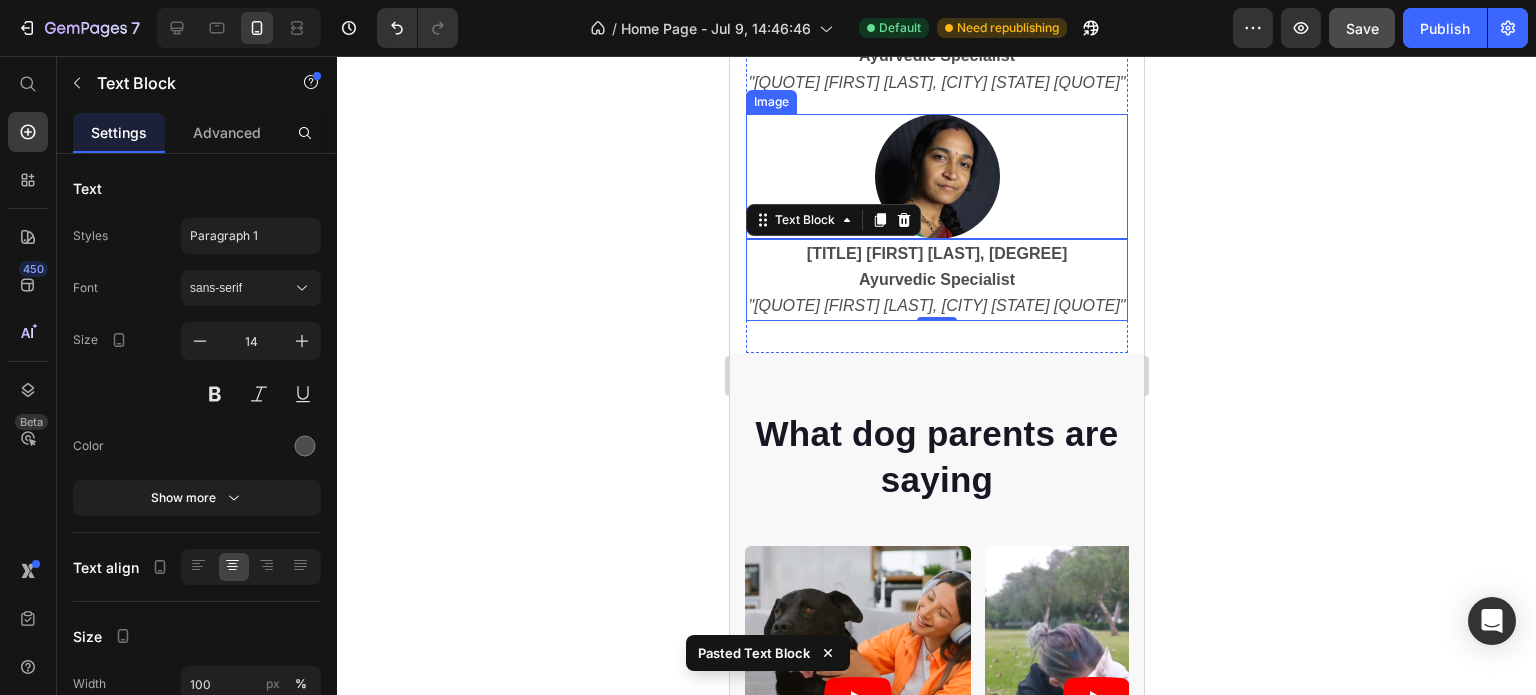 click at bounding box center (936, 176) 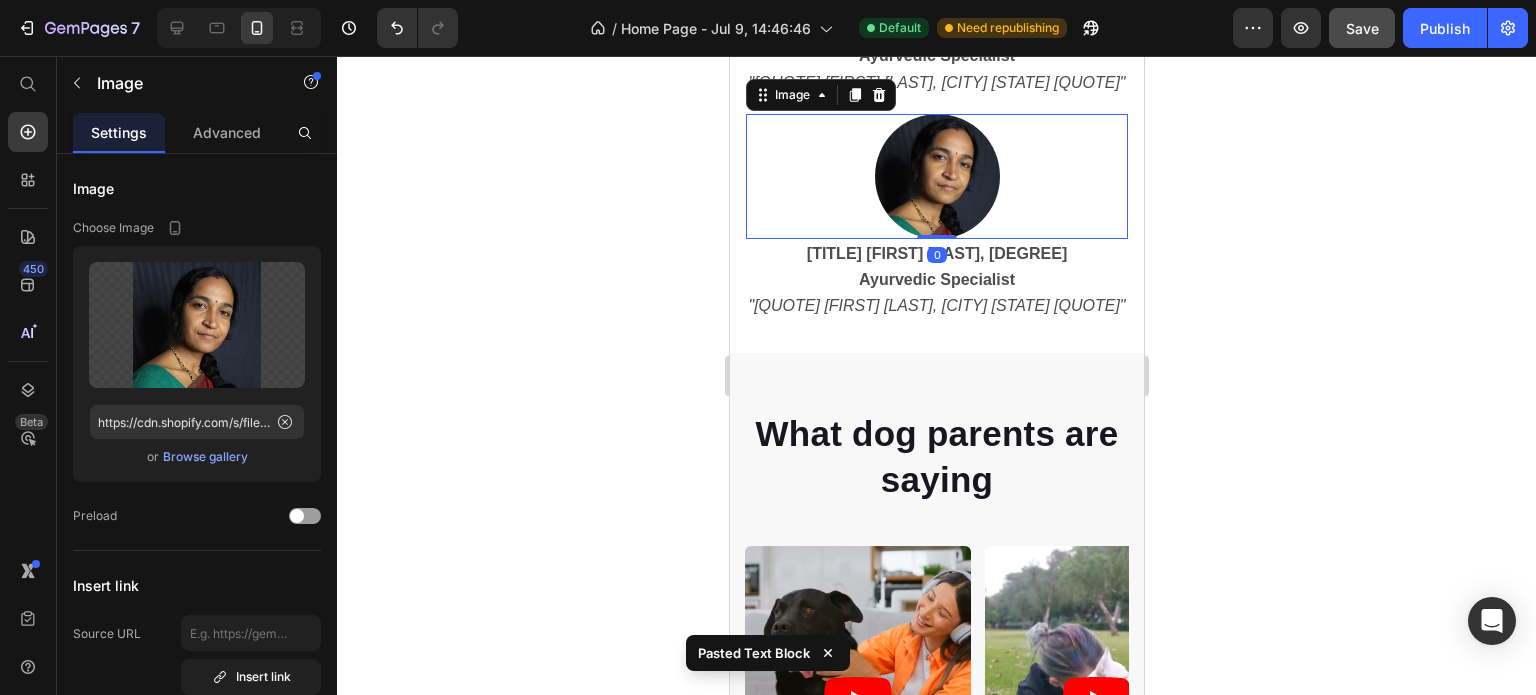 click 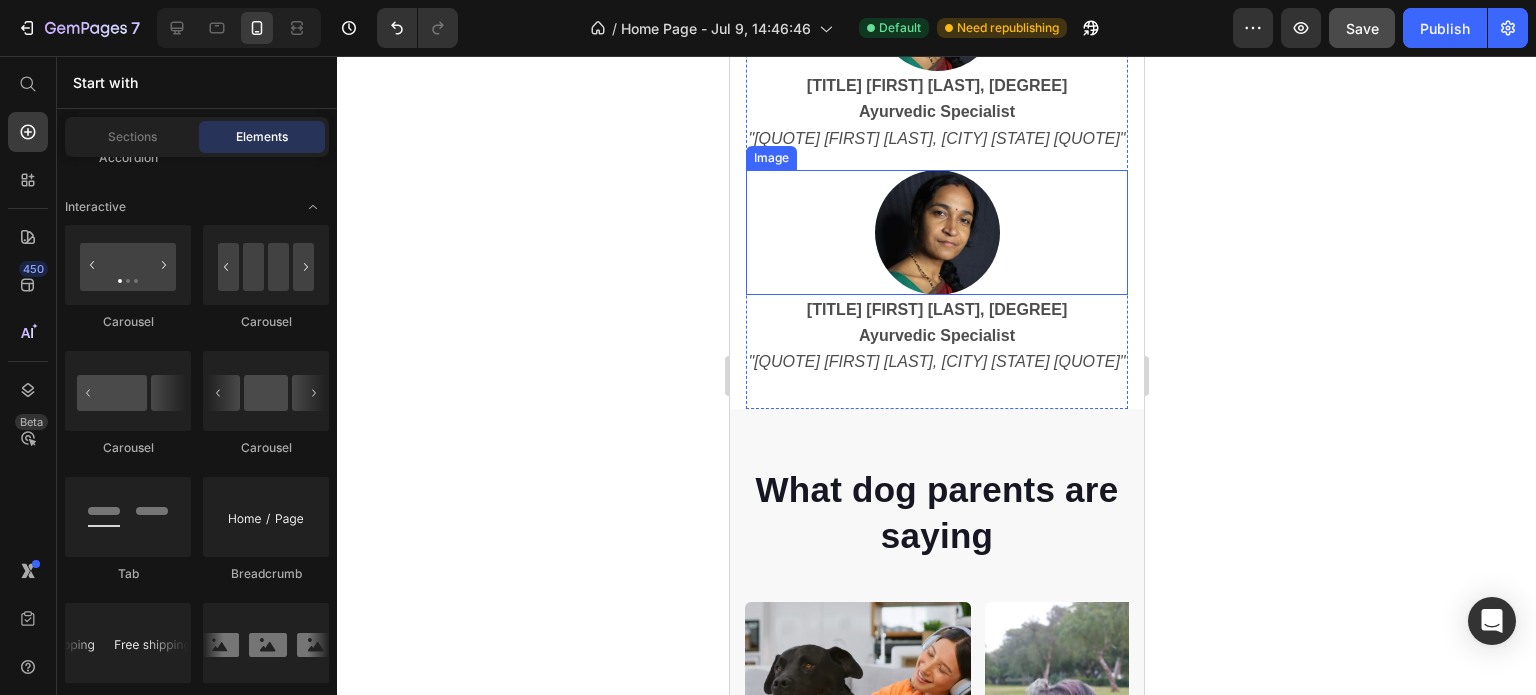 scroll, scrollTop: 7660, scrollLeft: 0, axis: vertical 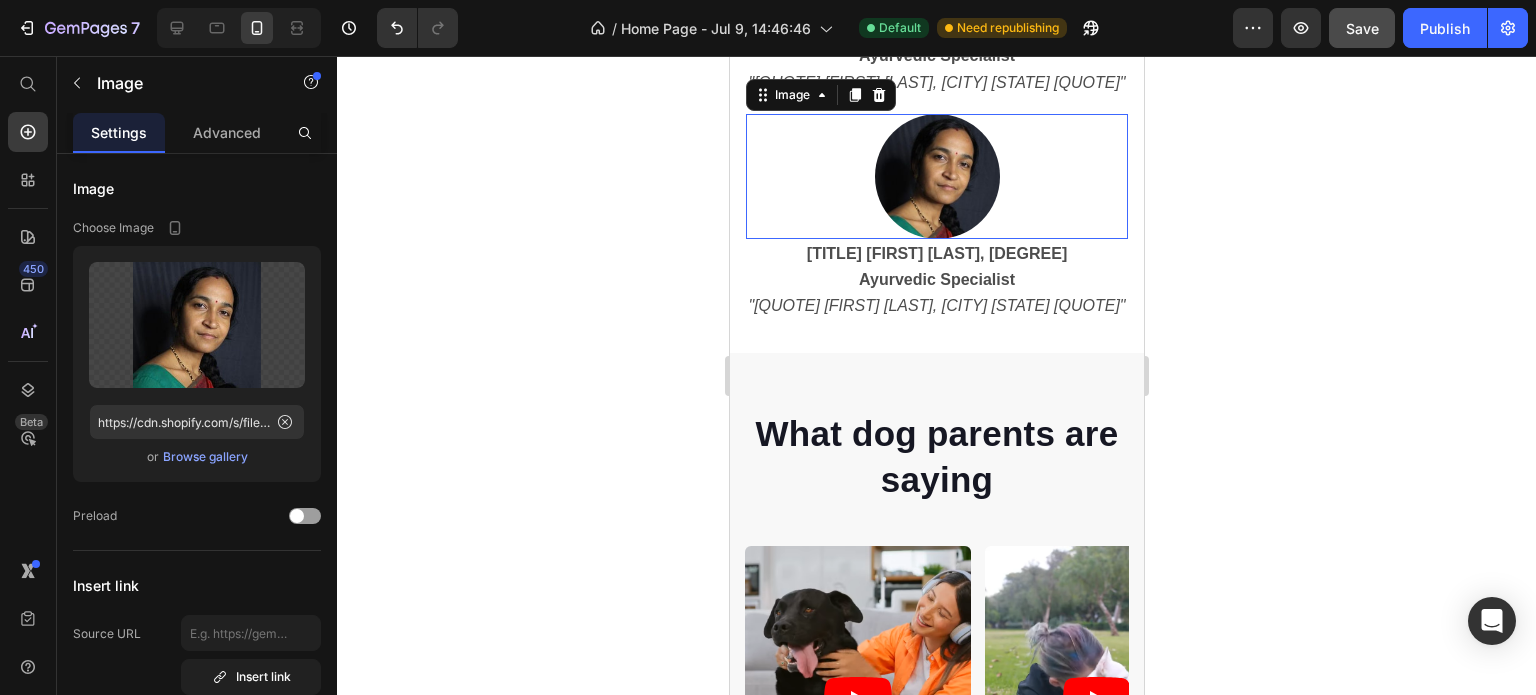 click at bounding box center (936, 176) 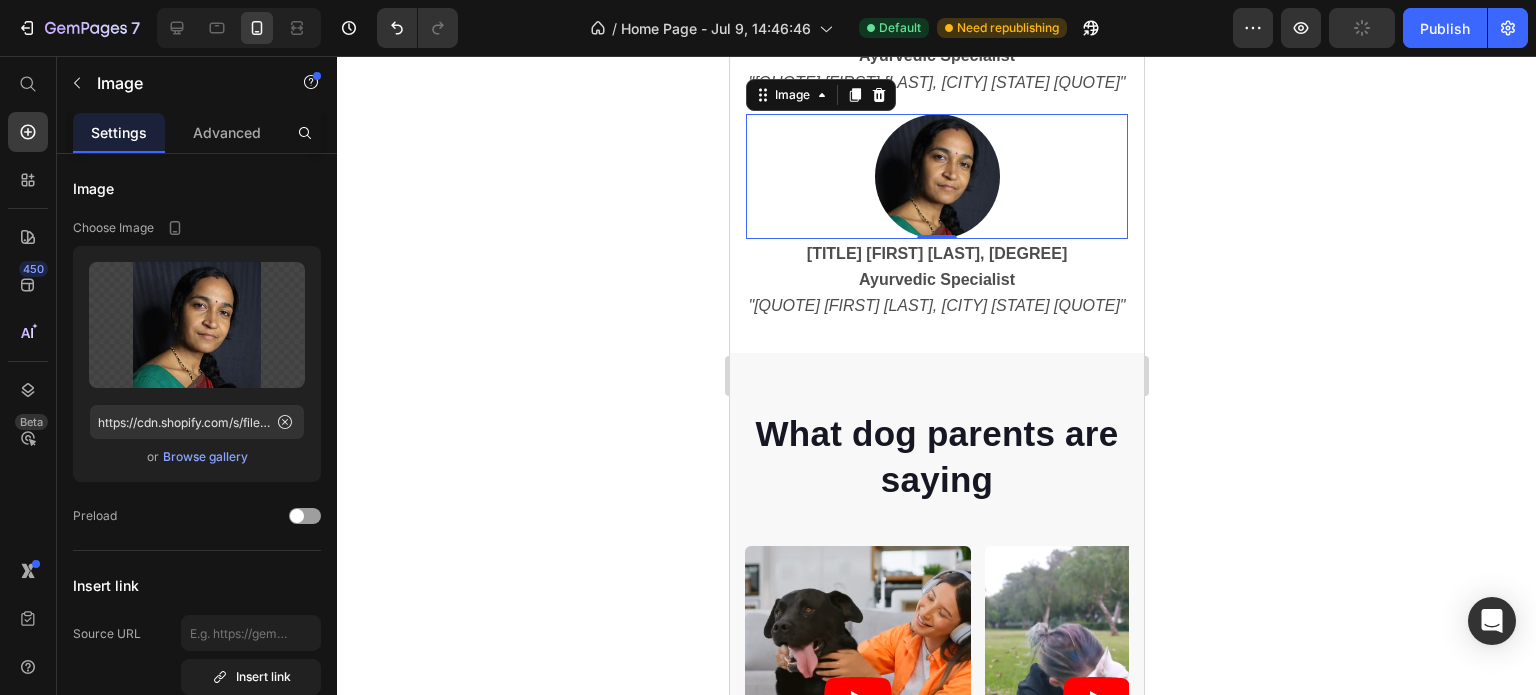 click at bounding box center (936, 176) 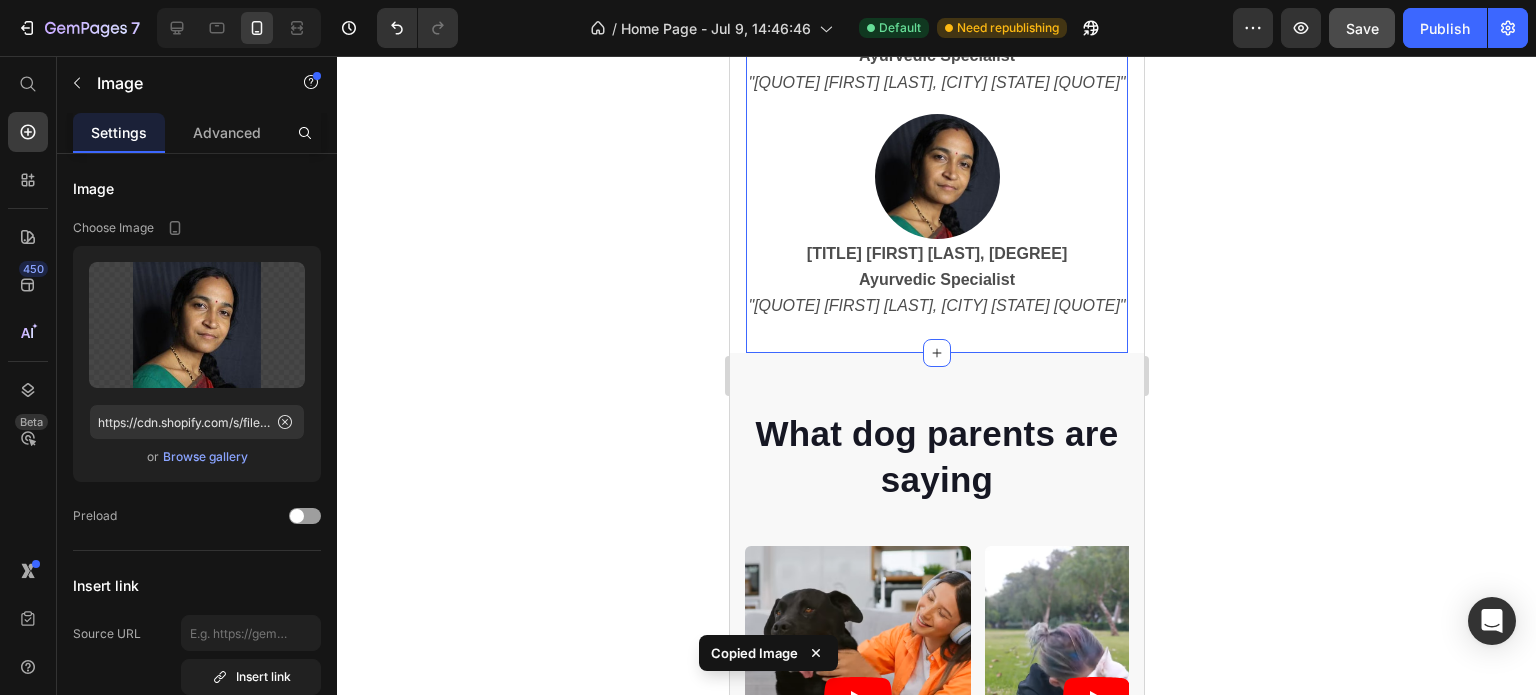click on "Image Dr [LAST] [INITIAL] Ayurvedic Specialist “I’ve personally recommended PathriSafa to my patients dealing with kidney stones — many have passed their stones naturally within weeks. The ingredients are safe, well-researched, and genuinely effective.” Text Block Row Row Image Dr [LAST] [INITIAL] Ayurvedic Specialist “I’ve personally recommended PathriSafa to my patients dealing with kidney stones — many have passed their stones naturally within weeks. The ingredients are safe, well-researched, and genuinely effective.” Text Block Section 16/25   You can create reusable sections Create Theme Section AI Content Write with GemAI What would you like to describe here? Tone and Voice Persuasive Product Show more Generate" at bounding box center [936, 105] 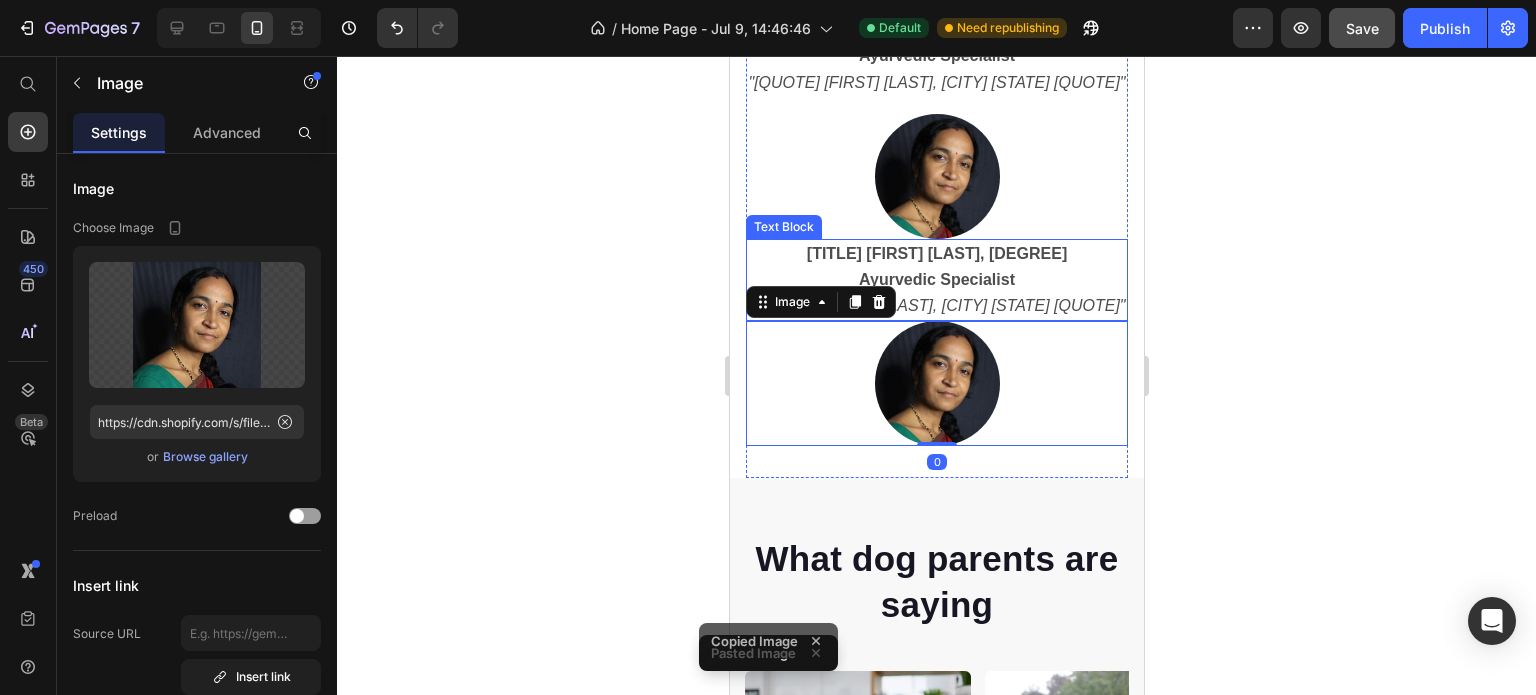click on ""[QUOTE] [FIRST] [LAST], [CITY] [STATE] [QUOTE]"" at bounding box center (935, 305) 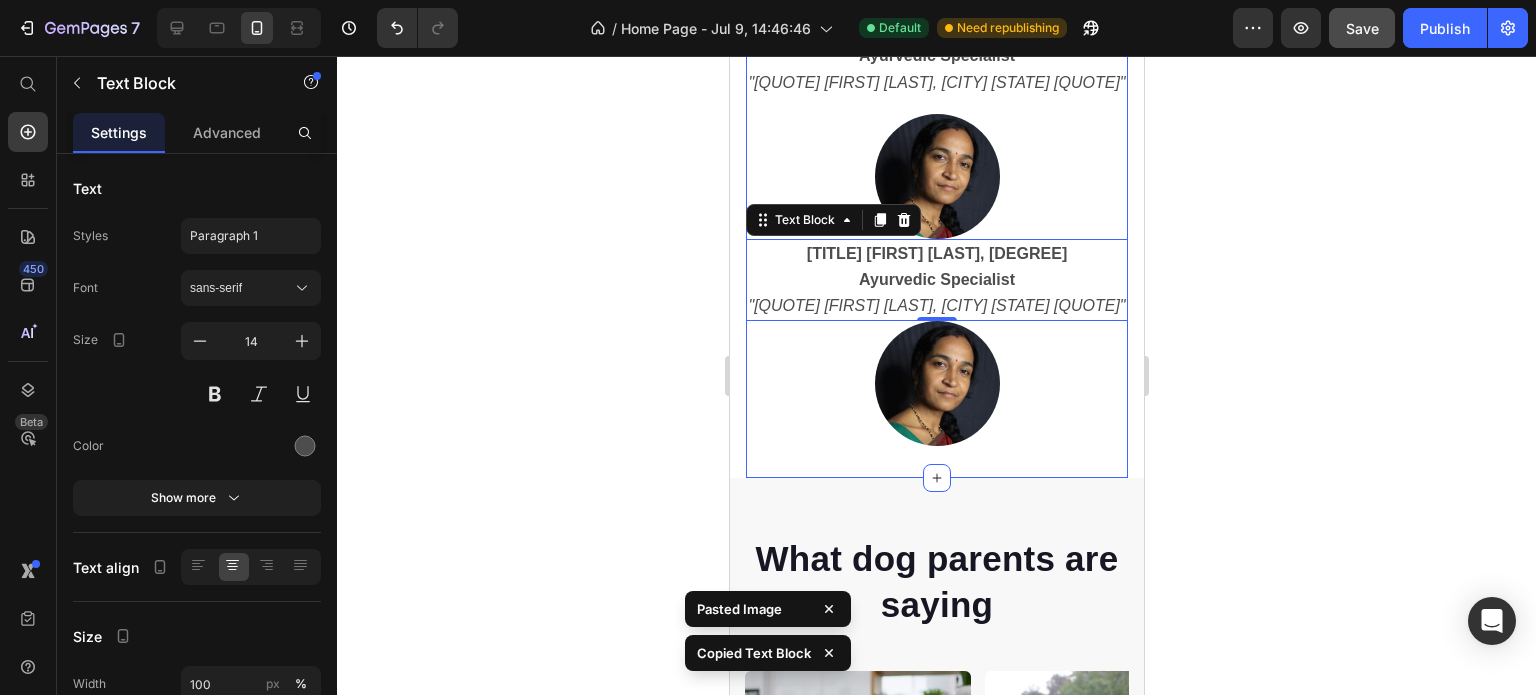 click on "Image Dr [LAST] [INITIAL] Ayurvedic Specialist “I’ve personally recommended PathriSafa to my patients dealing with kidney stones — many have passed their stones naturally within weeks. The ingredients are safe, well-researched, and genuinely effective.” Text Block Row Row Image Dr [LAST] [INITIAL] Ayurvedic Specialist “I’ve personally recommended PathriSafa to my patients dealing with kidney stones — many have passed their stones naturally within weeks. The ingredients are safe, well-researched, and genuinely effective.” Text Block   0 Image Section 16/25" at bounding box center (936, 168) 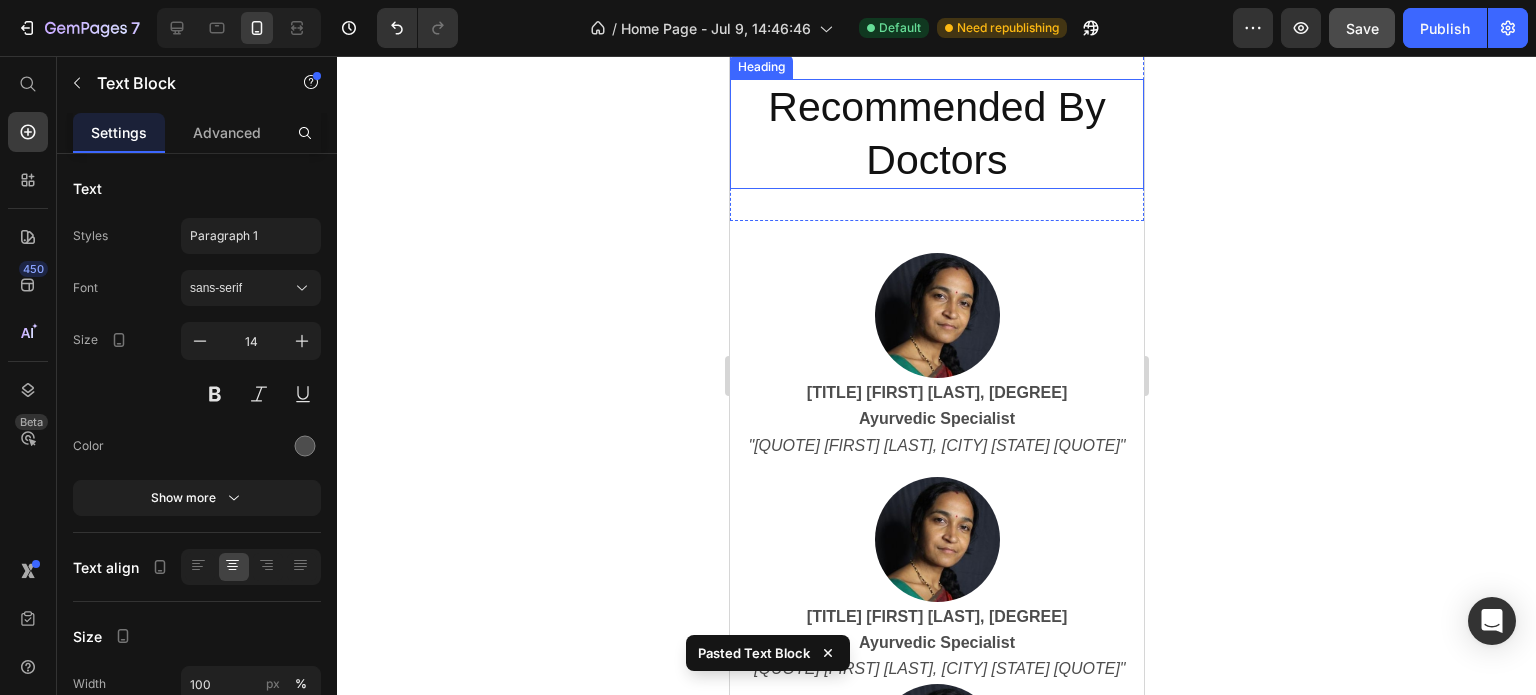 scroll, scrollTop: 7360, scrollLeft: 0, axis: vertical 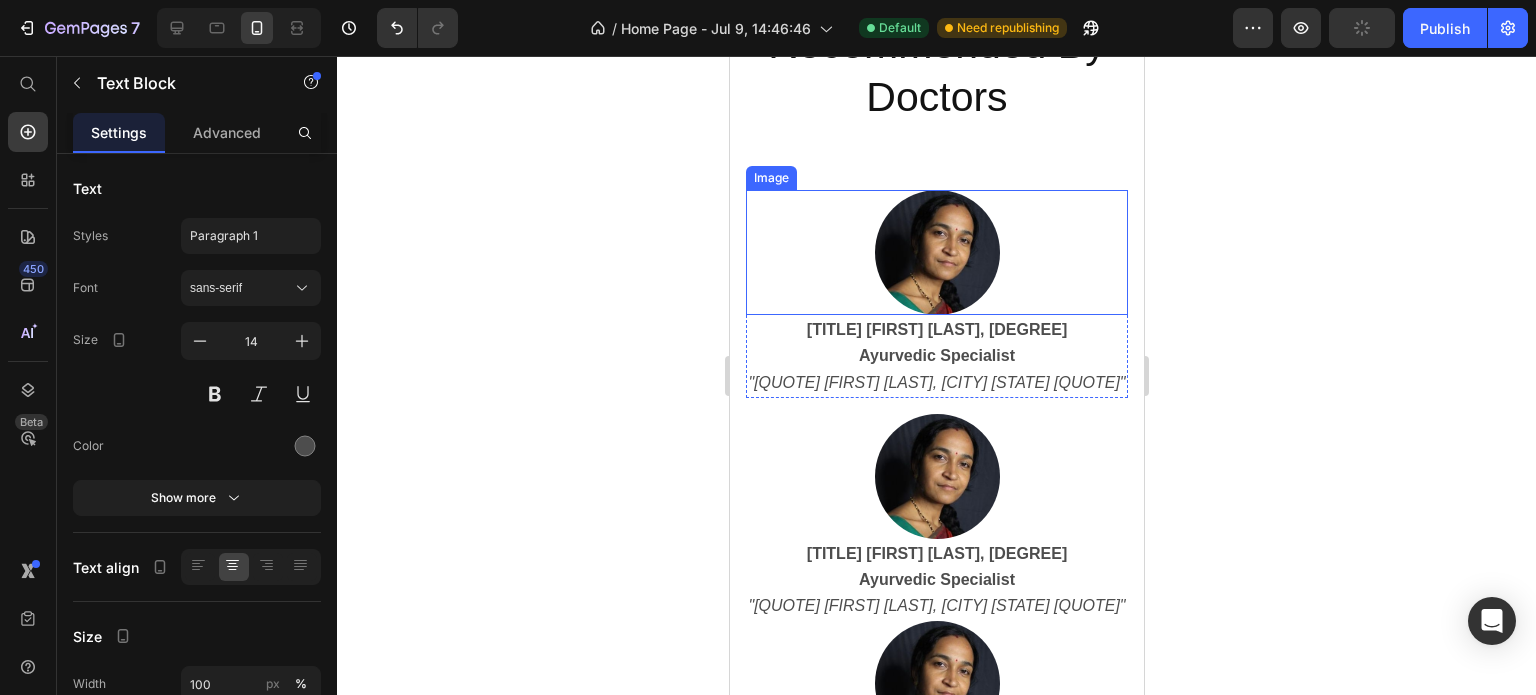 click at bounding box center (936, 252) 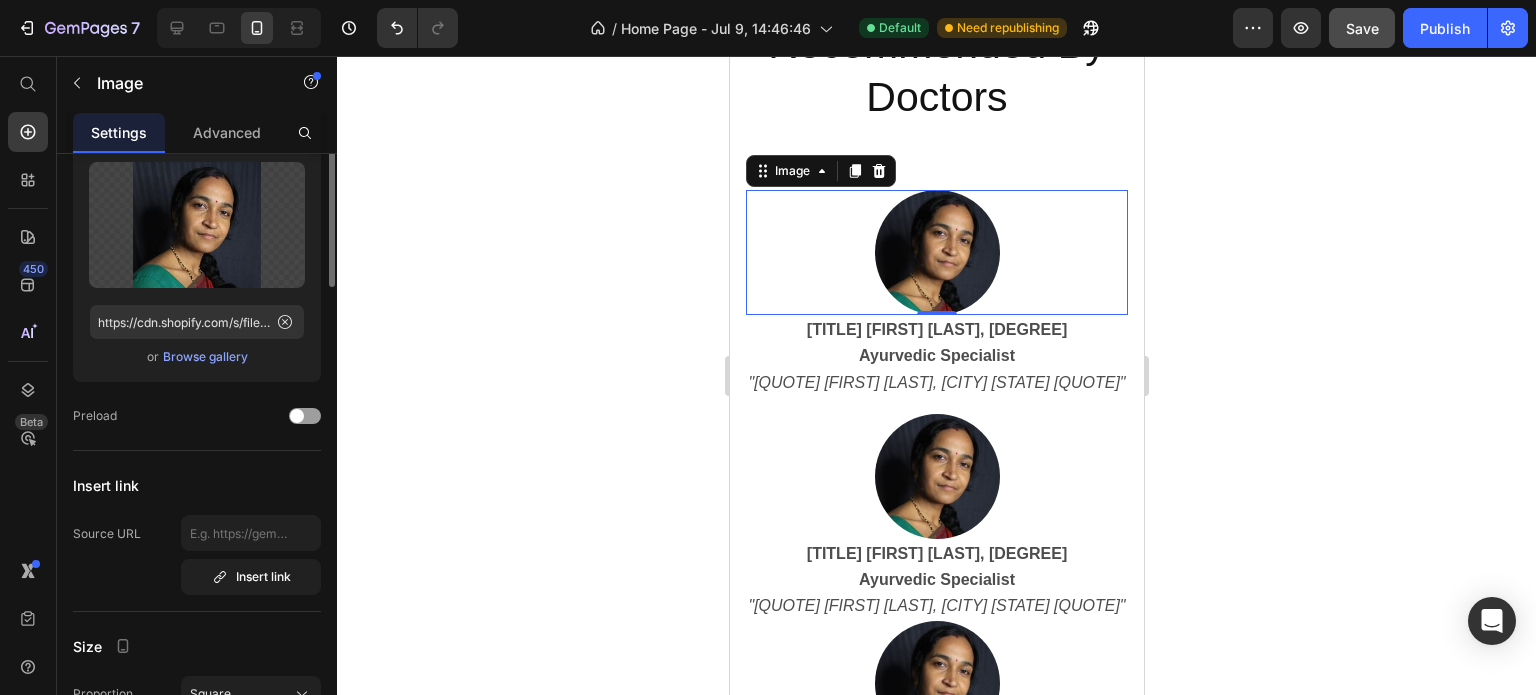 scroll, scrollTop: 0, scrollLeft: 0, axis: both 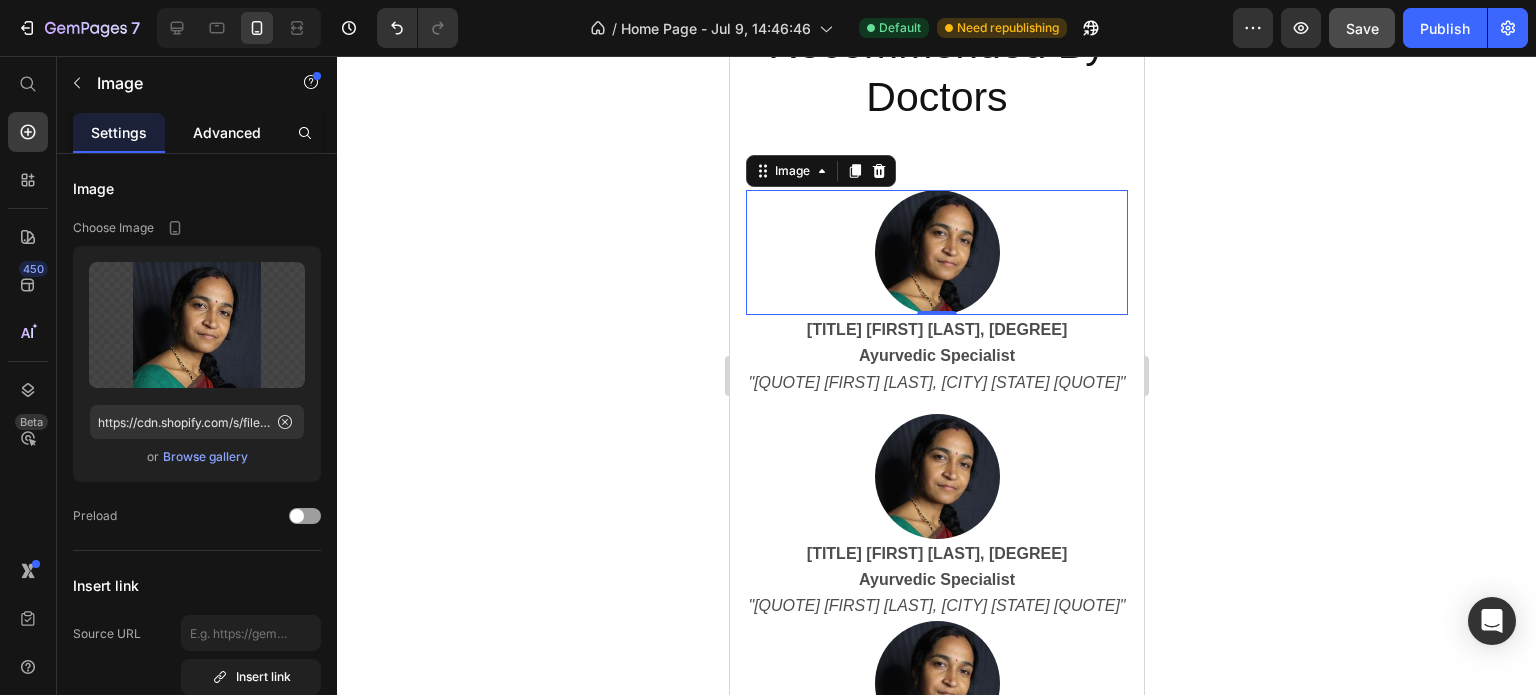 click on "Advanced" at bounding box center [227, 132] 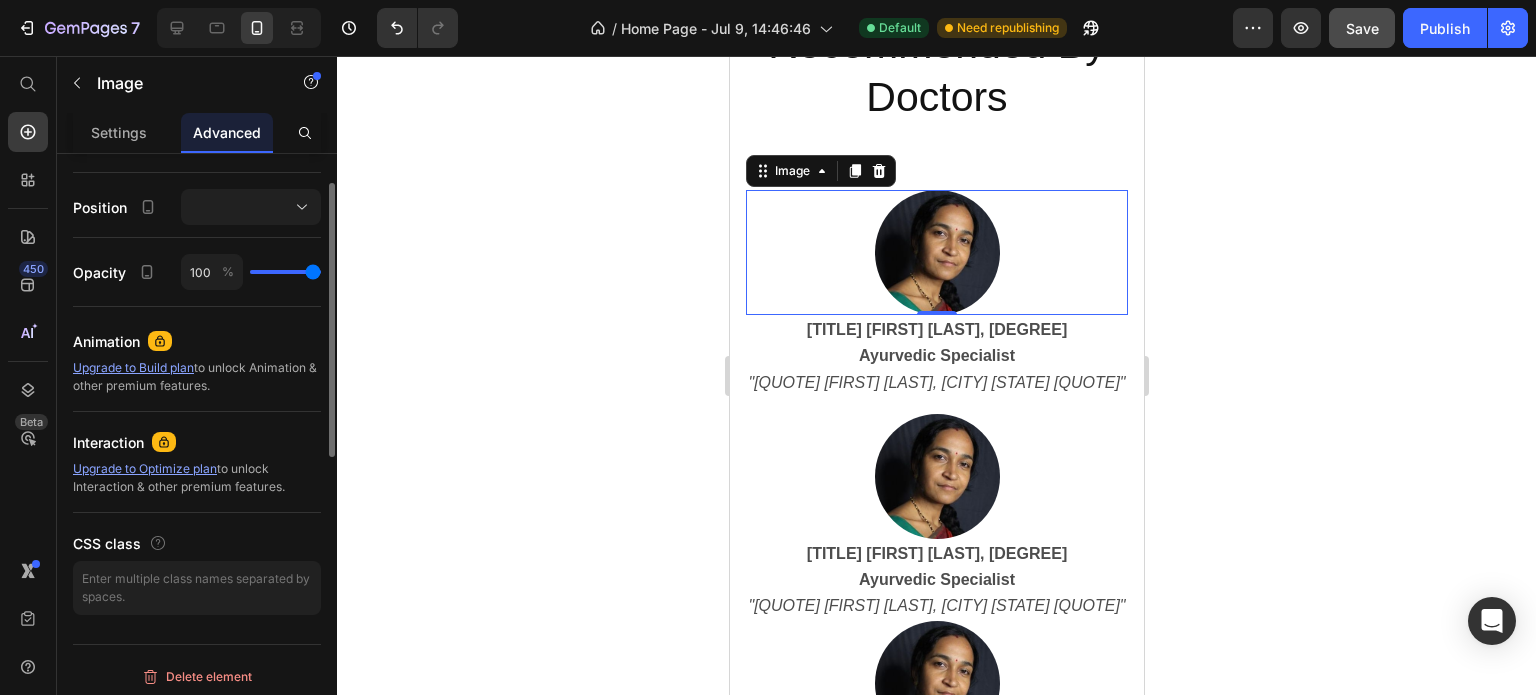 scroll, scrollTop: 400, scrollLeft: 0, axis: vertical 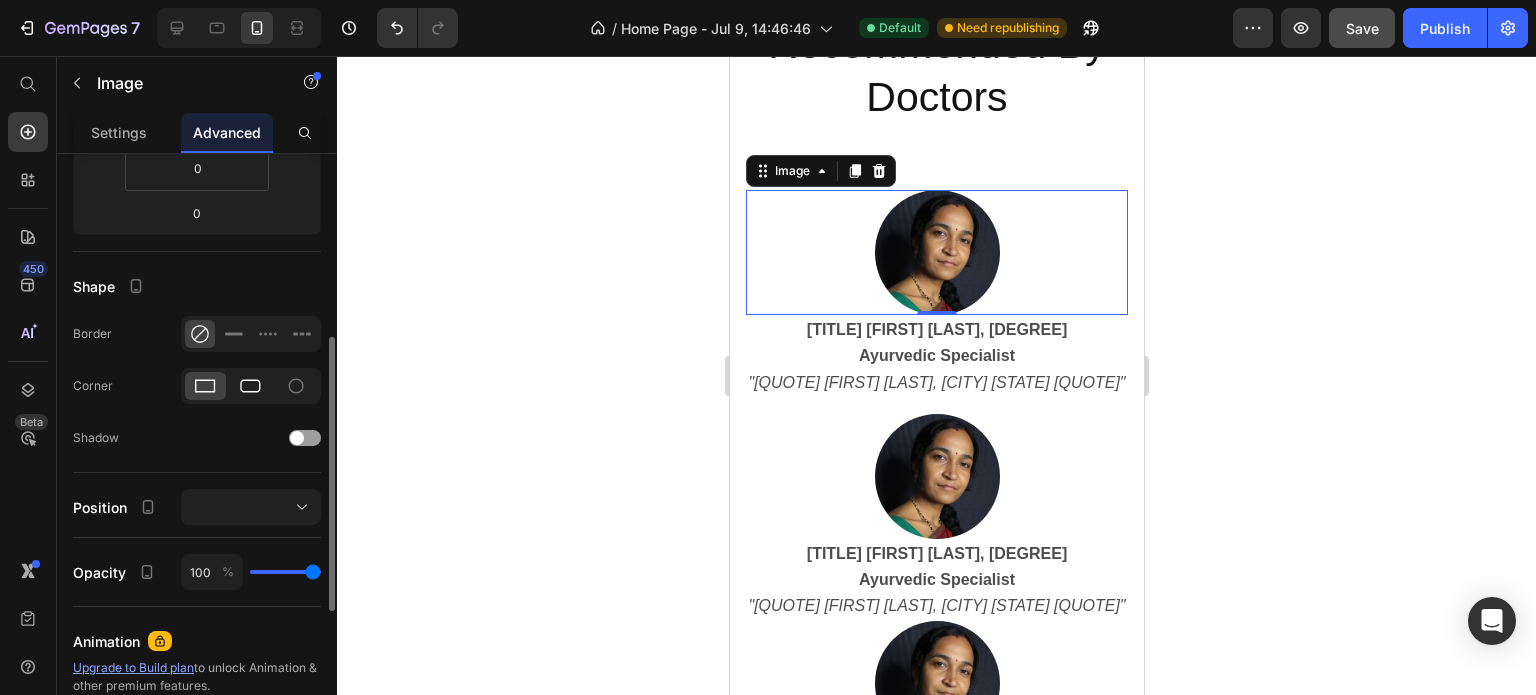 click 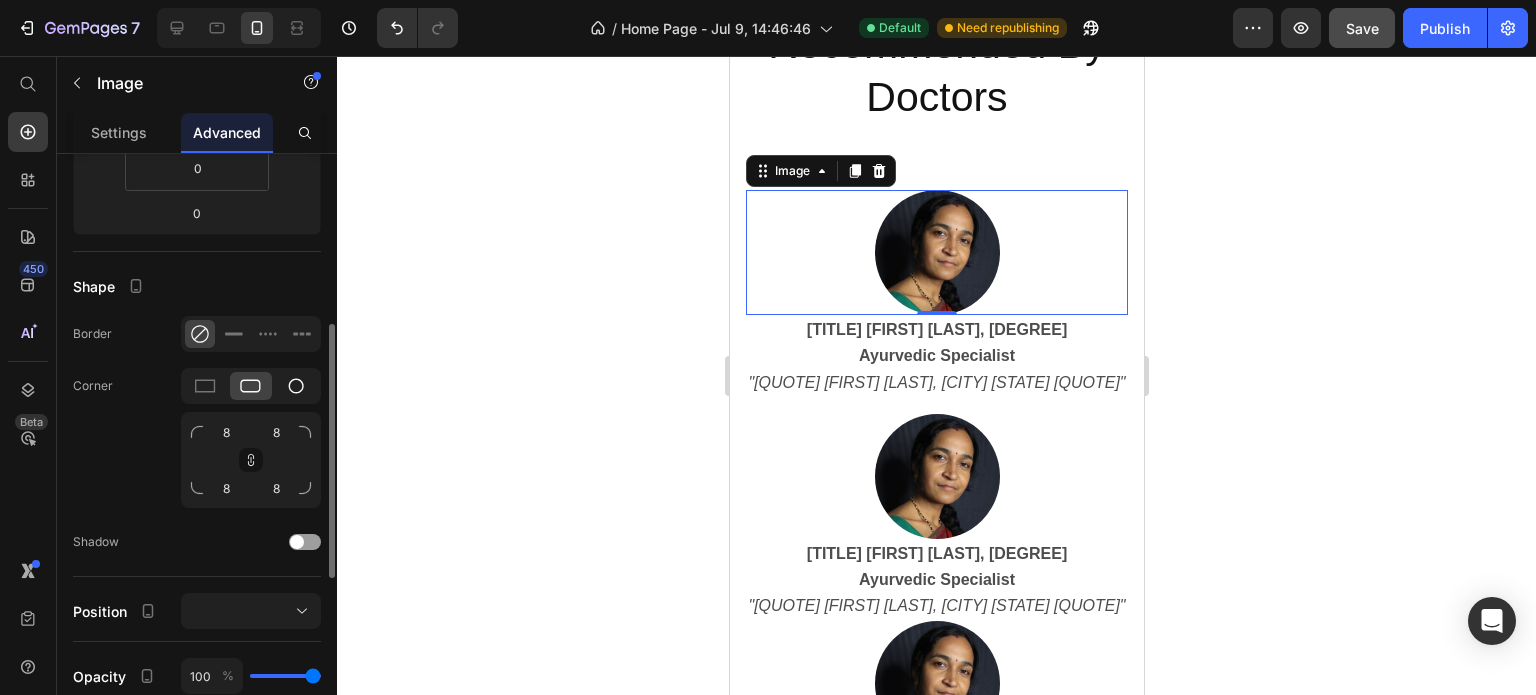 click 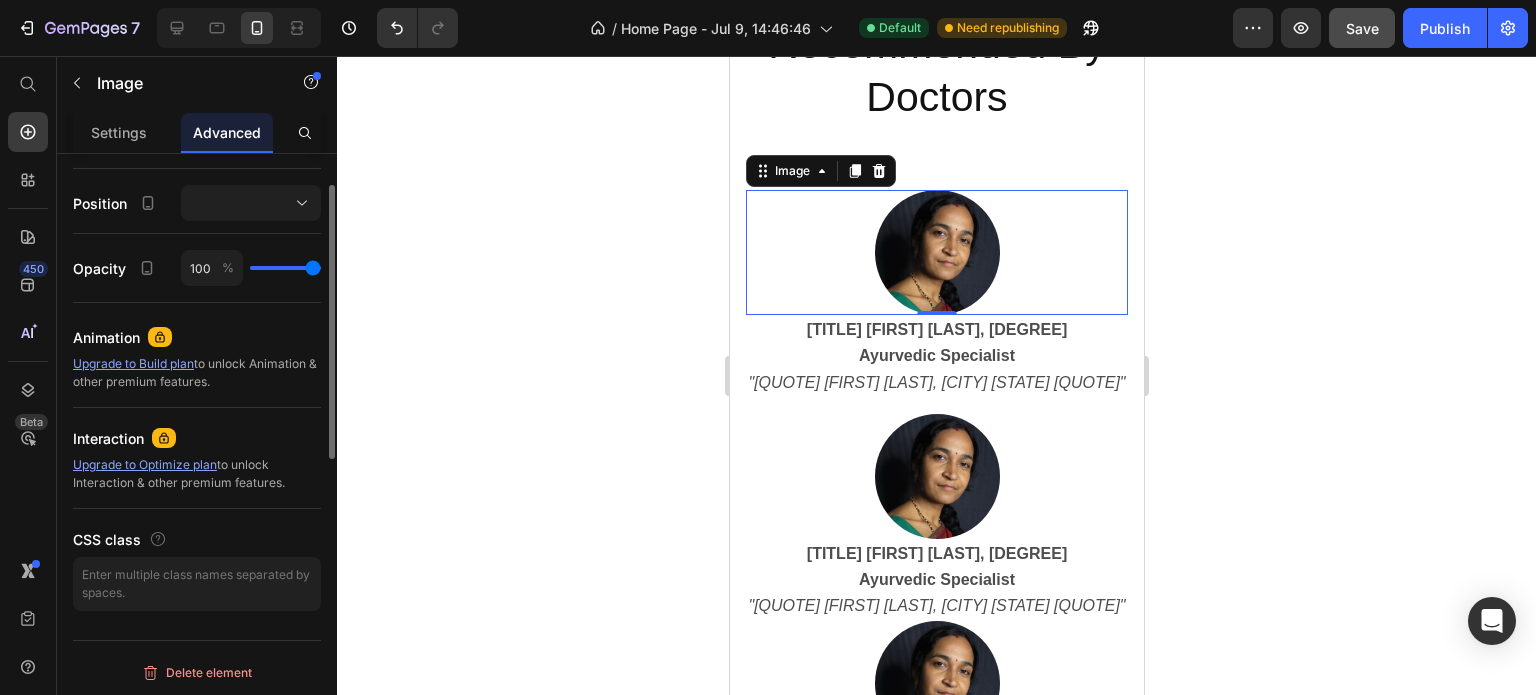 scroll, scrollTop: 204, scrollLeft: 0, axis: vertical 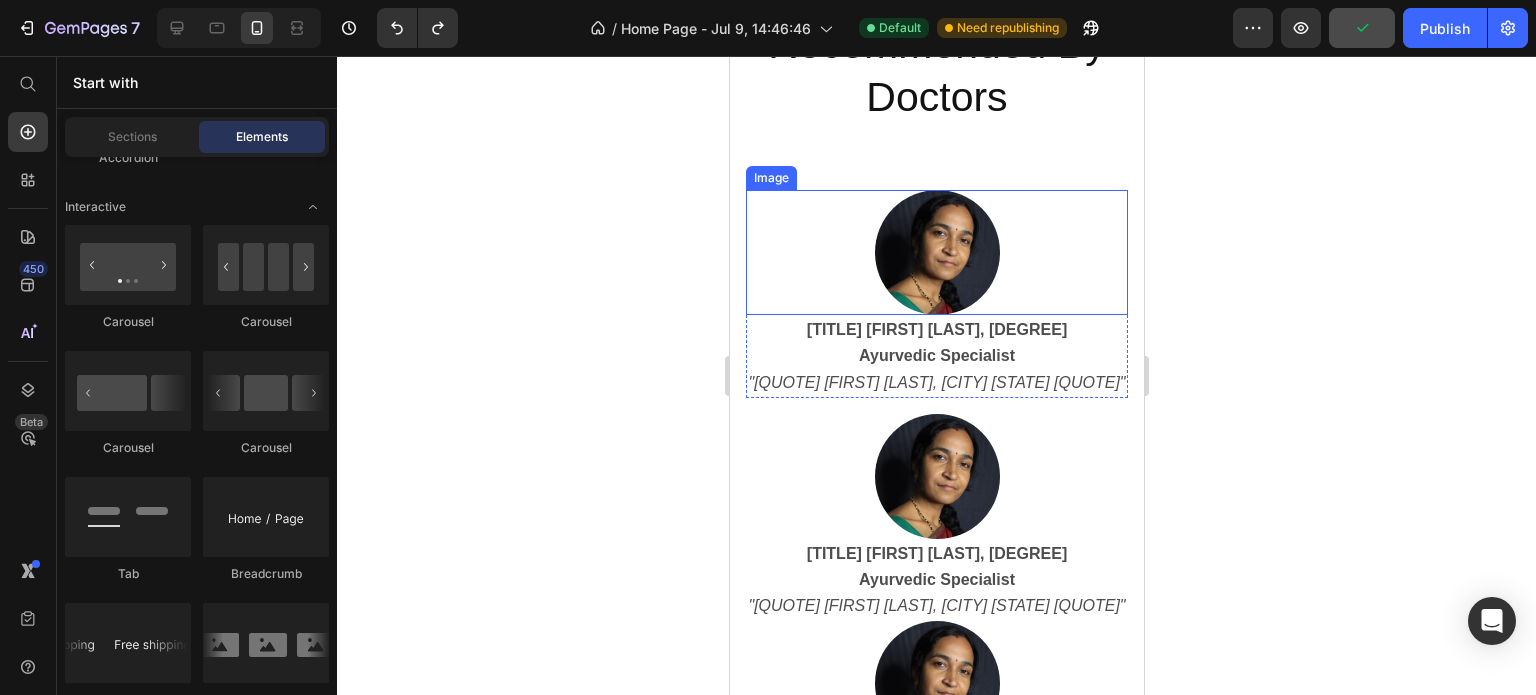click at bounding box center [936, 252] 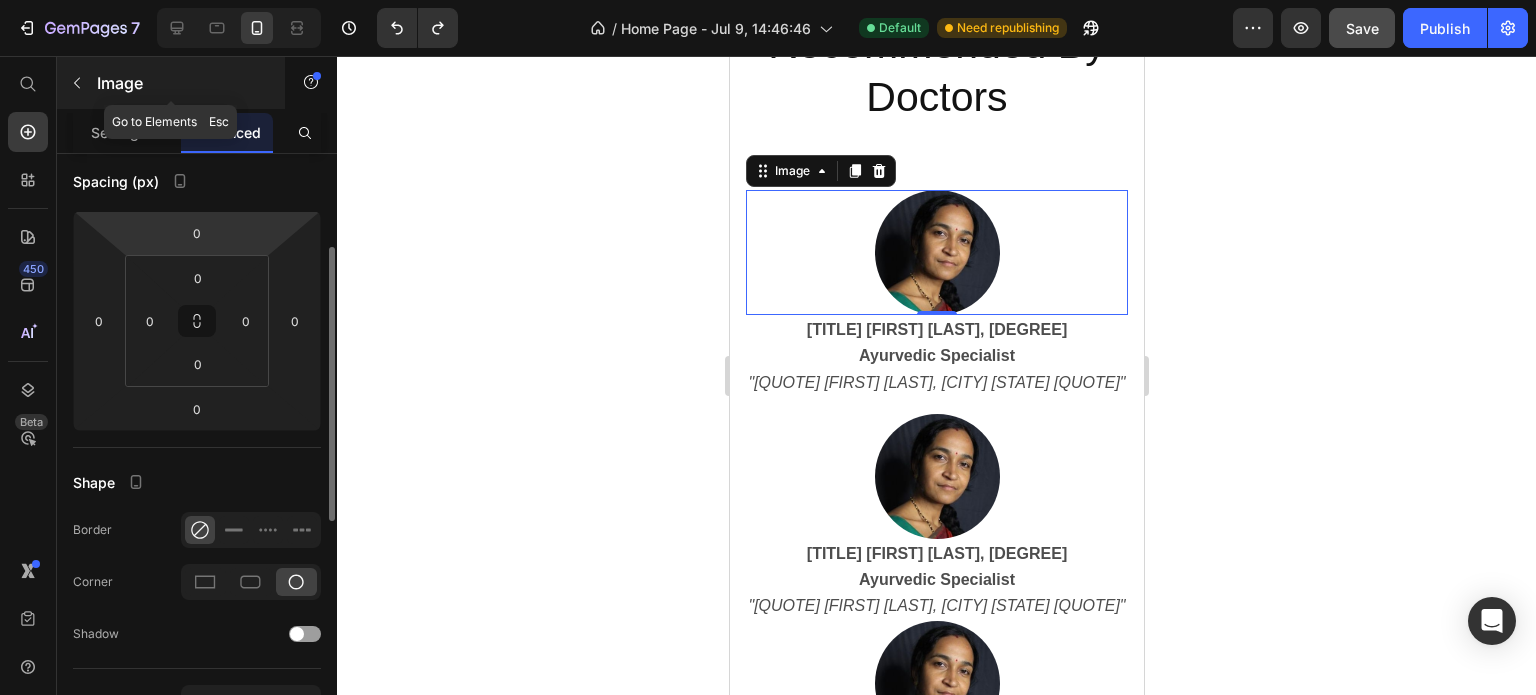 click 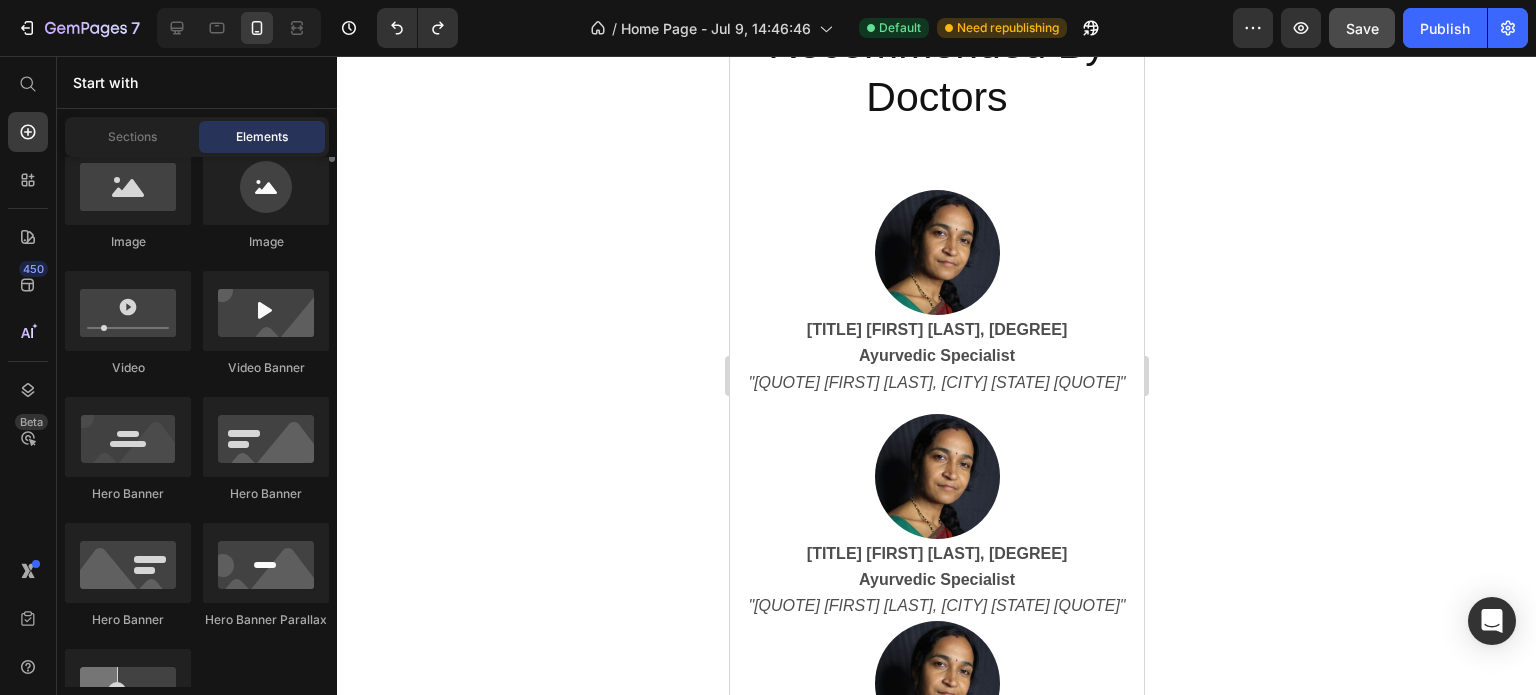 scroll, scrollTop: 600, scrollLeft: 0, axis: vertical 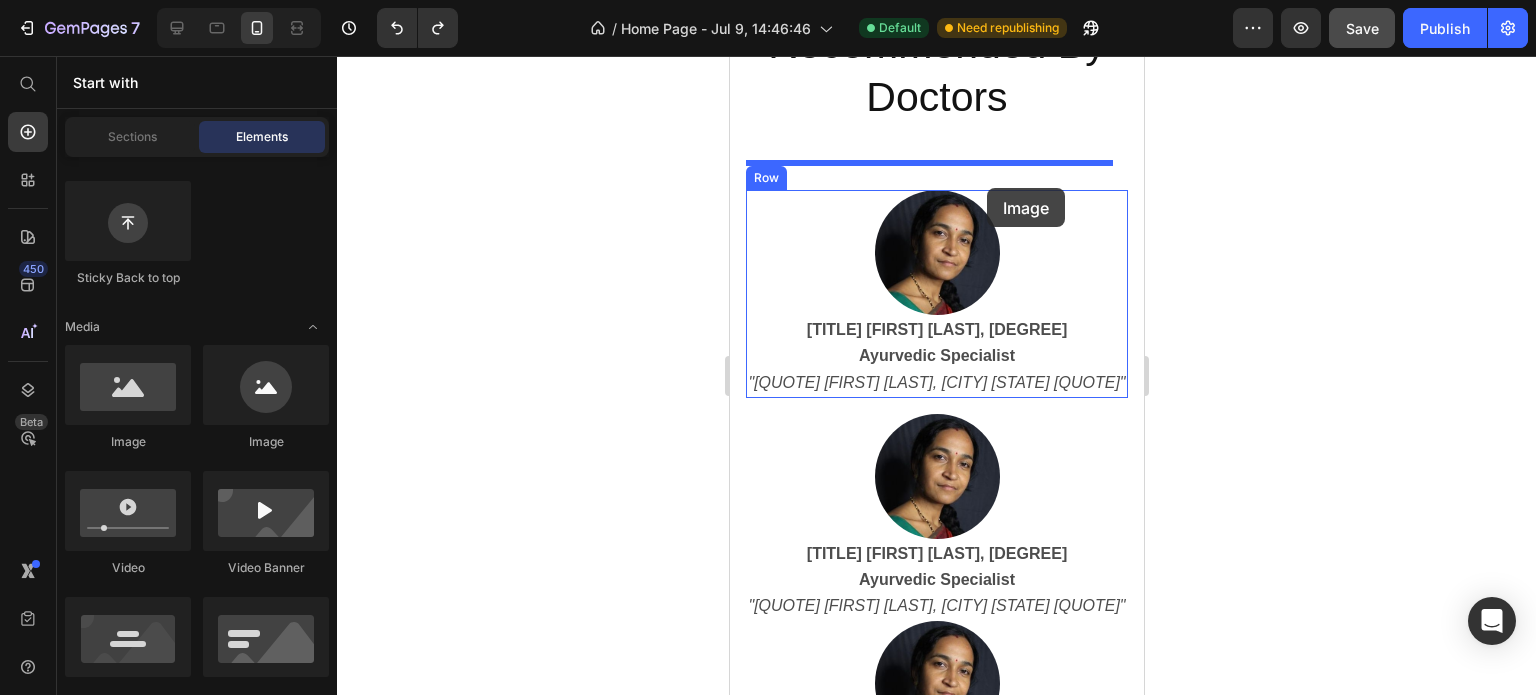 drag, startPoint x: 869, startPoint y: 467, endPoint x: 986, endPoint y: 188, distance: 302.53925 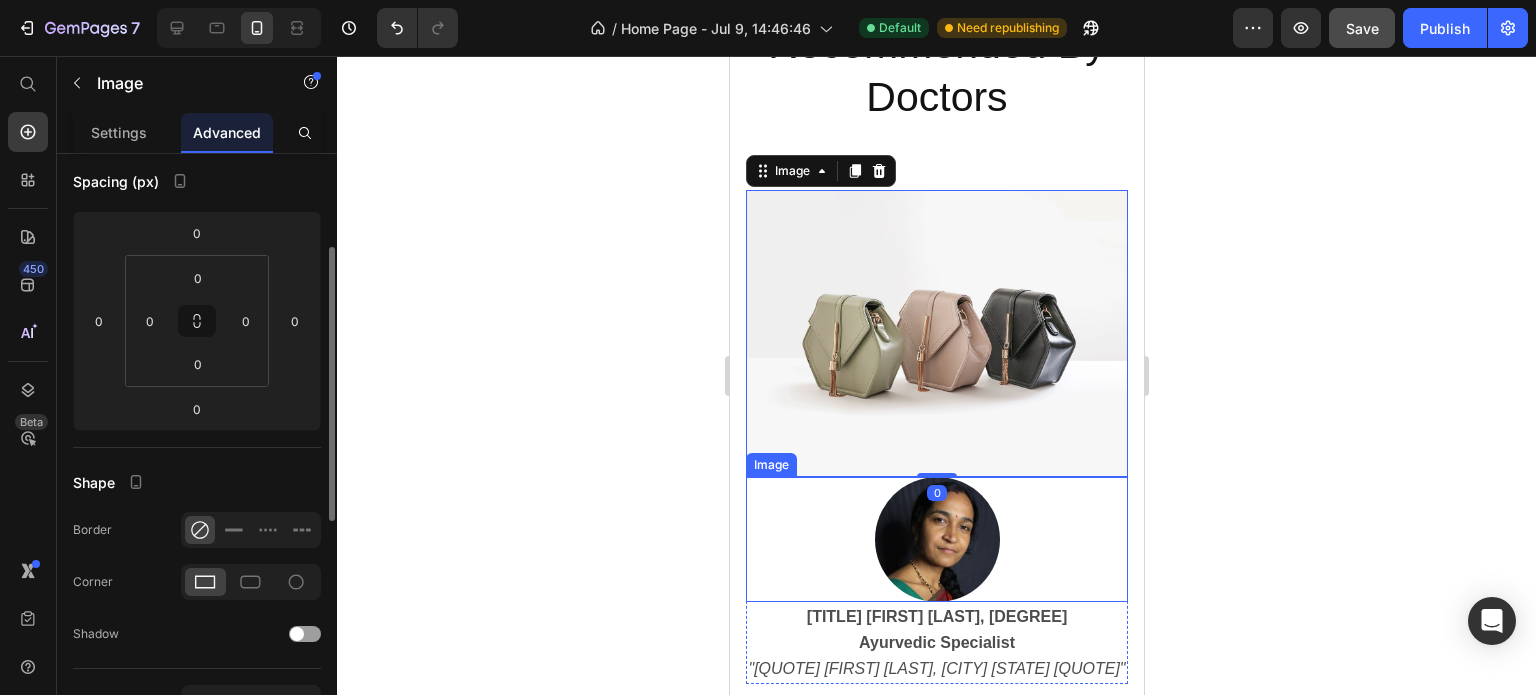 click at bounding box center [936, 539] 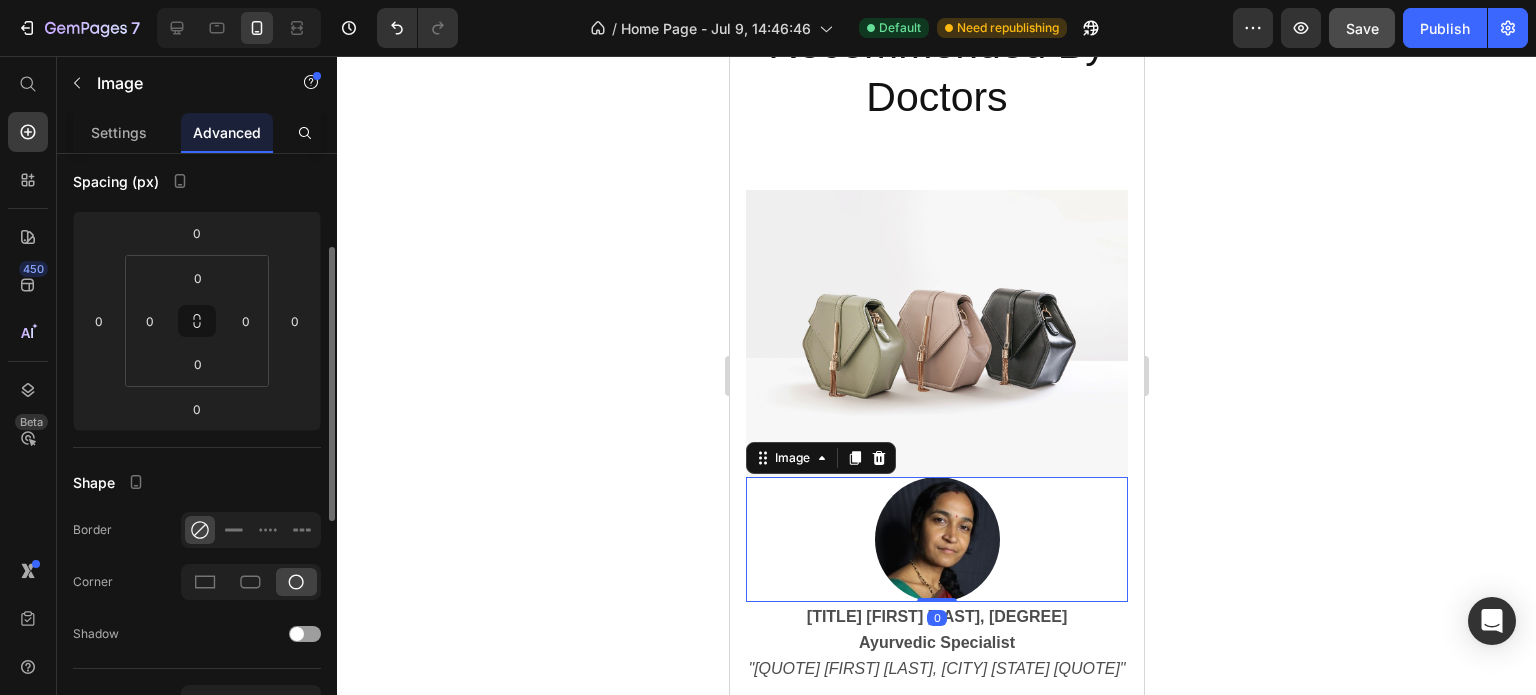 scroll, scrollTop: 204, scrollLeft: 0, axis: vertical 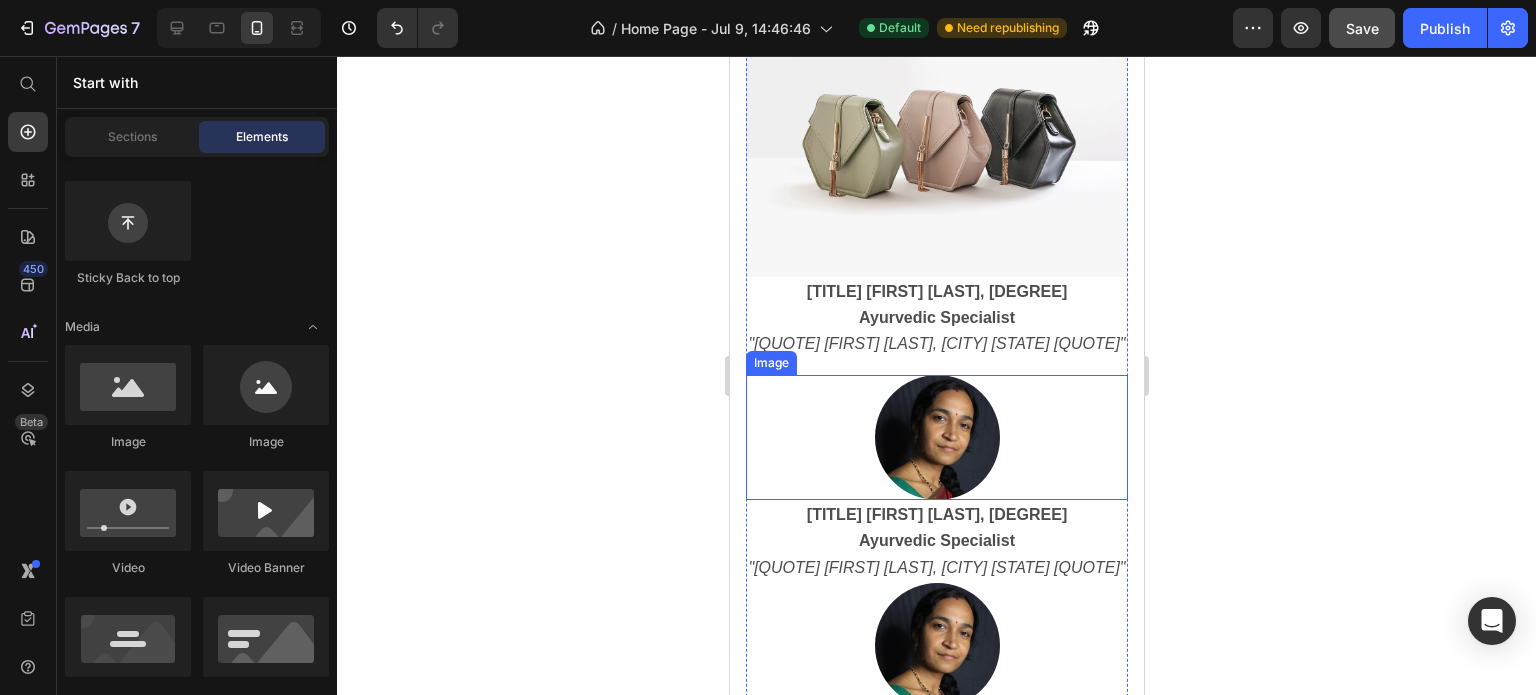 click at bounding box center (936, 437) 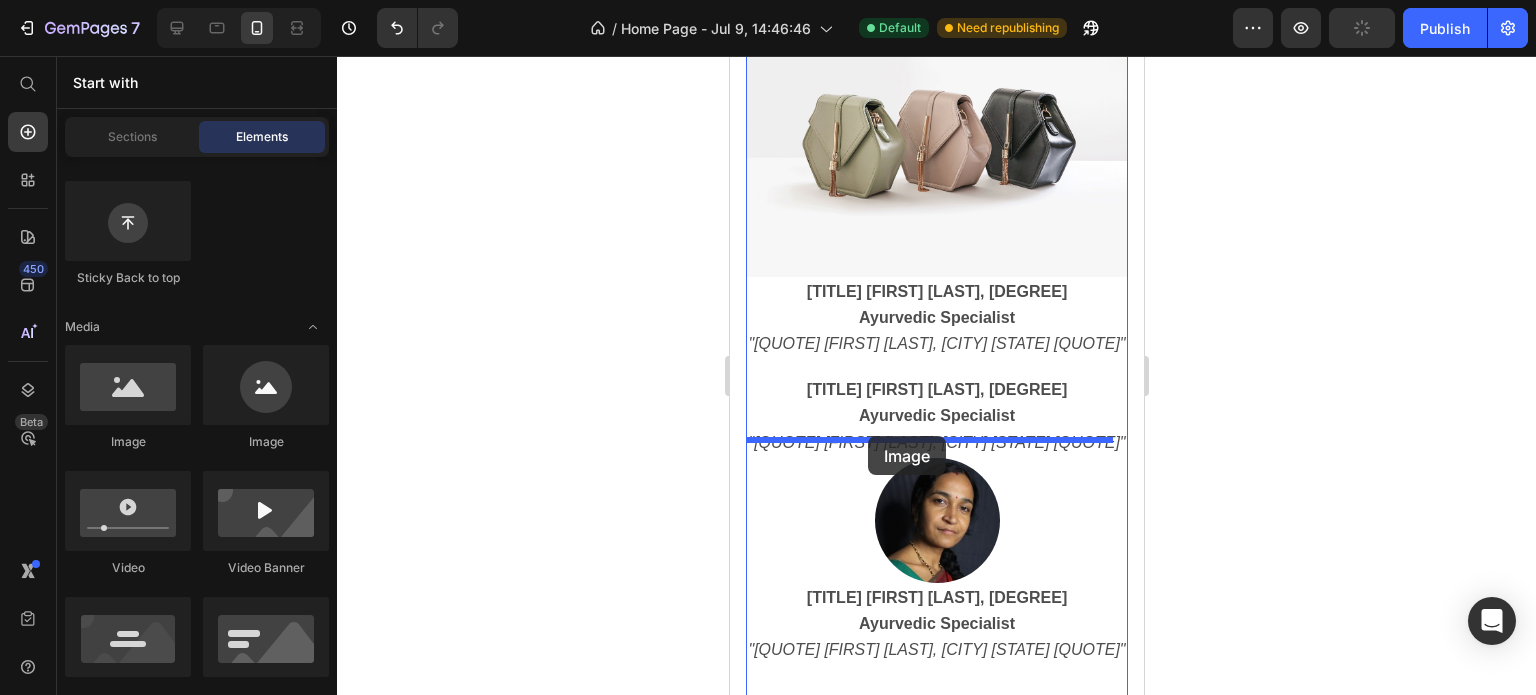 drag, startPoint x: 840, startPoint y: 467, endPoint x: 1242, endPoint y: 515, distance: 404.85553 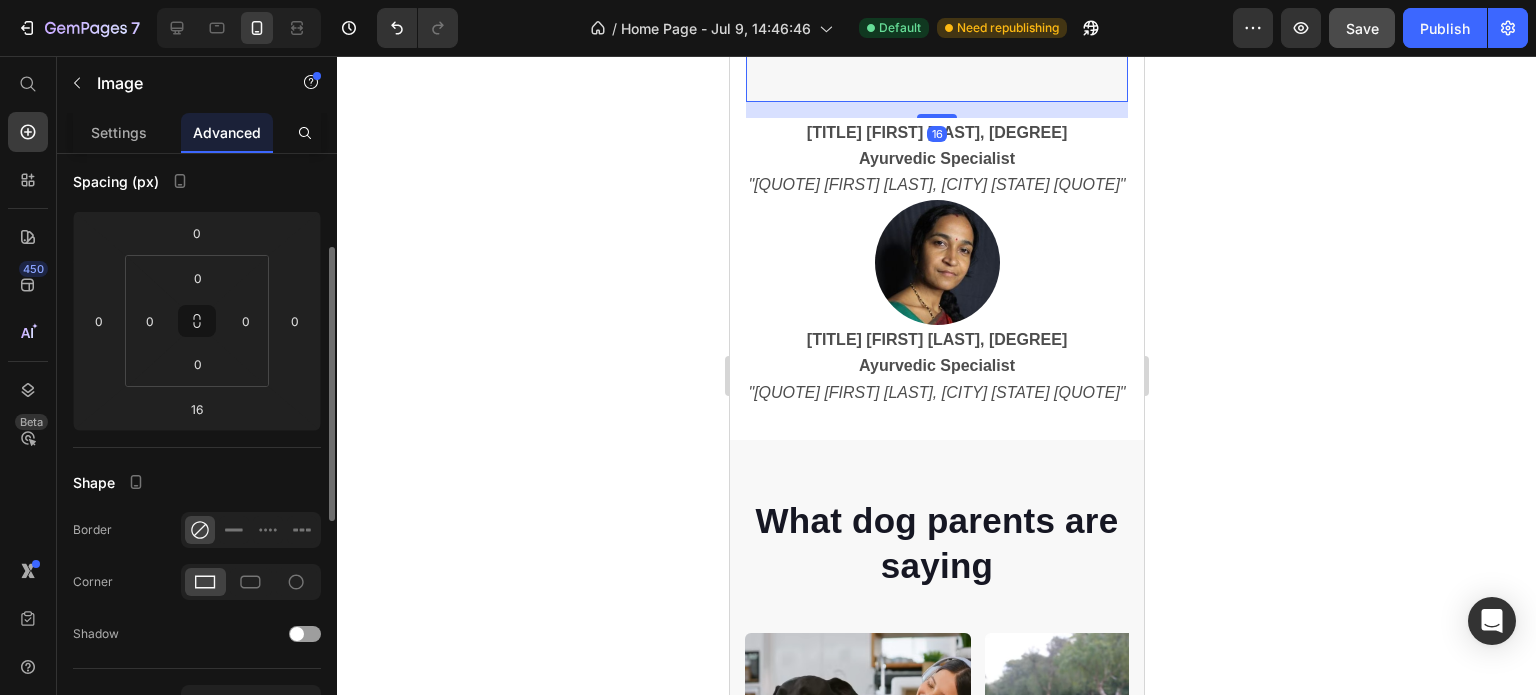 scroll, scrollTop: 8160, scrollLeft: 0, axis: vertical 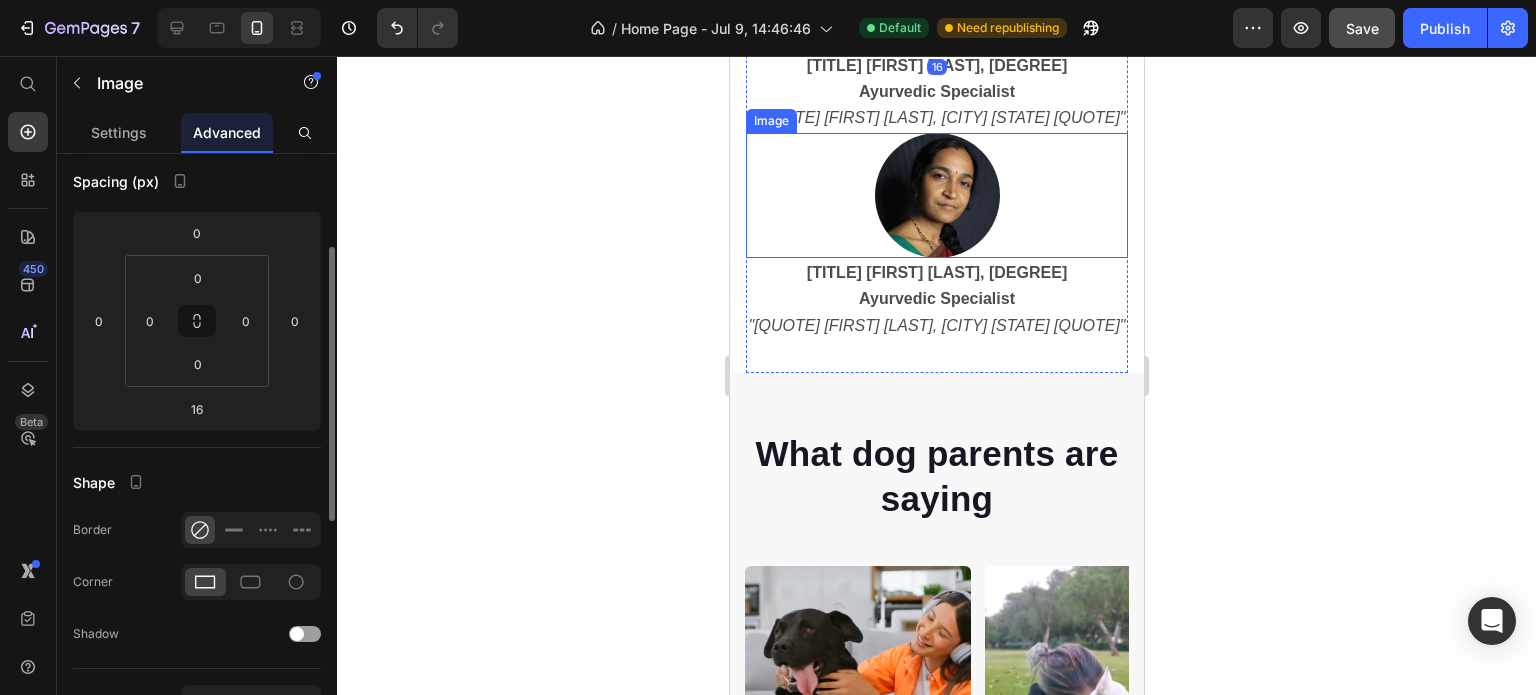 click at bounding box center (936, 195) 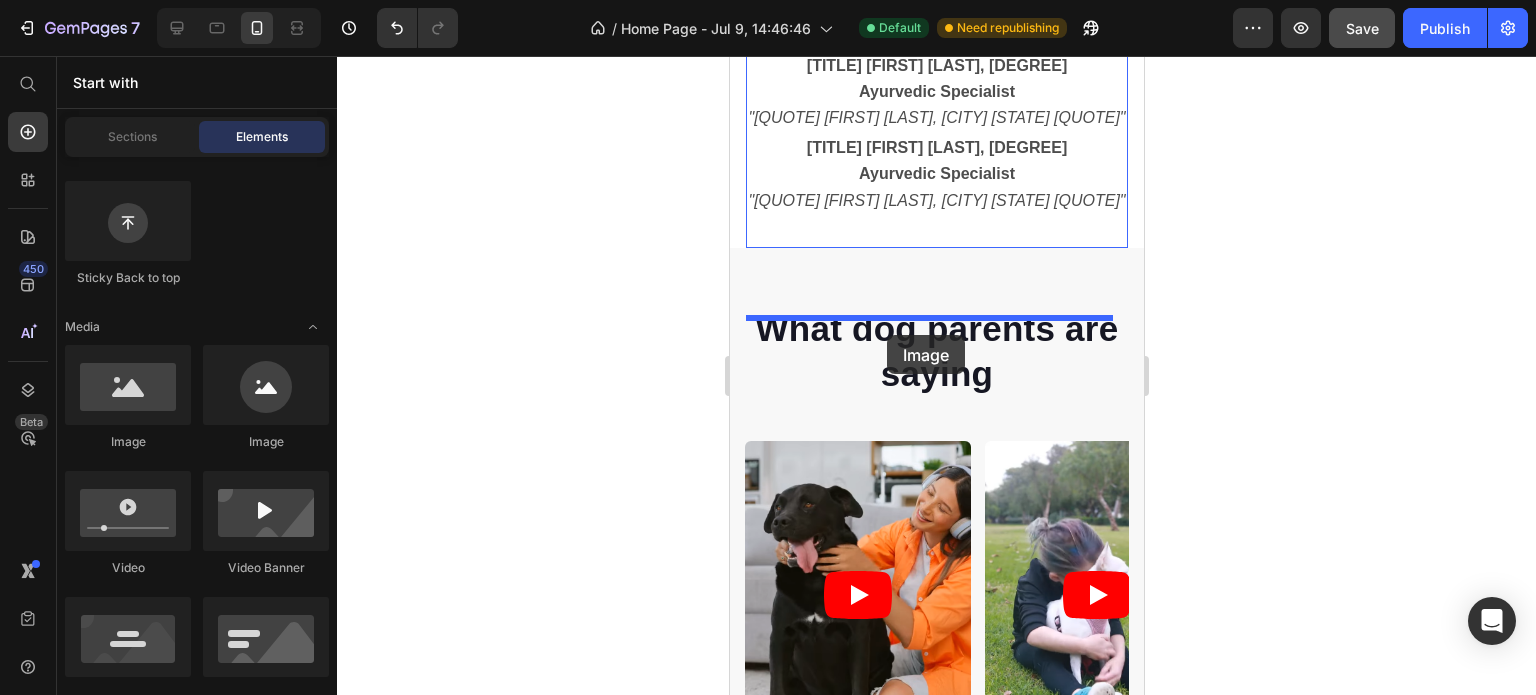 drag, startPoint x: 838, startPoint y: 471, endPoint x: 886, endPoint y: 335, distance: 144.22205 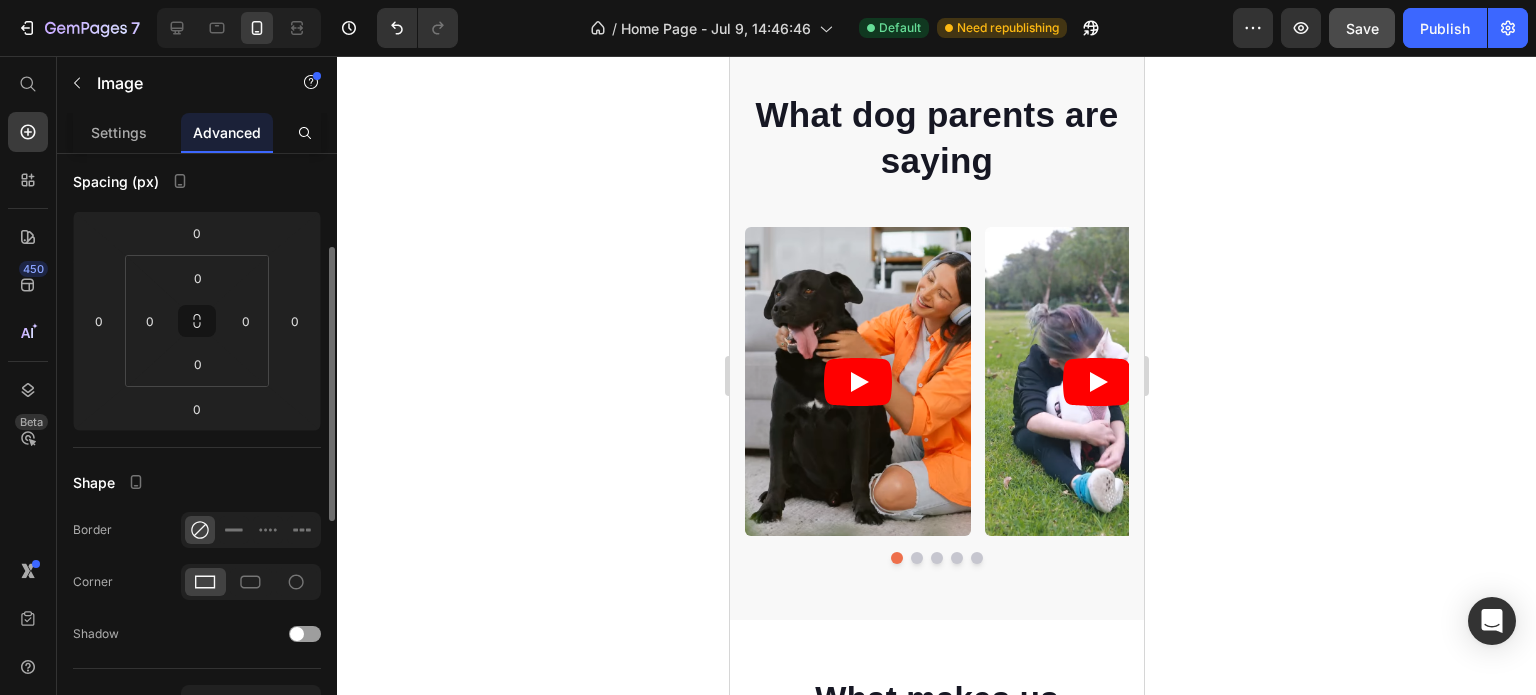 scroll, scrollTop: 8860, scrollLeft: 0, axis: vertical 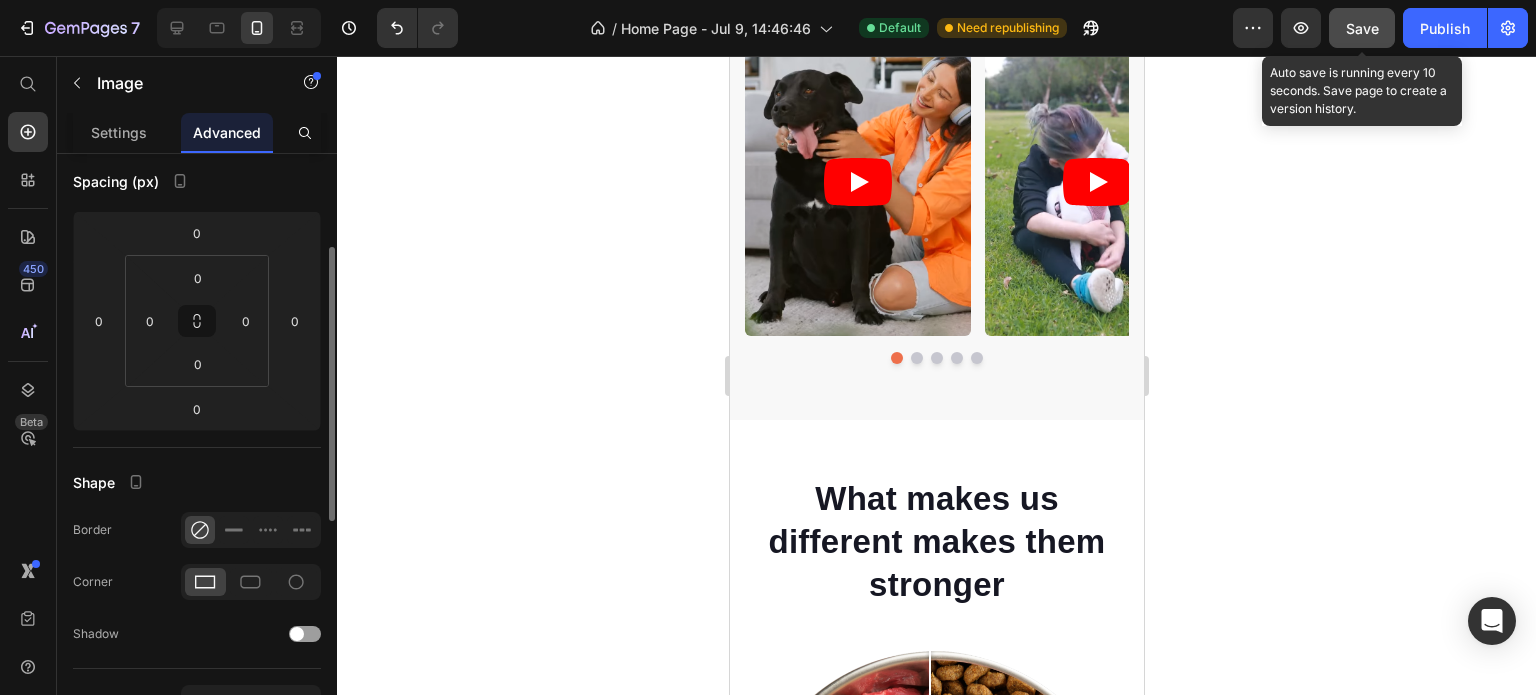 click on "Save" 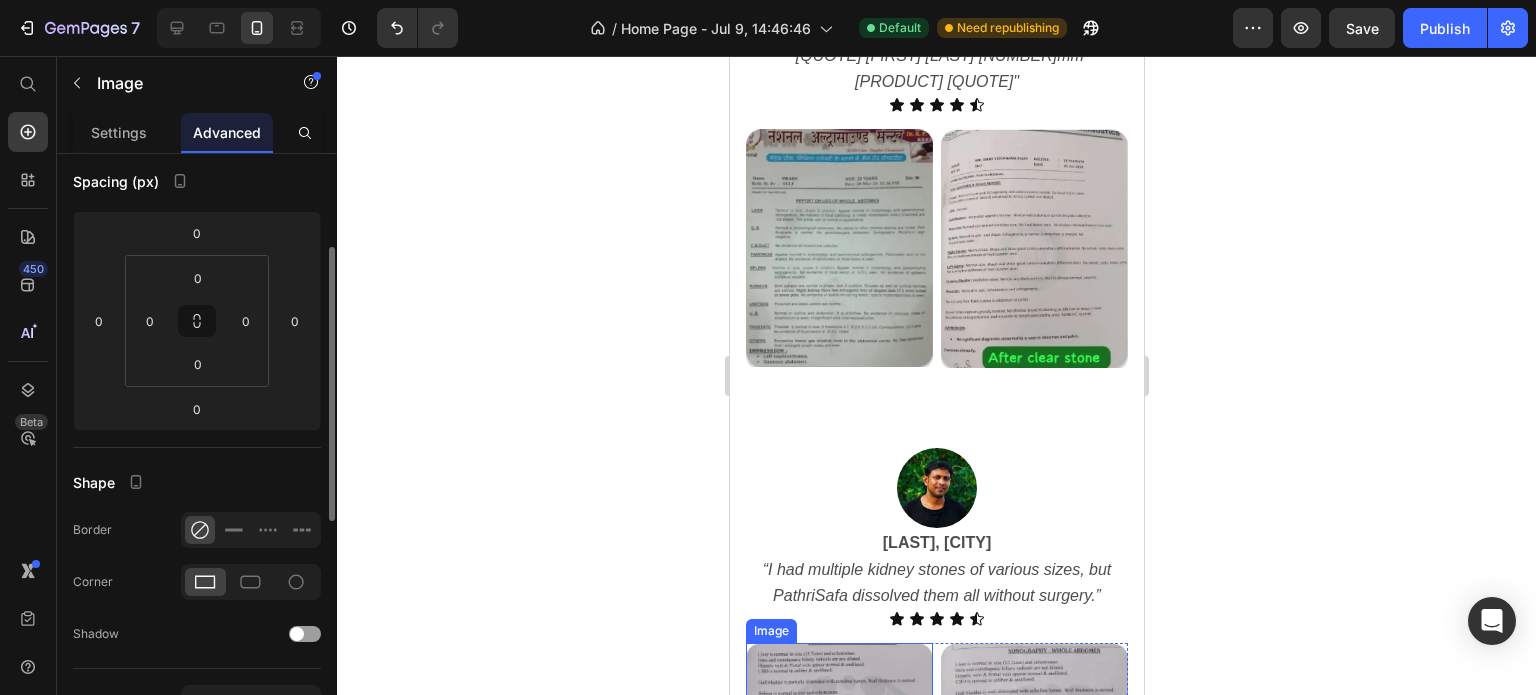 scroll, scrollTop: 4956, scrollLeft: 0, axis: vertical 